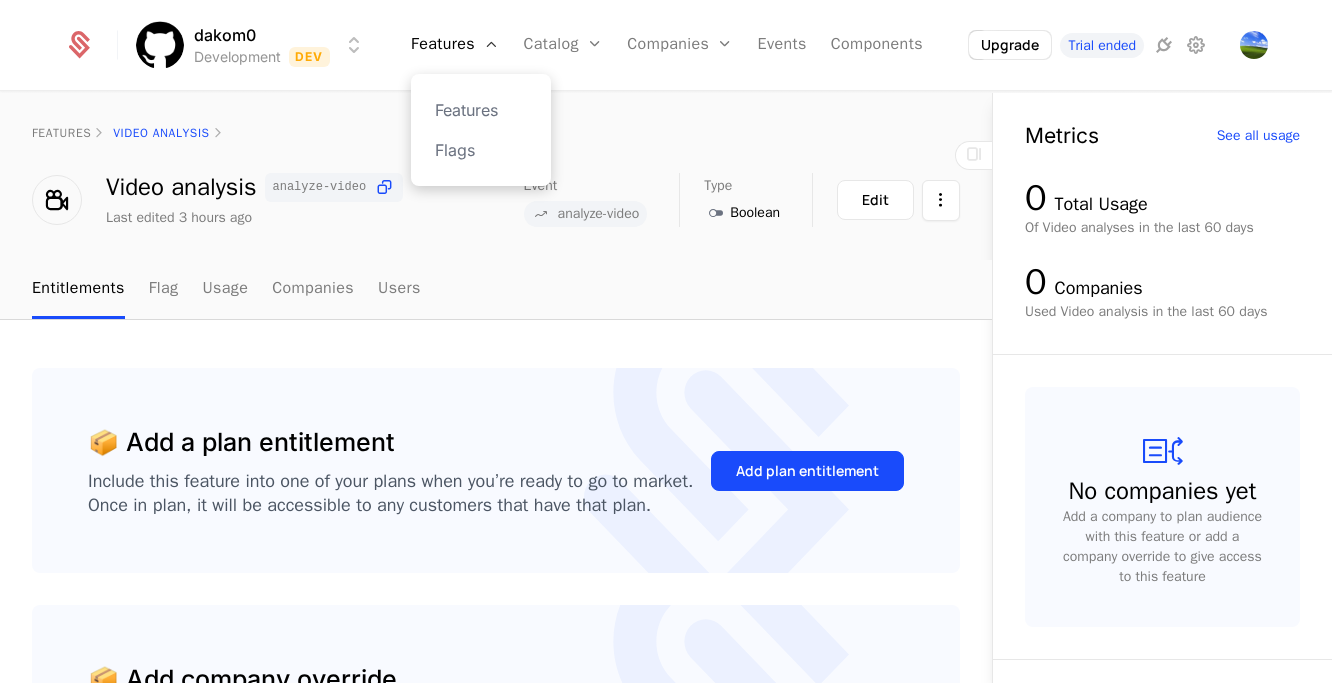 scroll, scrollTop: 0, scrollLeft: 0, axis: both 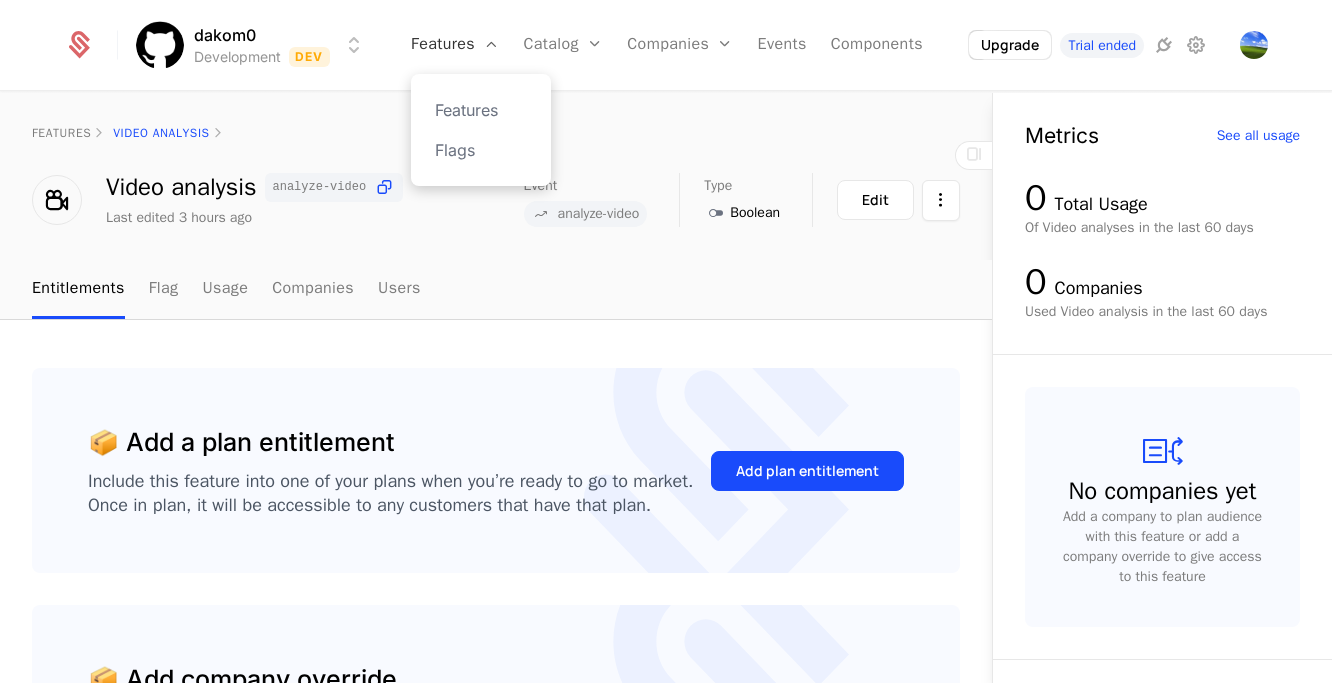 click on "Features" at bounding box center (455, 45) 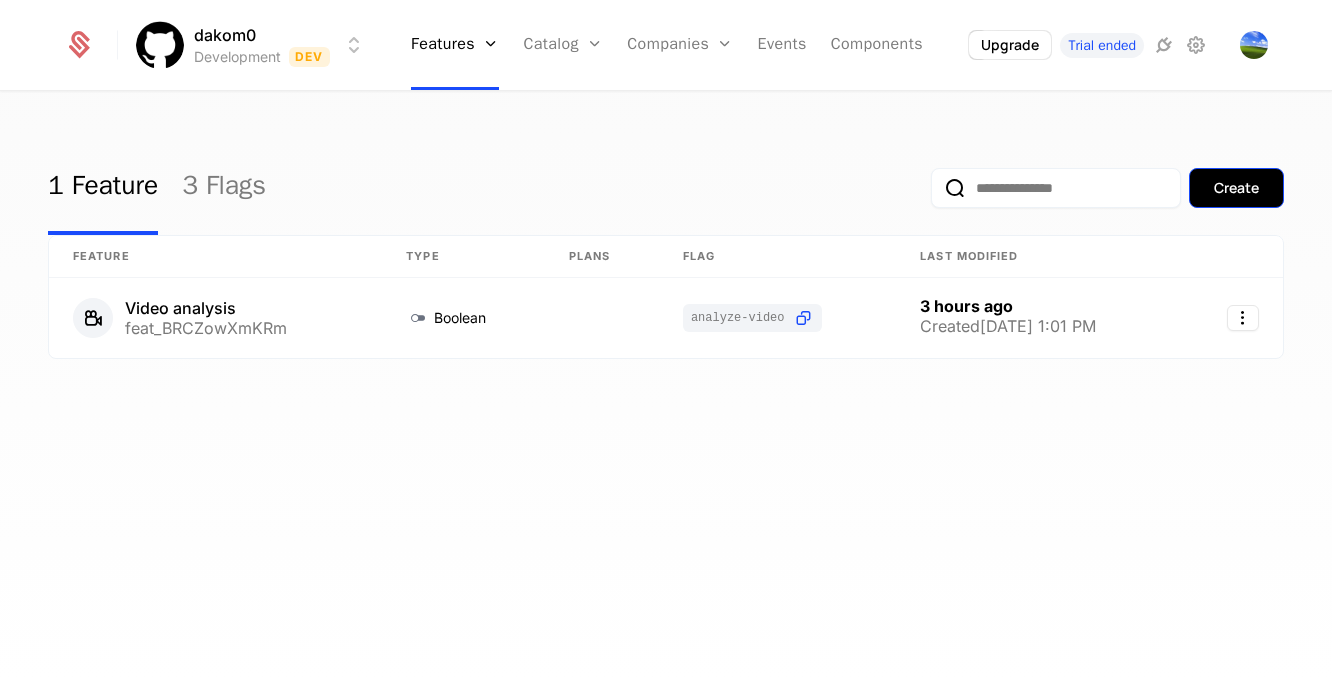 click on "Create" at bounding box center [1236, 188] 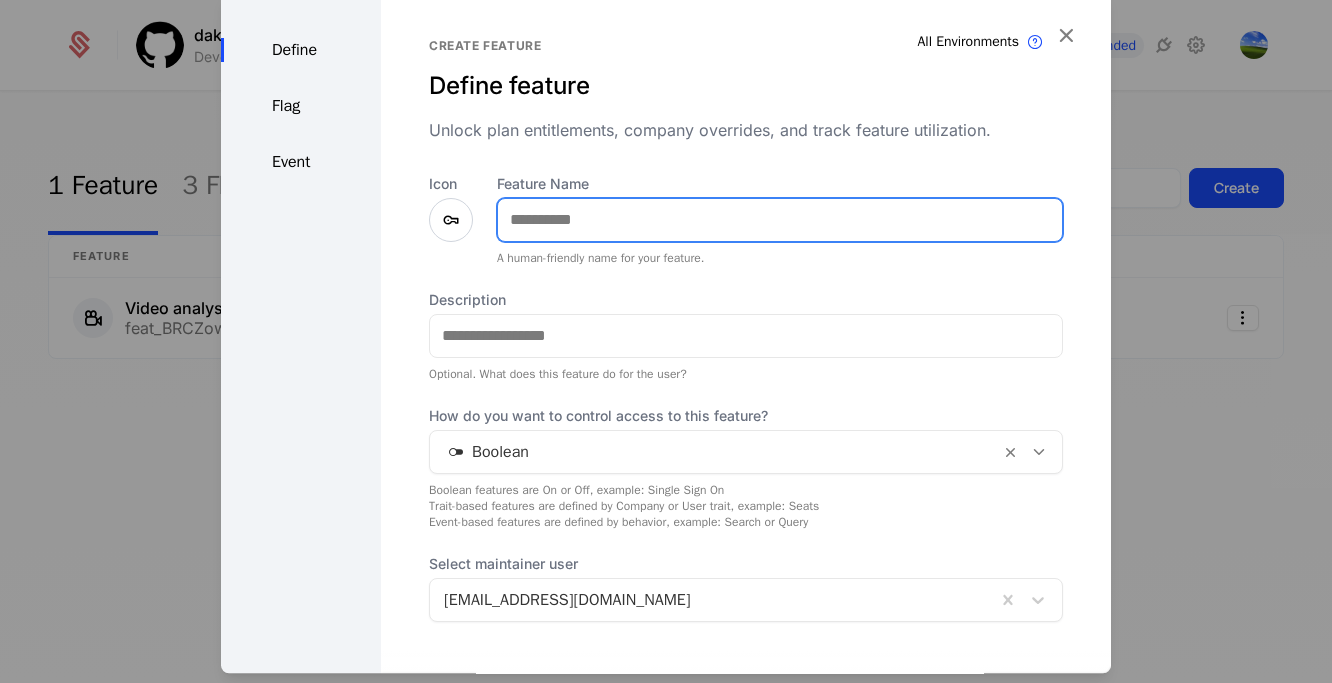 click on "Feature Name" at bounding box center [780, 220] 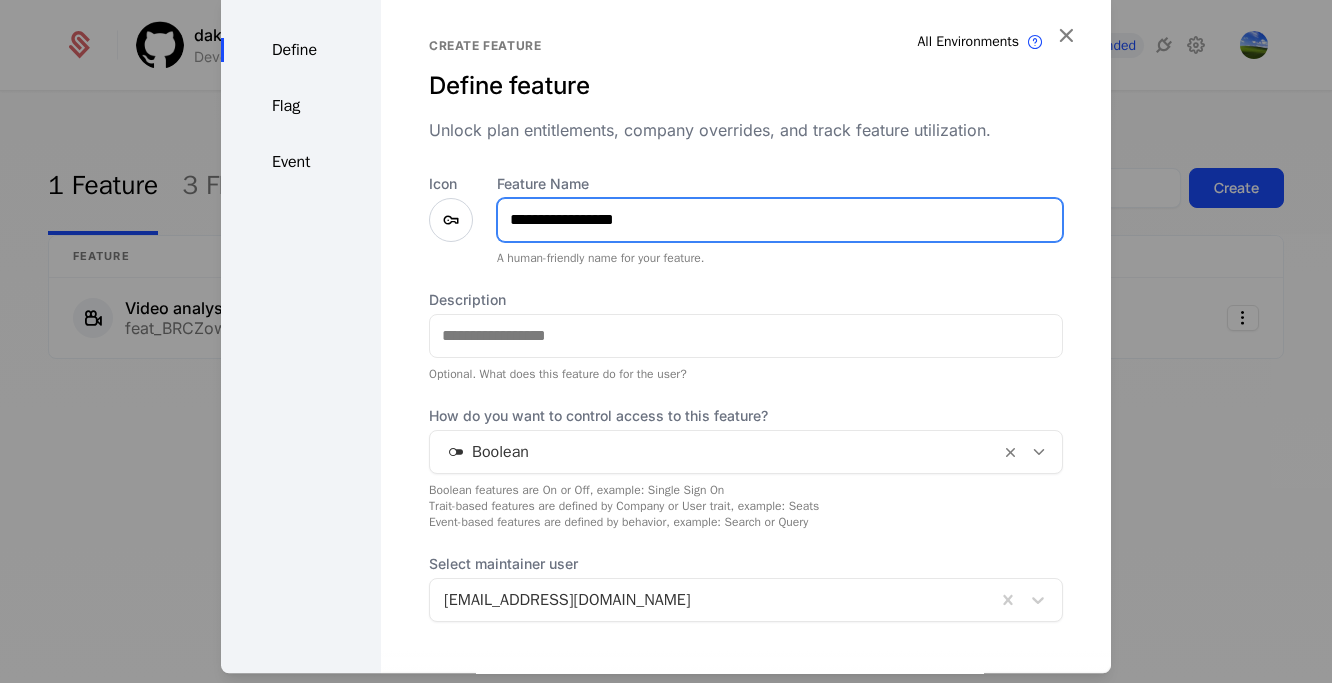 type on "**********" 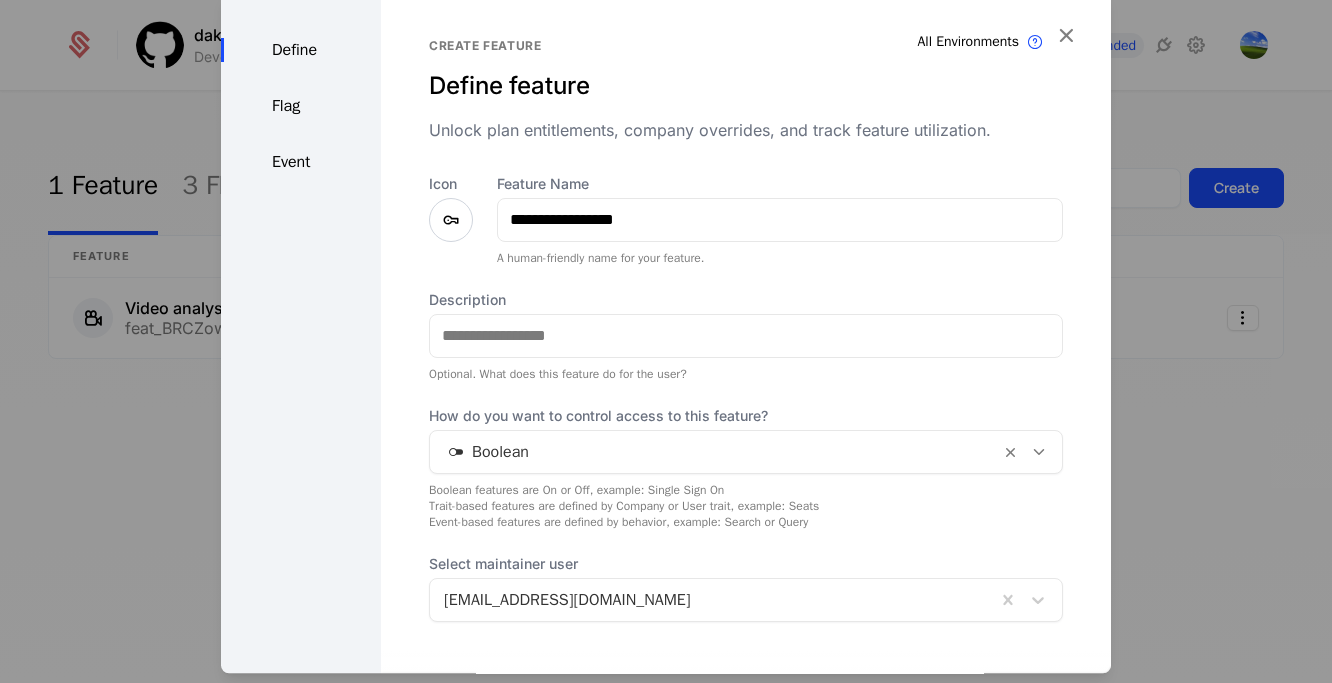 click on "Boolean" at bounding box center (715, 452) 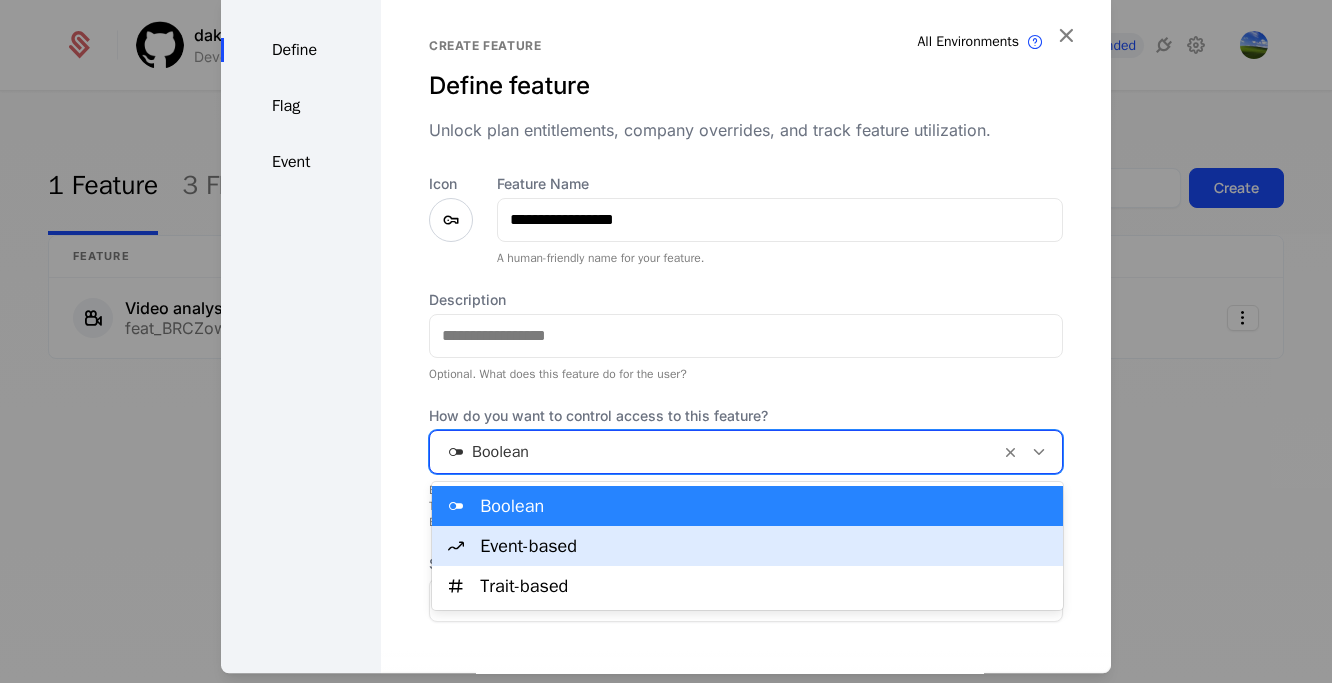 click on "Event-based" at bounding box center (747, 546) 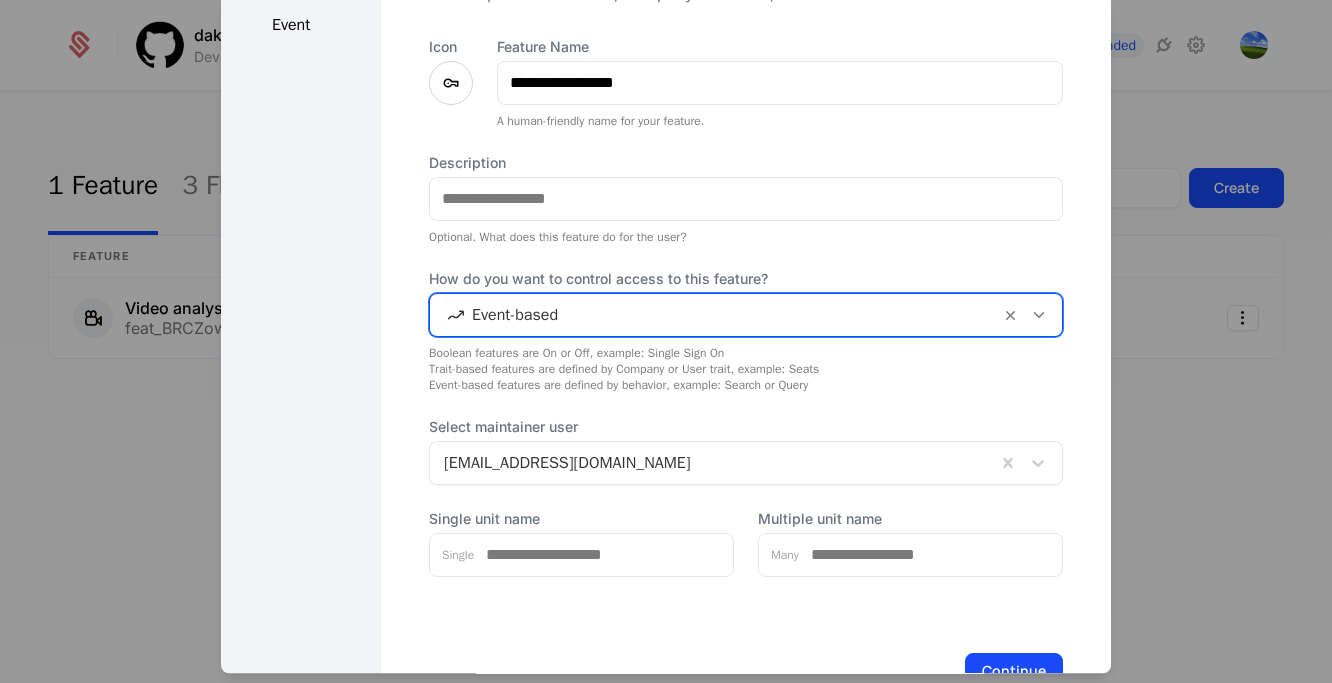 scroll, scrollTop: 201, scrollLeft: 0, axis: vertical 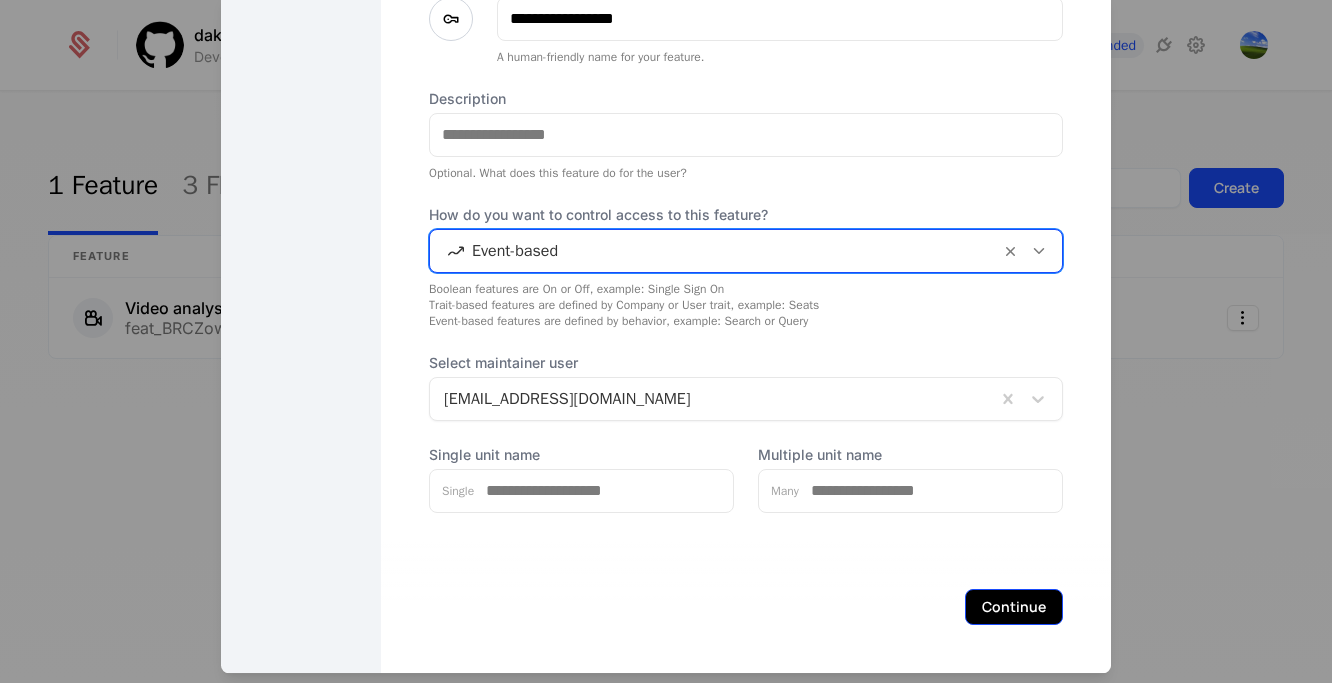 click on "Continue" at bounding box center (1014, 607) 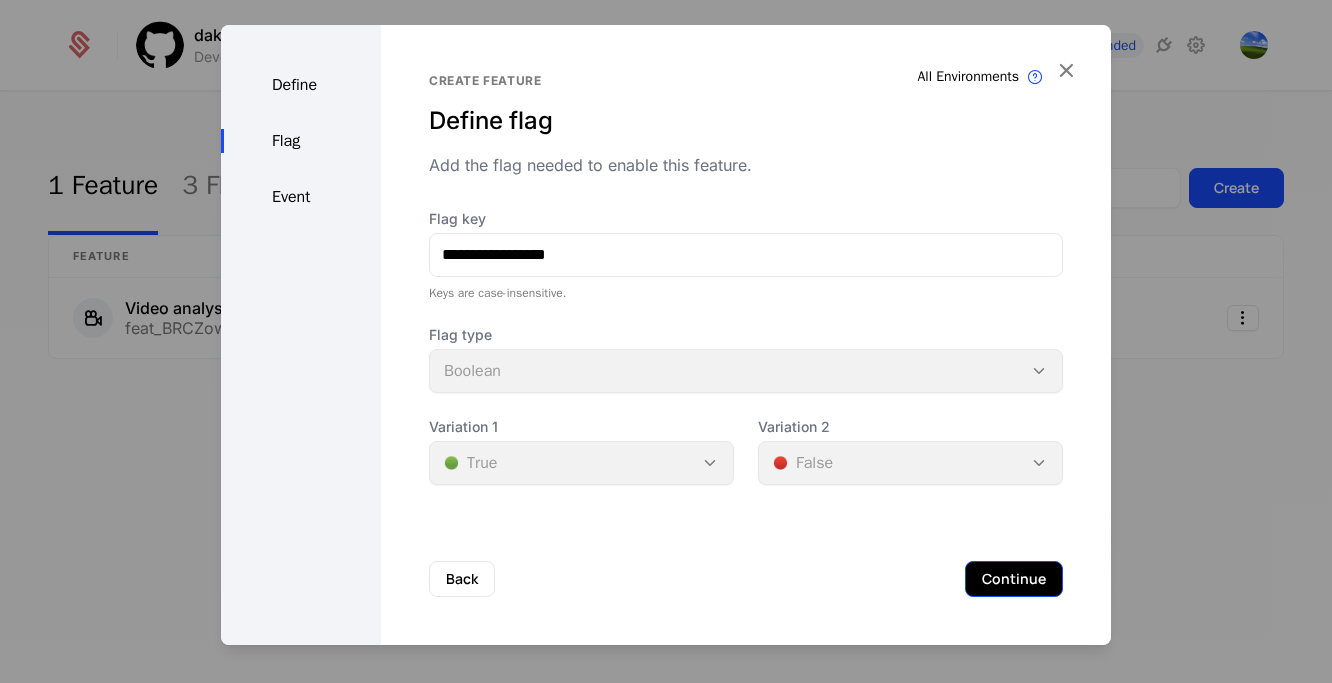 scroll, scrollTop: 0, scrollLeft: 0, axis: both 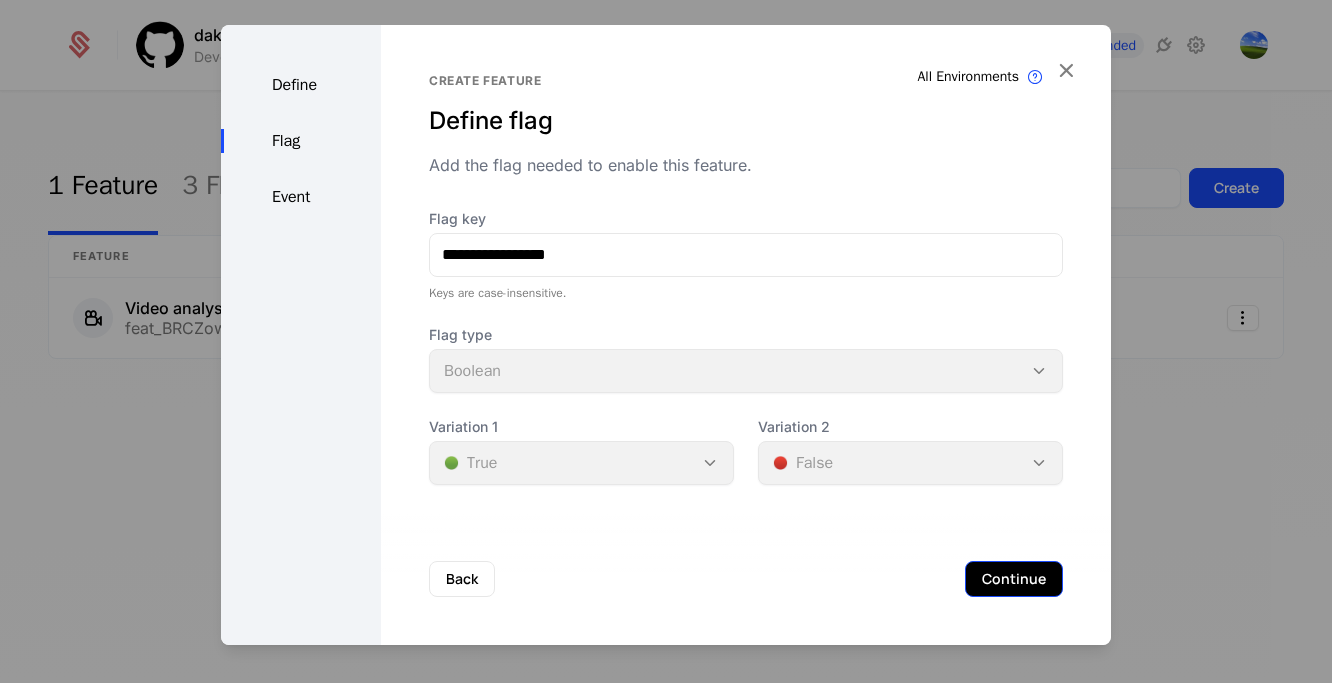 click on "Continue" at bounding box center [1014, 579] 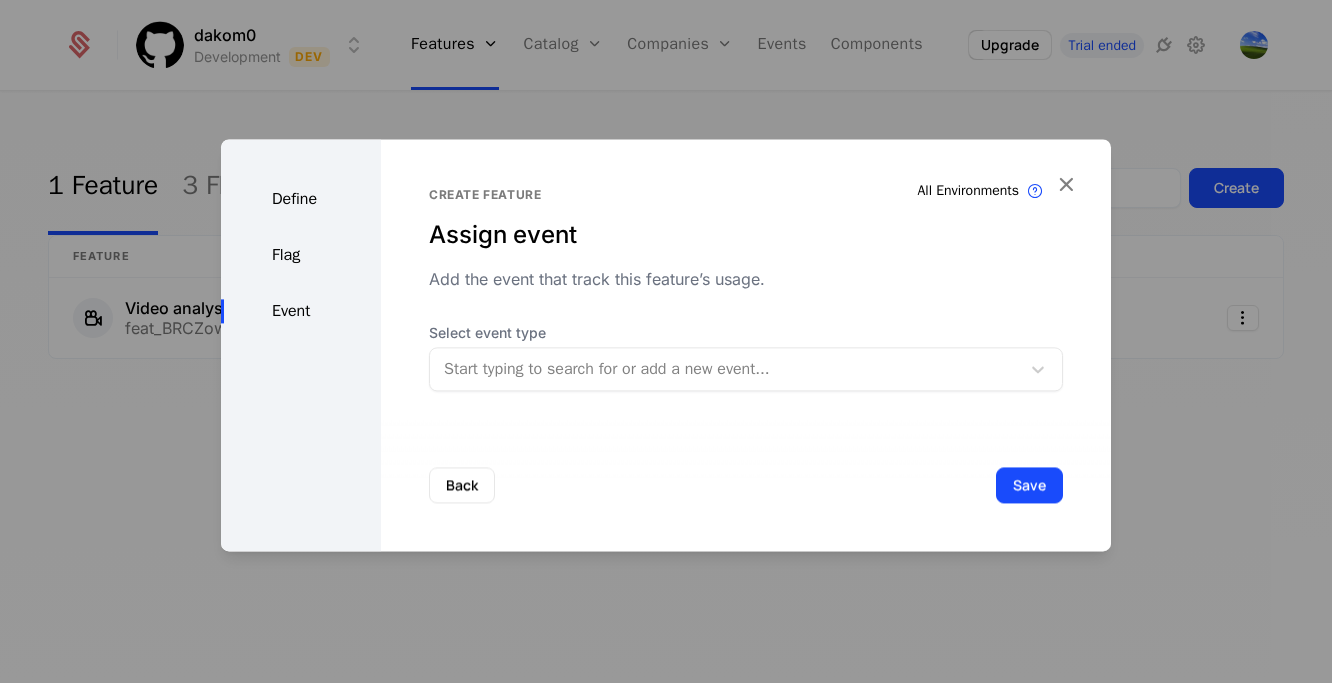 click at bounding box center (725, 369) 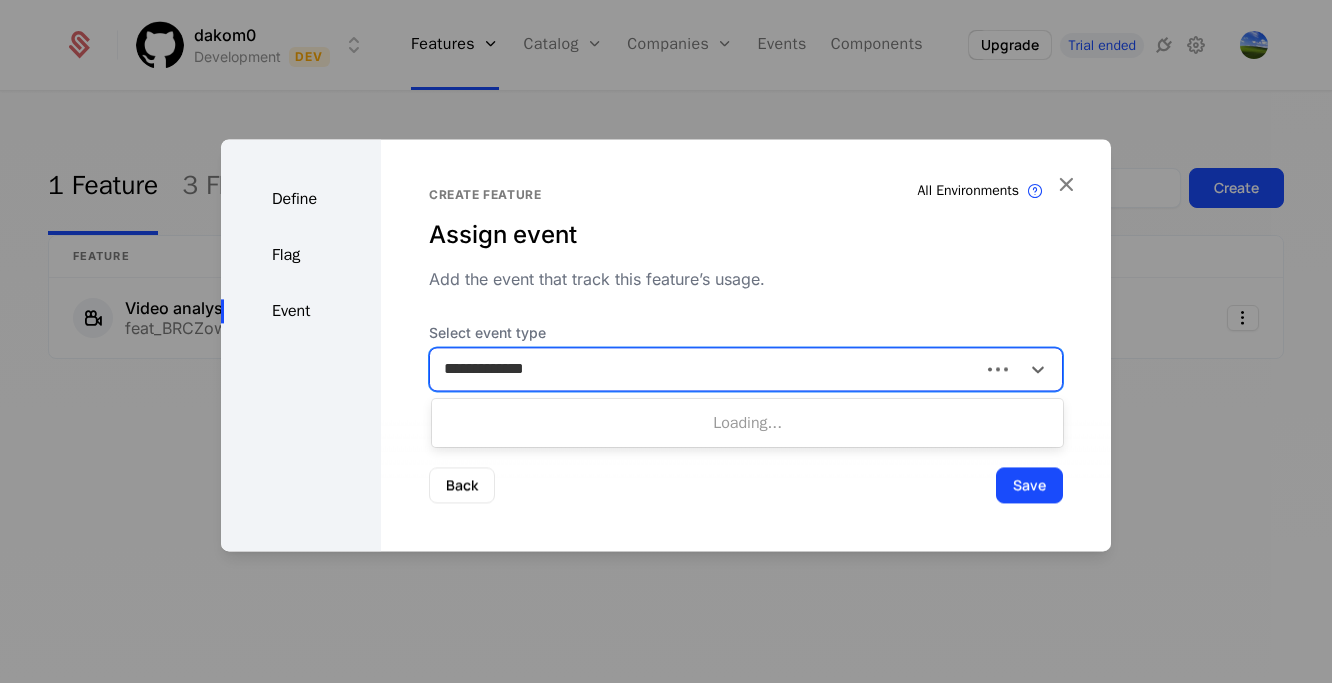 type on "**********" 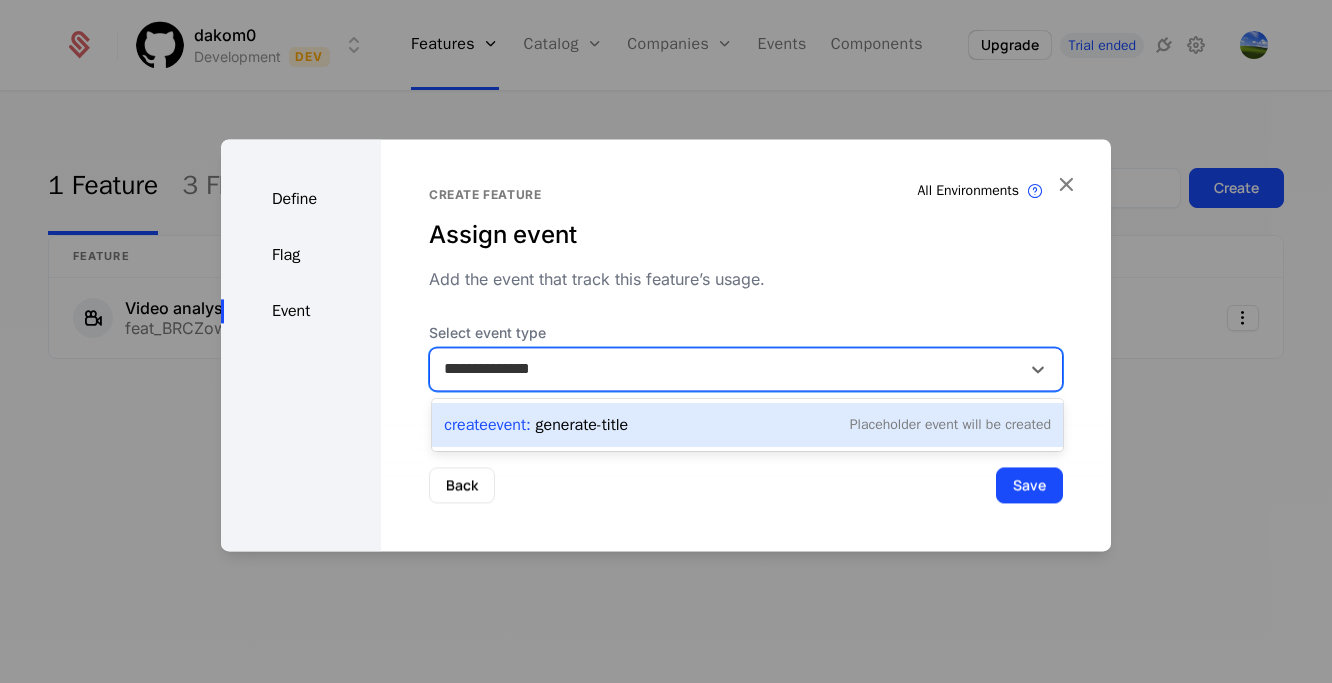 click on "Create  Event :   generate-title Placeholder   Event   will be created" at bounding box center [747, 425] 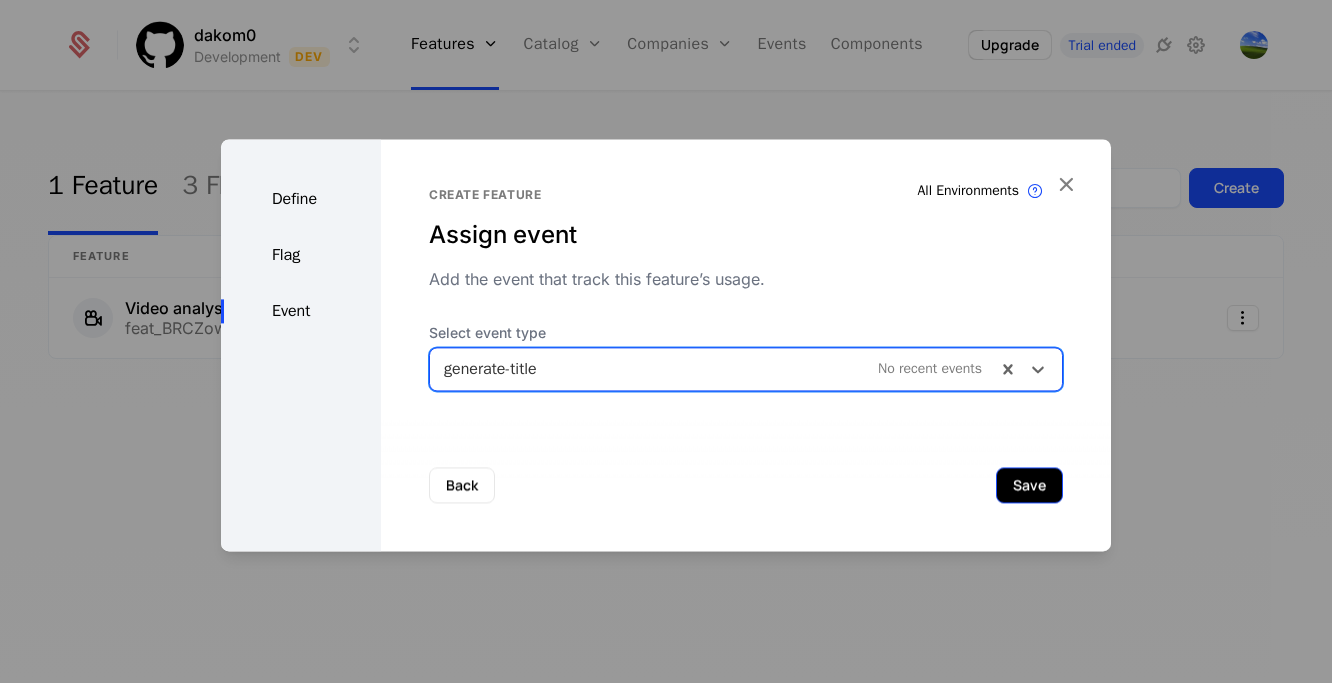 click on "Save" at bounding box center (1029, 485) 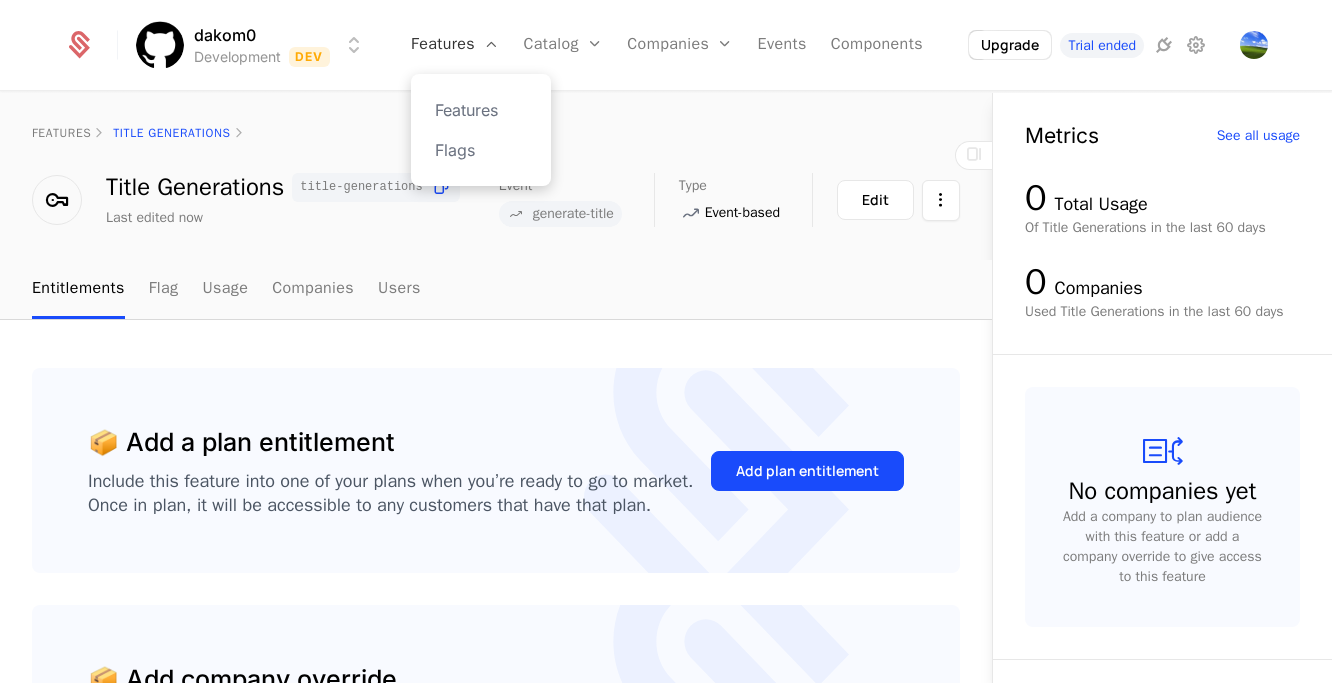 click on "Features" at bounding box center [455, 45] 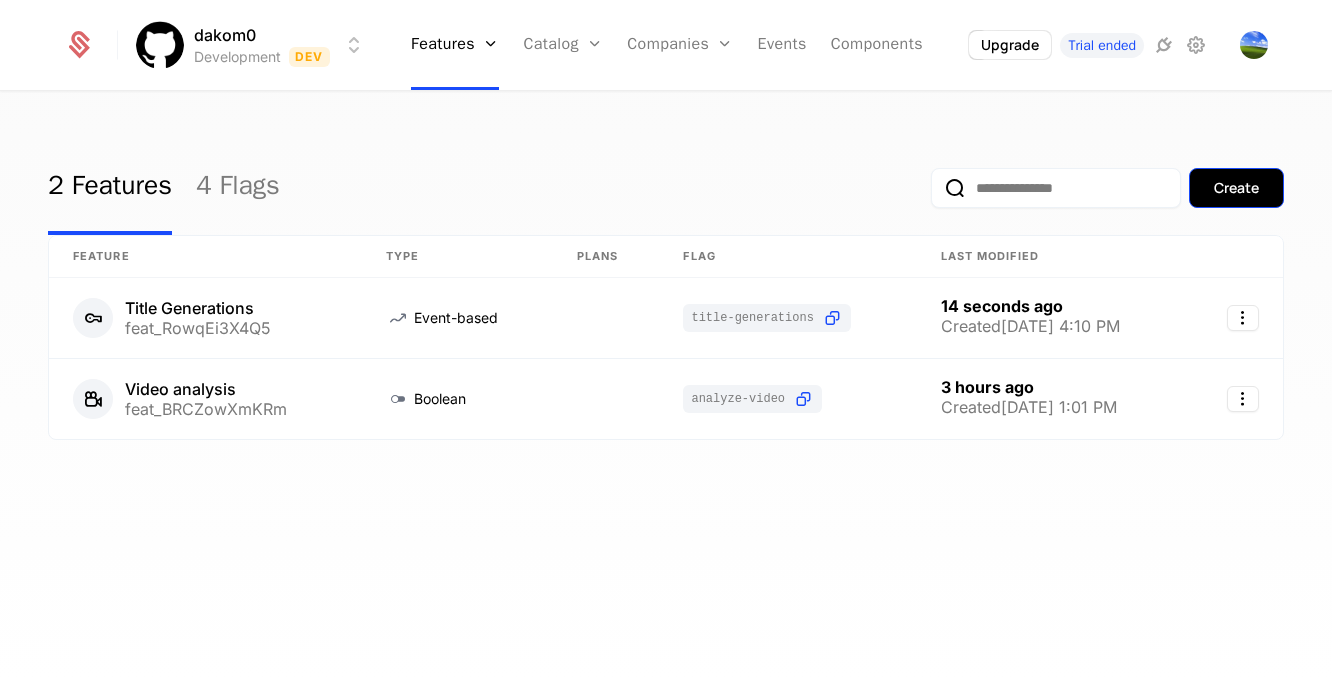click on "Create" at bounding box center (1236, 188) 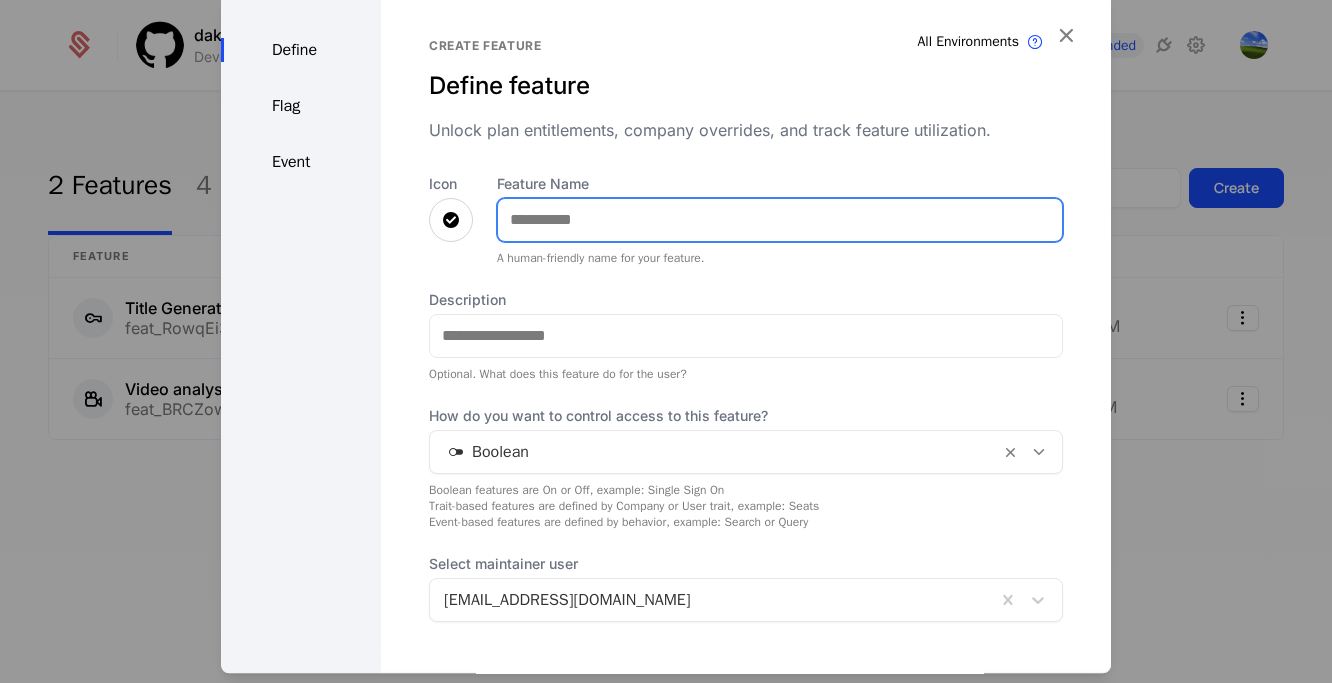 click on "Feature Name" at bounding box center (780, 220) 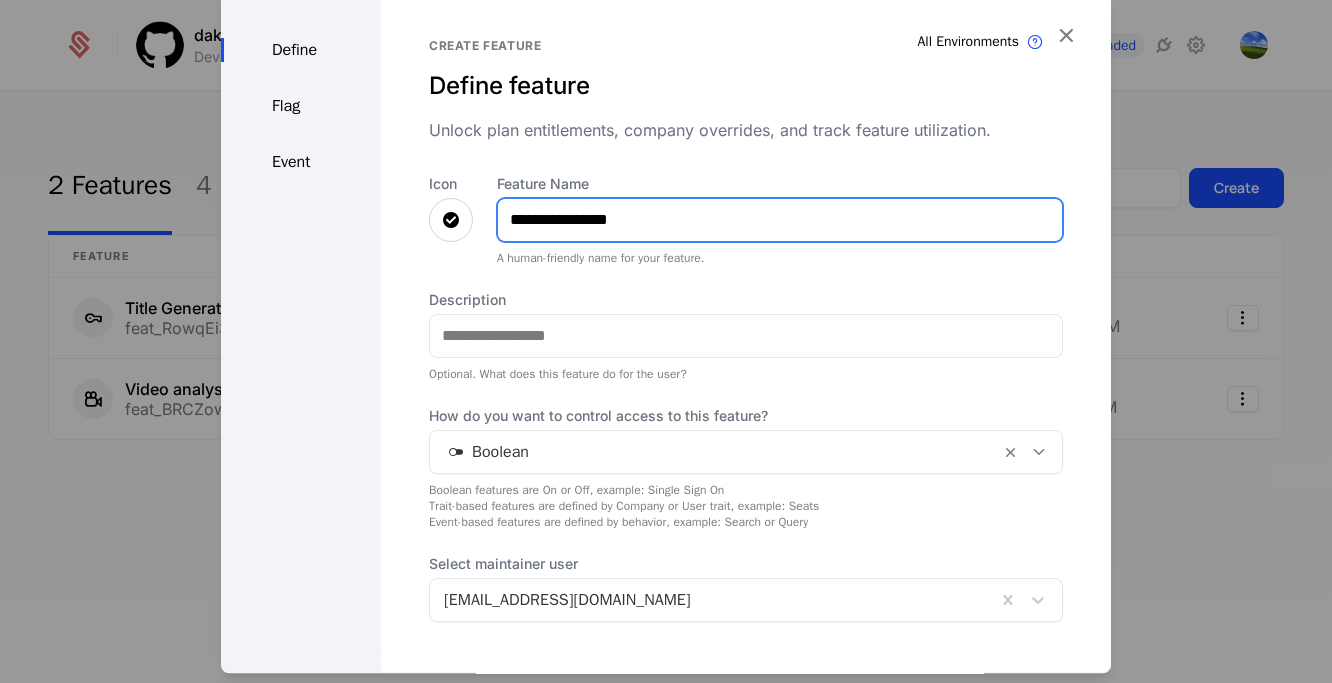 type on "**********" 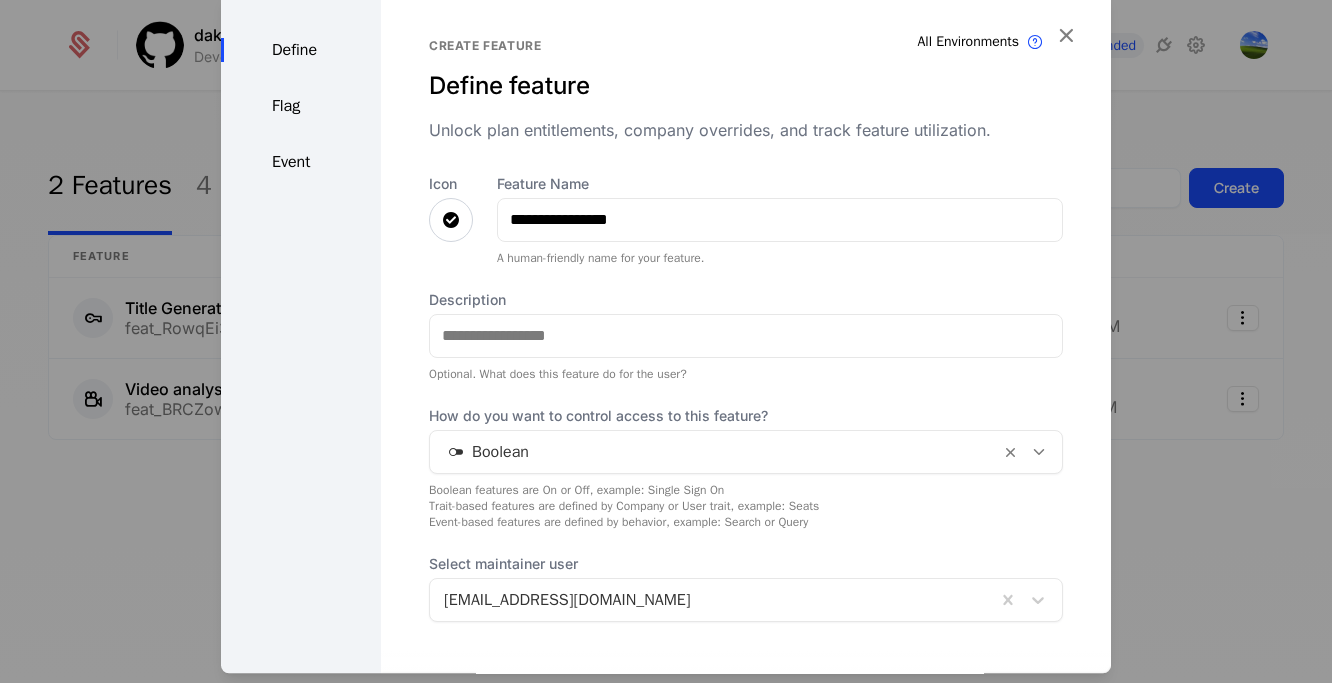 click at bounding box center [451, 220] 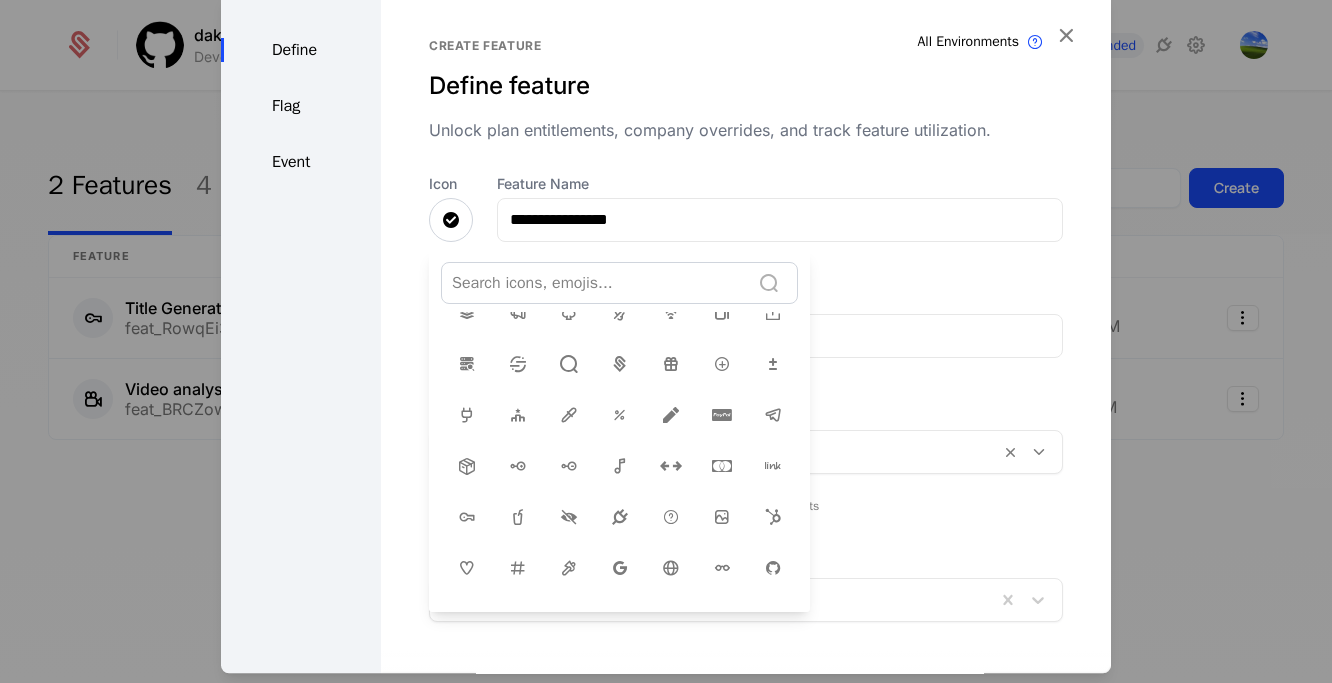 scroll, scrollTop: 206, scrollLeft: 0, axis: vertical 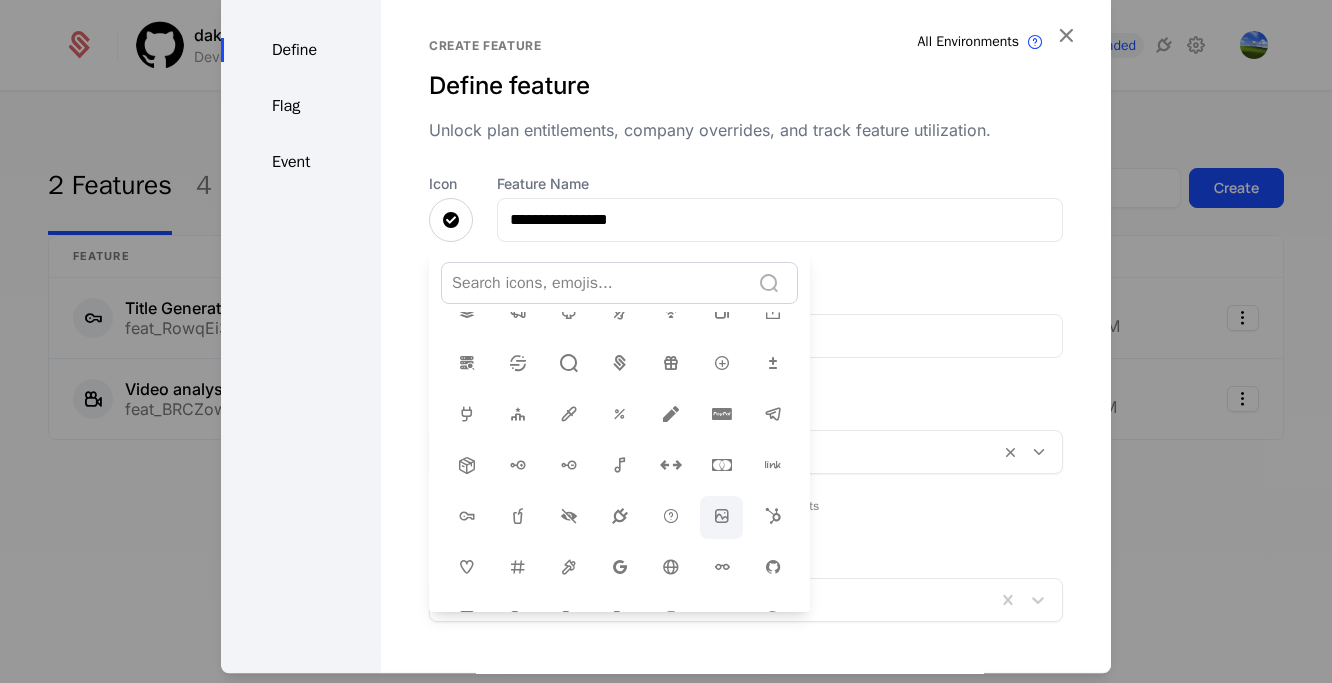 click at bounding box center [722, 516] 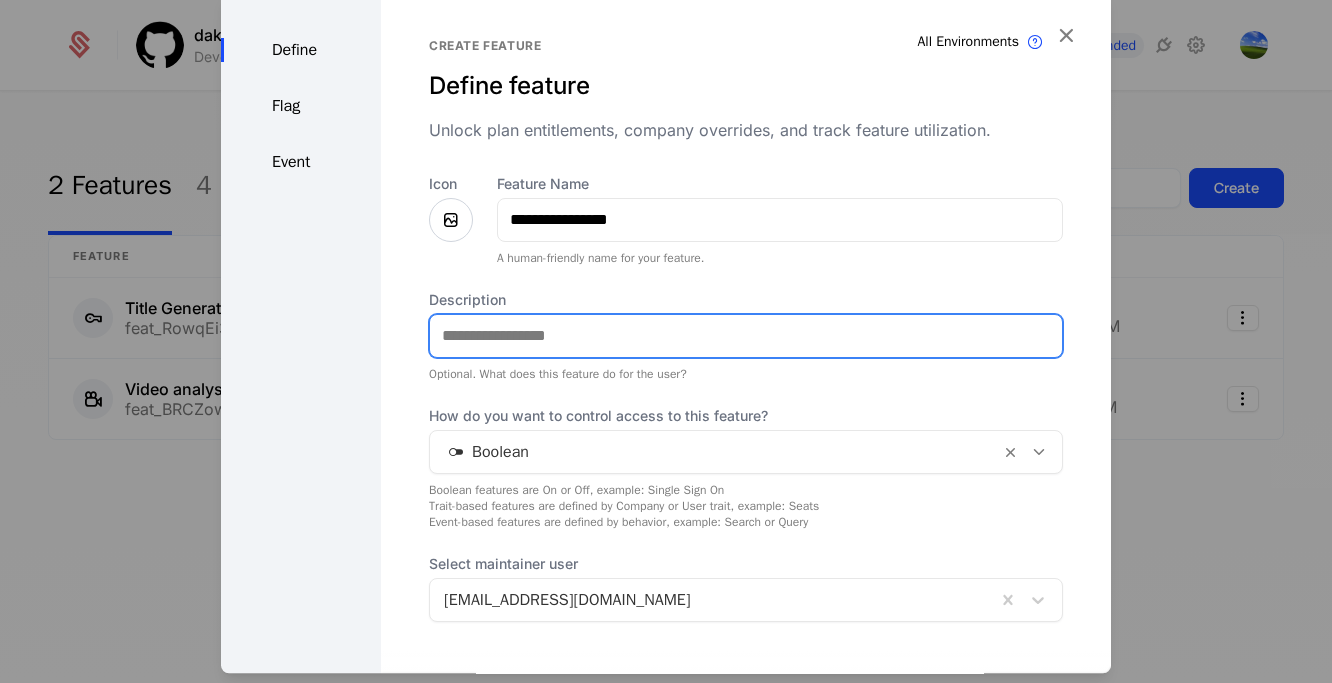 click on "Description" at bounding box center (746, 336) 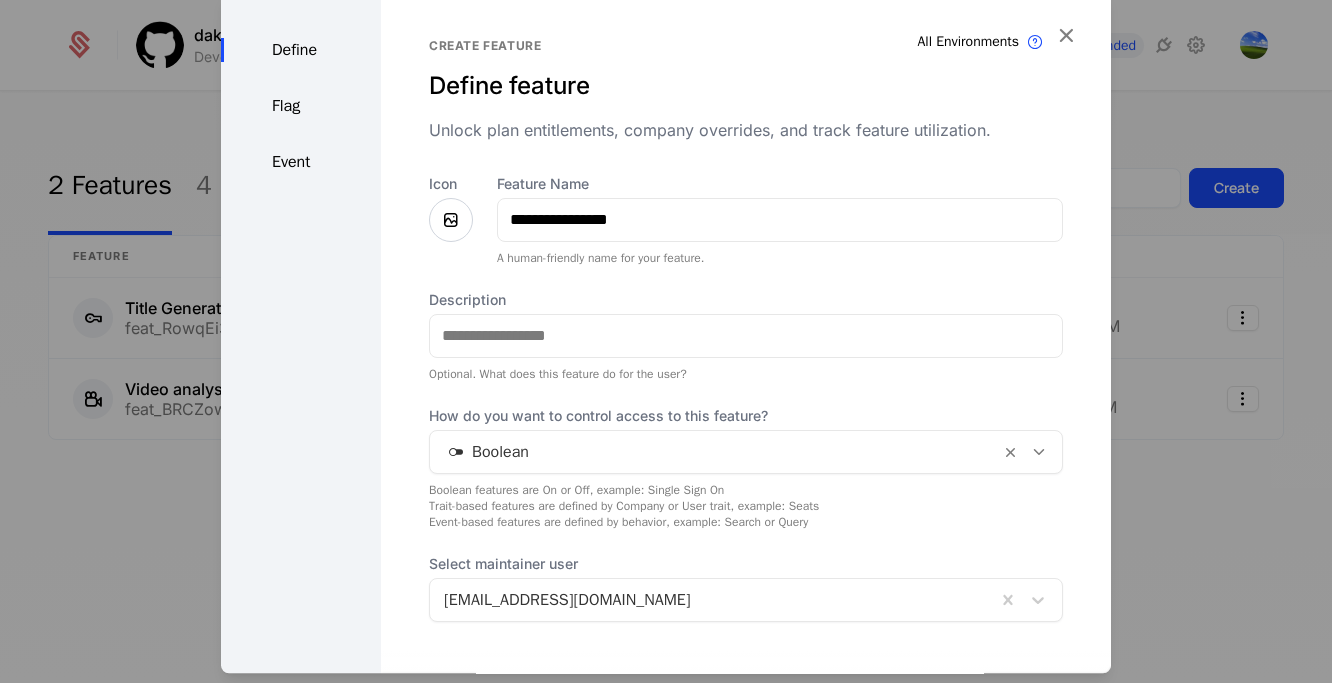 click at bounding box center (715, 452) 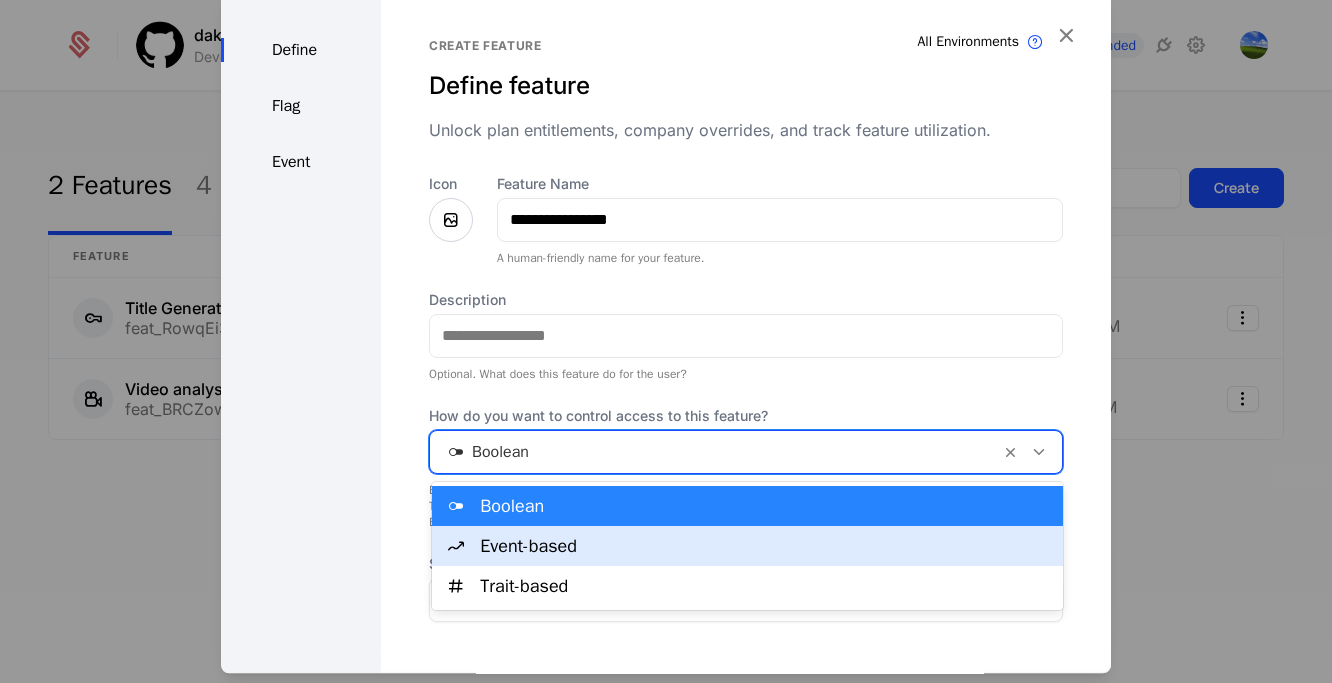 click on "Event-based" at bounding box center (765, 546) 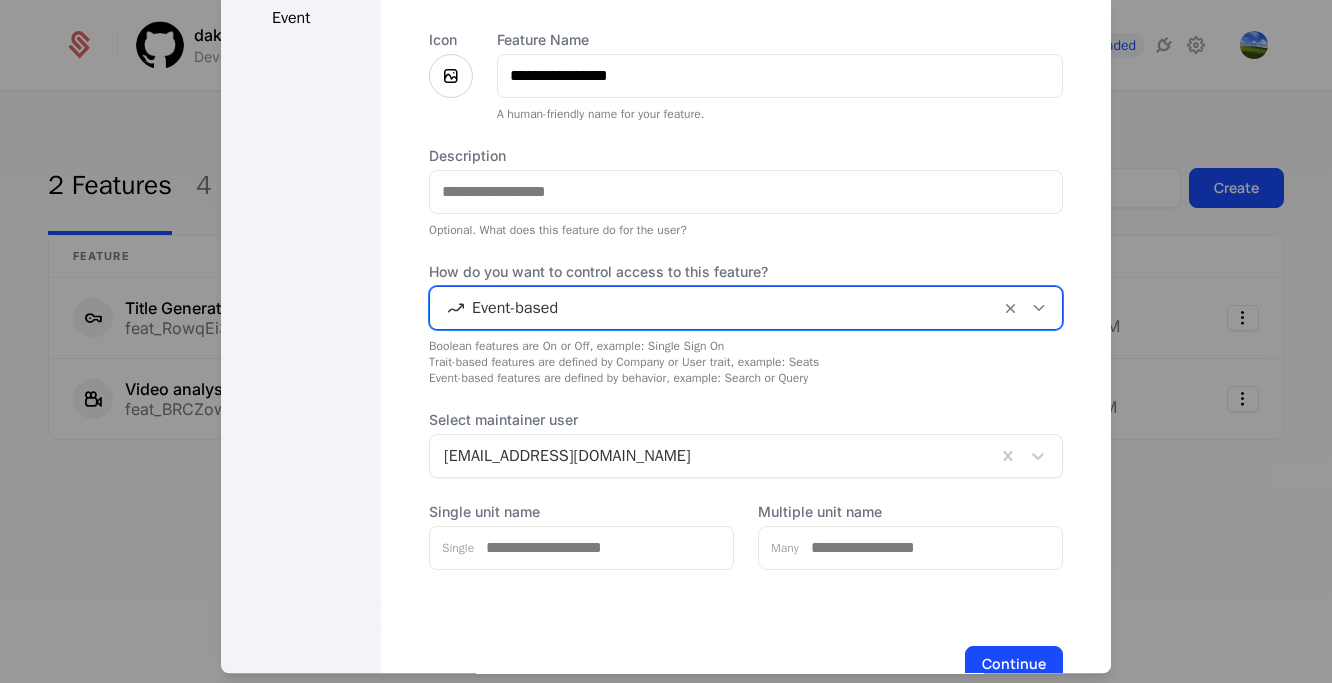 scroll, scrollTop: 161, scrollLeft: 0, axis: vertical 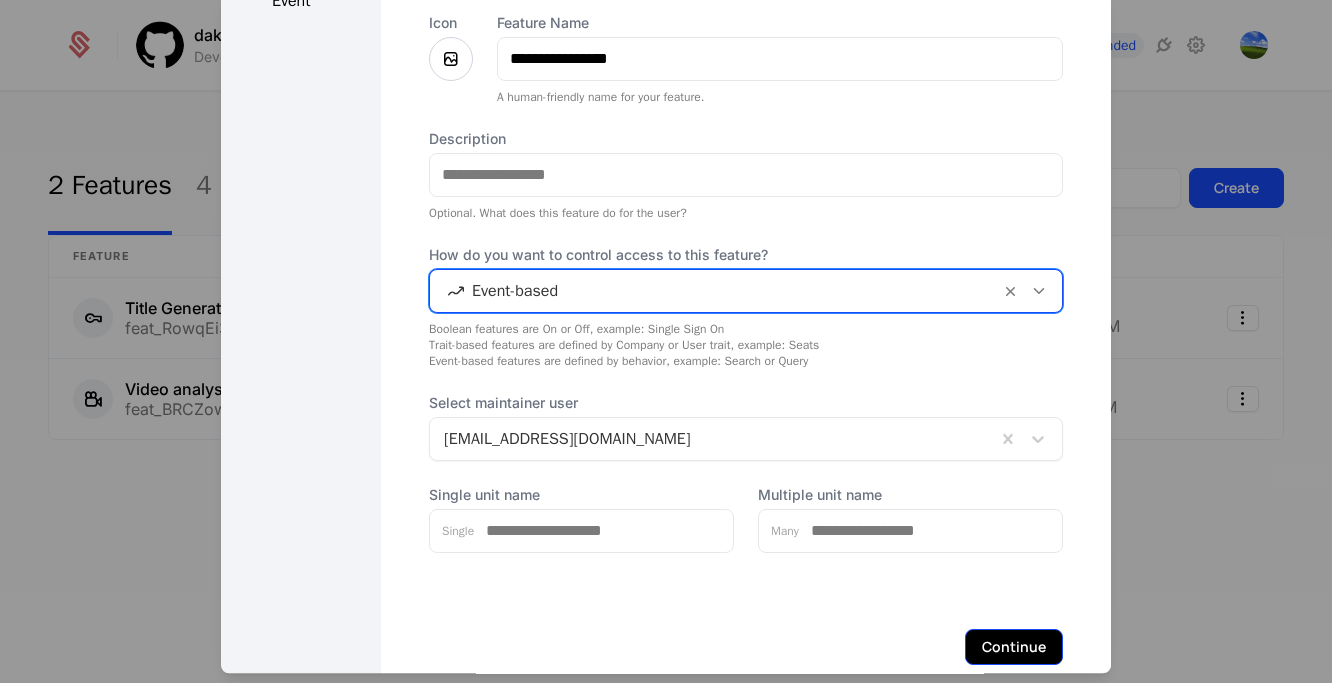 click on "Continue" at bounding box center [1014, 647] 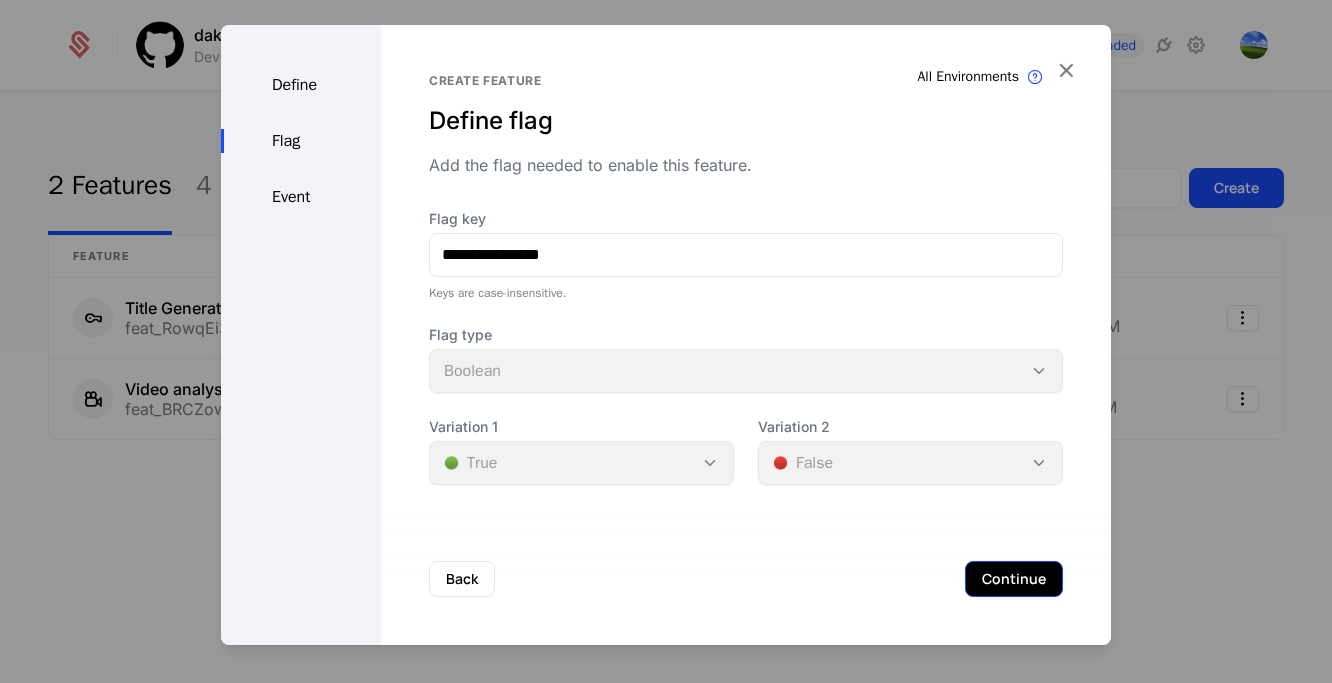 scroll, scrollTop: 0, scrollLeft: 0, axis: both 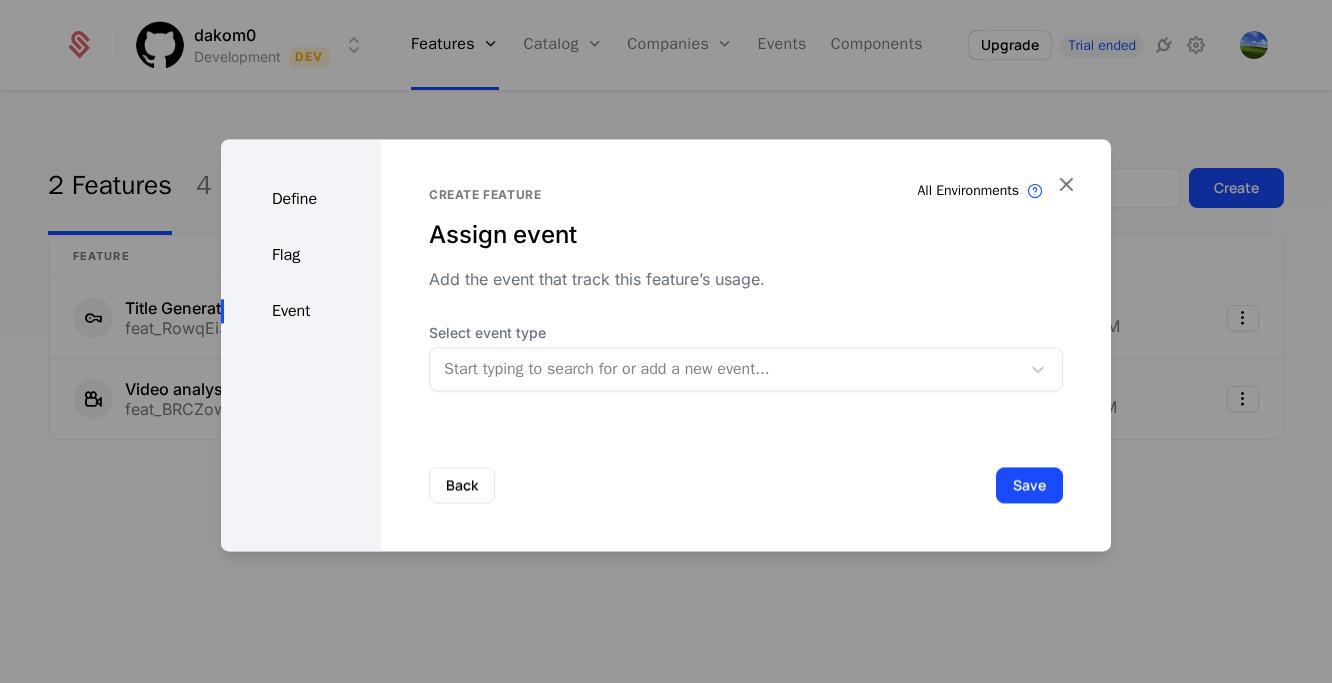 click at bounding box center (725, 369) 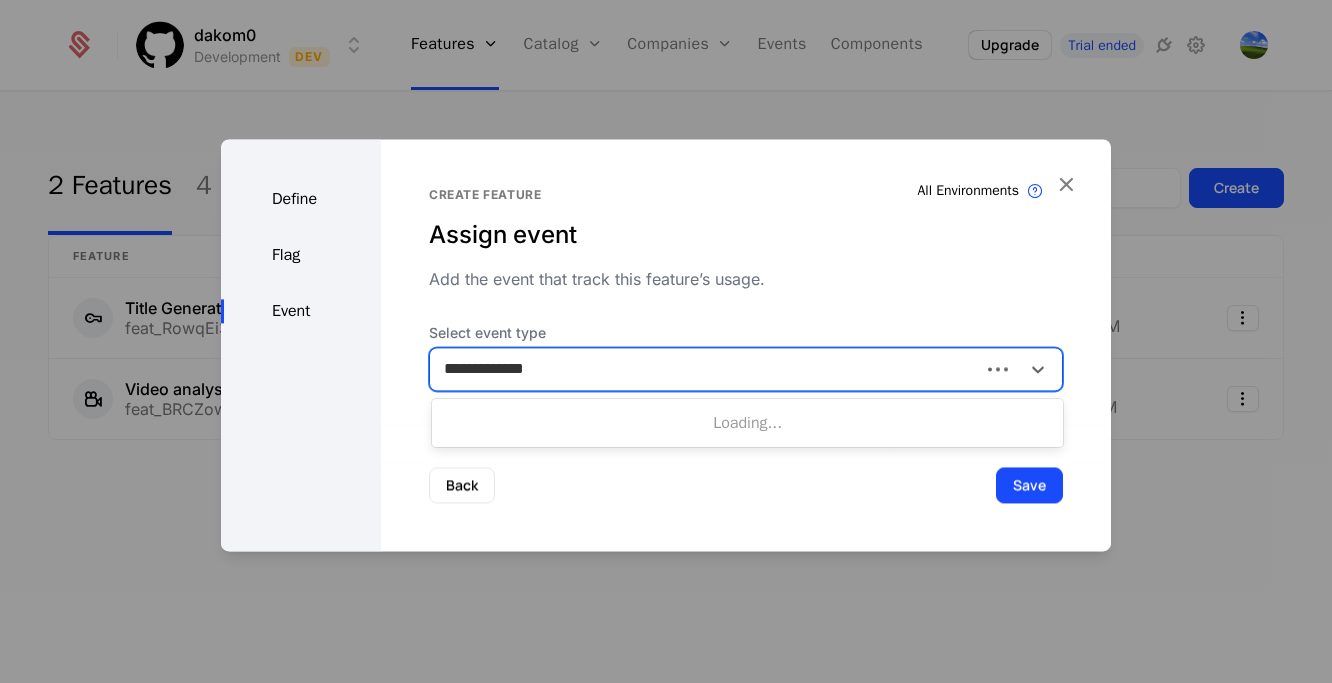 type on "**********" 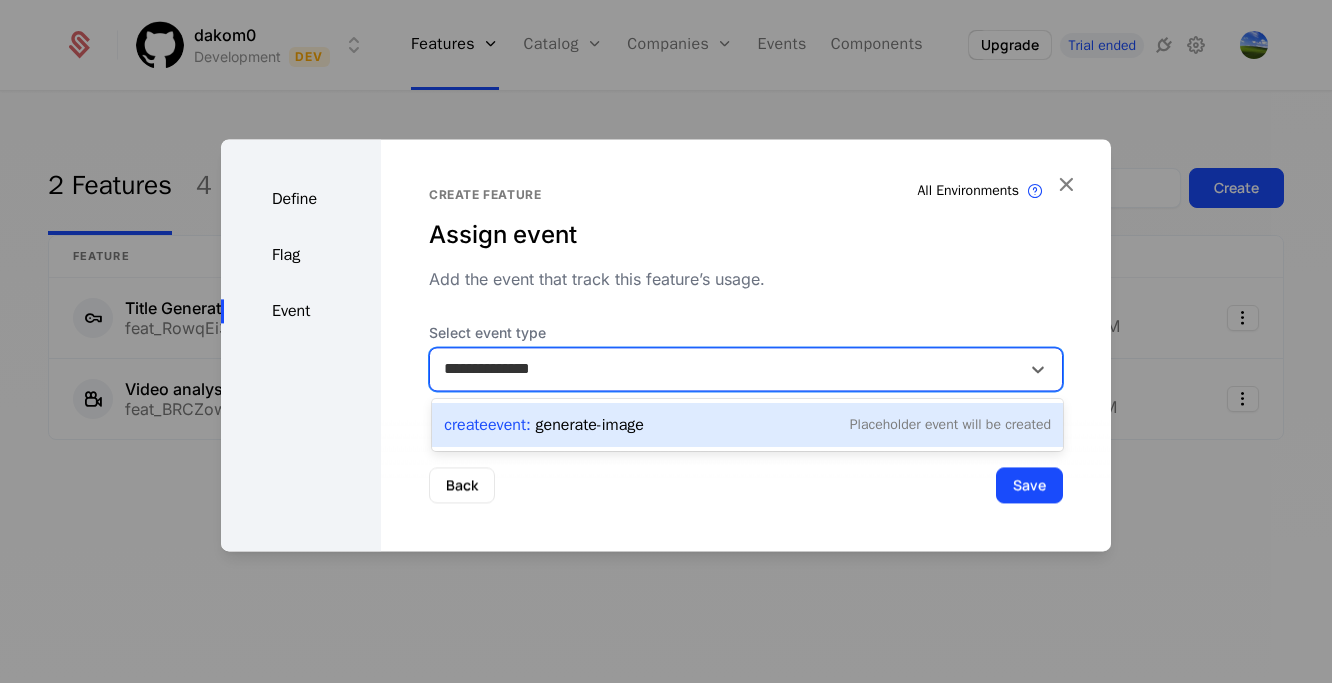 click on "Placeholder   Event   will be created" at bounding box center (950, 425) 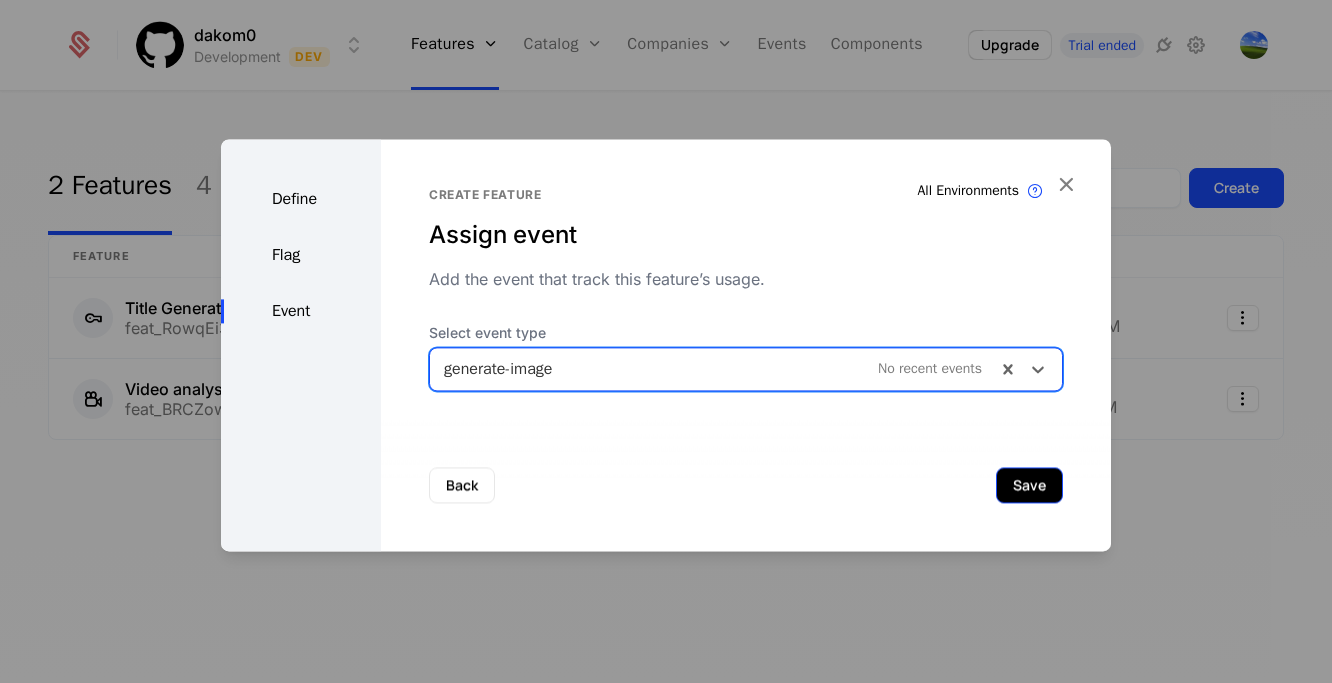 click on "Save" at bounding box center [1029, 485] 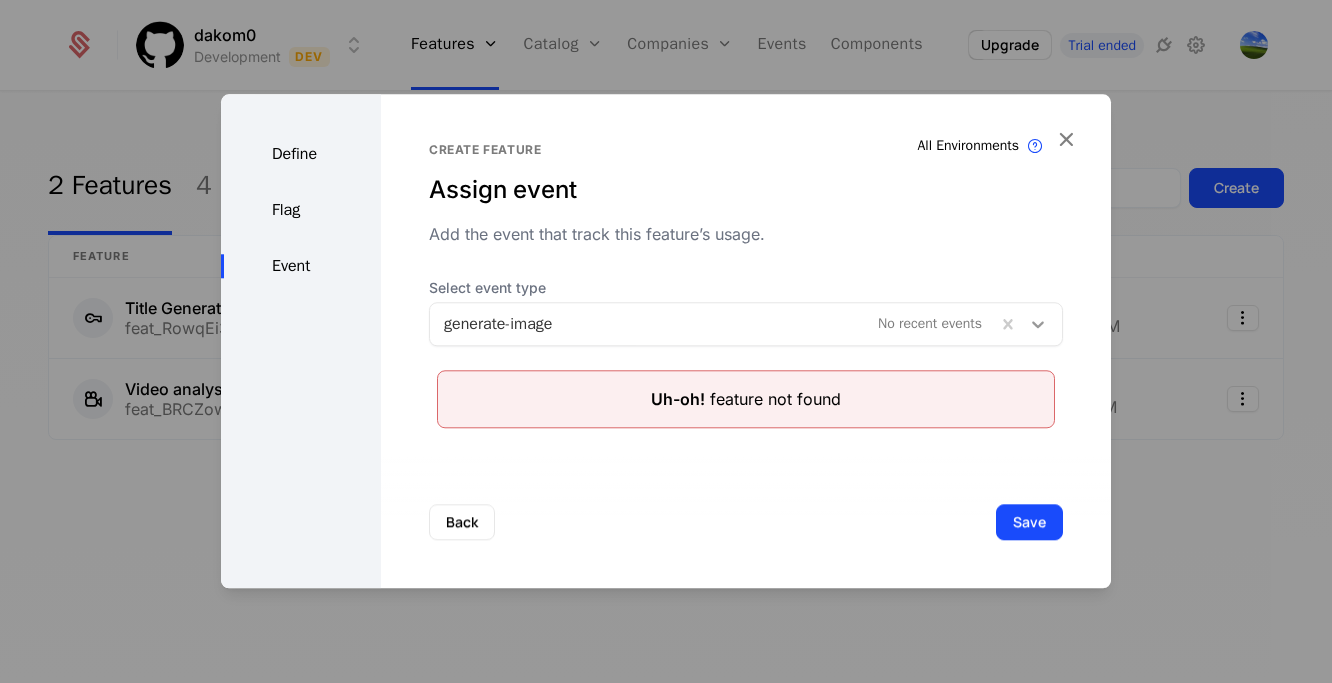 click 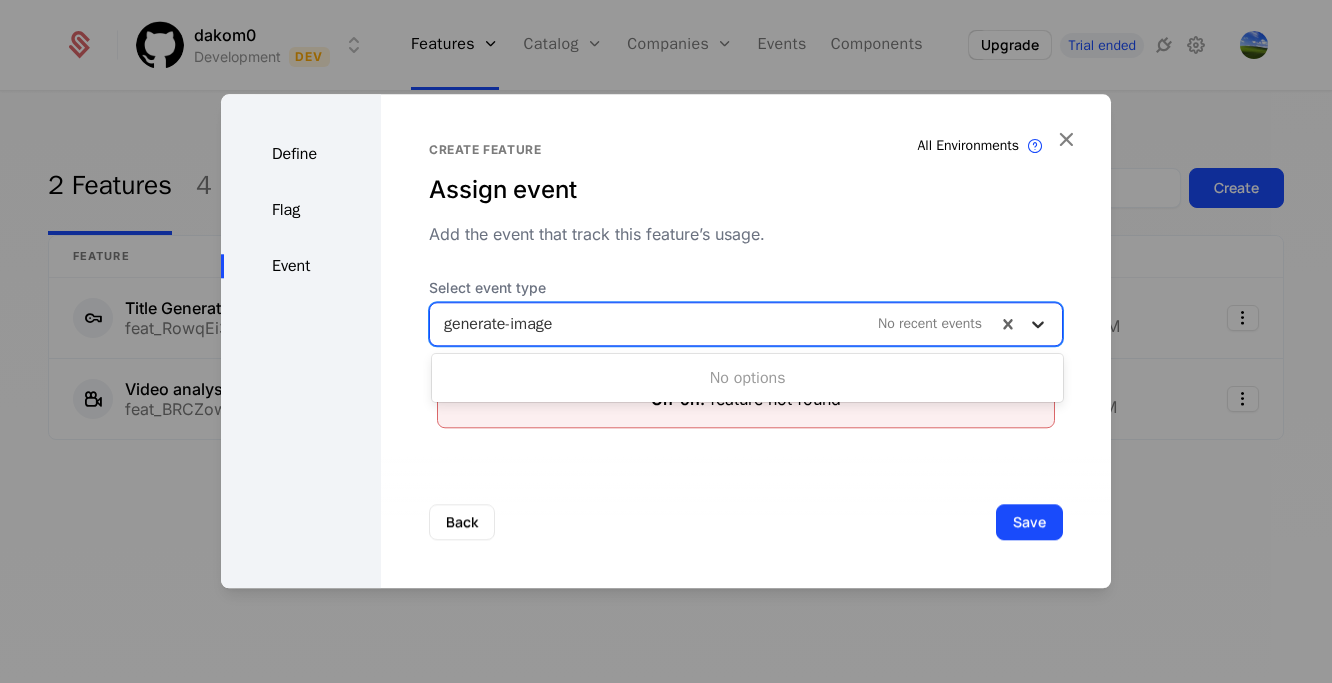 click 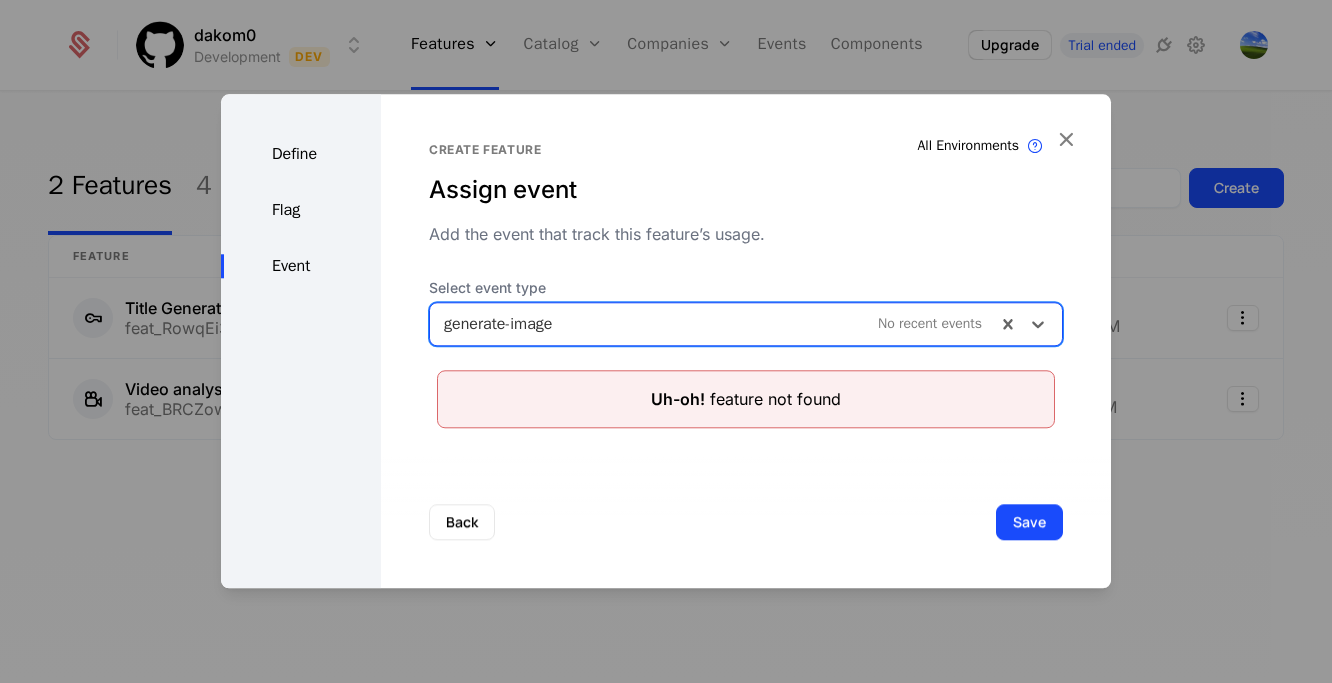 click on "generate-image No recent events" at bounding box center (746, 324) 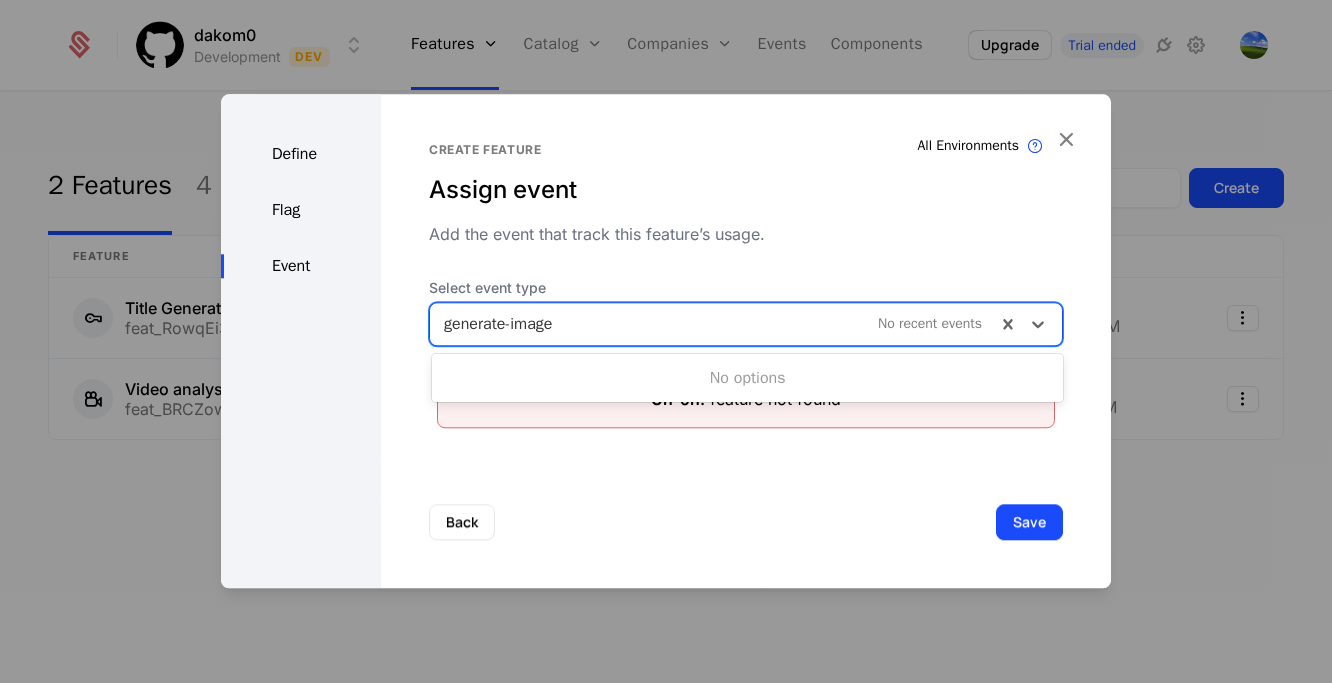 click at bounding box center (713, 324) 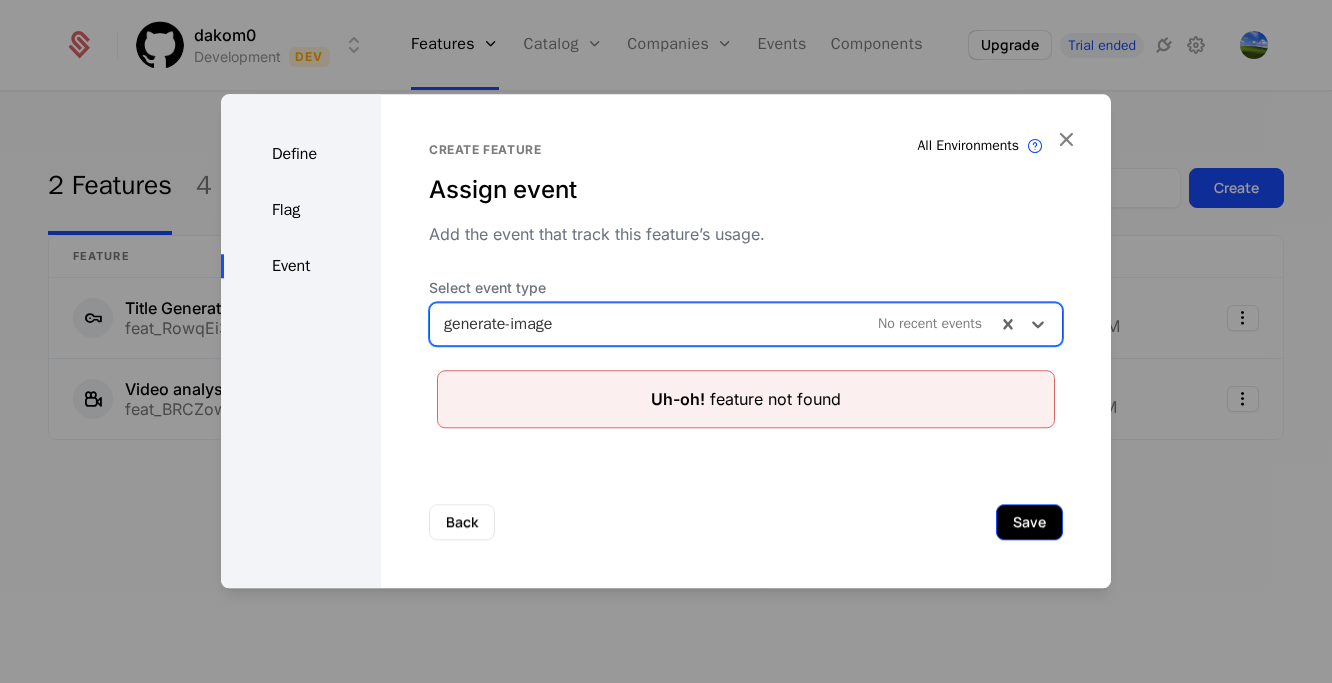 click on "Save" at bounding box center [1029, 522] 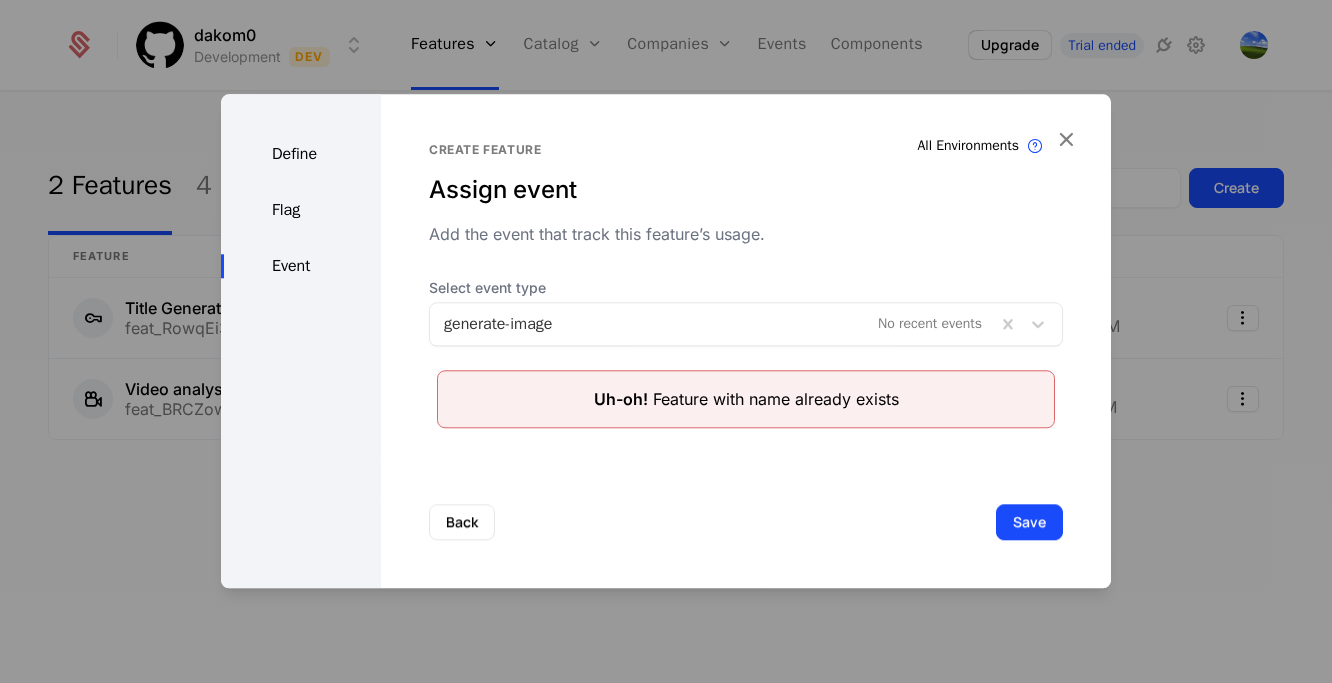 click on "Flag" at bounding box center [301, 210] 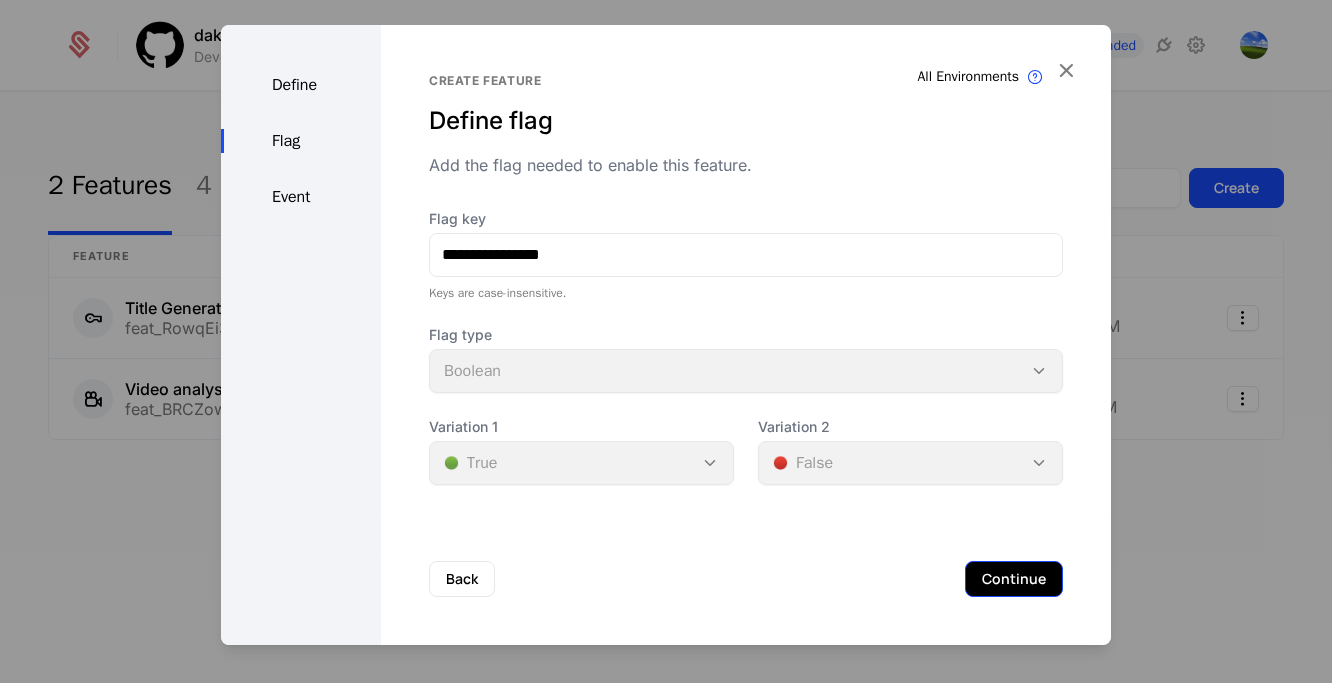 click on "Continue" at bounding box center (1014, 579) 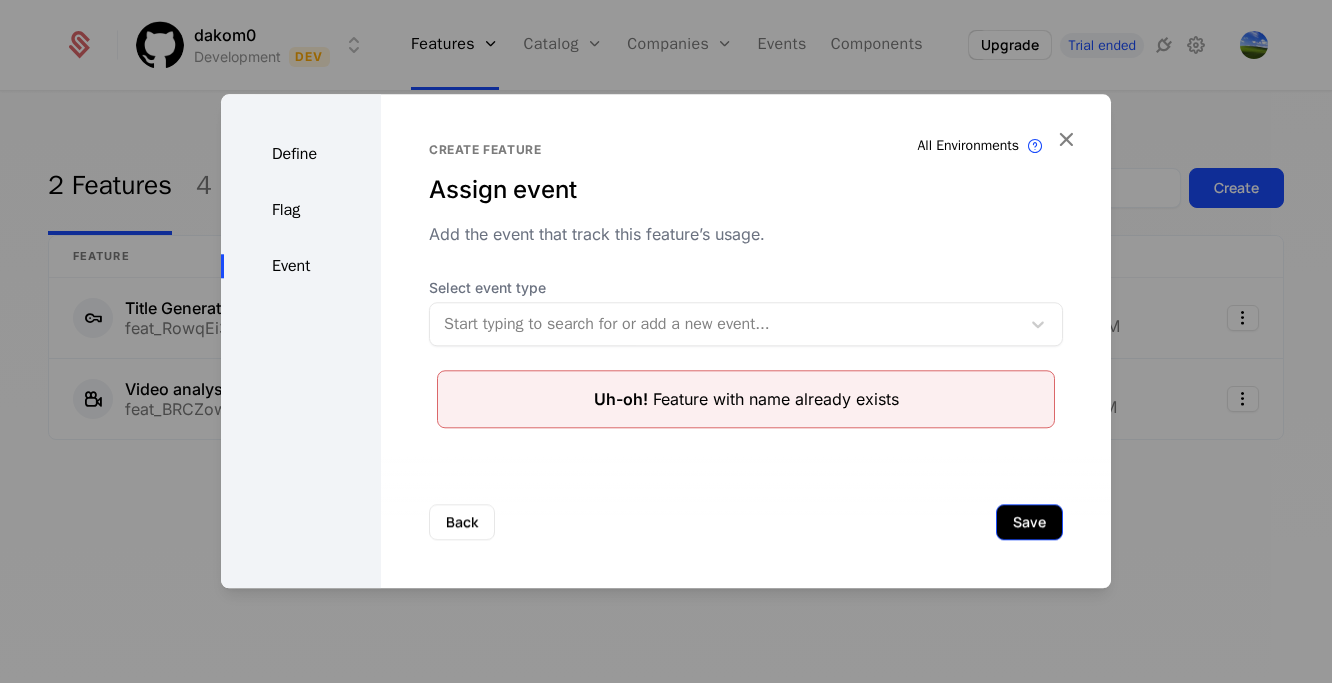 click on "Save" at bounding box center [1029, 522] 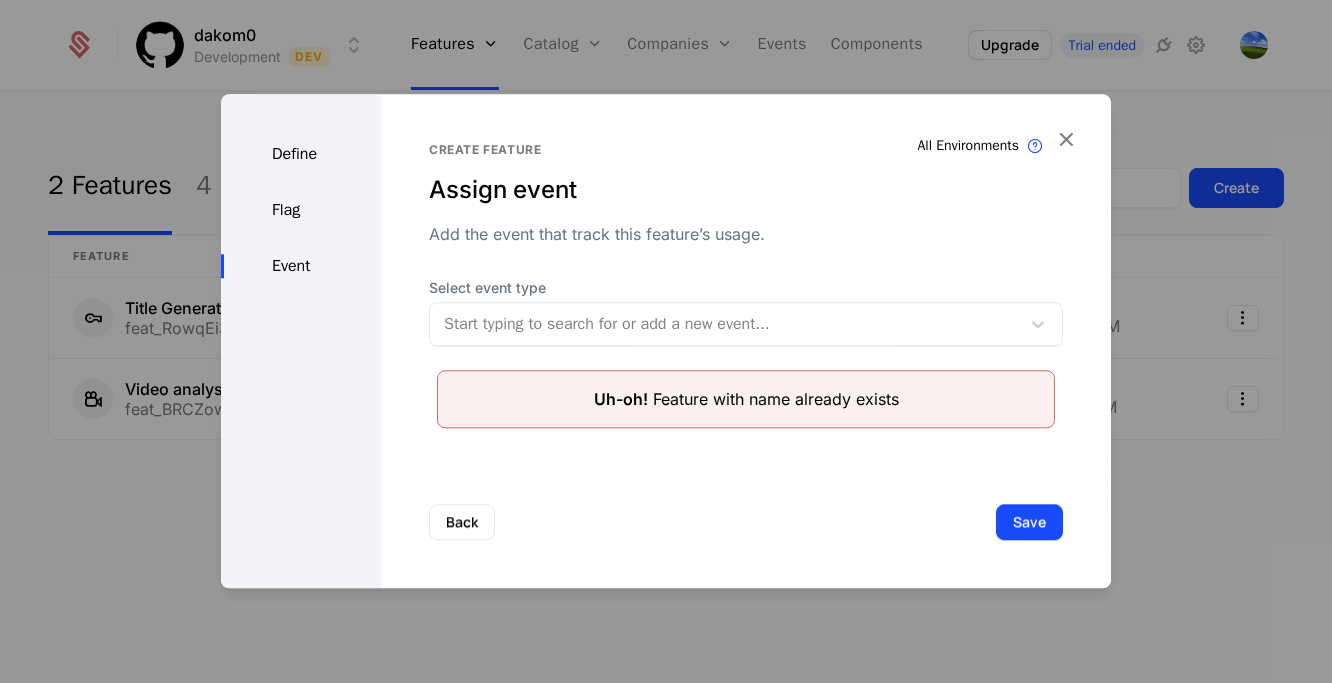 click on "Define" at bounding box center (301, 154) 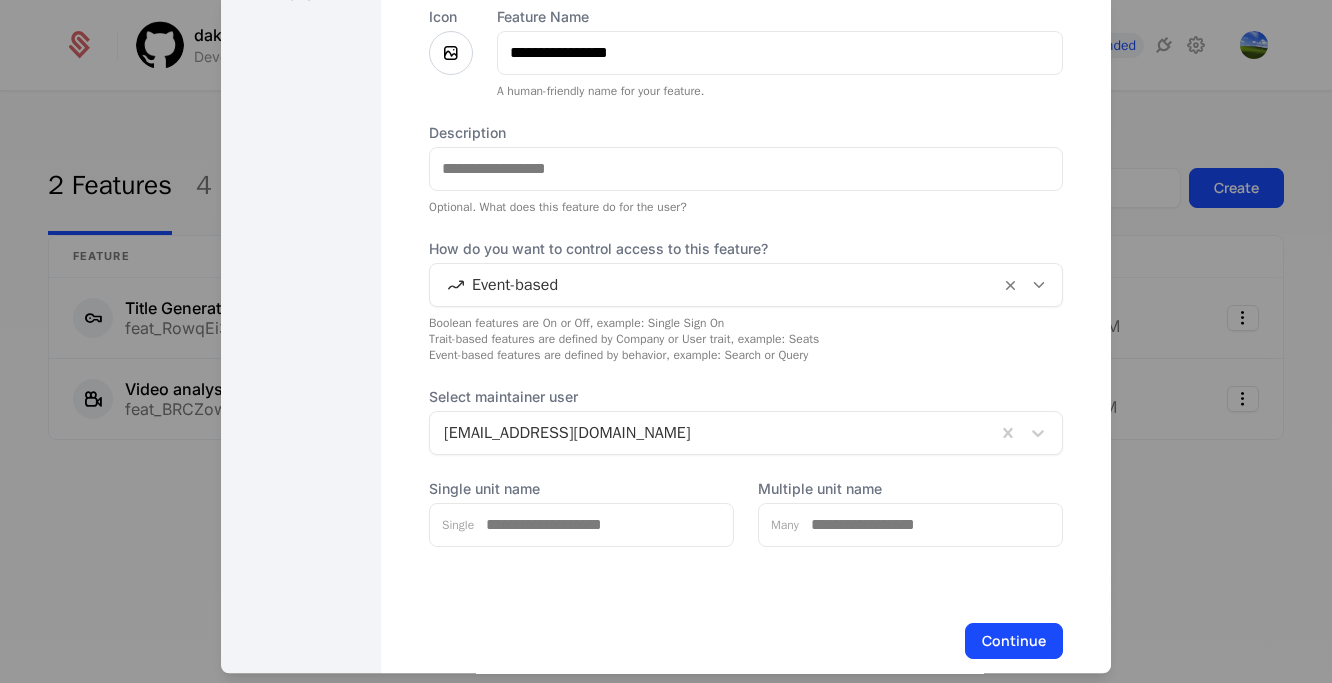 scroll, scrollTop: 201, scrollLeft: 0, axis: vertical 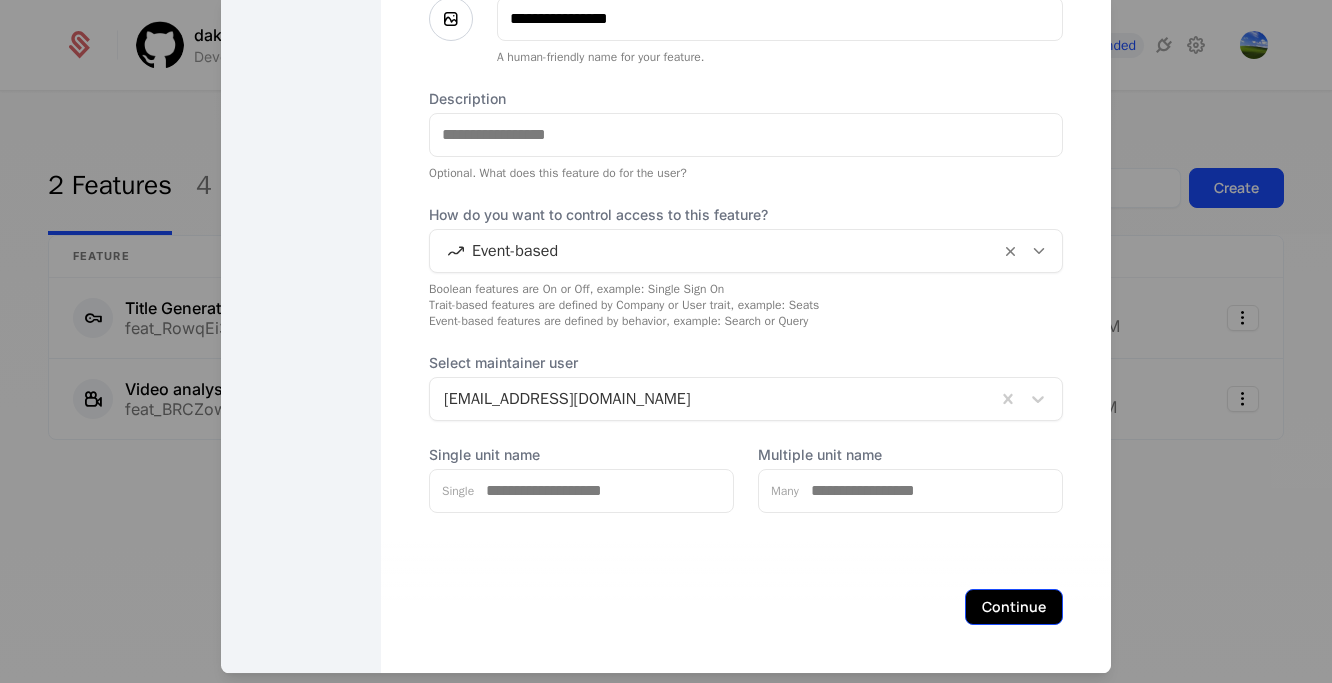 click on "Continue" at bounding box center (1014, 607) 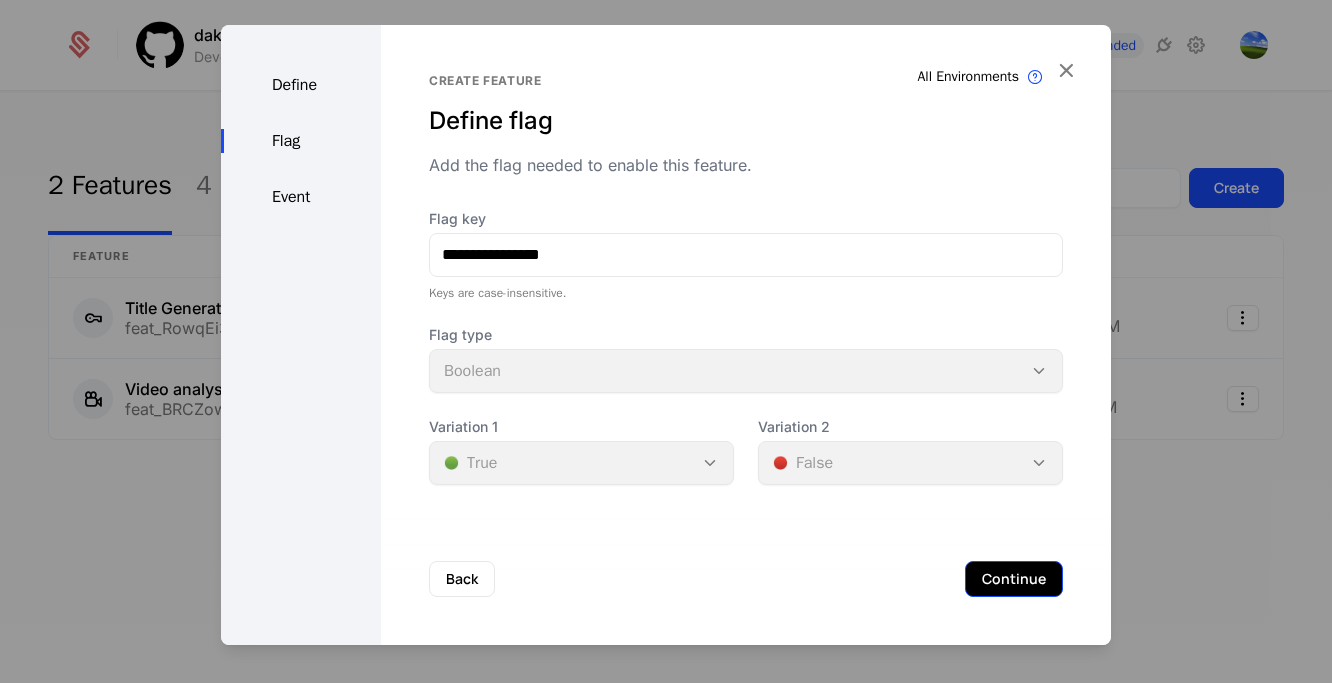 scroll, scrollTop: 0, scrollLeft: 0, axis: both 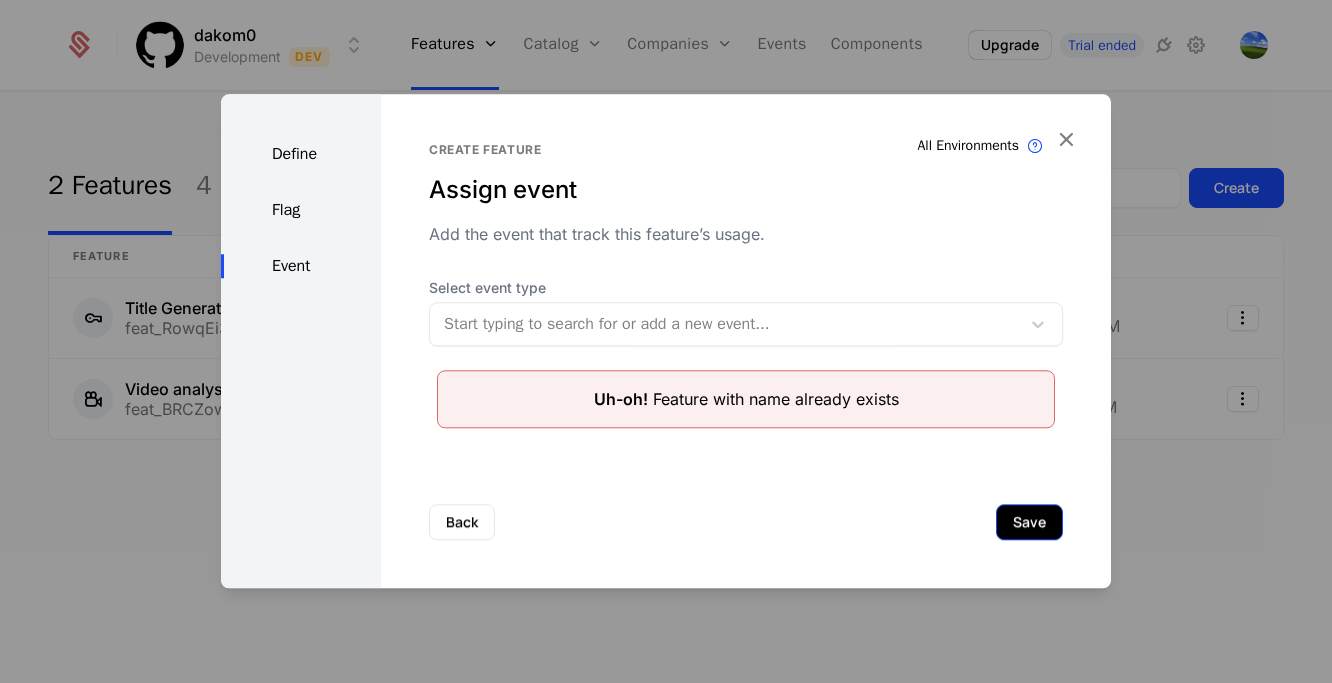 click on "Save" at bounding box center (1029, 522) 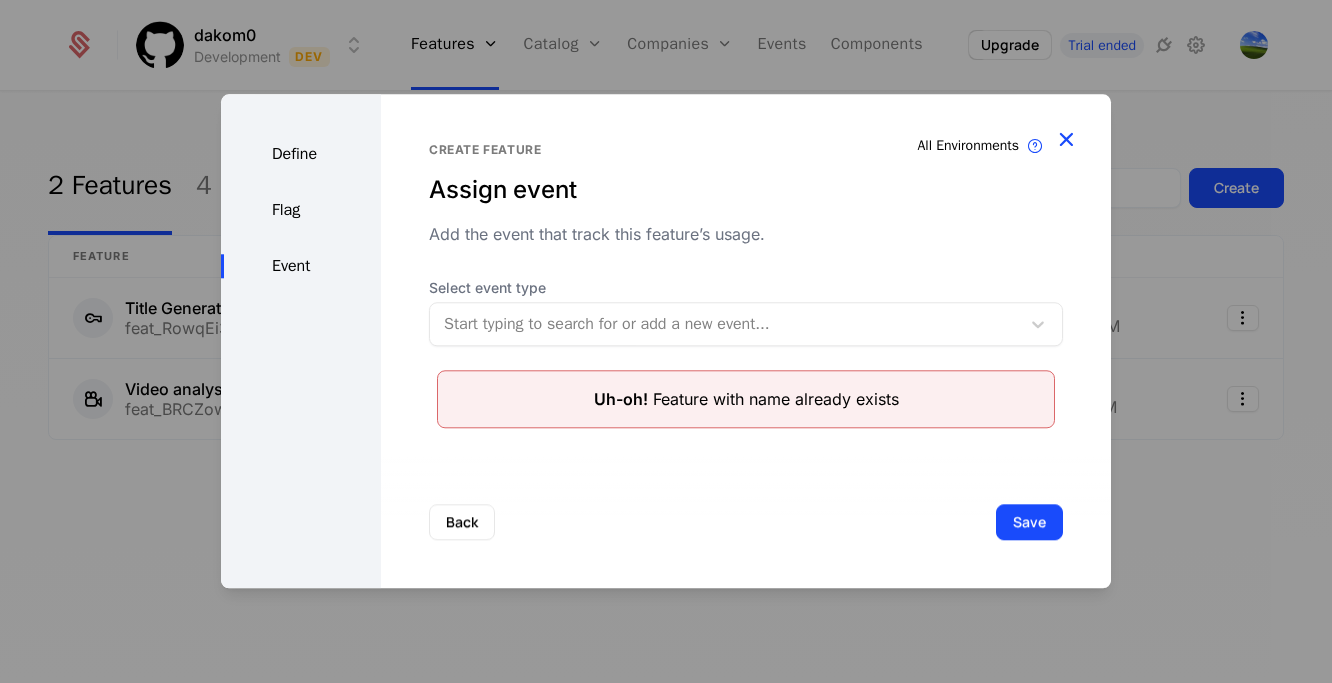 click at bounding box center [1066, 139] 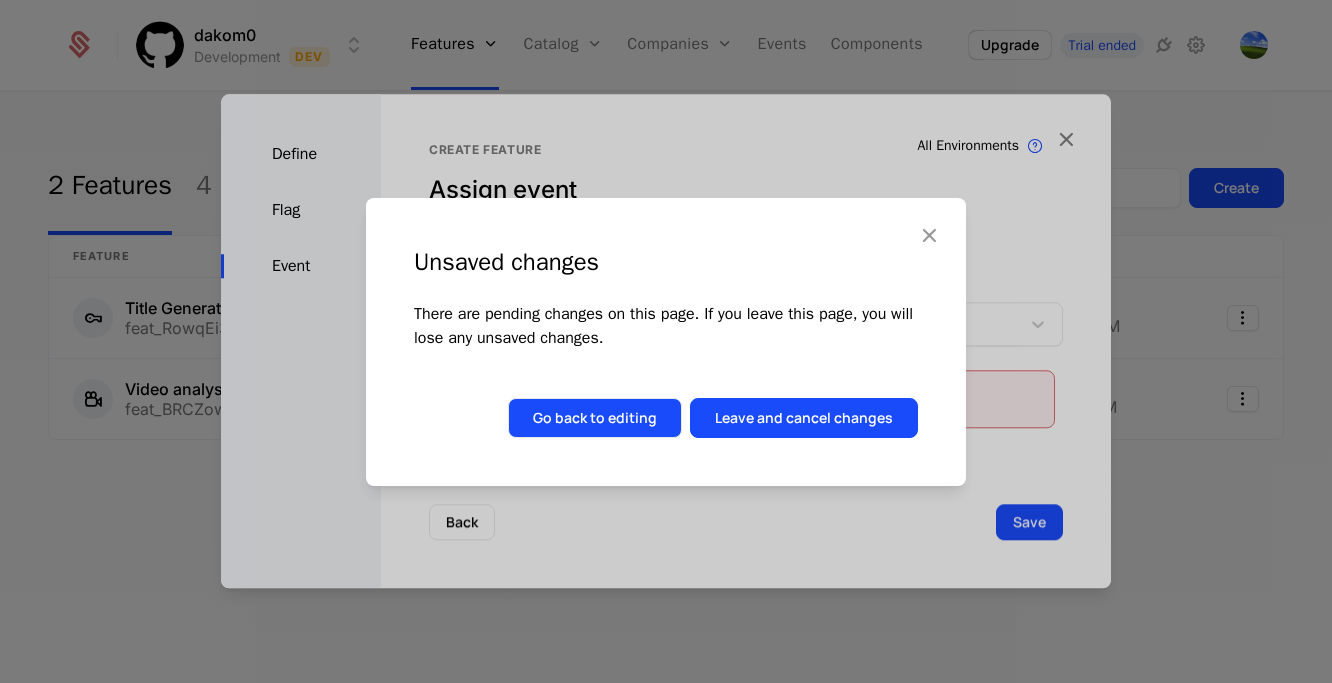 click on "Go back to editing" at bounding box center (595, 418) 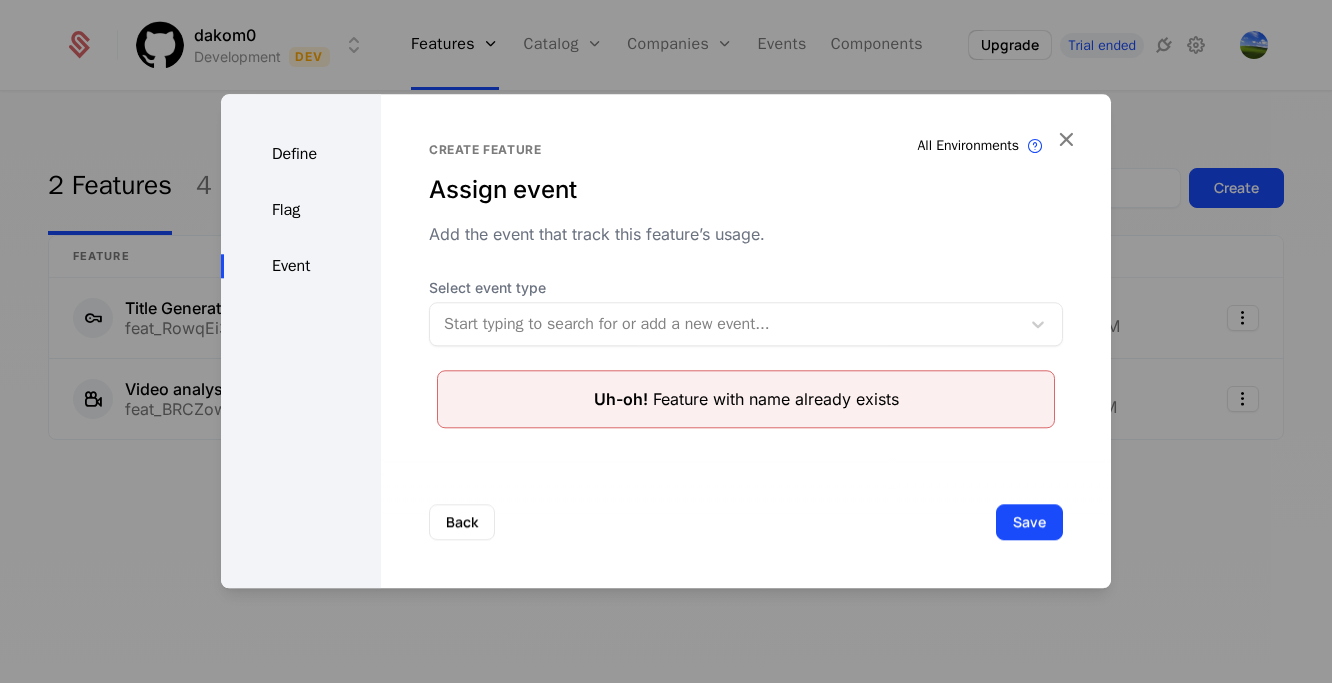 click on "Define Flag Event" at bounding box center (301, 341) 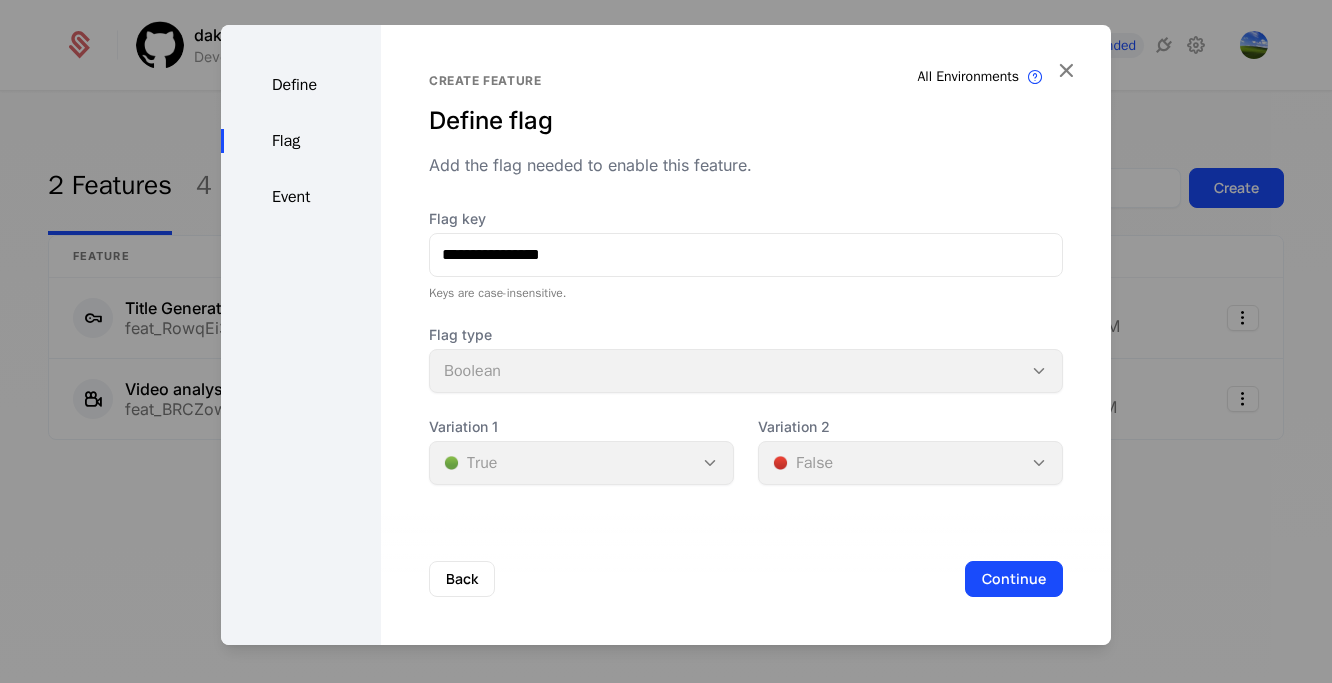 click on "Define" at bounding box center [301, 85] 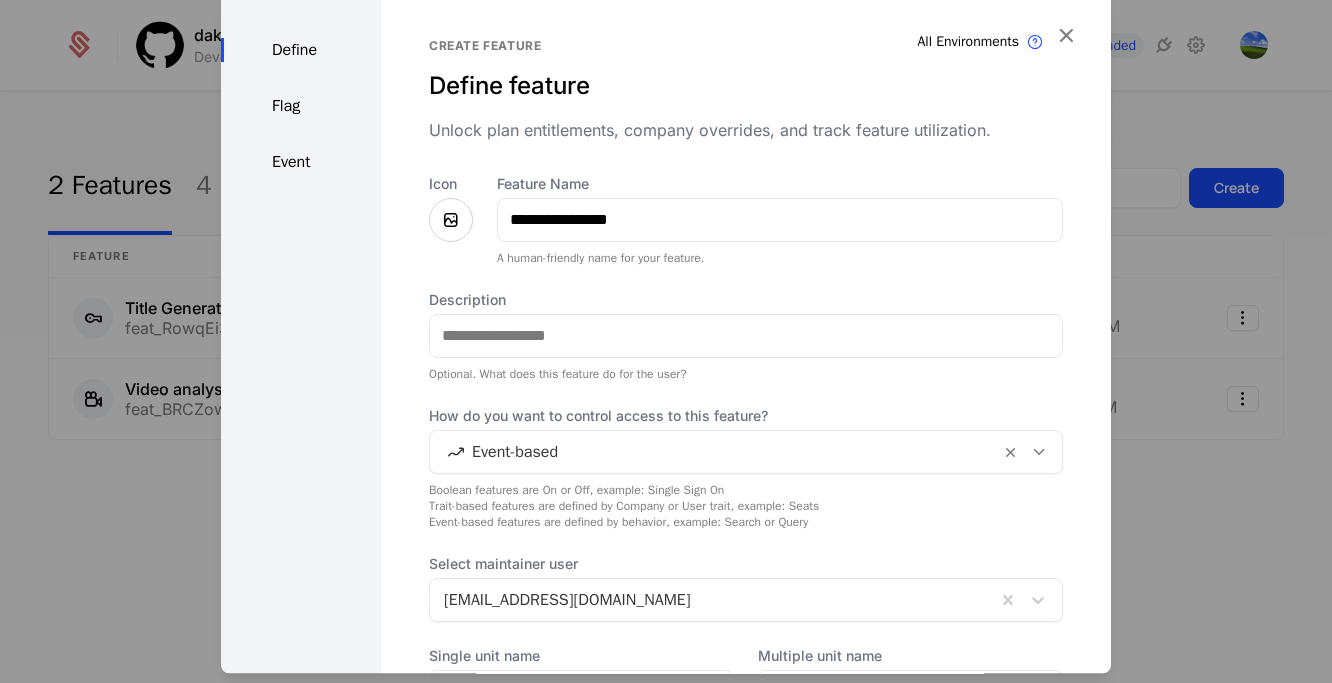 click on "Event" at bounding box center [301, 162] 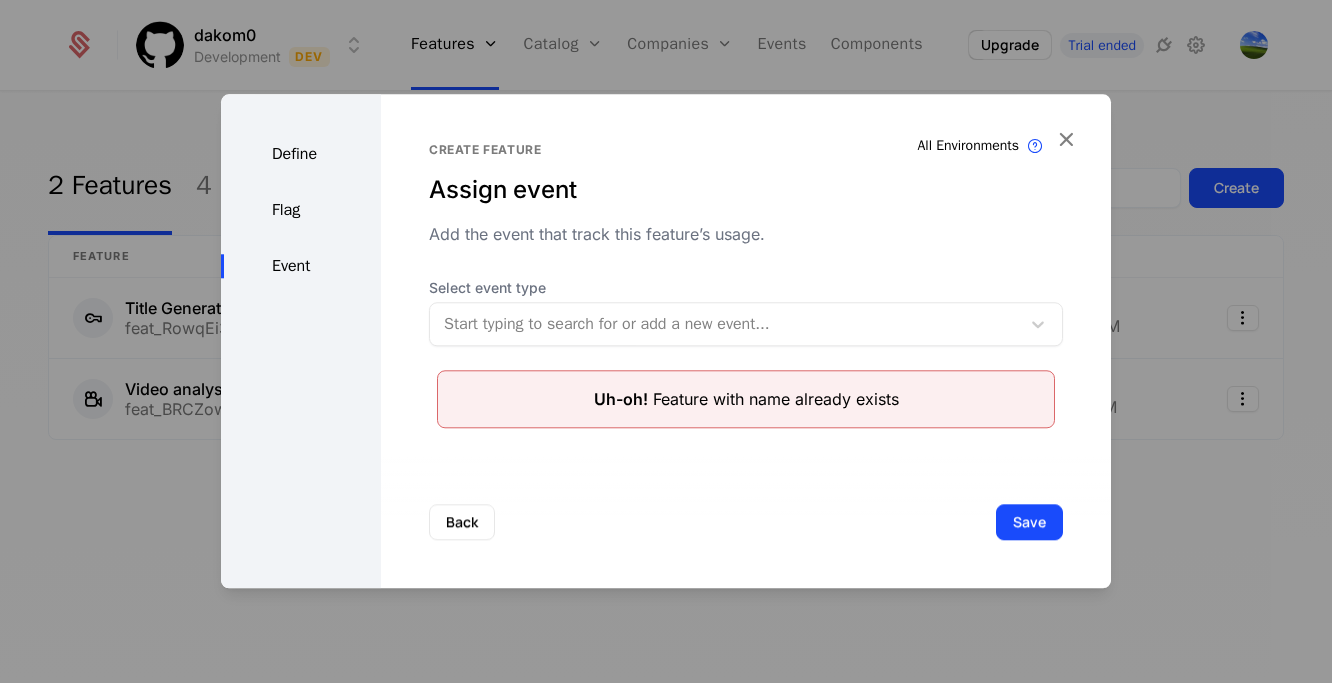 click at bounding box center [725, 324] 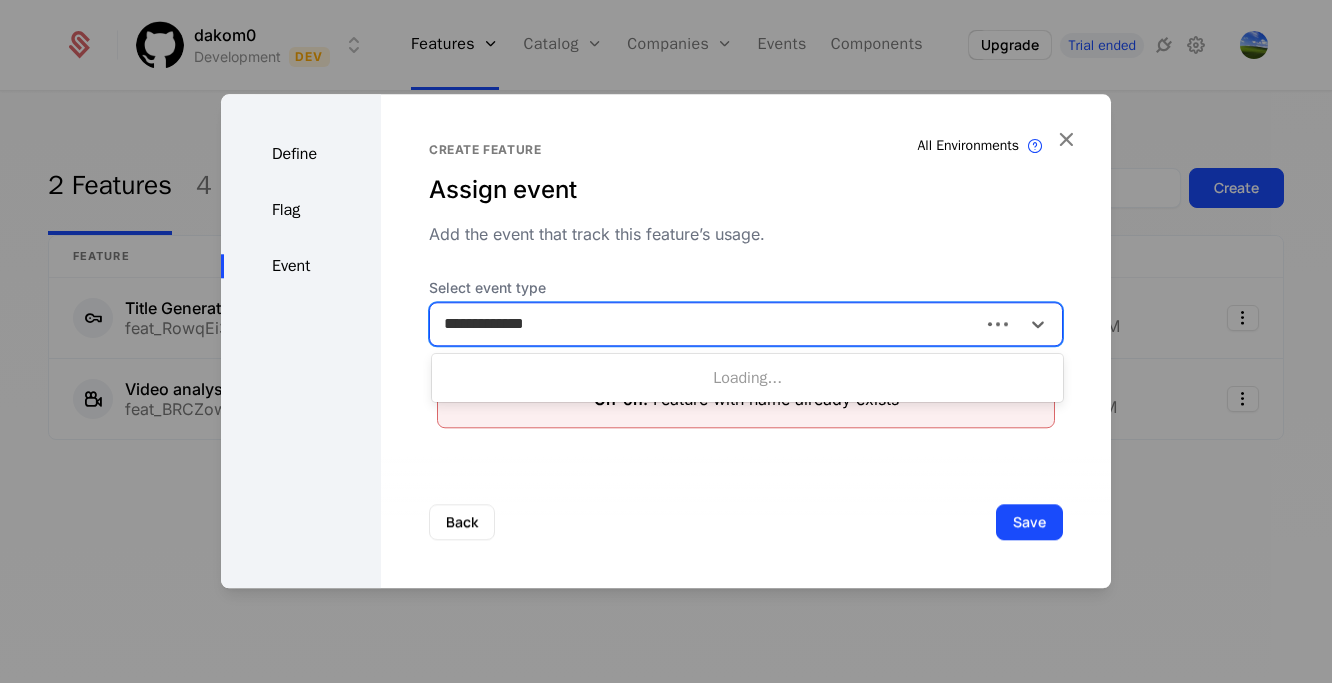 type on "**********" 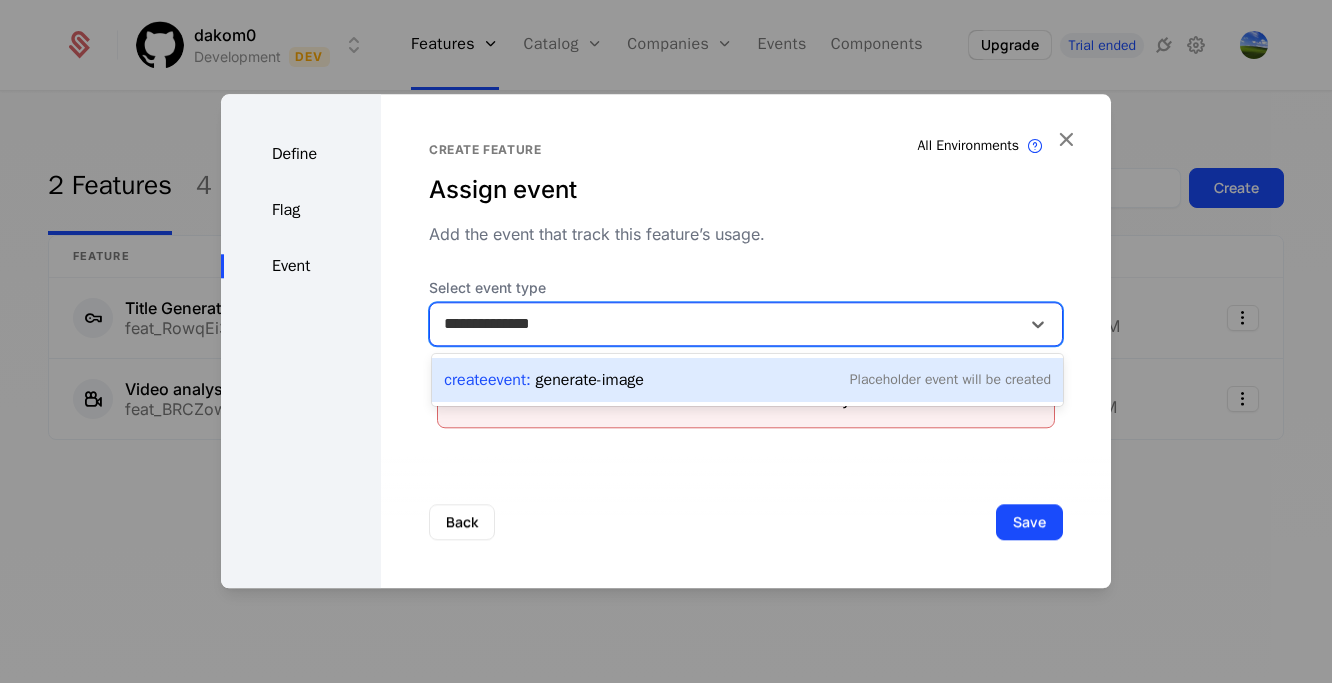 click on "Create  Event :   generate-image" at bounding box center (544, 380) 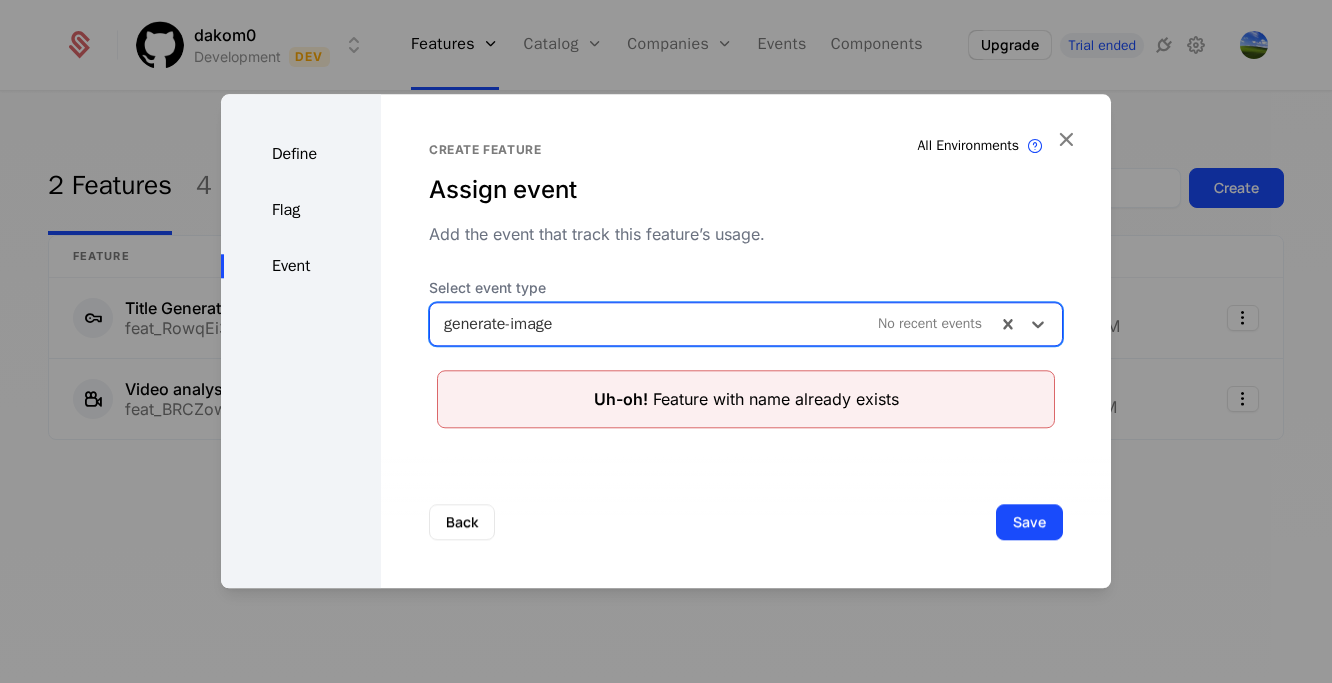 click on "Back Save" at bounding box center [746, 522] 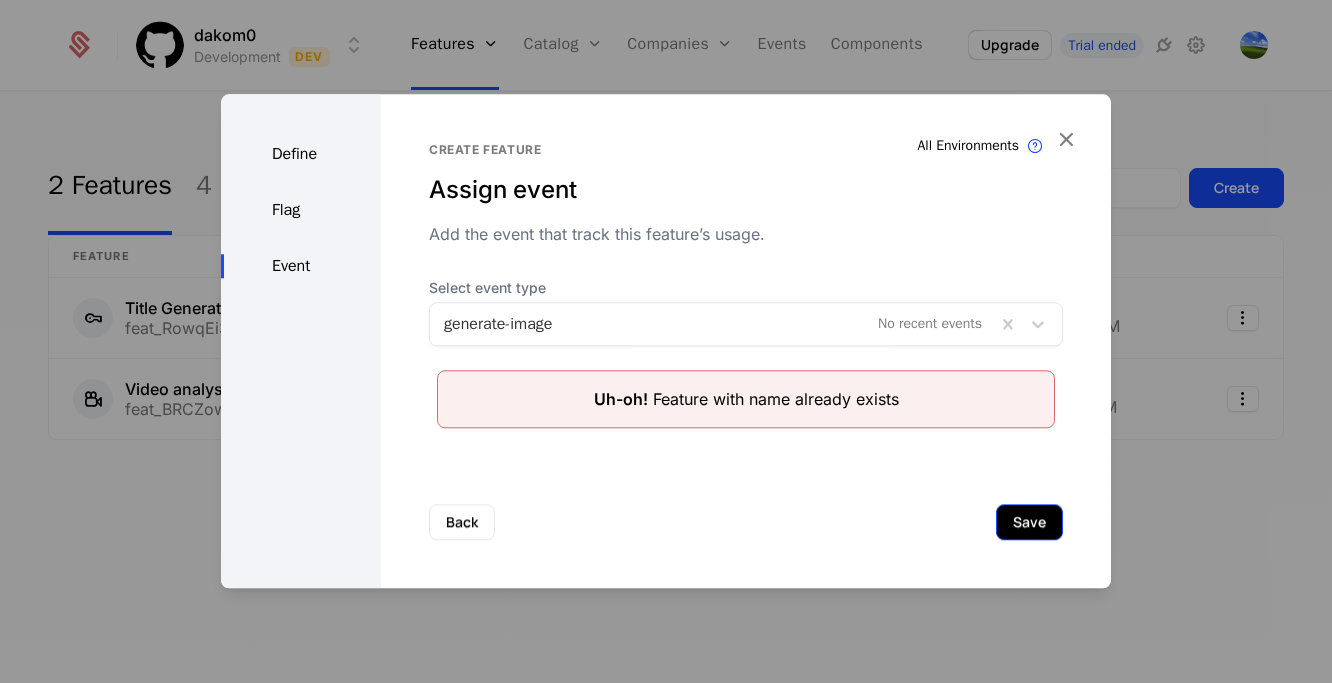 click on "Save" at bounding box center [1029, 522] 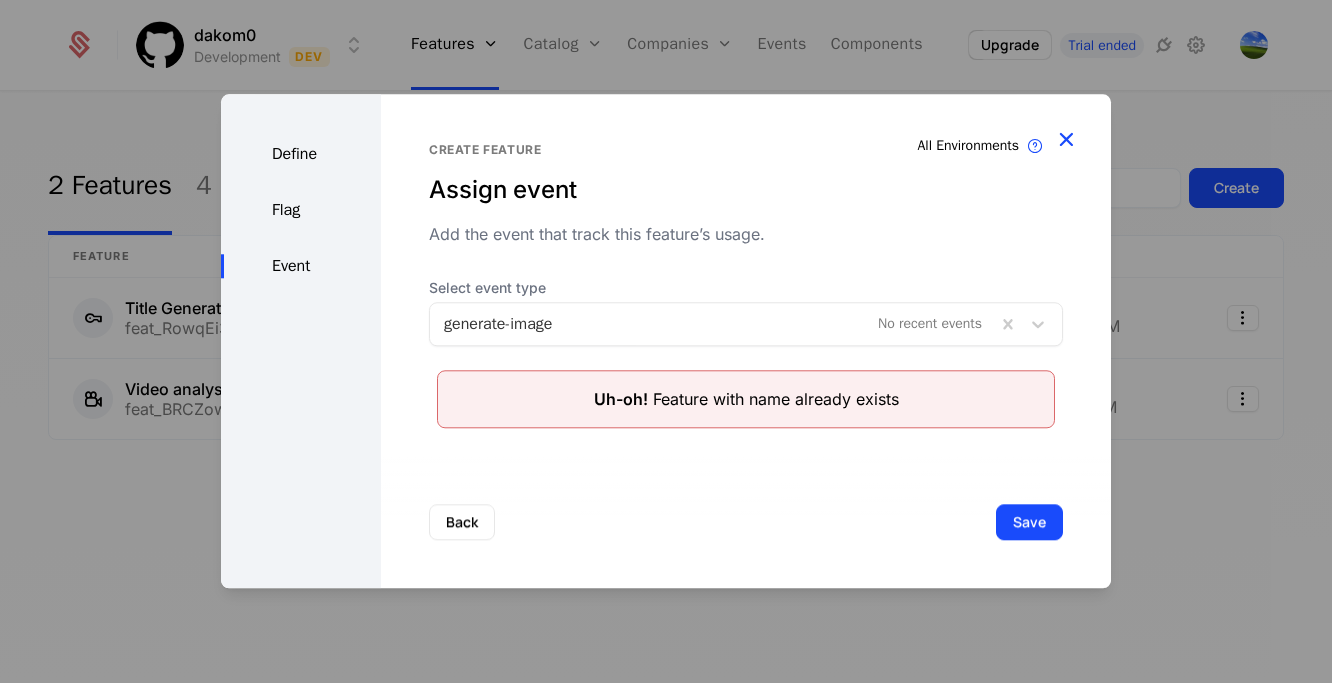 click at bounding box center [1066, 139] 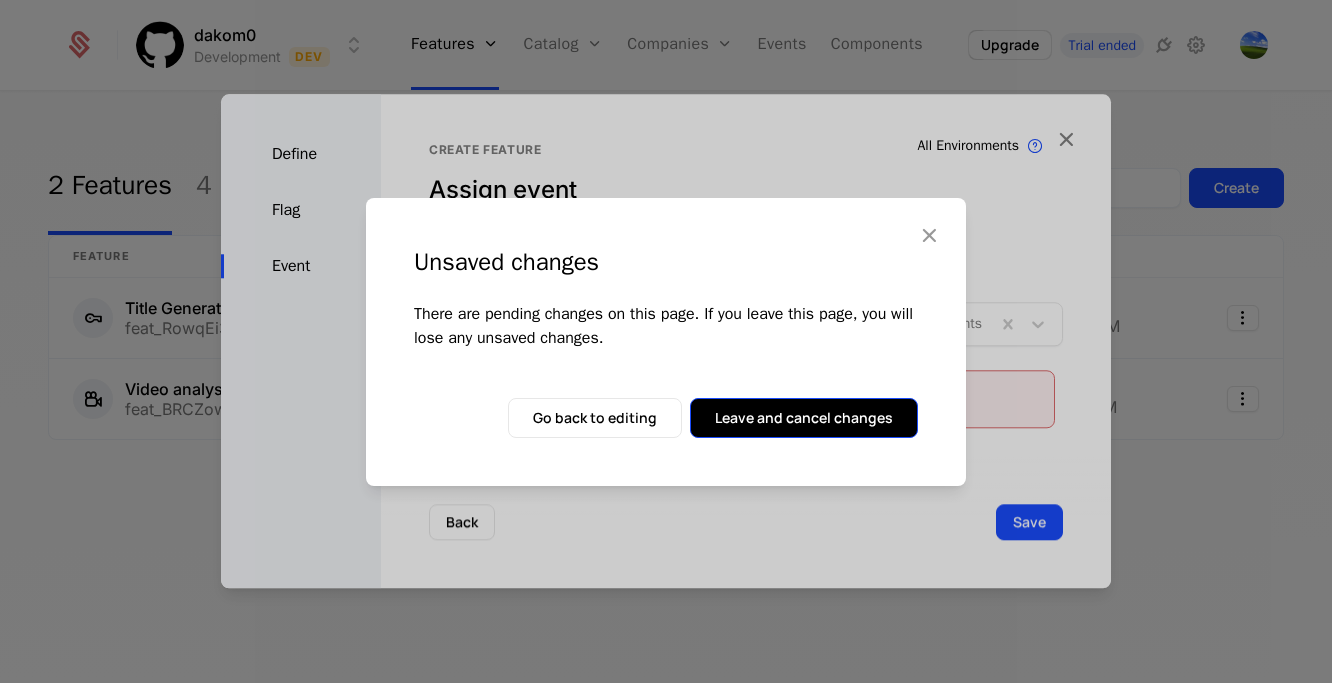 click on "Leave and cancel changes" at bounding box center [804, 418] 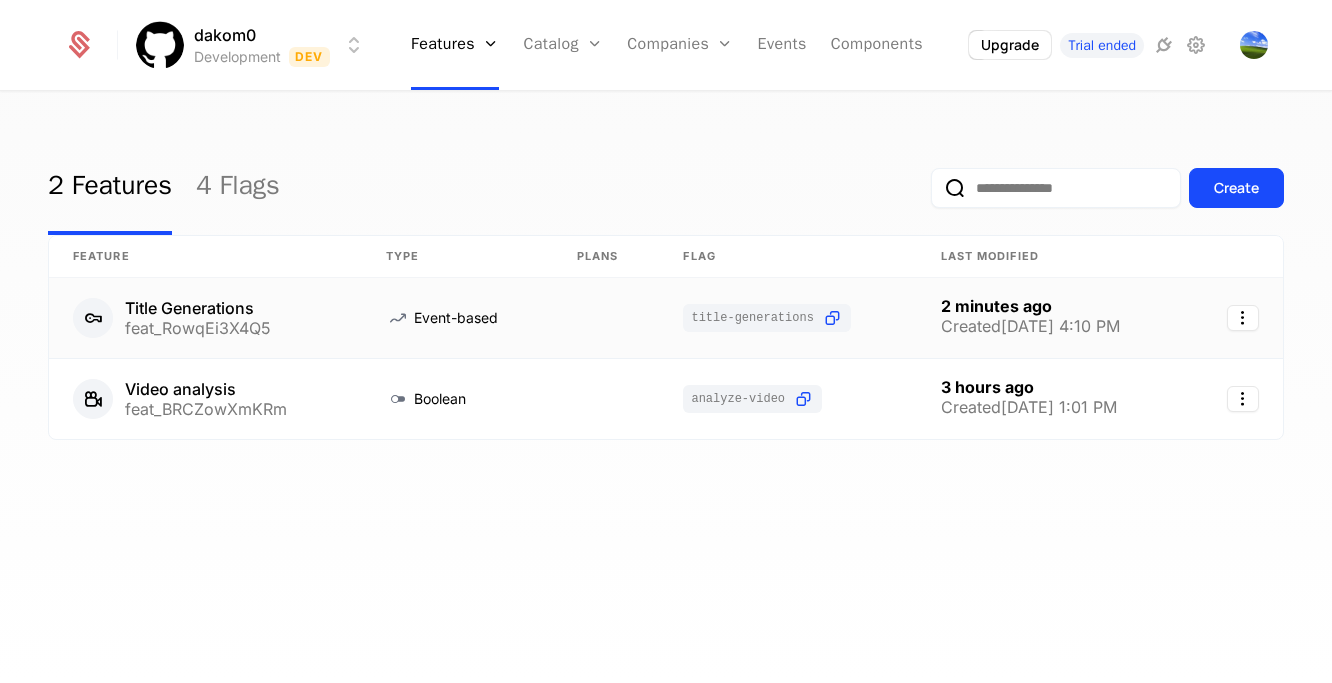click on "Title Generations feat_RowqEi3X4Q5" at bounding box center [205, 318] 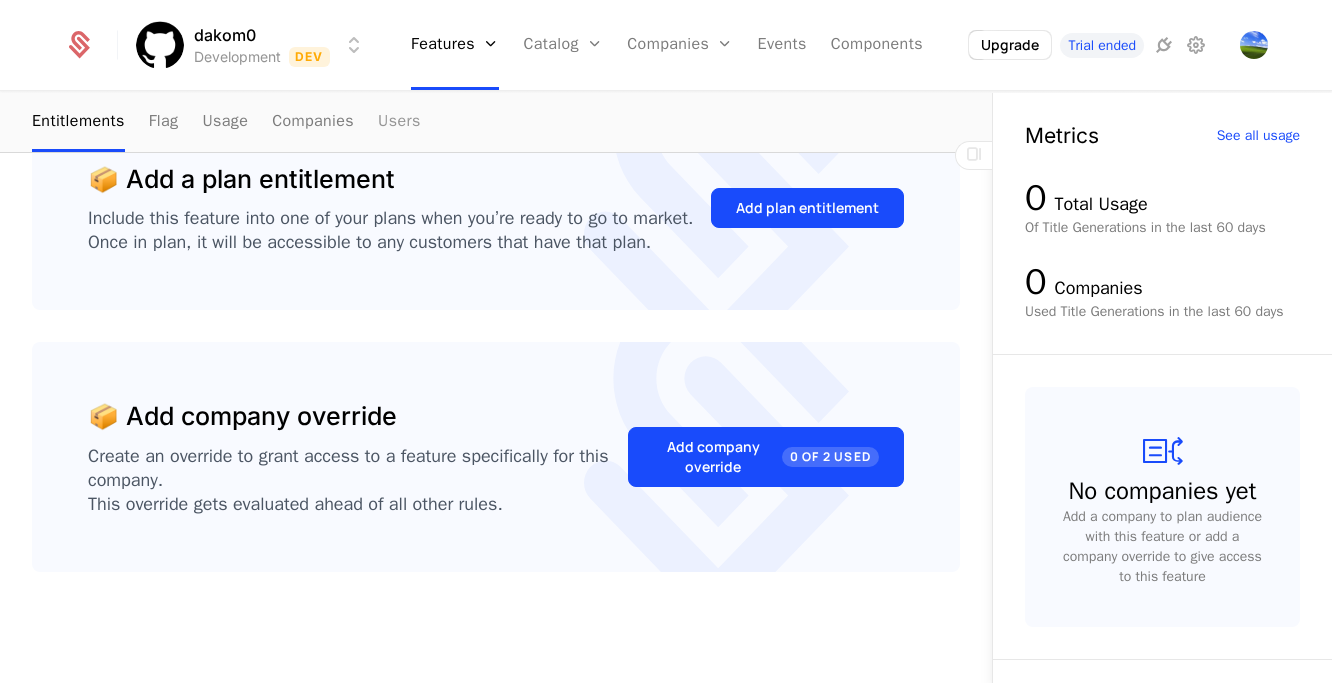 scroll, scrollTop: 0, scrollLeft: 0, axis: both 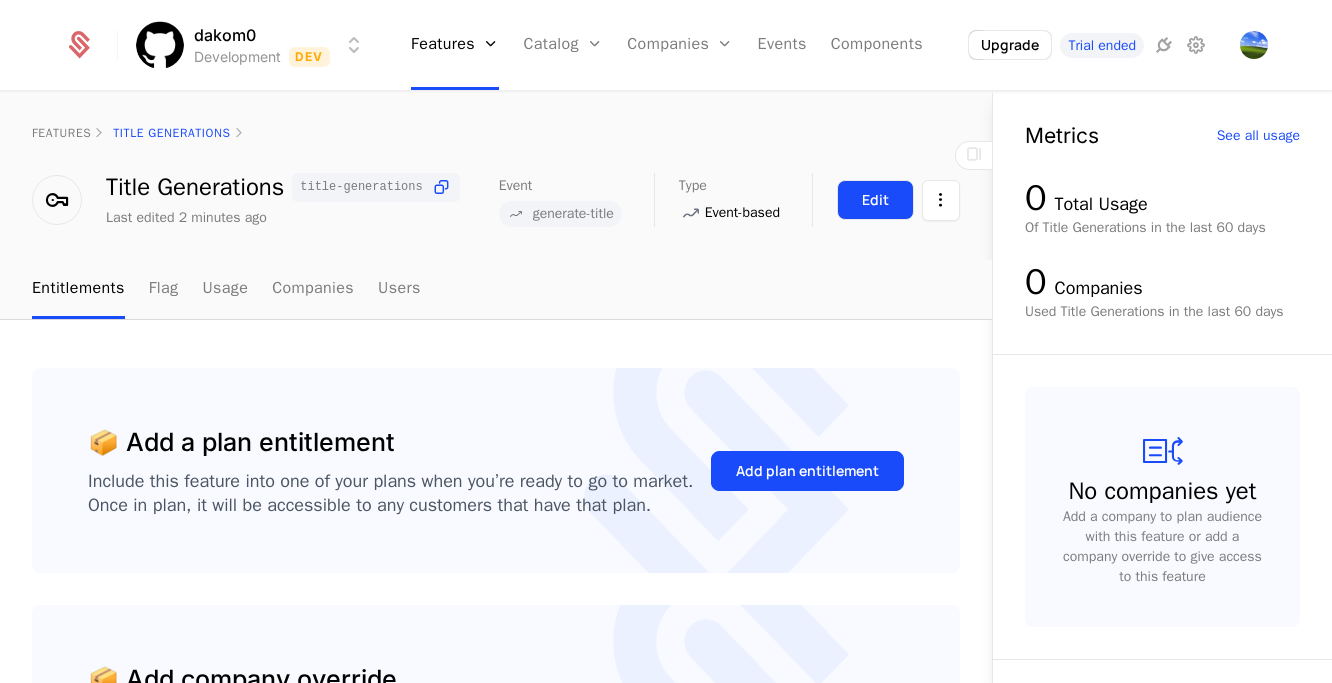 click on "Edit" at bounding box center (875, 200) 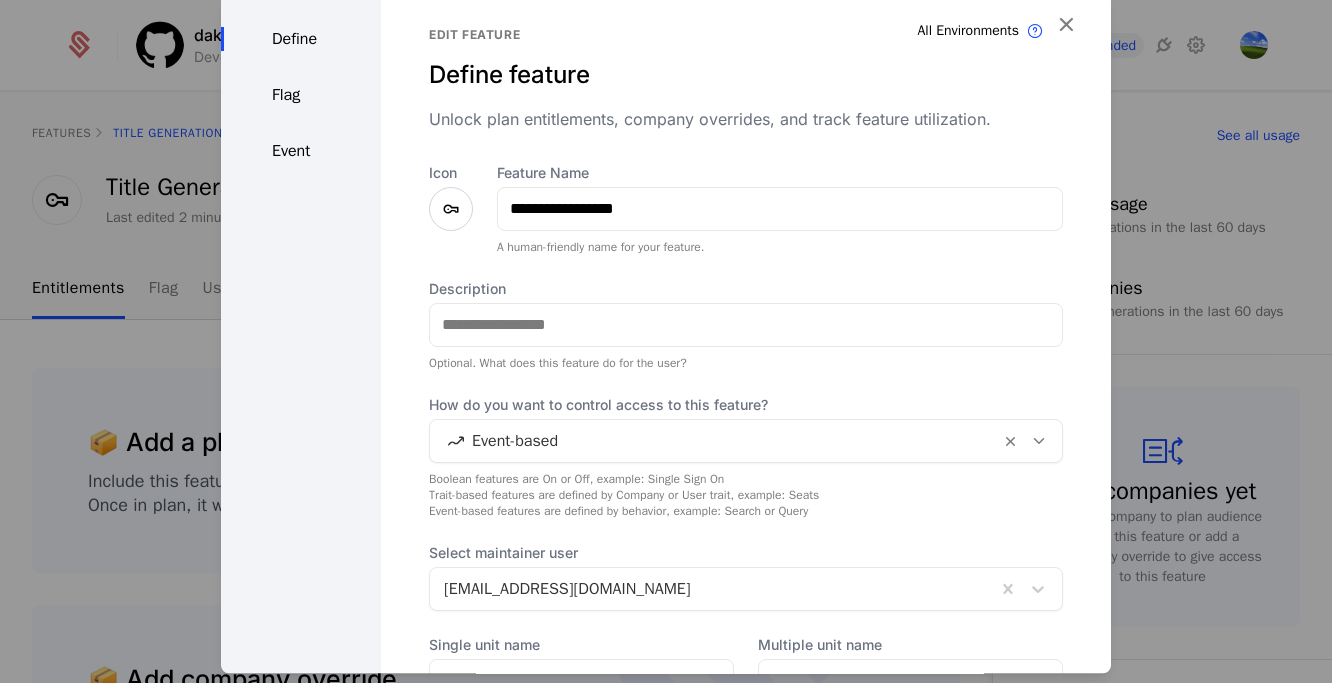 scroll, scrollTop: 0, scrollLeft: 0, axis: both 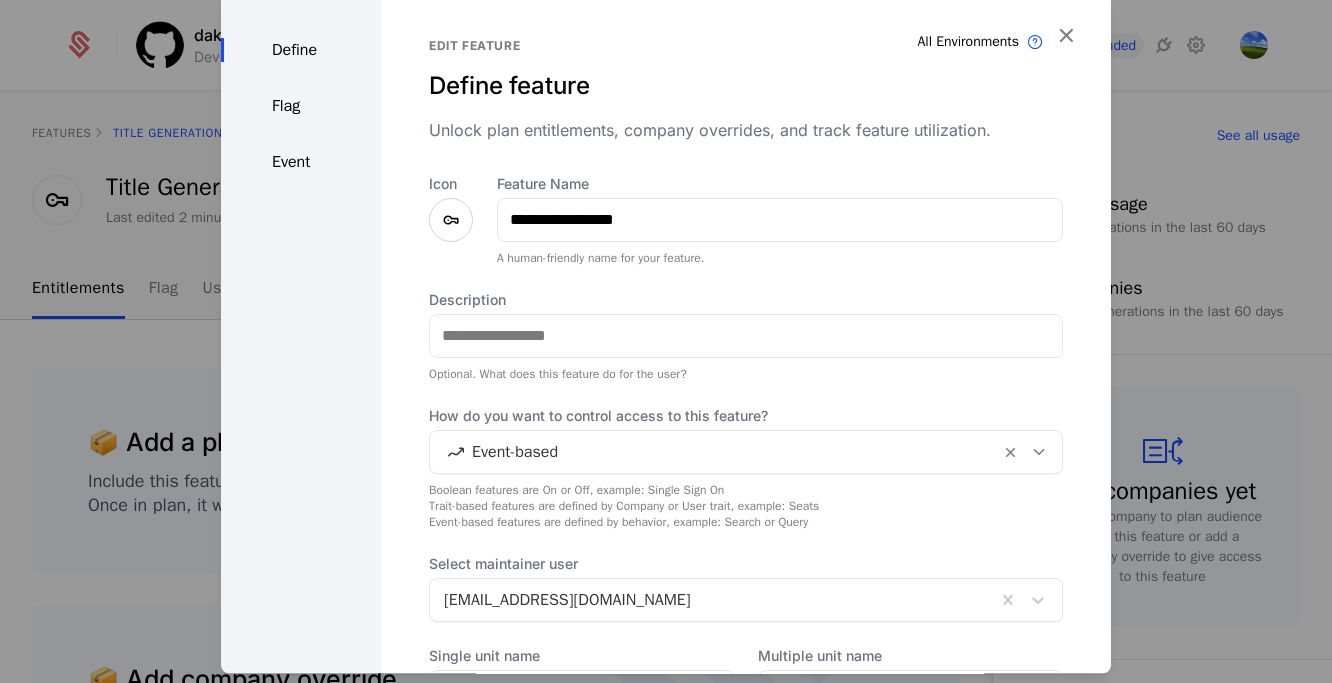click on "Event" at bounding box center (301, 162) 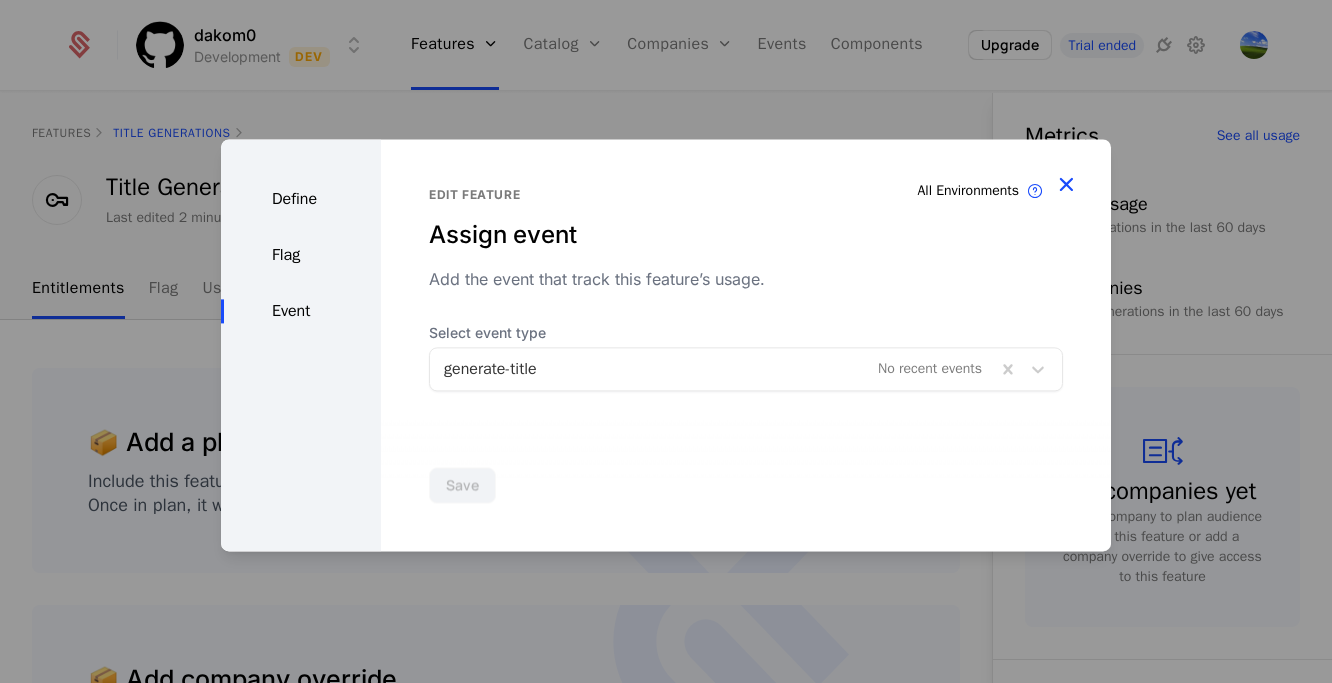 click at bounding box center [1066, 184] 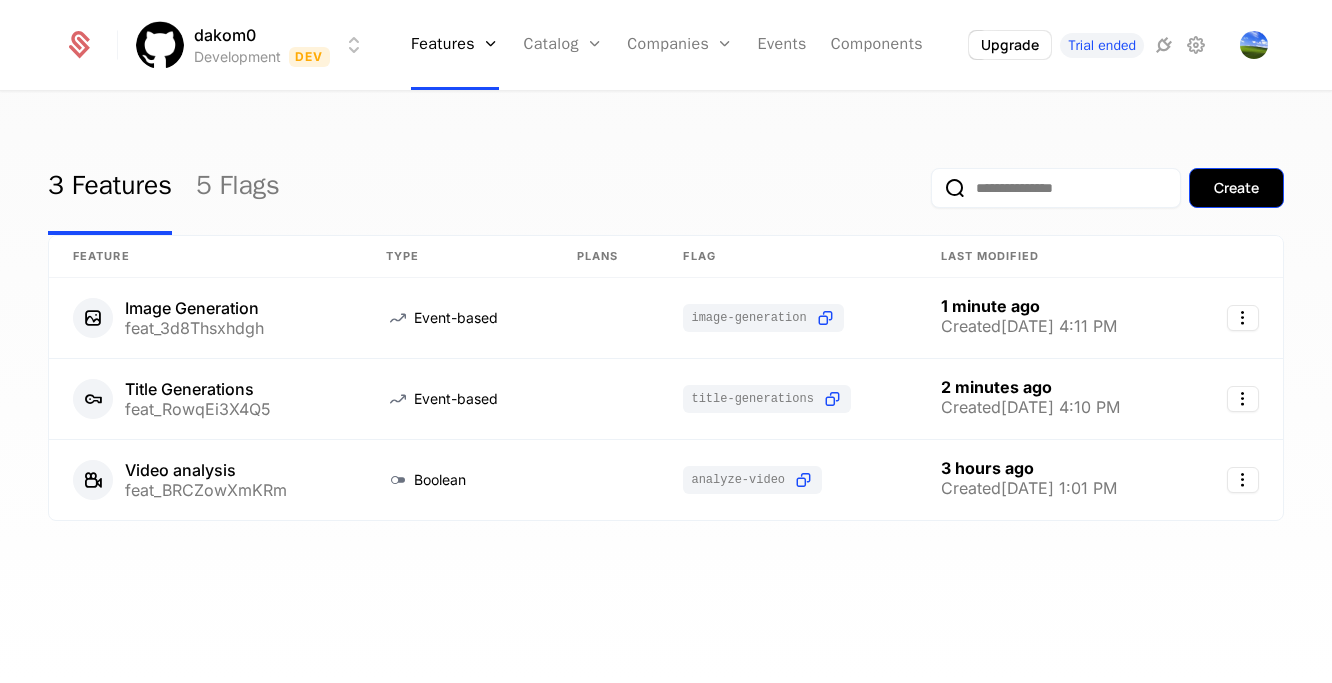 click on "Create" at bounding box center [1236, 188] 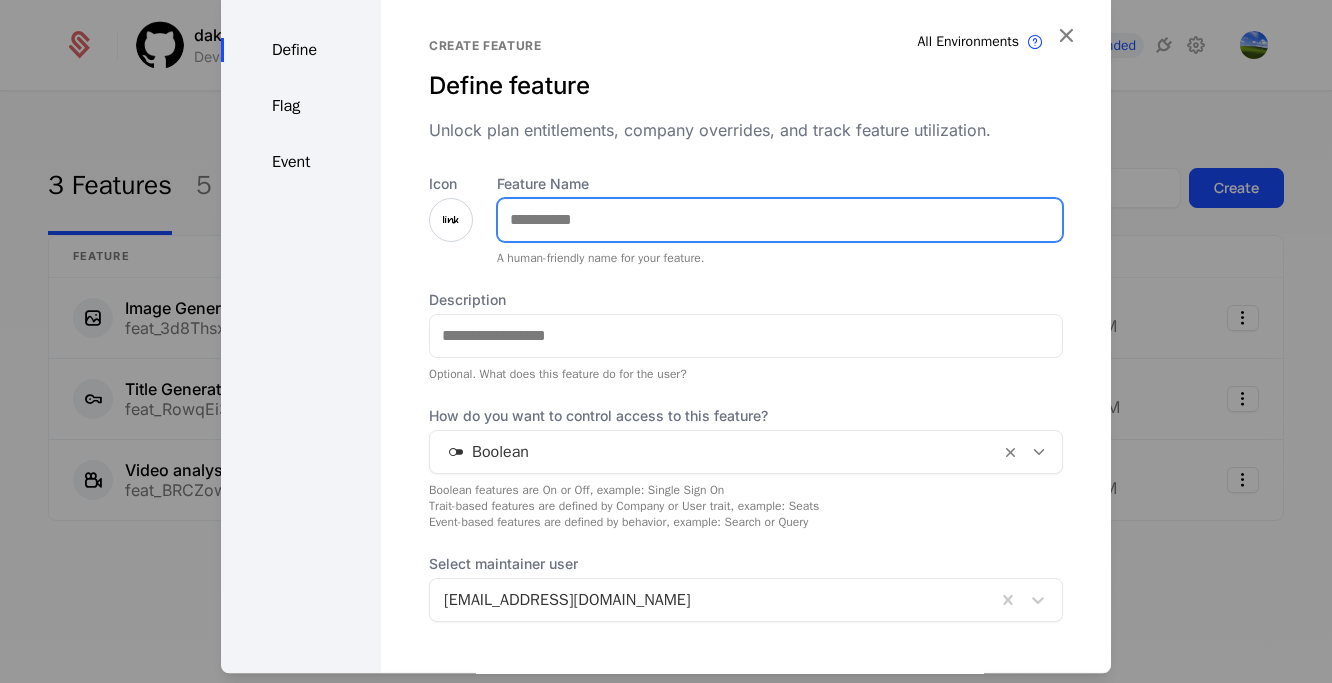 click on "Feature Name" at bounding box center (780, 220) 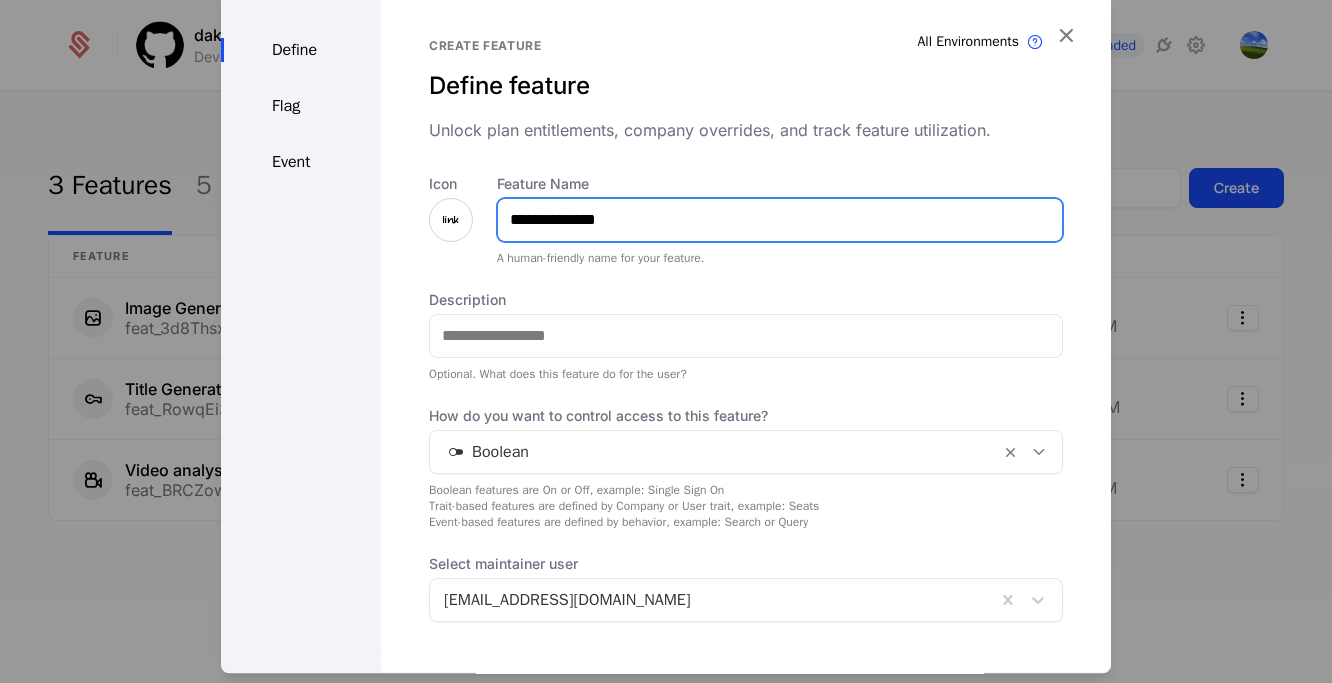 type on "**********" 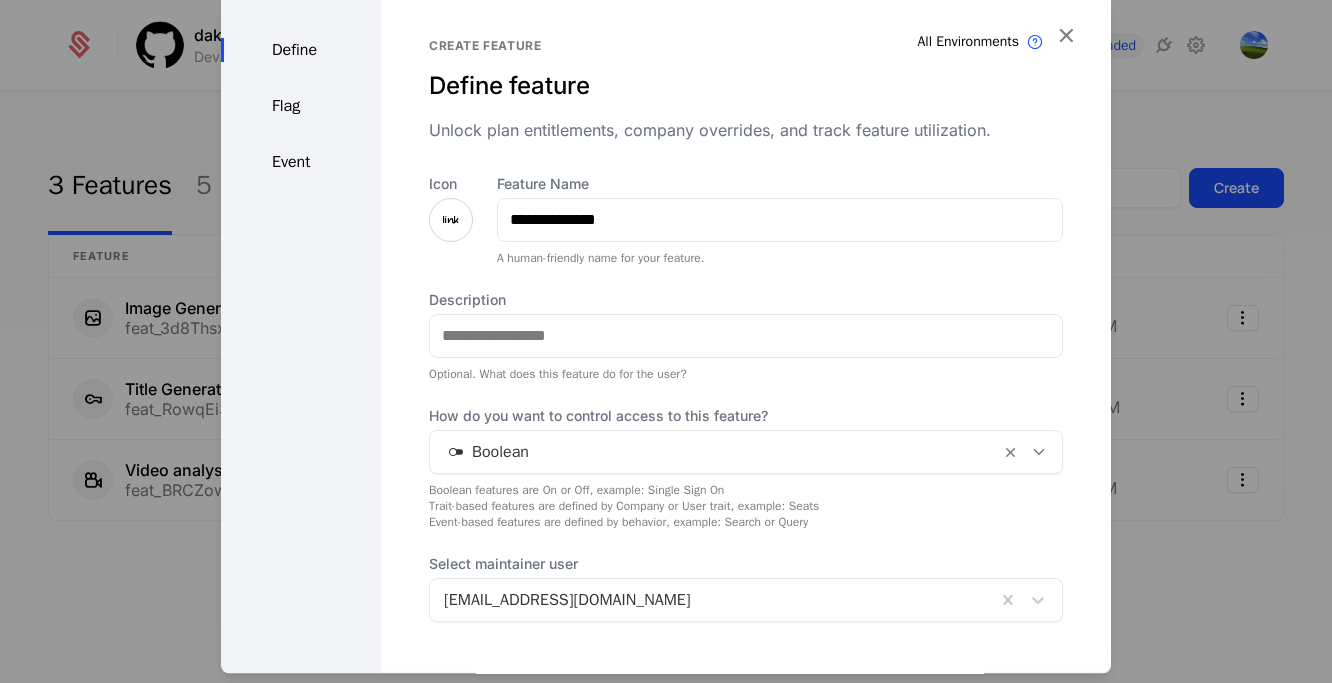 click on "Flag" at bounding box center (301, 106) 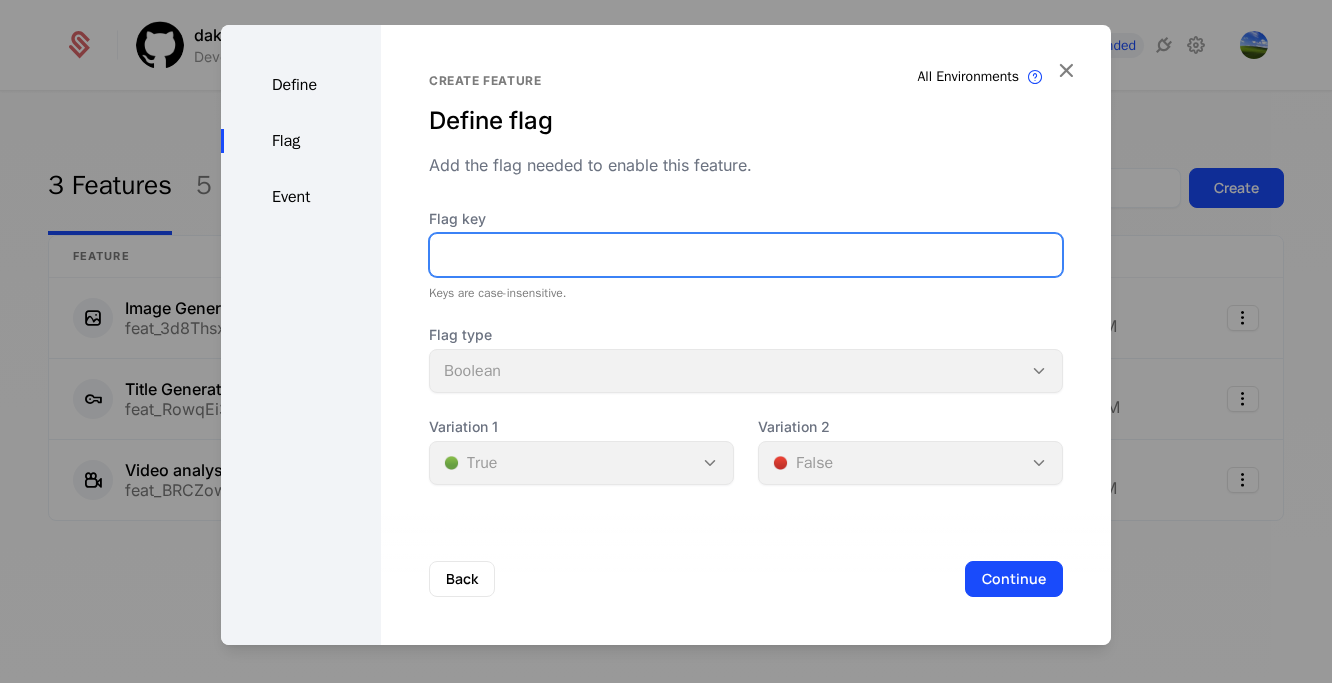 click on "Flag key" at bounding box center (746, 255) 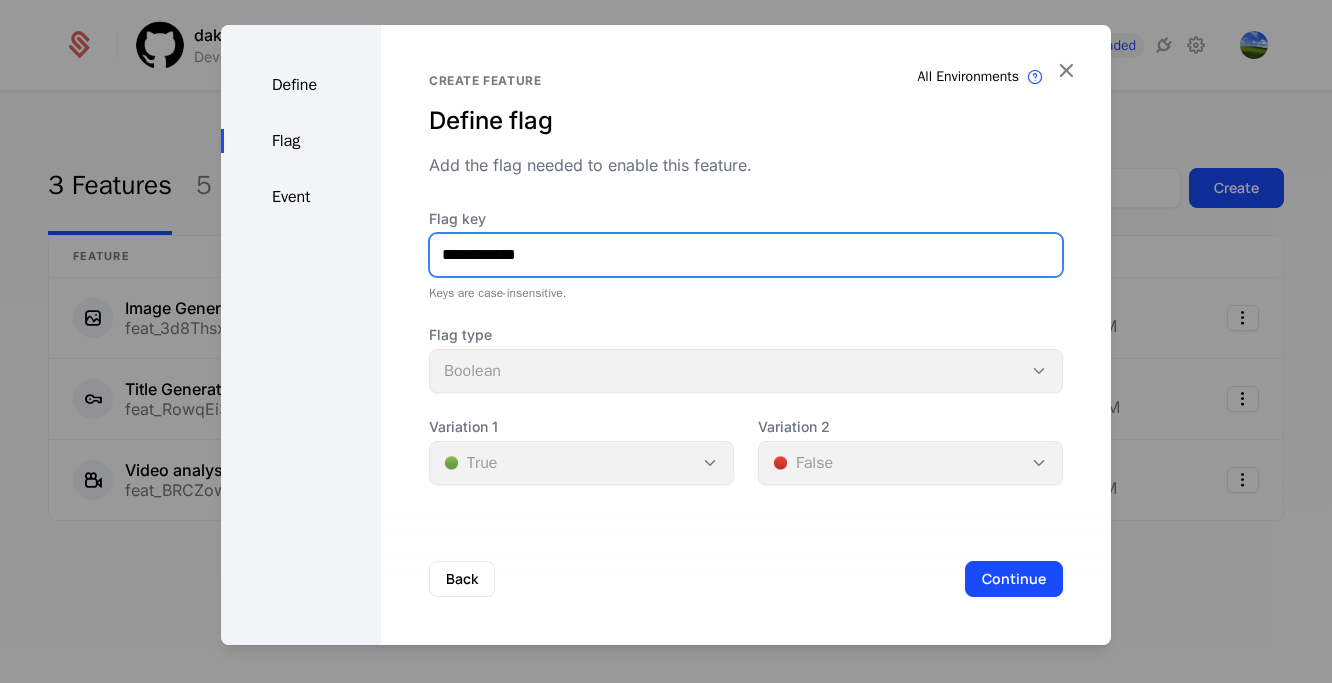 type on "**********" 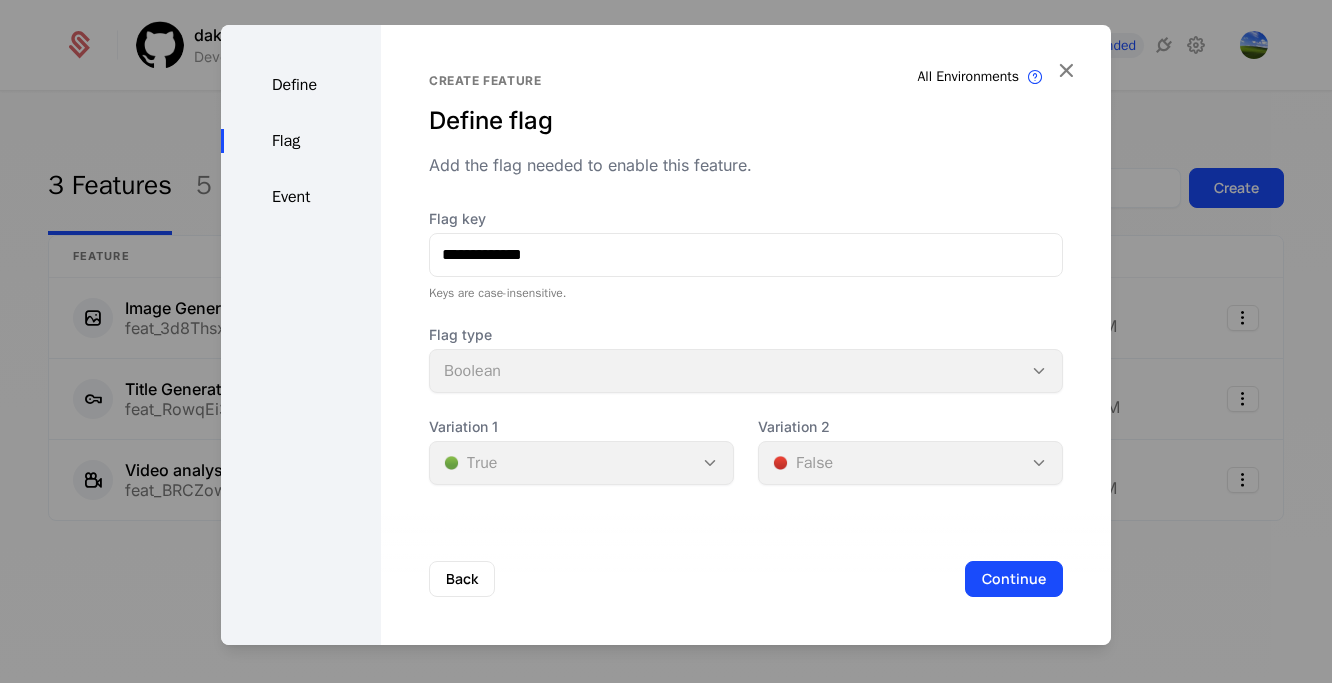 click on "Event" at bounding box center (301, 197) 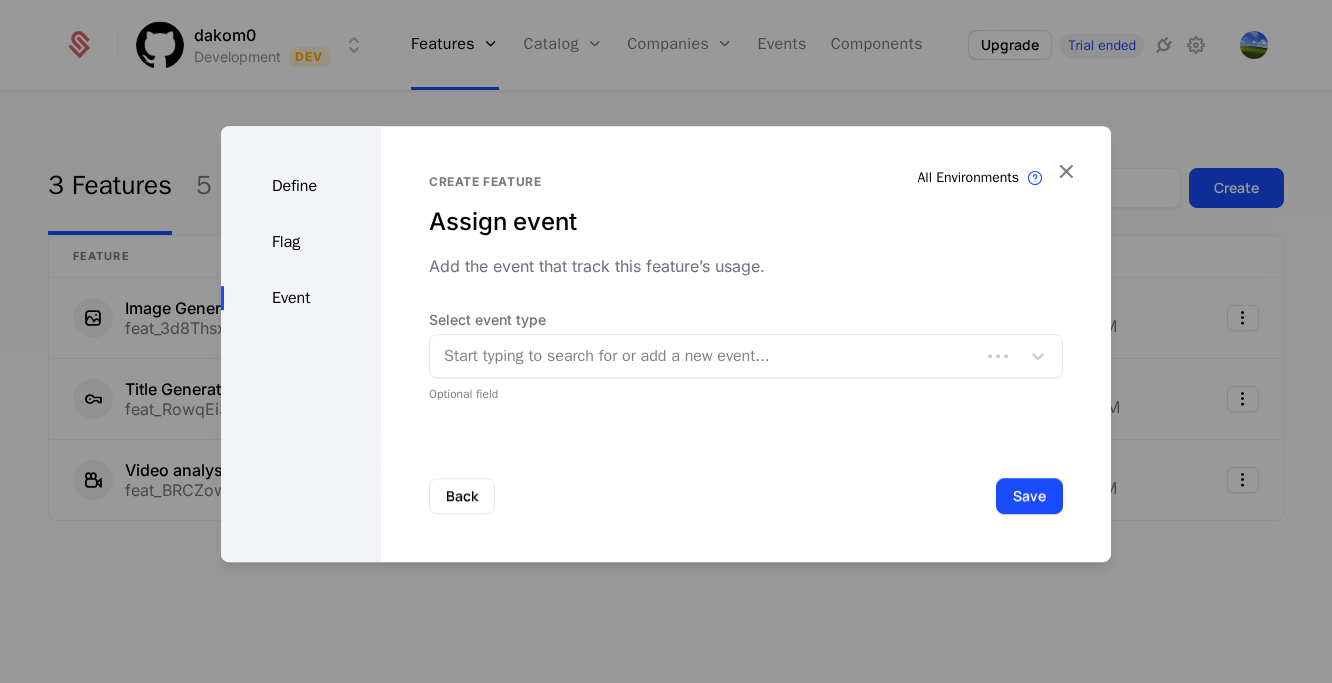 click on "Define" at bounding box center [301, 186] 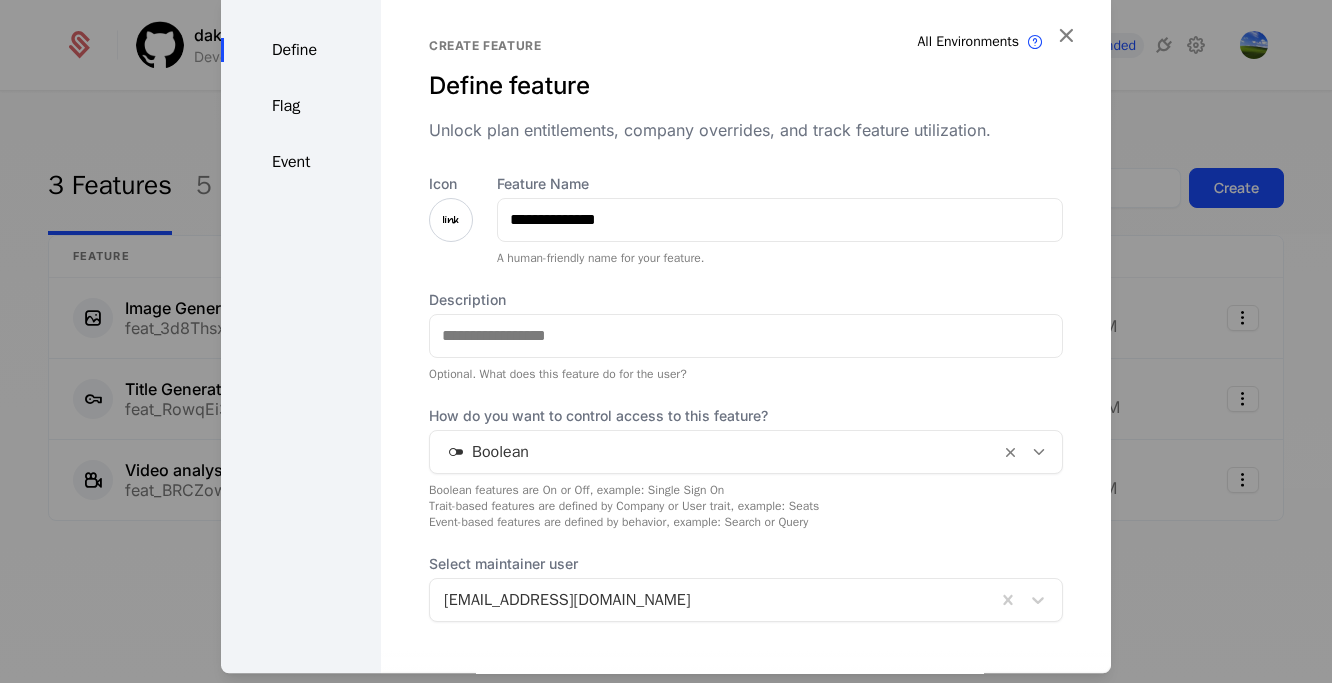 click at bounding box center [715, 452] 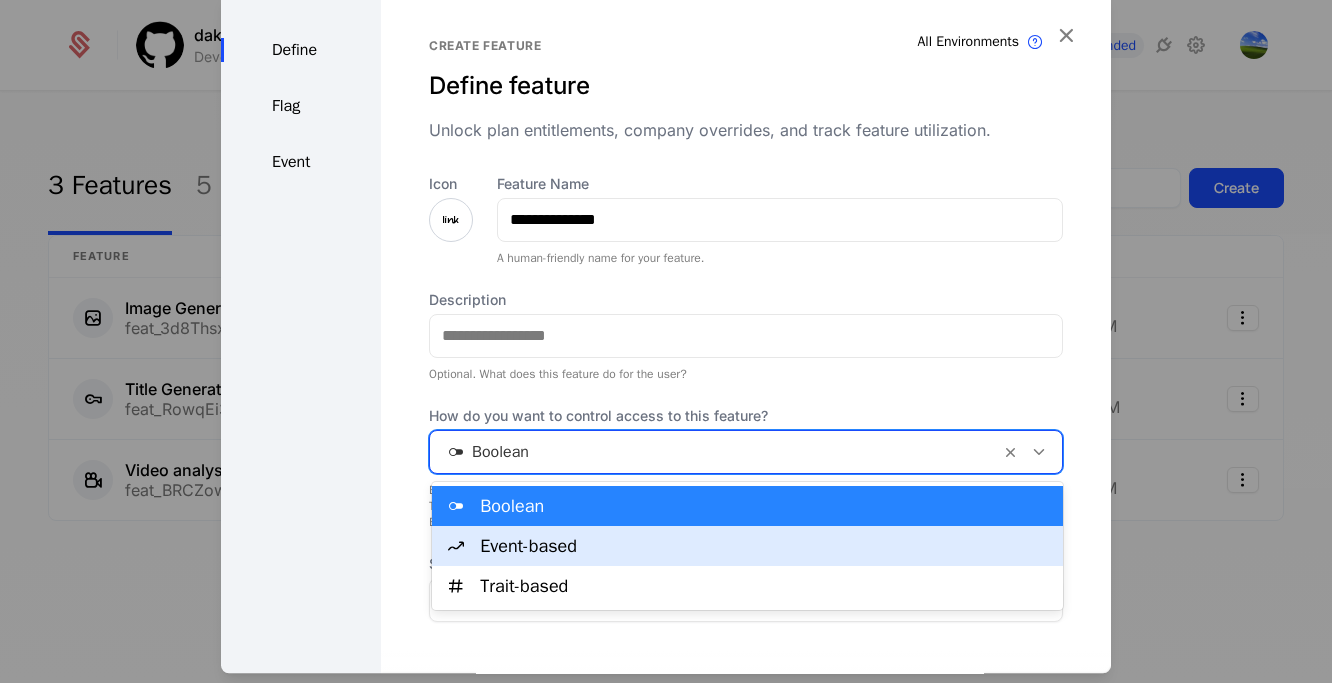 click on "Event-based" at bounding box center (747, 546) 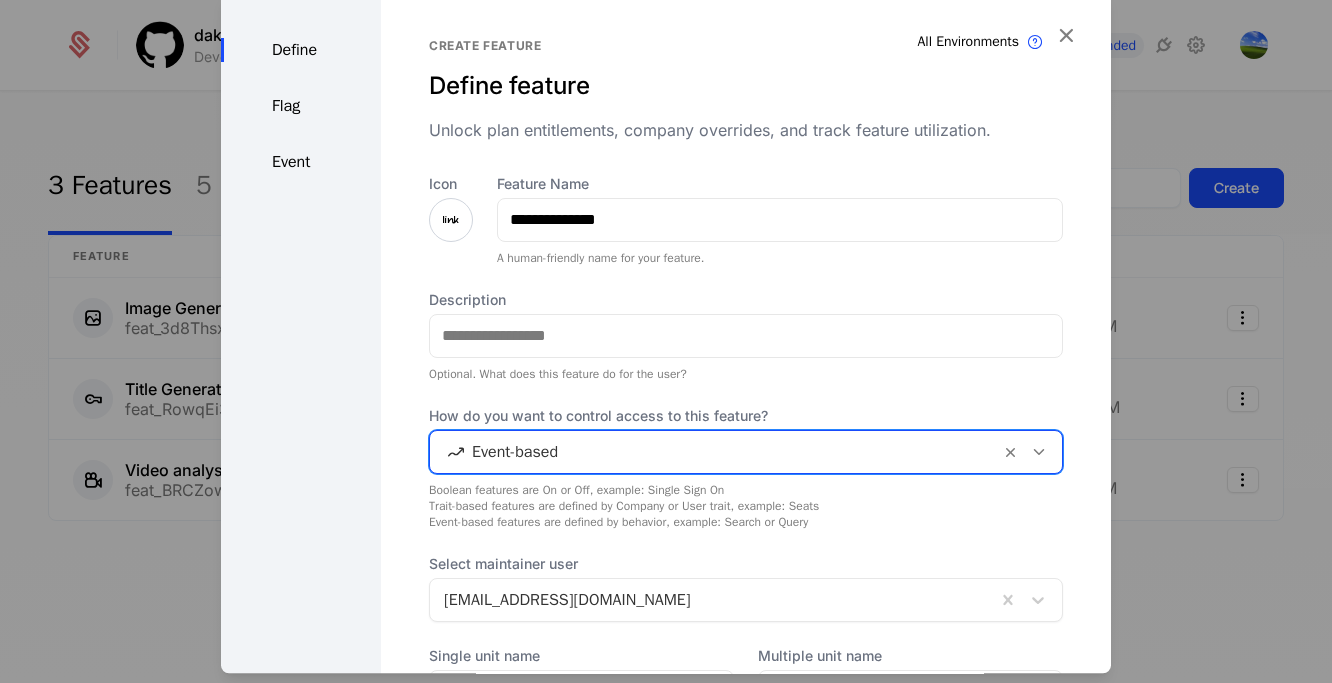 click on "Event" at bounding box center [301, 162] 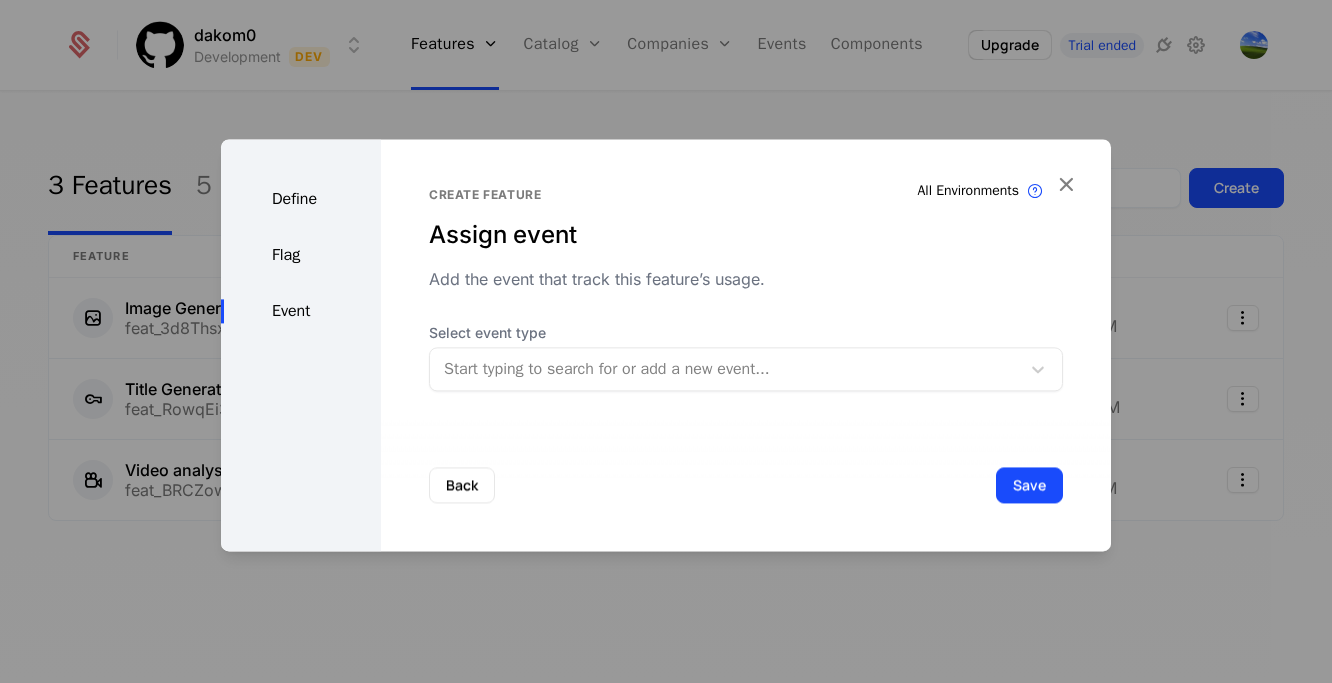 click at bounding box center (725, 369) 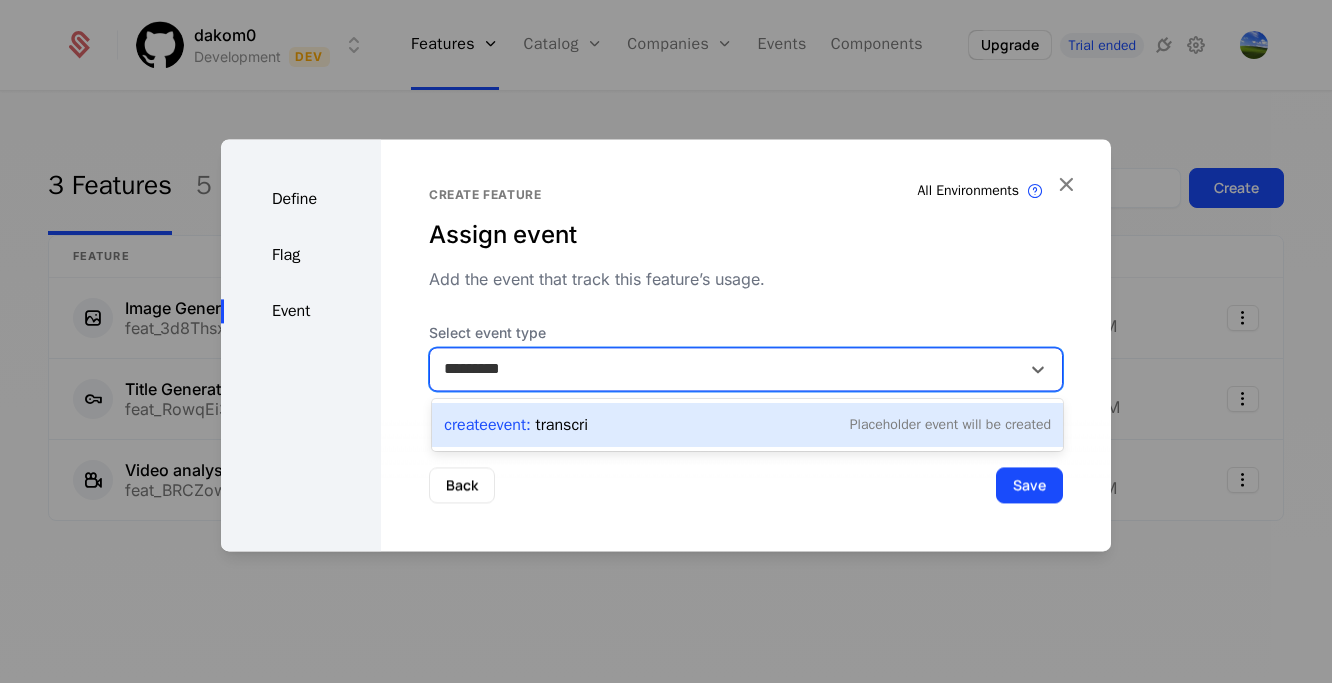 type on "**********" 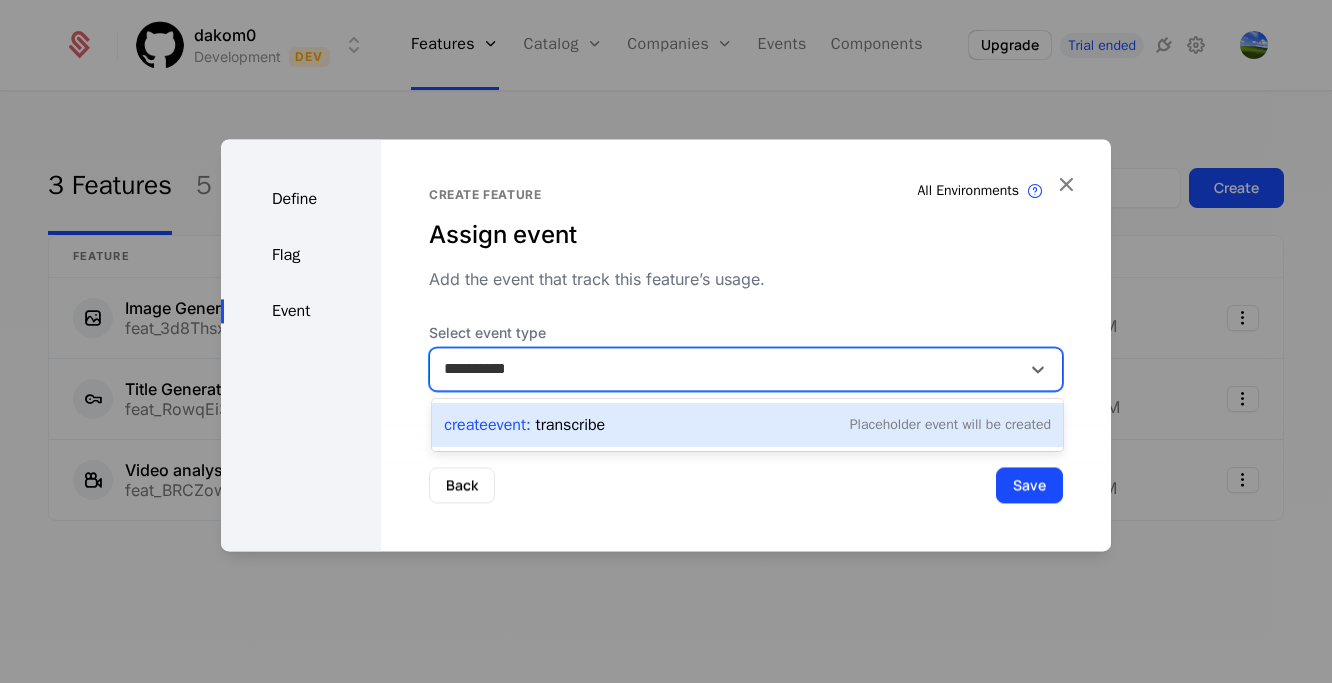click on "Create  Event :   transcribe Placeholder   Event   will be created" at bounding box center [747, 425] 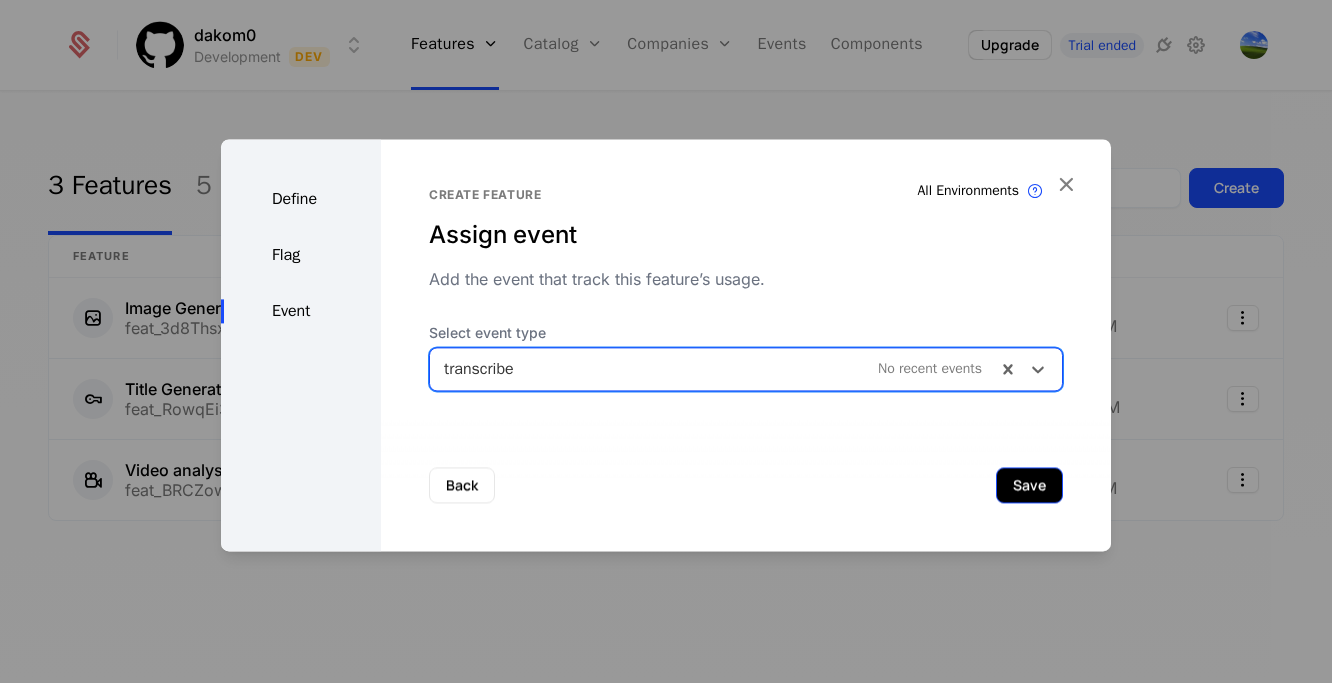 click on "Save" at bounding box center (1029, 485) 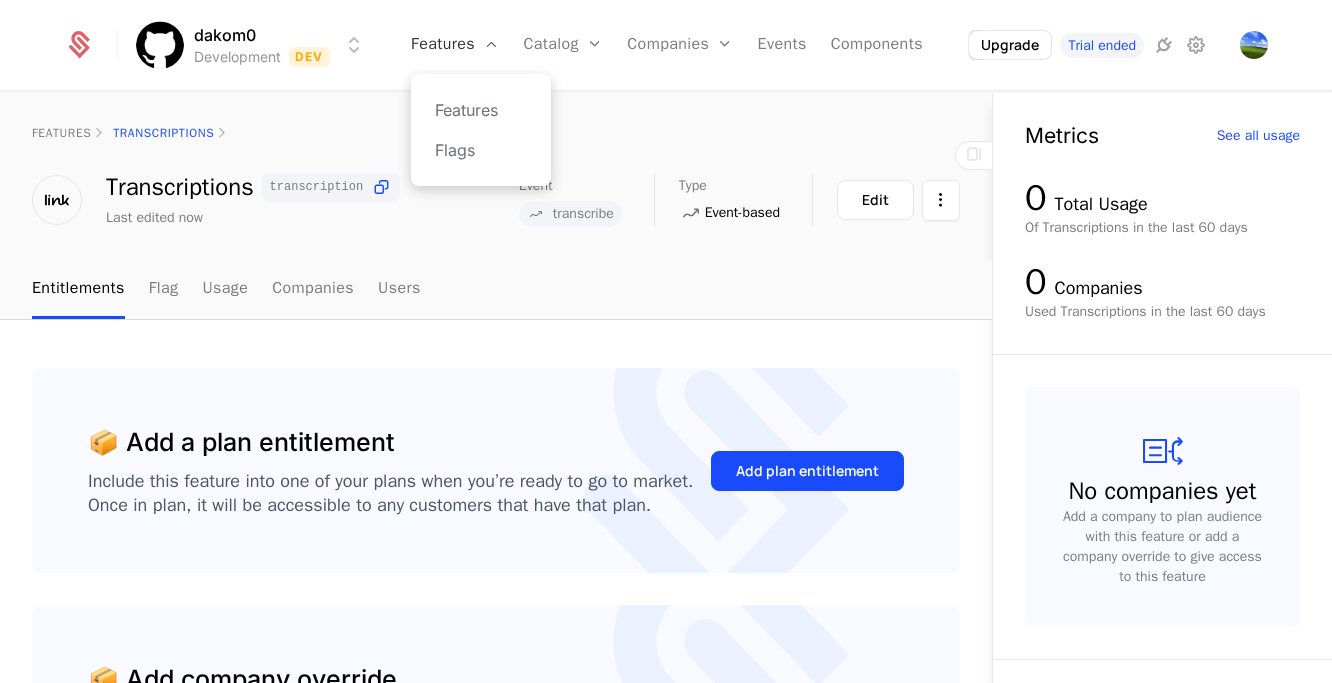 click on "Features" at bounding box center [455, 45] 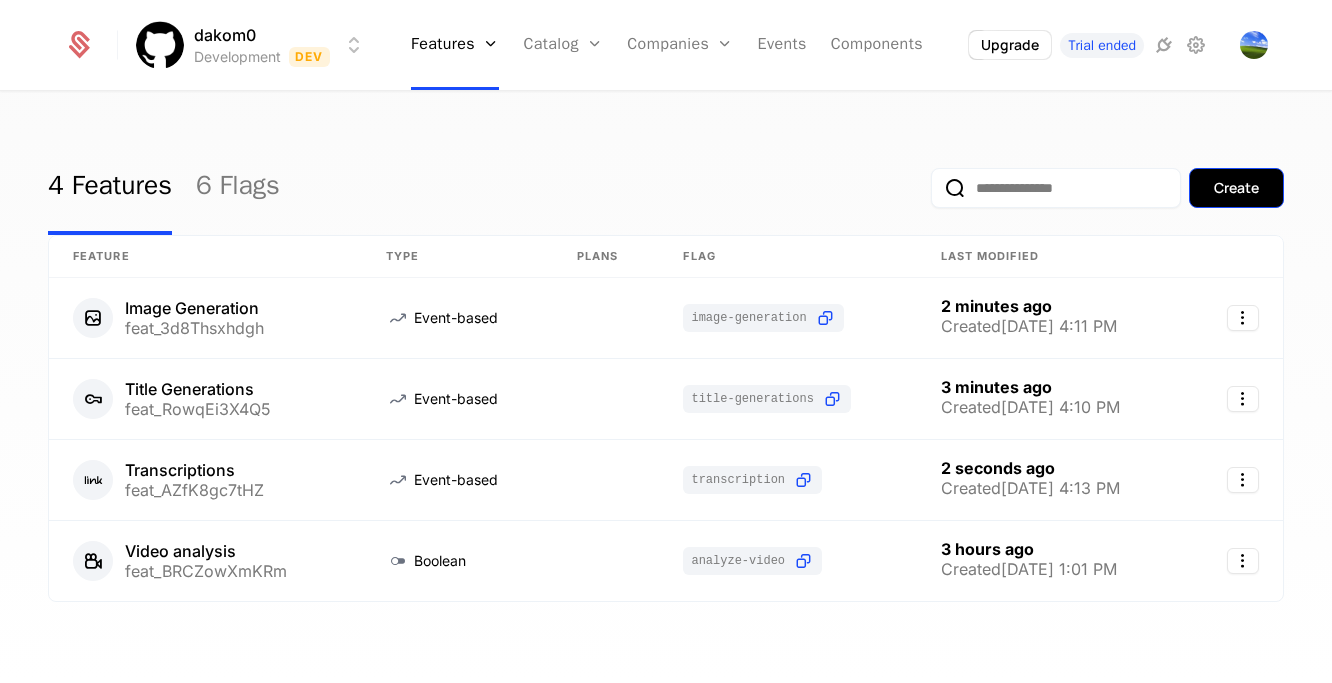 click on "Create" at bounding box center (1236, 188) 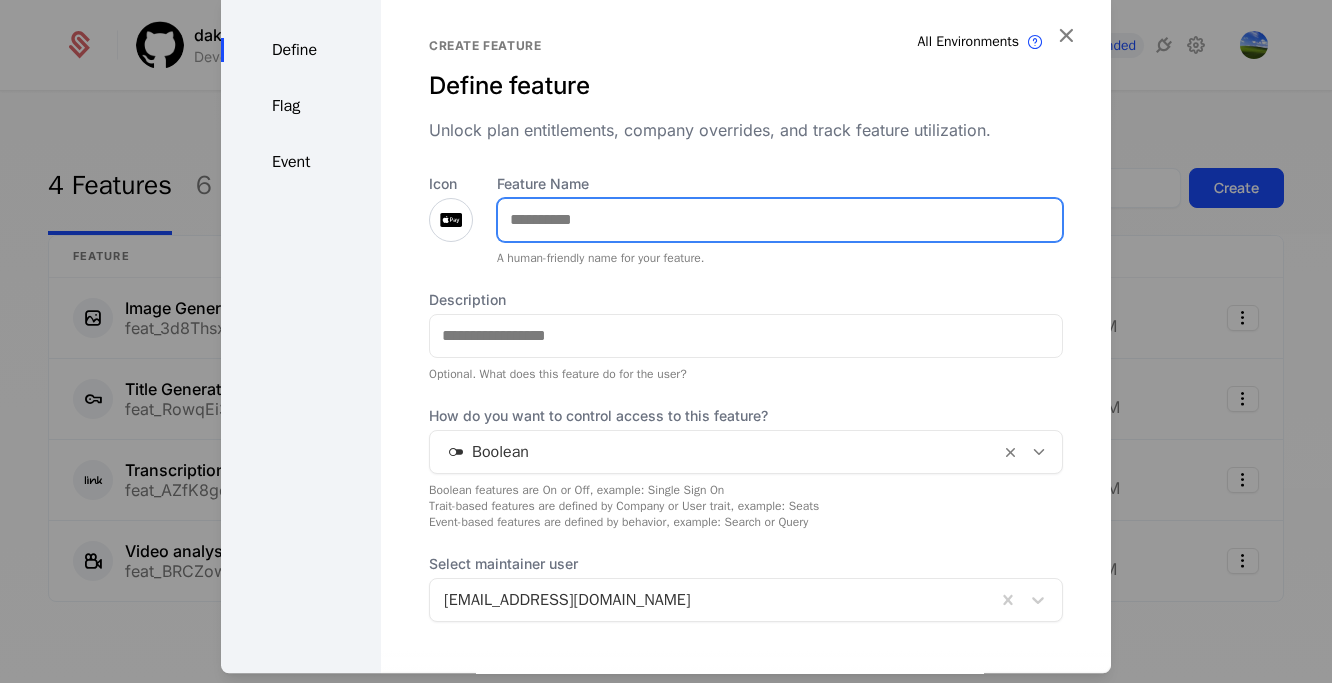 click on "Feature Name" at bounding box center (780, 220) 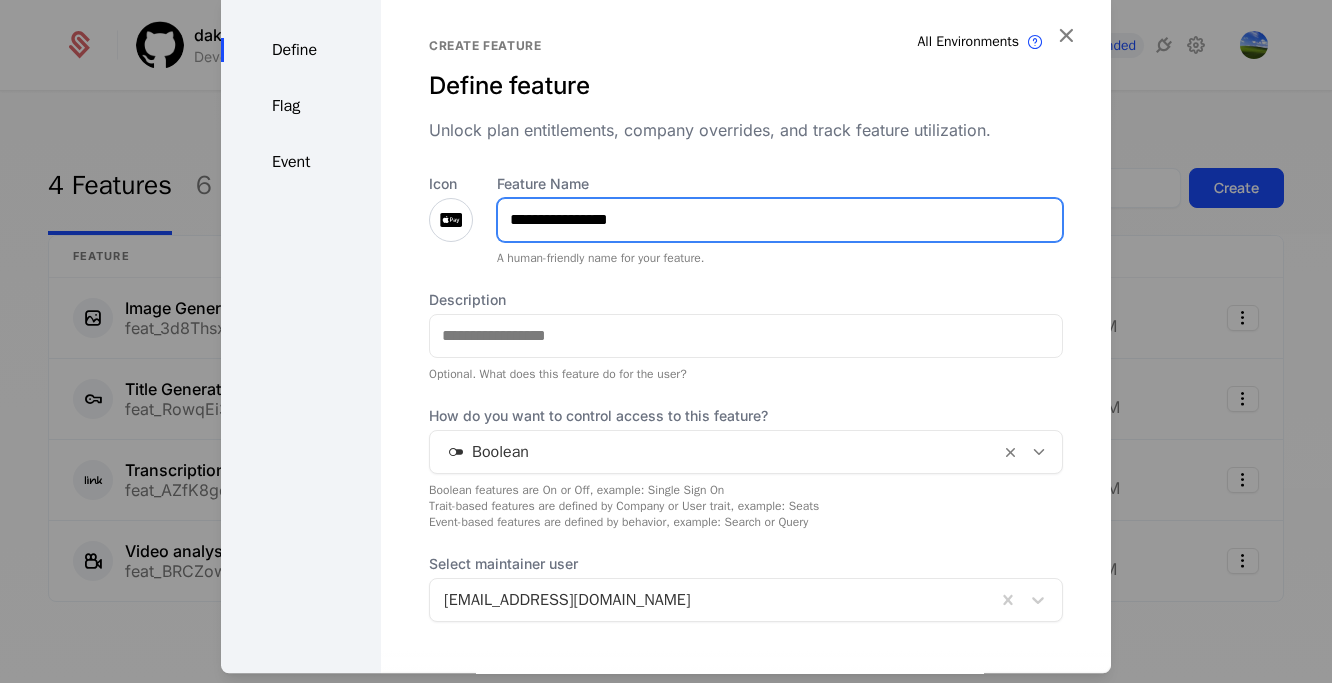 type on "**********" 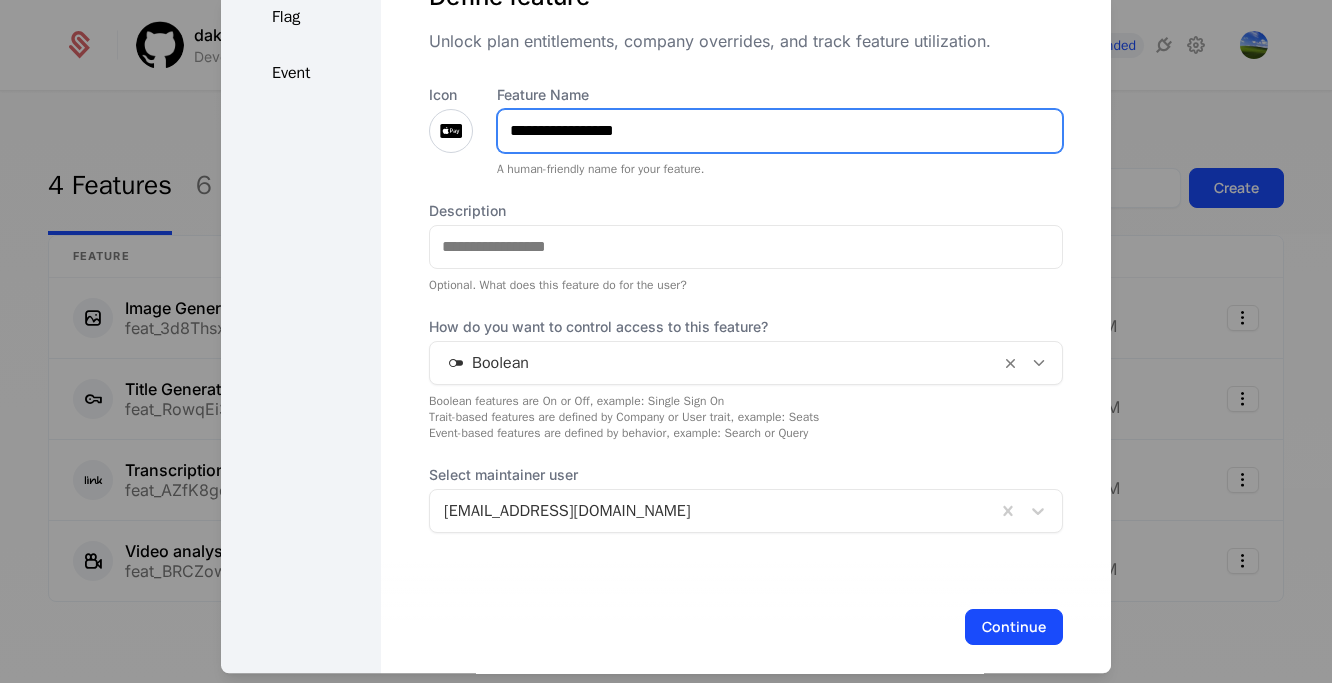 scroll, scrollTop: 109, scrollLeft: 0, axis: vertical 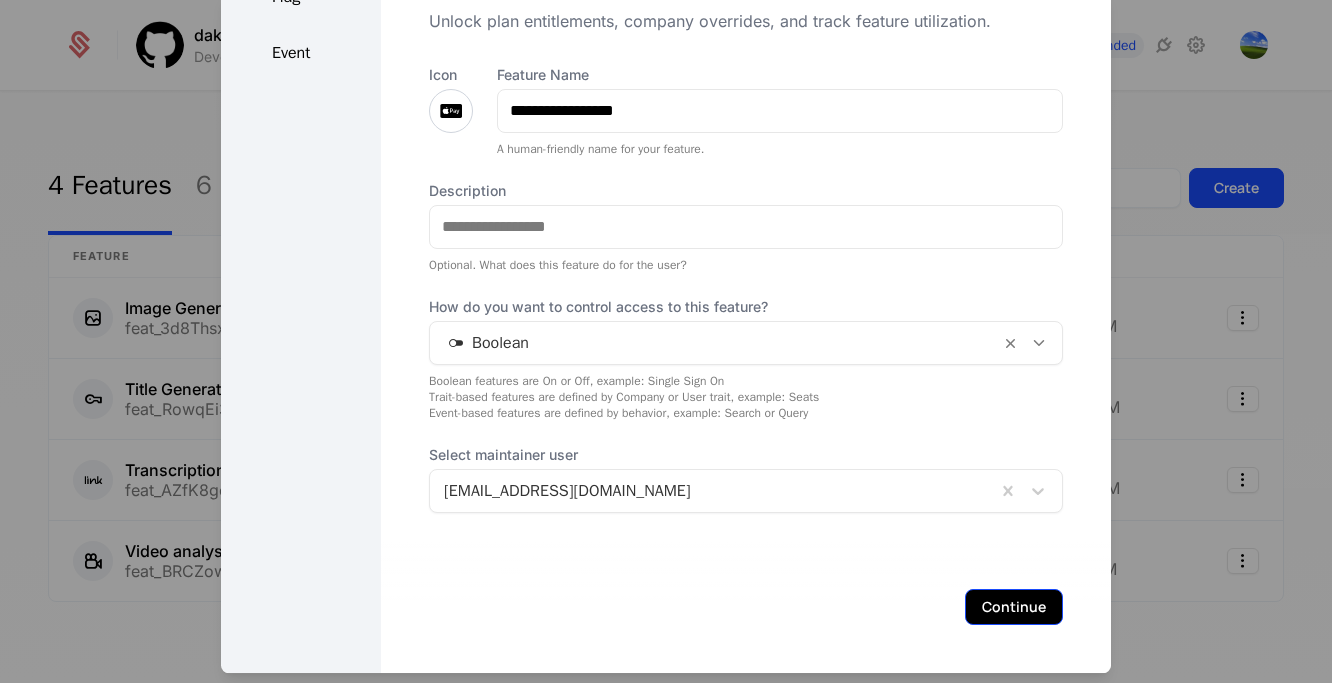 click on "Continue" at bounding box center [1014, 607] 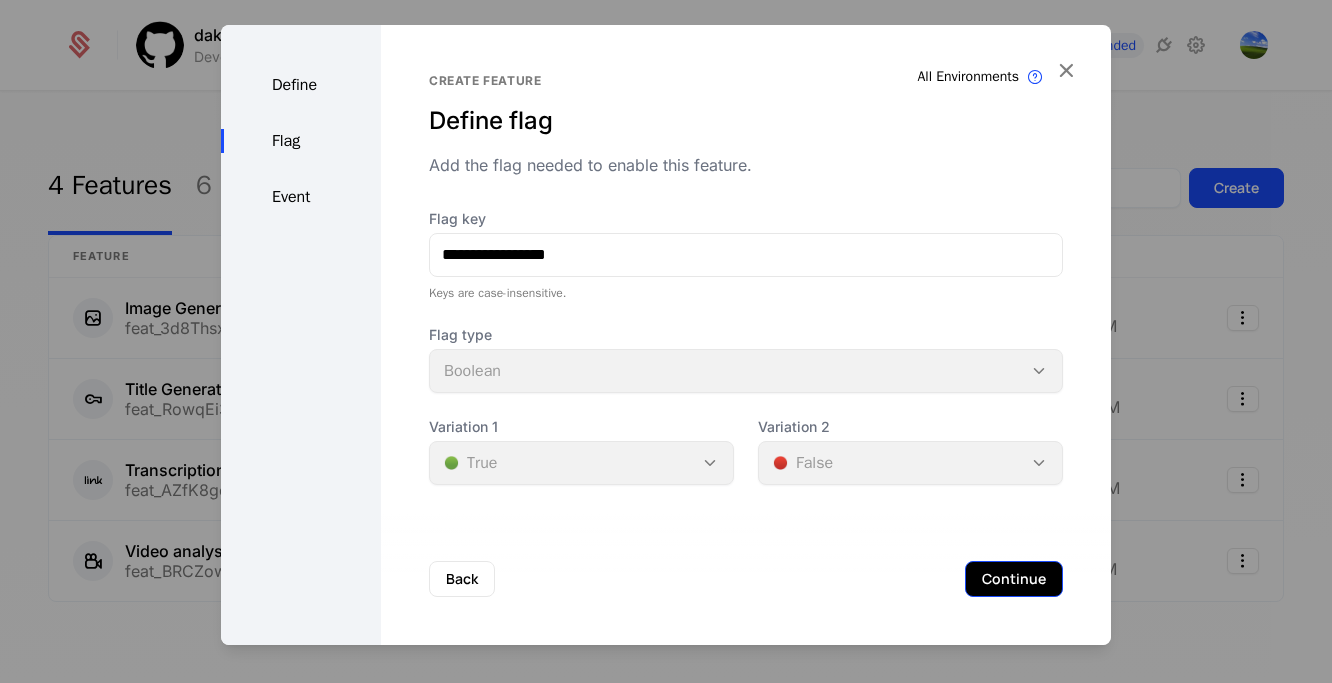 click on "Continue" at bounding box center [1014, 579] 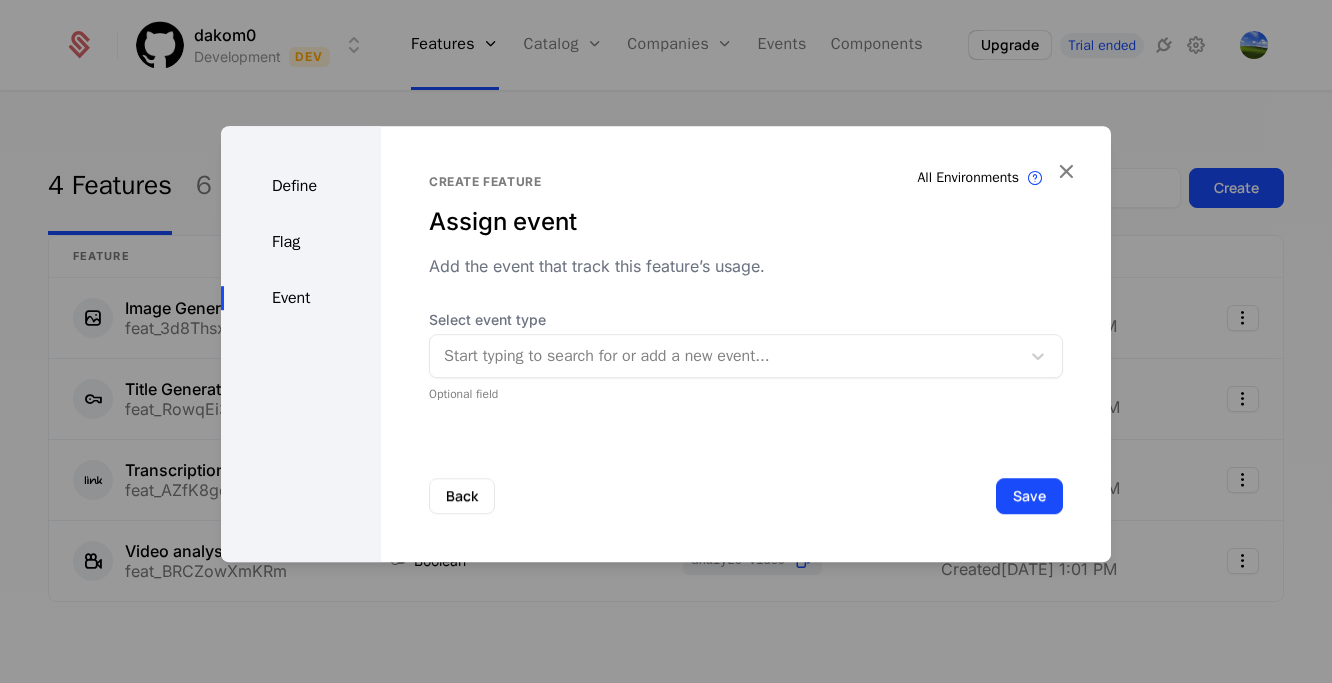 click at bounding box center [725, 356] 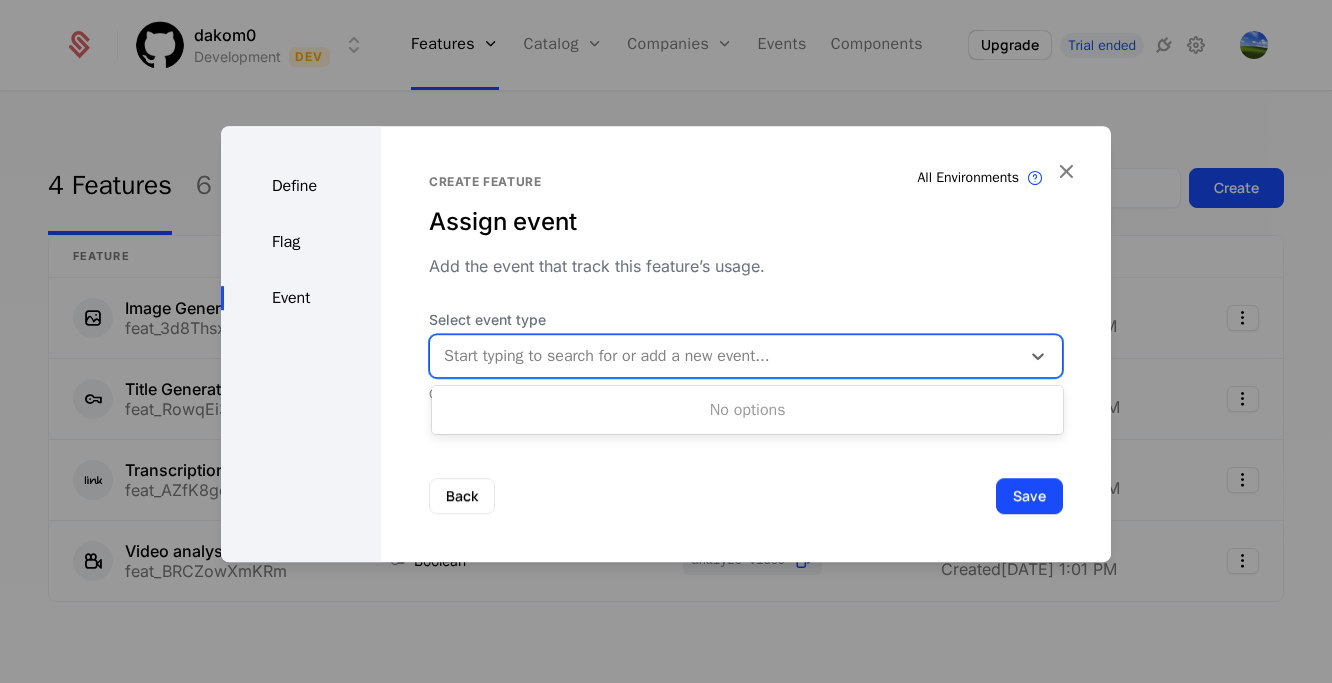 click on "Back Save" at bounding box center (746, 496) 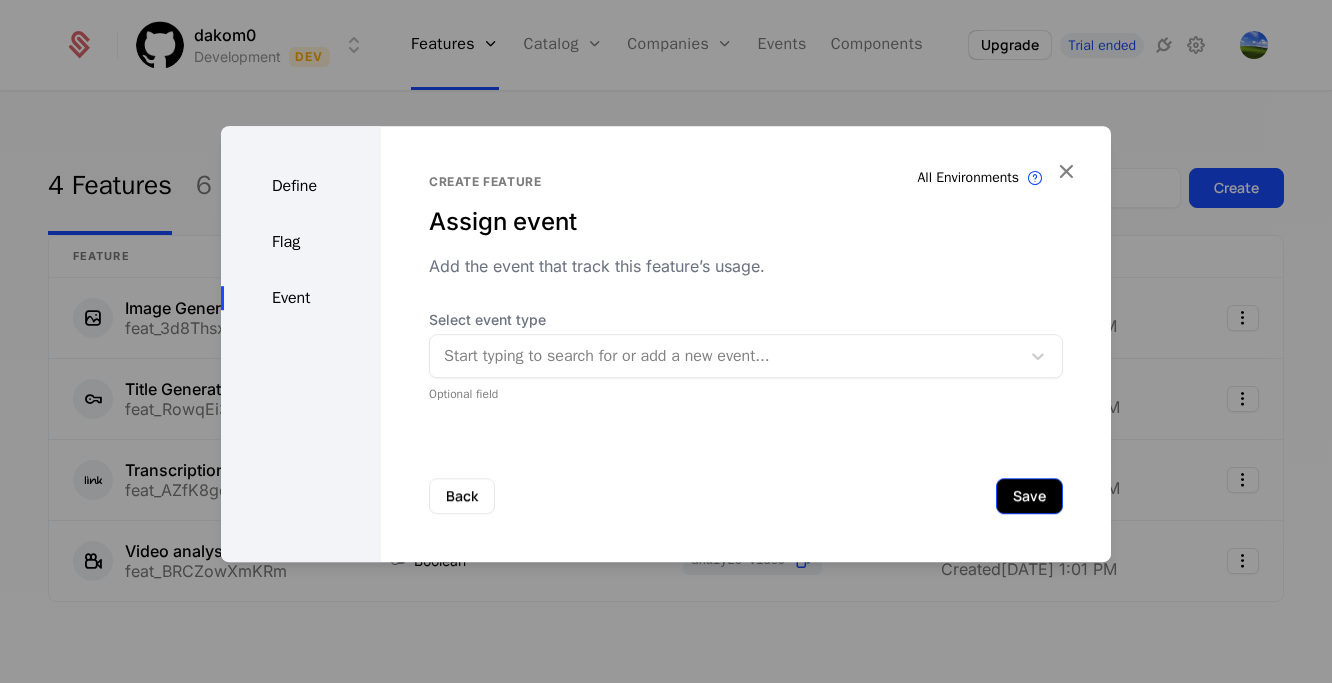 click on "Save" at bounding box center [1029, 496] 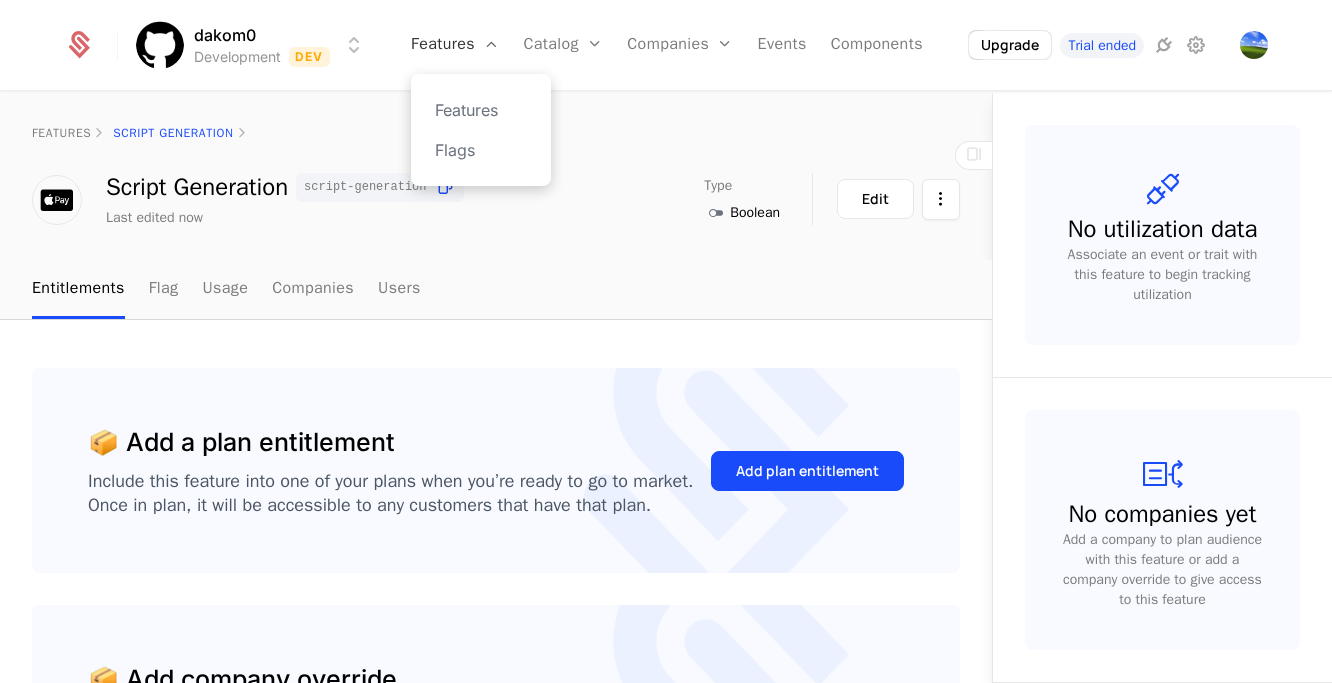 click on "Features" at bounding box center (455, 45) 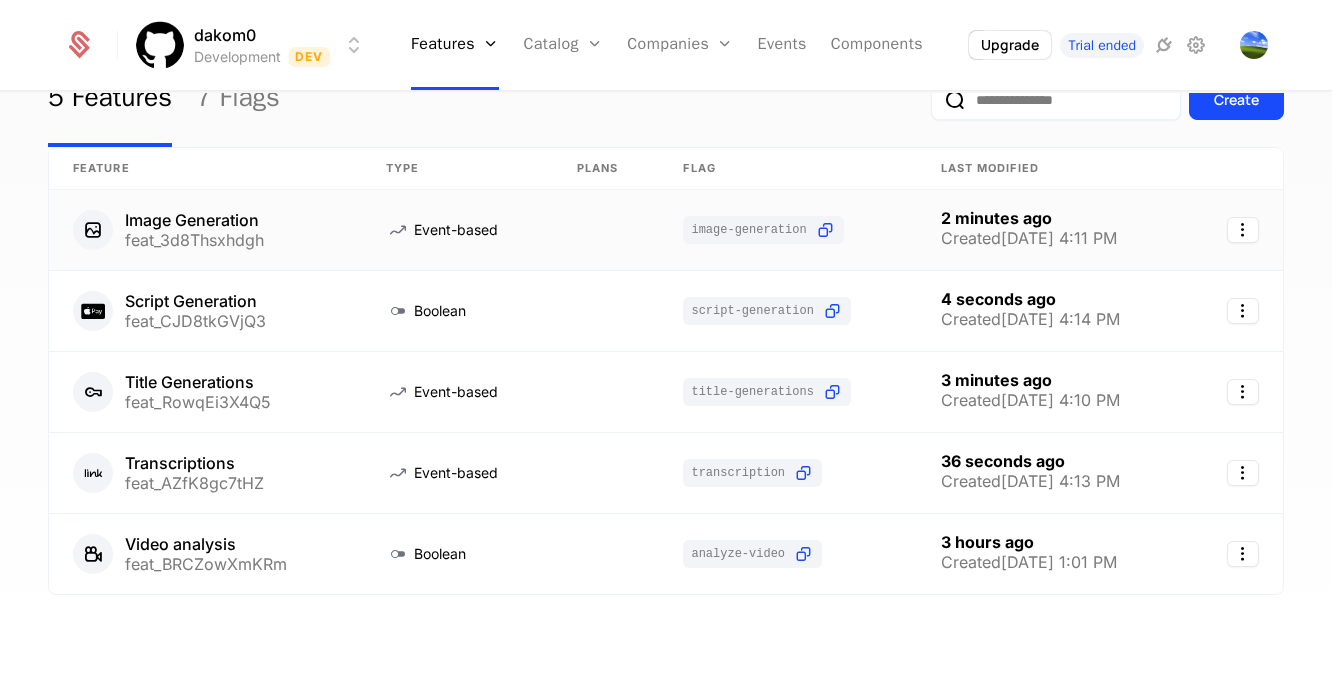 scroll, scrollTop: 100, scrollLeft: 0, axis: vertical 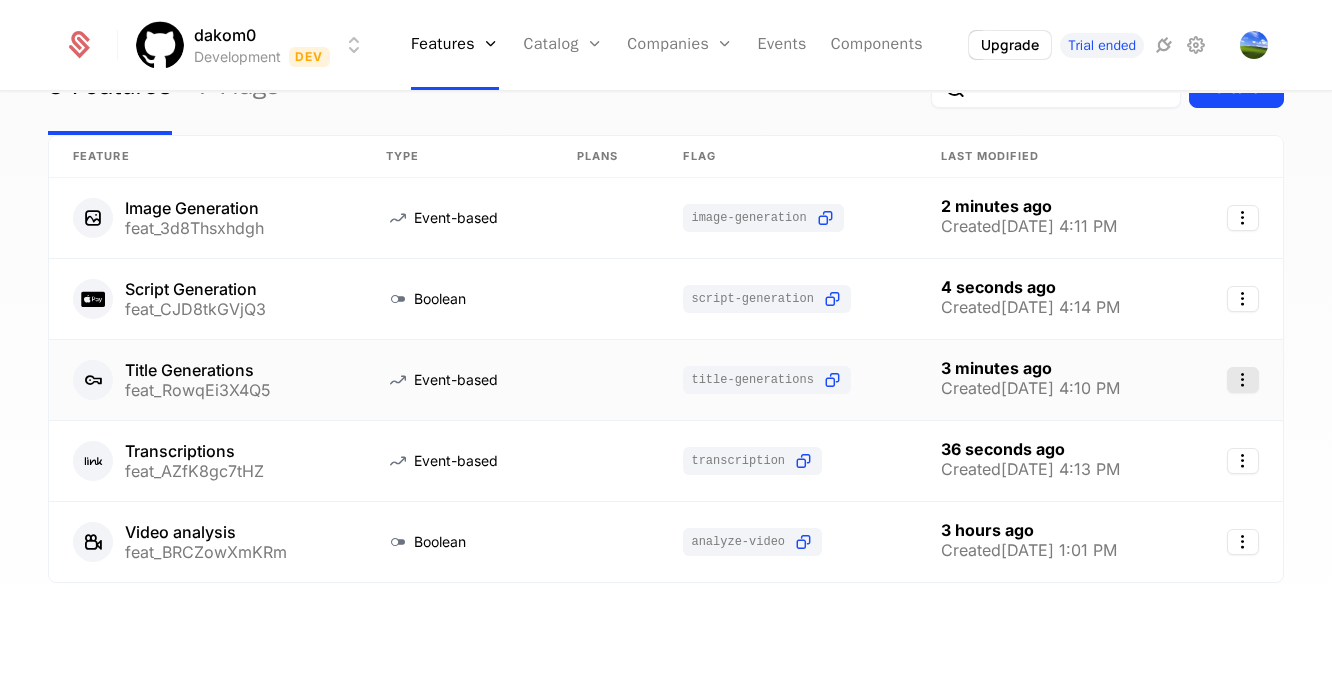 click on "dakom0 Development Dev Features Features Flags Catalog Plans Add Ons Configuration Companies Companies Users Events Components Upgrade Trial ended 5 Features 7 Flags Create Feature Type Plans Flag Last Modified Image Generation feat_3d8Thsxhdgh Event-based image-generation 2 minutes ago Created  [DATE] 4:11 PM Script Generation feat_CJD8tkGVjQ3 Boolean script-generation 4 seconds ago Created  [DATE] 4:14 PM Title Generations feat_RowqEi3X4Q5 Event-based title-generations 3 minutes ago Created  [DATE] 4:10 PM Transcriptions feat_AZfK8gc7tHZ Event-based transcription 36 seconds ago Created  [DATE] 4:13 PM Video analysis feat_BRCZowXmKRm Boolean analyze-video 3 hours ago Created  [DATE] 1:01 PM
Best Viewed on Desktop You're currently viewing this on a  mobile device . For the best experience,   we recommend using a desktop or larger screens , as the application isn't fully optimized for smaller resolutions just yet. Got it" at bounding box center [666, 341] 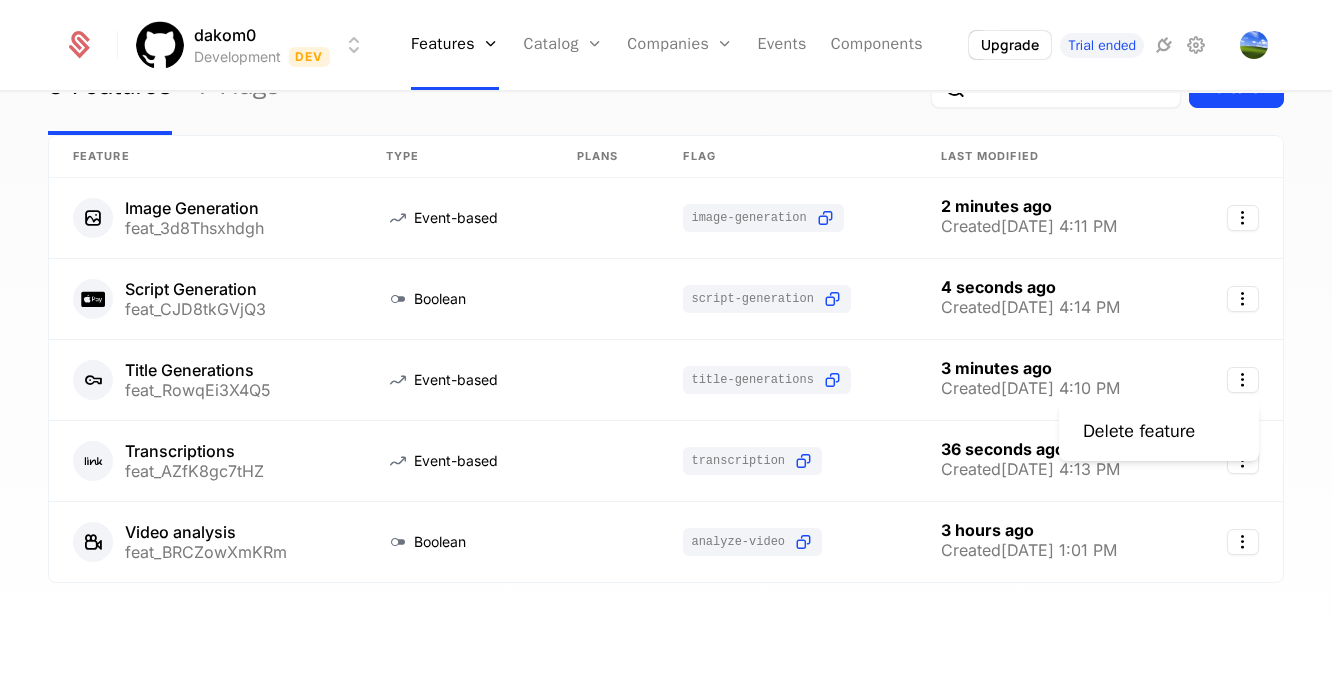 click on "dakom0 Development Dev Features Features Flags Catalog Plans Add Ons Configuration Companies Companies Users Events Components Upgrade Trial ended 5 Features 7 Flags Create Feature Type Plans Flag Last Modified Image Generation feat_3d8Thsxhdgh Event-based image-generation 2 minutes ago Created  [DATE] 4:11 PM Script Generation feat_CJD8tkGVjQ3 Boolean script-generation 4 seconds ago Created  [DATE] 4:14 PM Title Generations feat_RowqEi3X4Q5 Event-based title-generations 3 minutes ago Created  [DATE] 4:10 PM Transcriptions feat_AZfK8gc7tHZ Event-based transcription 36 seconds ago Created  [DATE] 4:13 PM Video analysis feat_BRCZowXmKRm Boolean analyze-video 3 hours ago Created  [DATE] 1:01 PM
Best Viewed on Desktop You're currently viewing this on a  mobile device . For the best experience,   we recommend using a desktop or larger screens , as the application isn't fully optimized for smaller resolutions just yet. Got it  Delete feature" at bounding box center [666, 341] 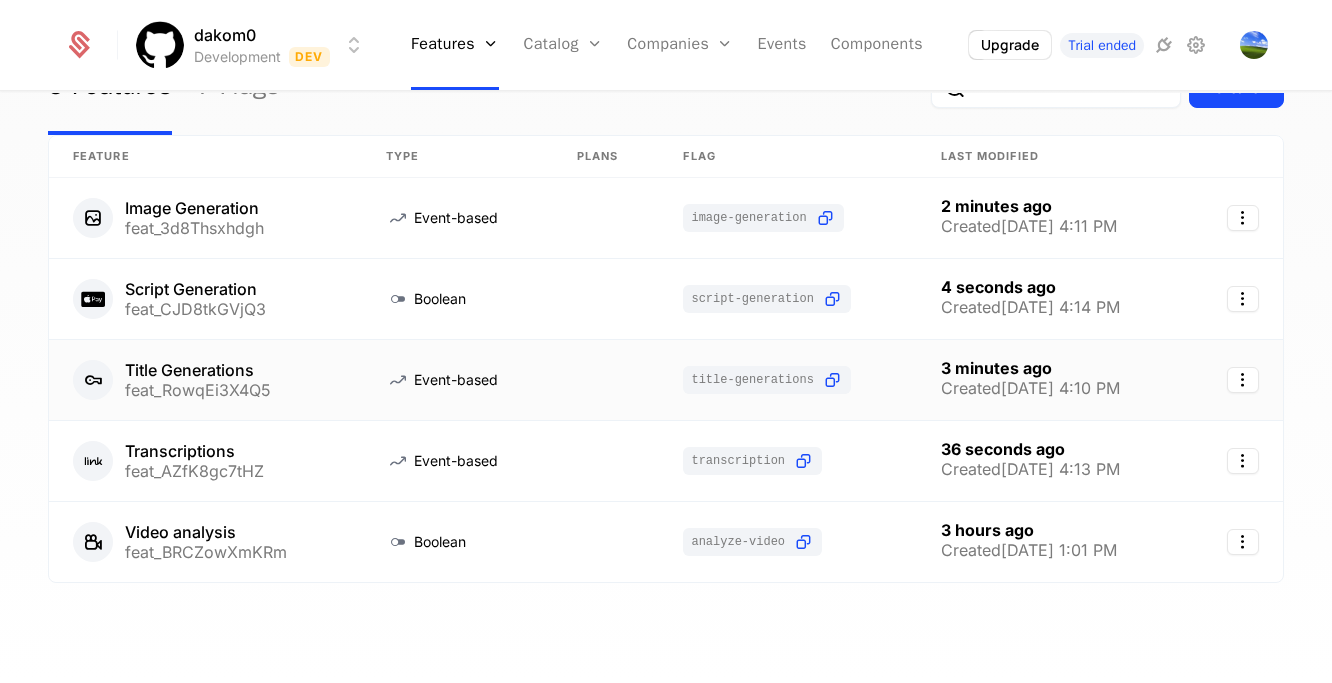 click on "Title Generations" at bounding box center [198, 370] 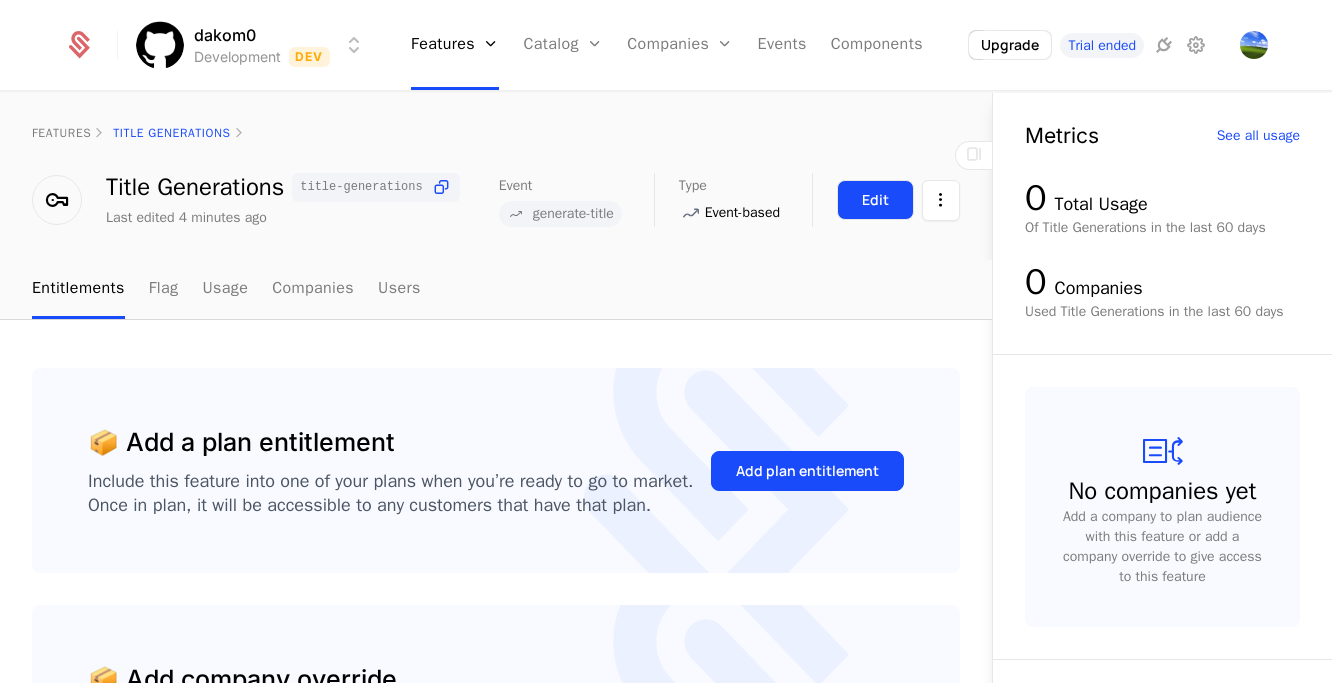 click on "Edit" at bounding box center (875, 200) 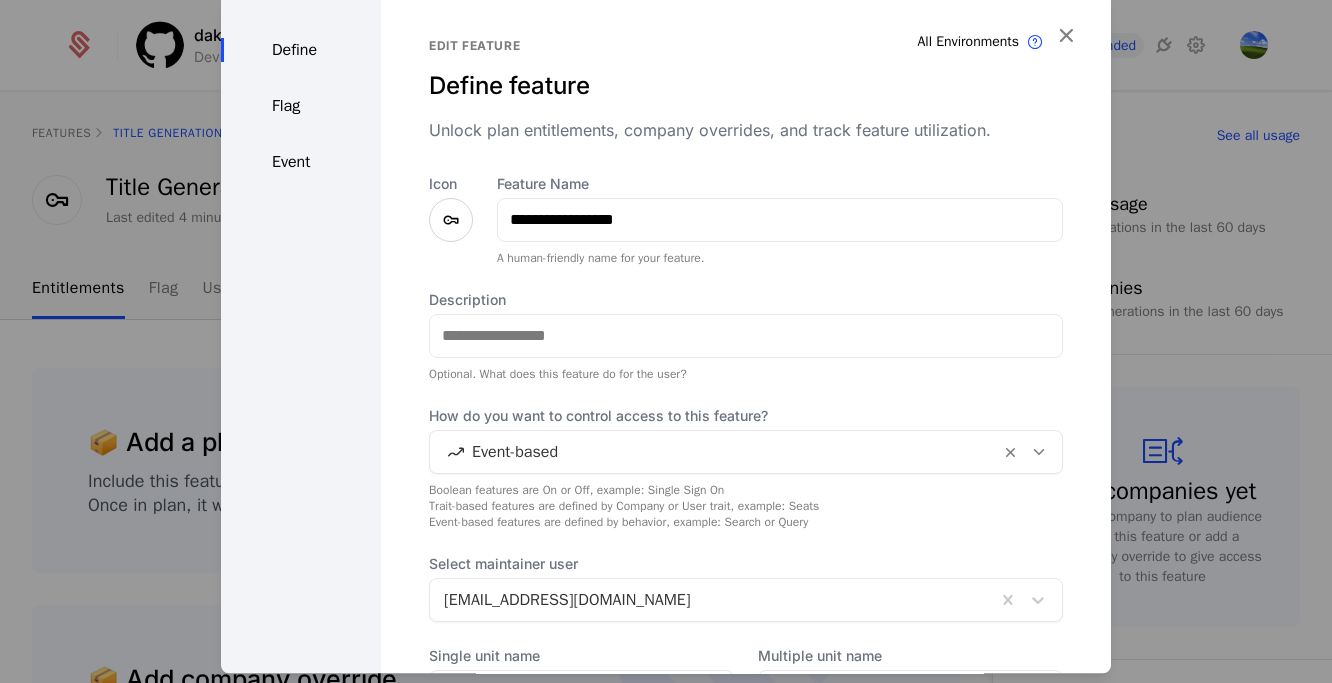 click at bounding box center (451, 220) 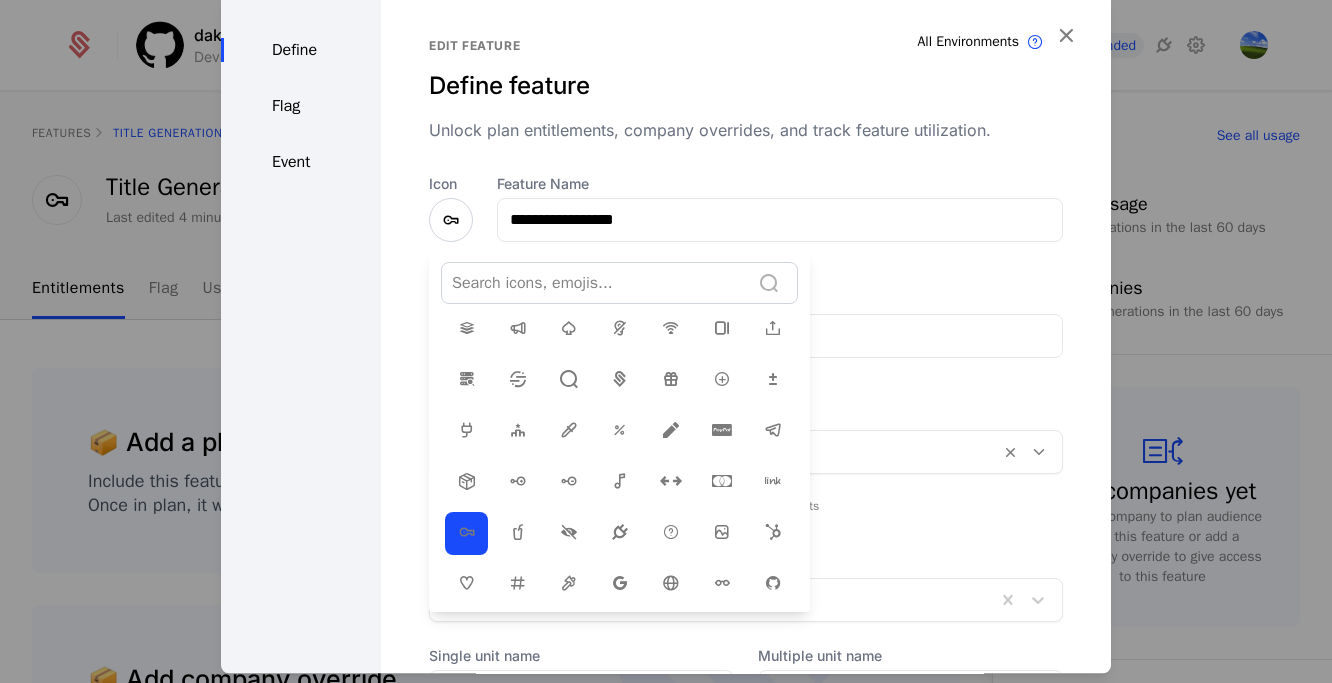 scroll, scrollTop: 191, scrollLeft: 0, axis: vertical 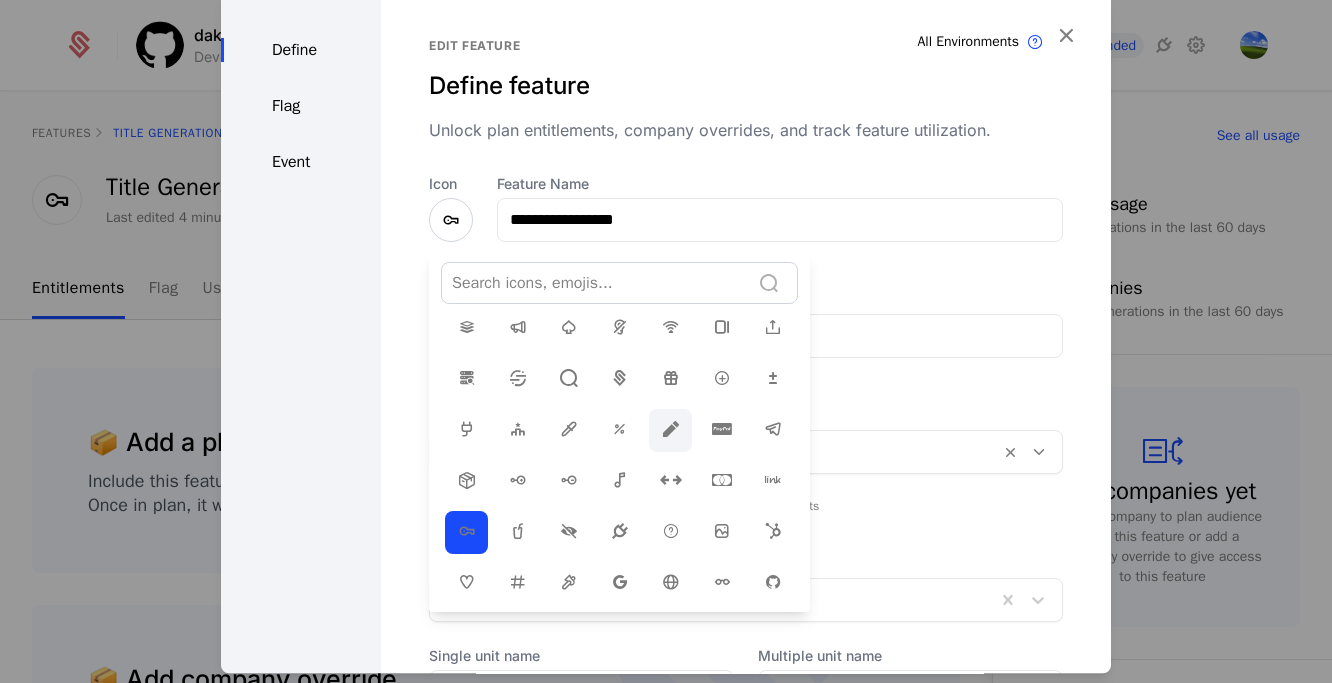 click at bounding box center [670, 430] 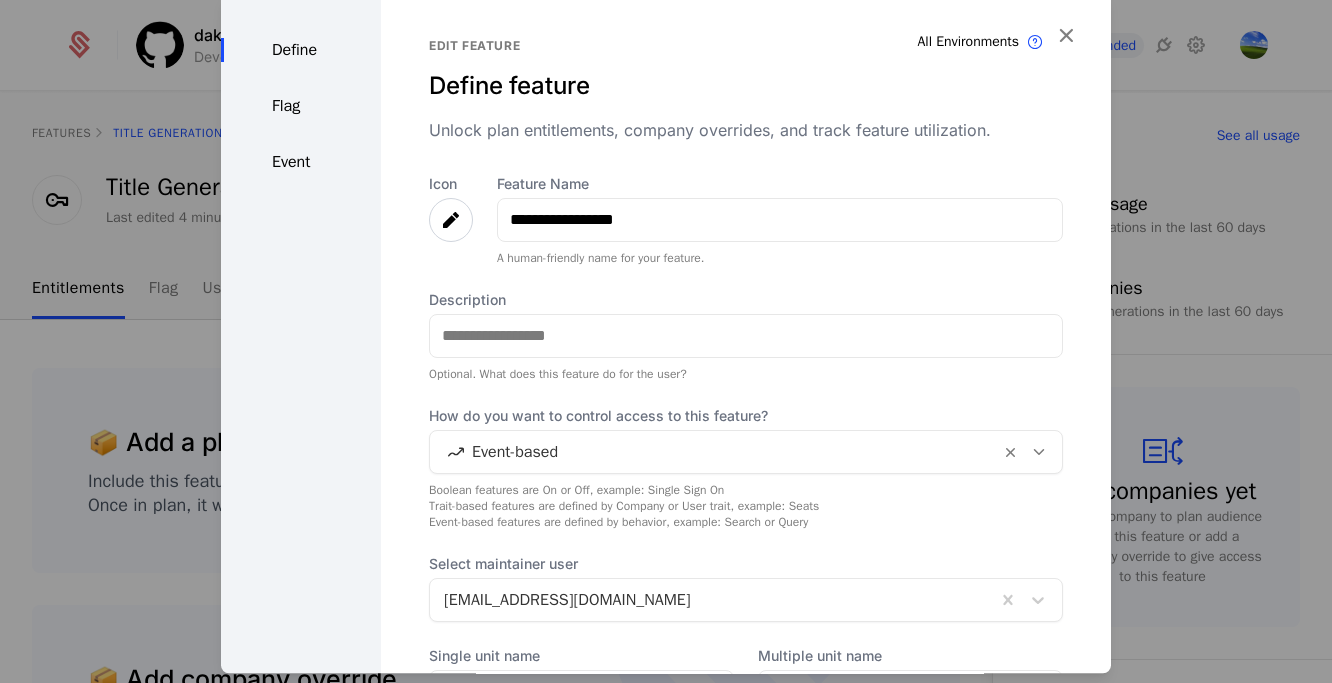 scroll, scrollTop: 201, scrollLeft: 0, axis: vertical 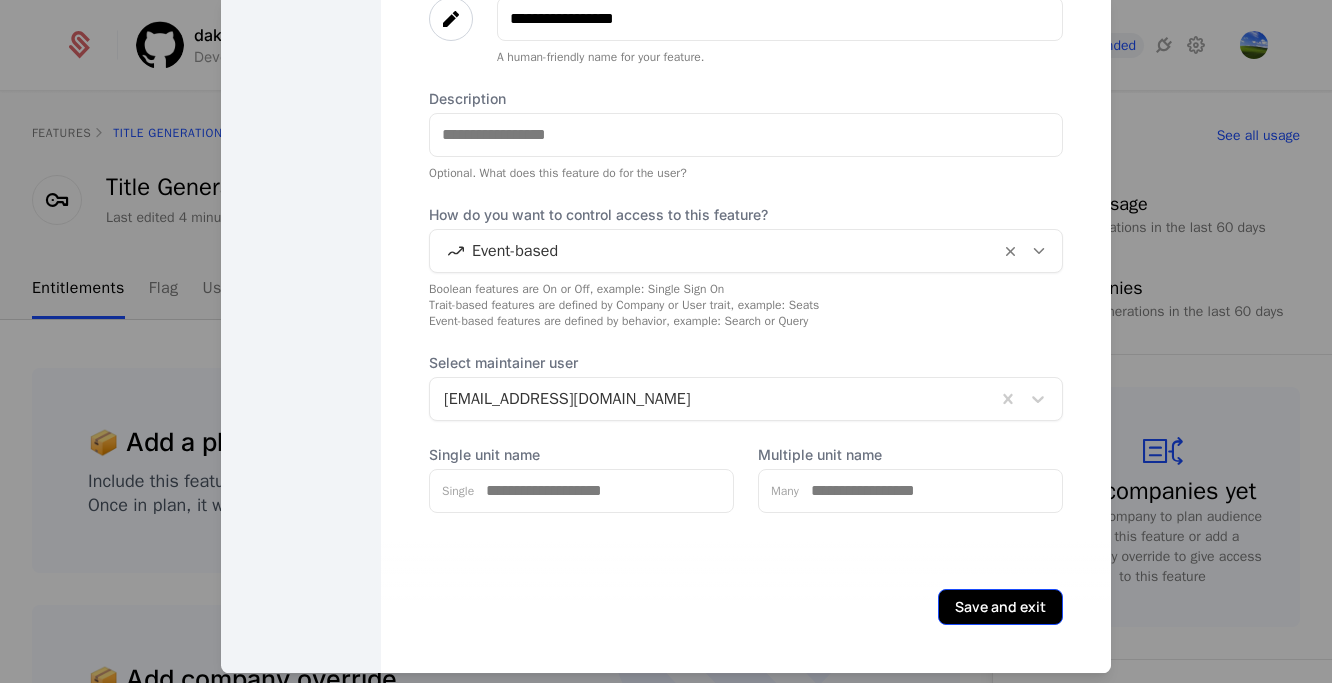 click on "Save and exit" at bounding box center (1000, 607) 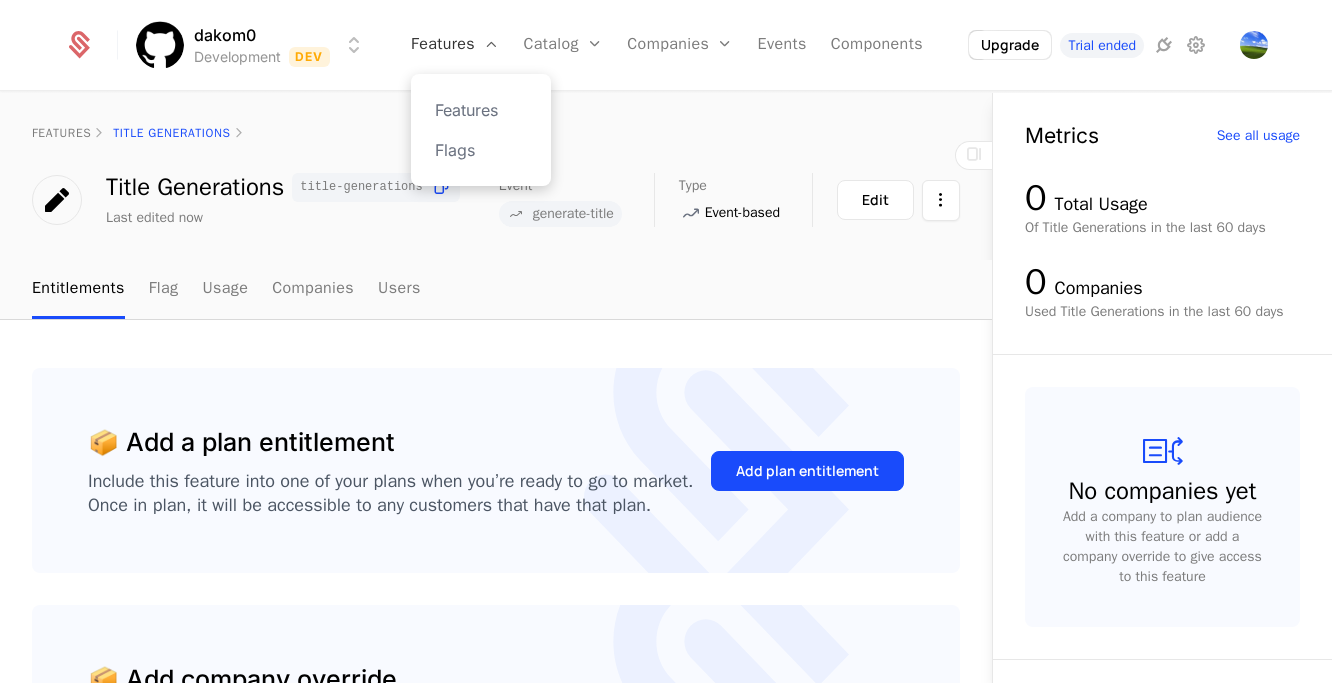 click on "Features" at bounding box center (455, 45) 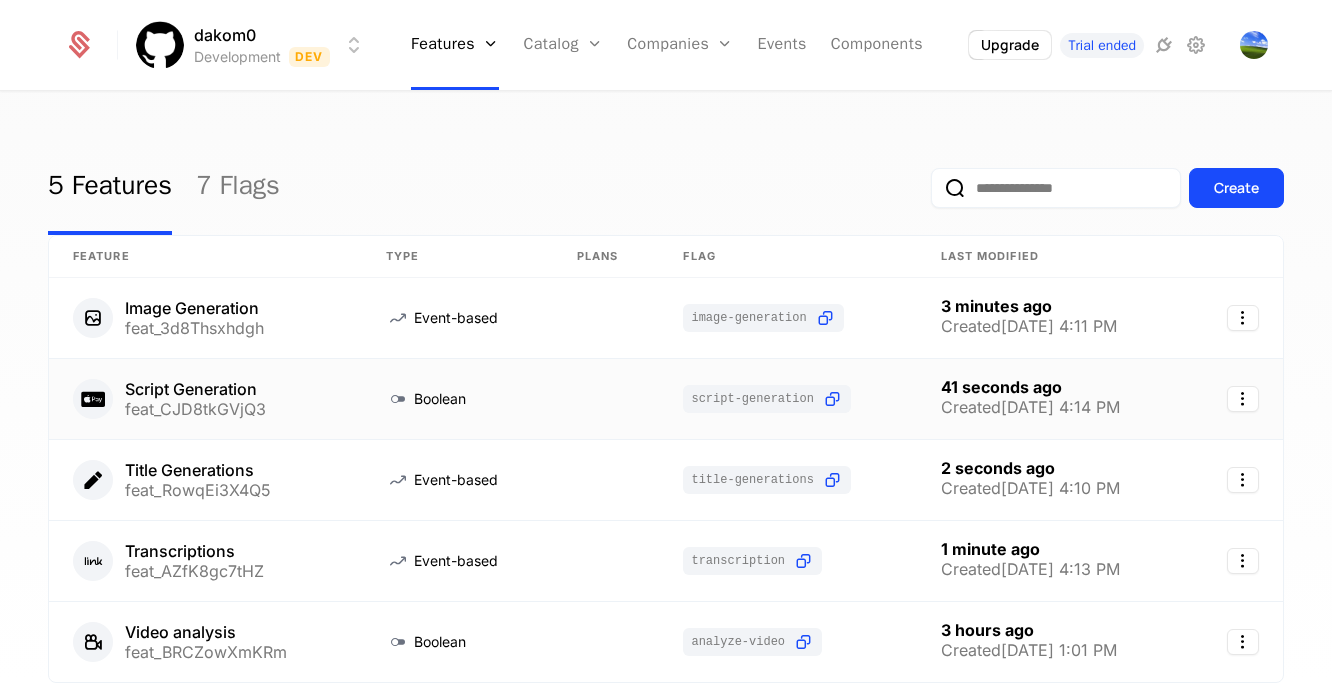 click on "Script Generation" at bounding box center [195, 389] 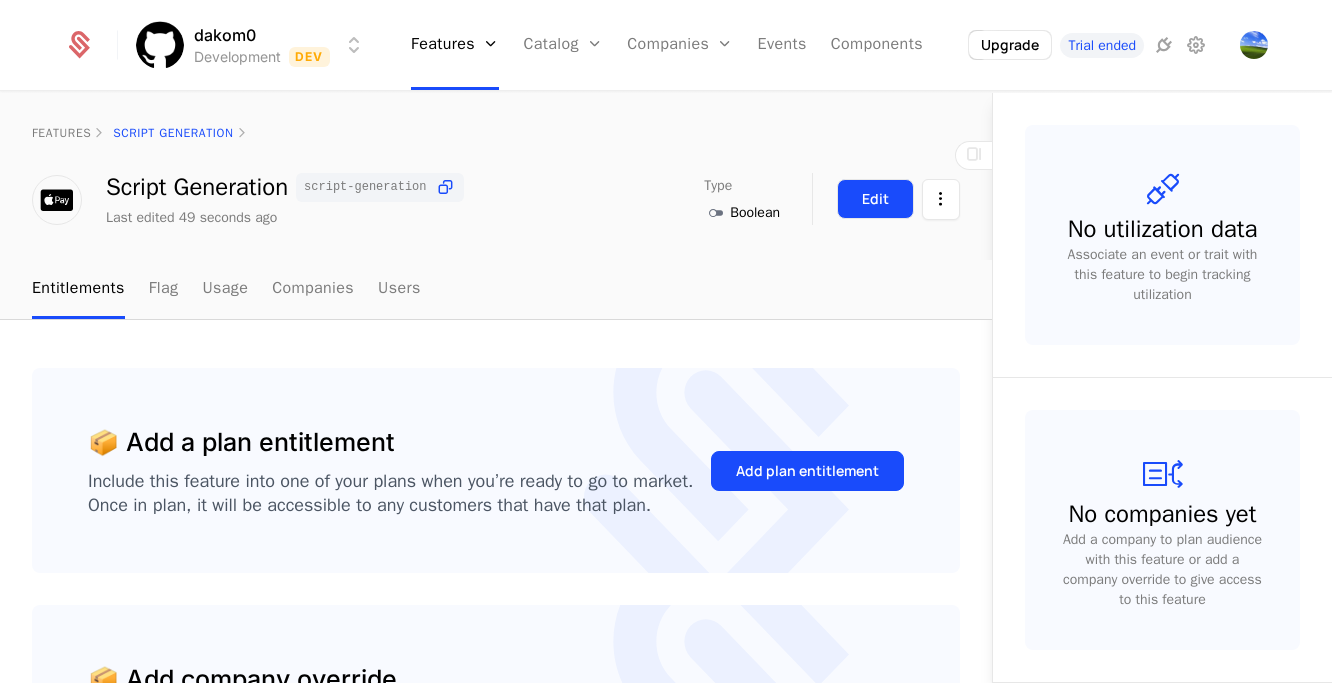 click on "Edit" at bounding box center [875, 199] 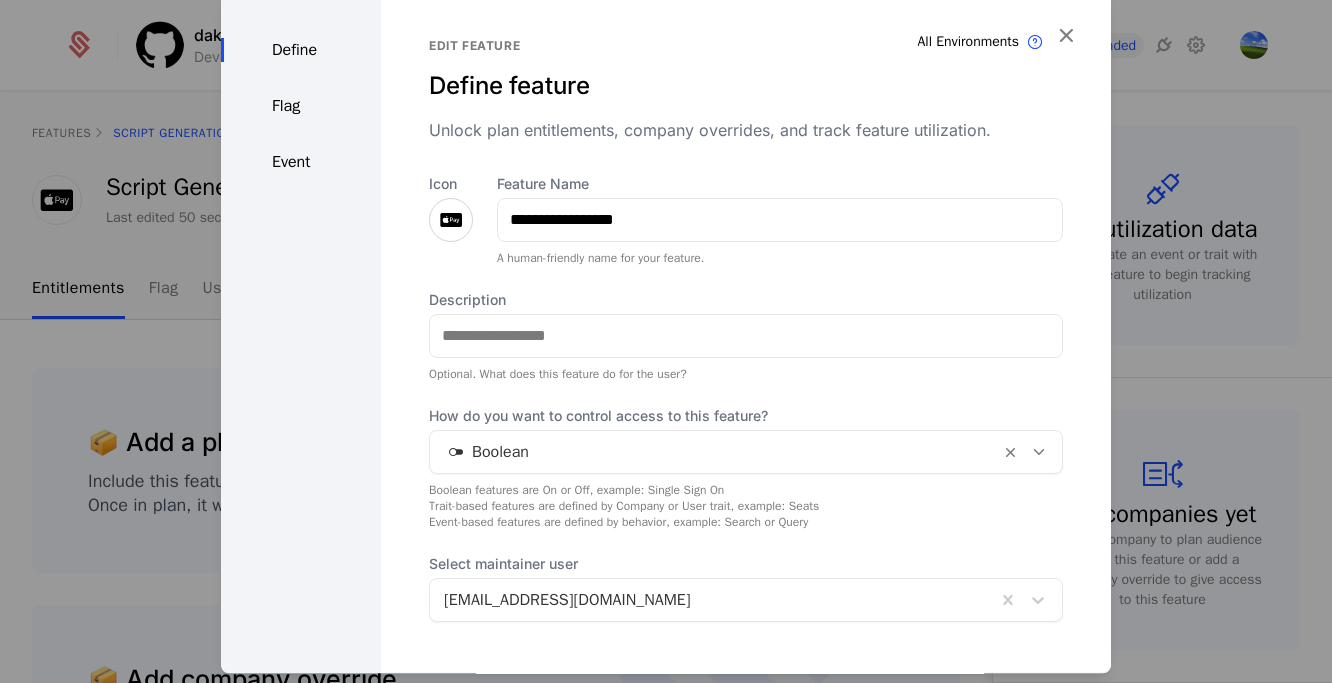 click at bounding box center (451, 220) 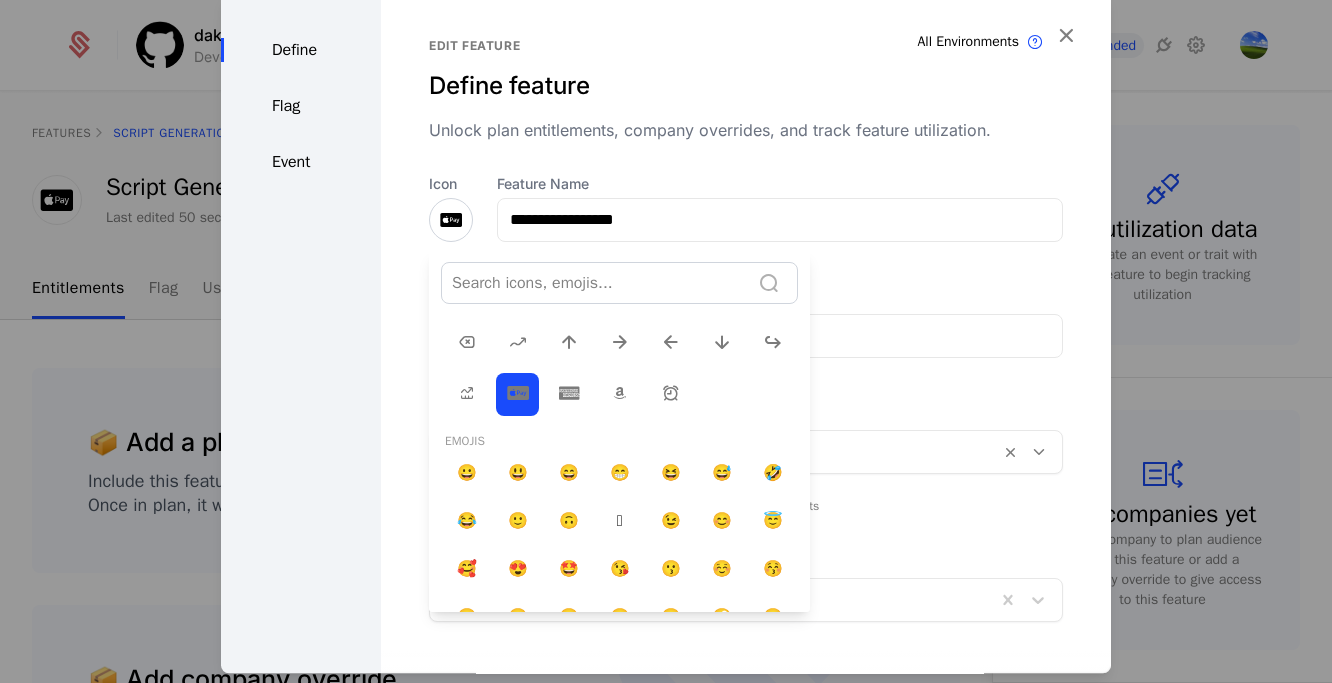 scroll, scrollTop: 854, scrollLeft: 0, axis: vertical 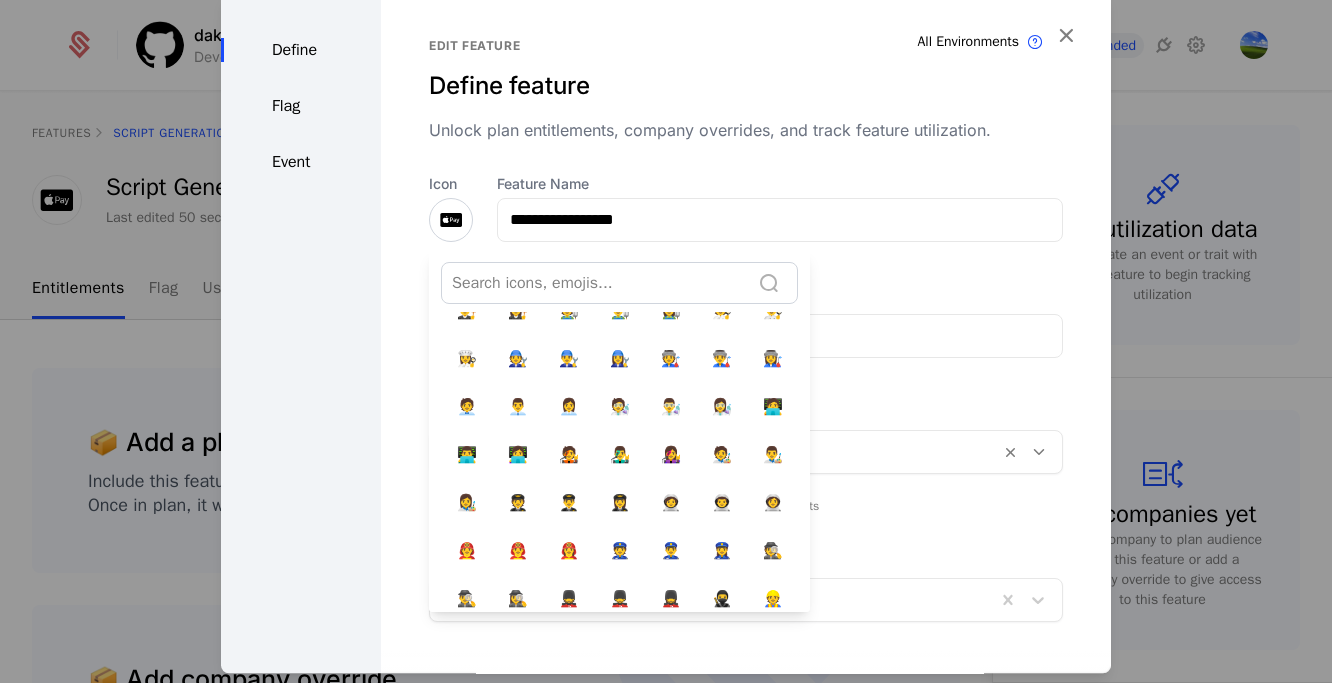 click at bounding box center (595, 283) 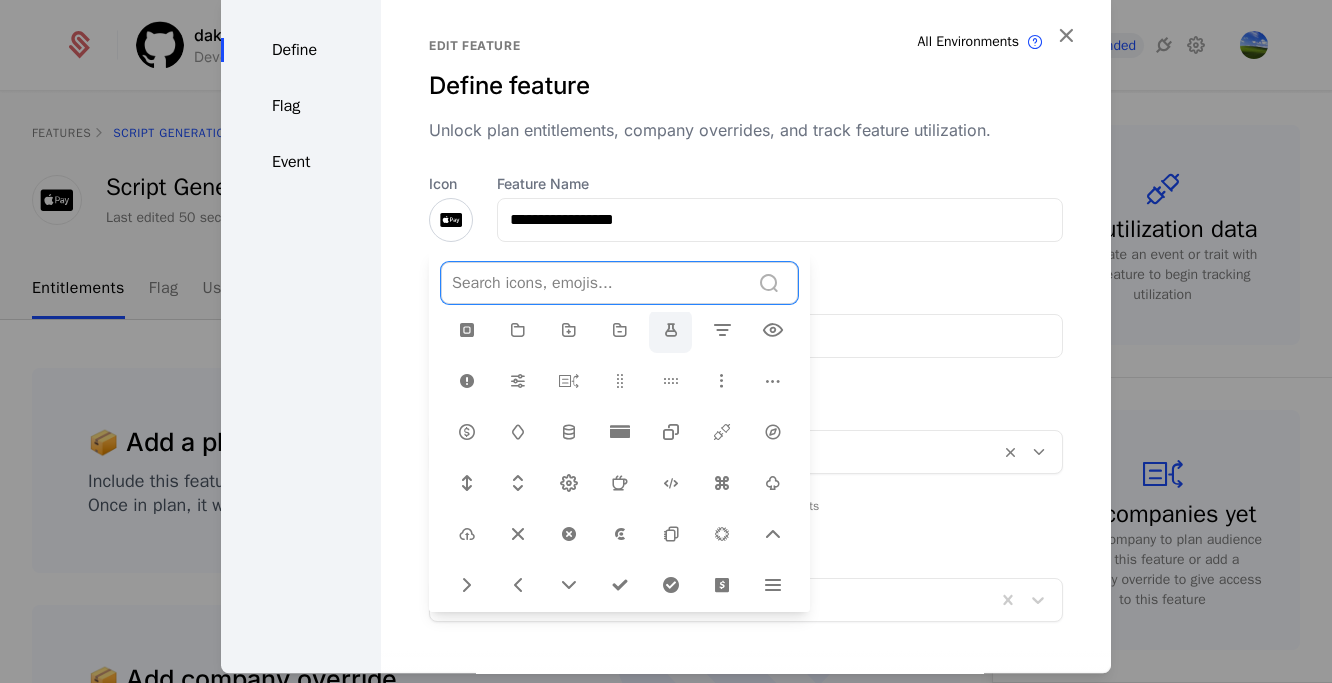 scroll, scrollTop: 499, scrollLeft: 0, axis: vertical 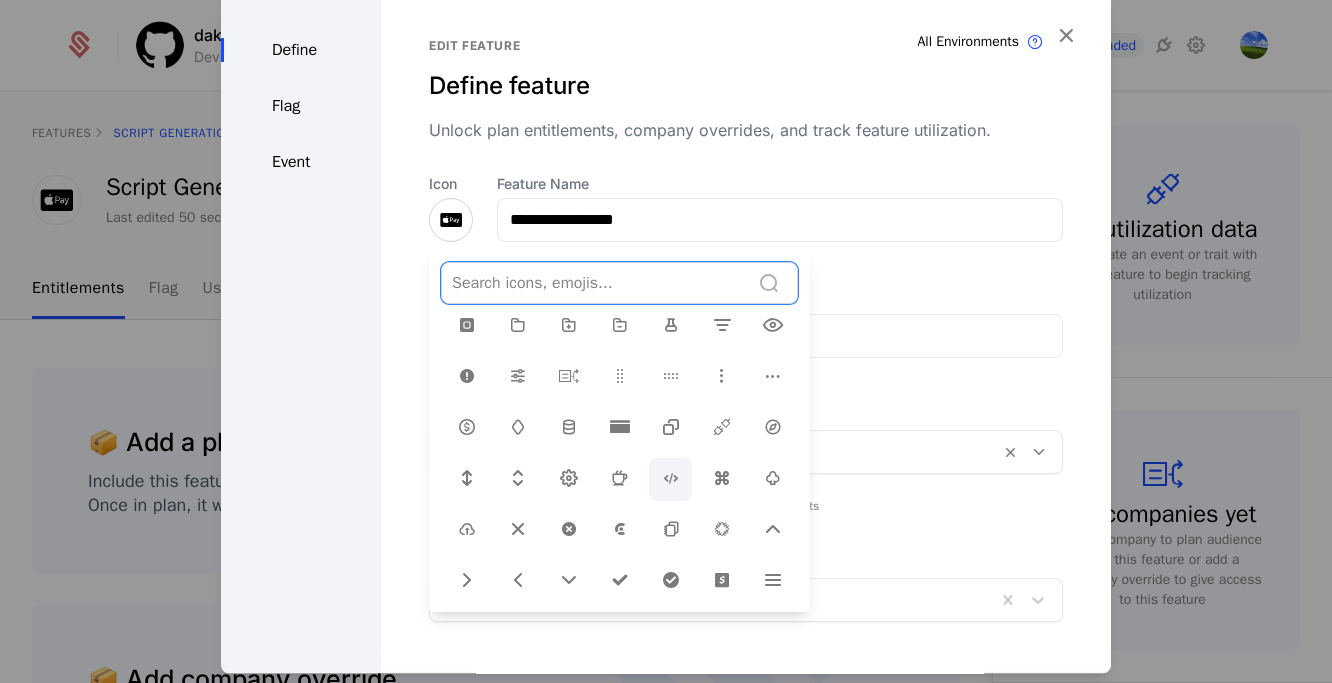 click at bounding box center (671, 478) 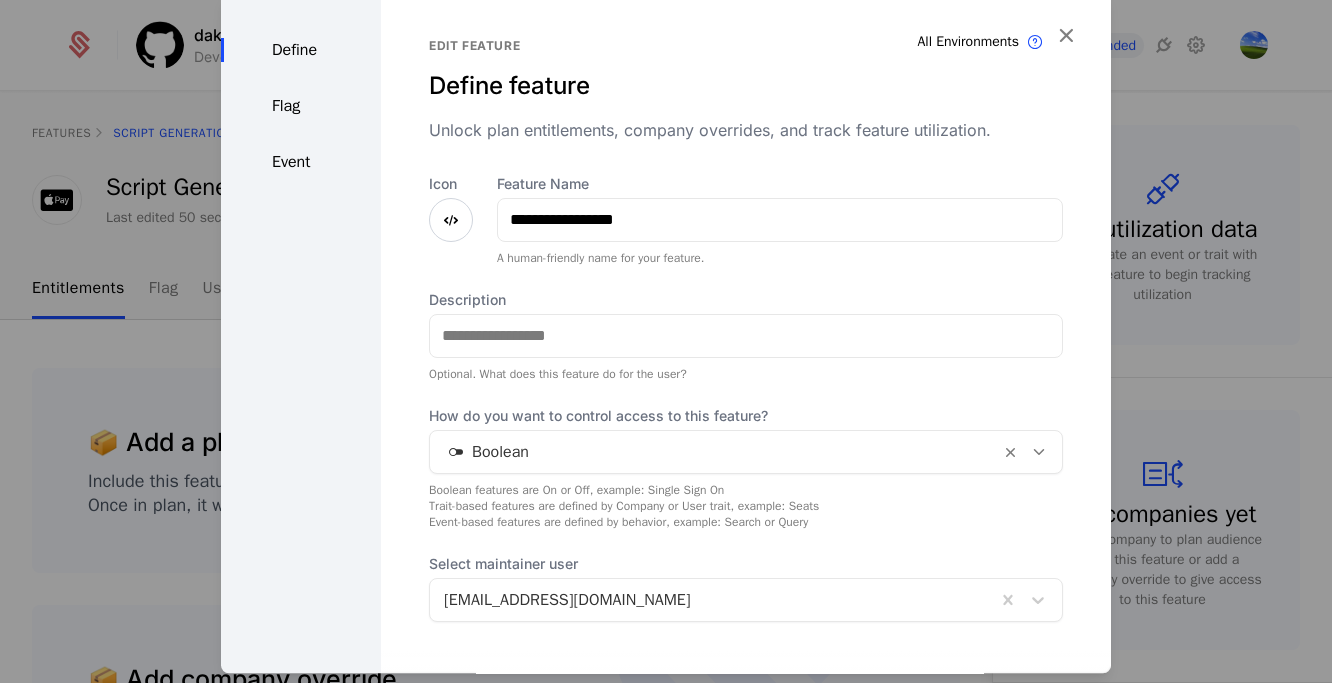 scroll, scrollTop: 109, scrollLeft: 0, axis: vertical 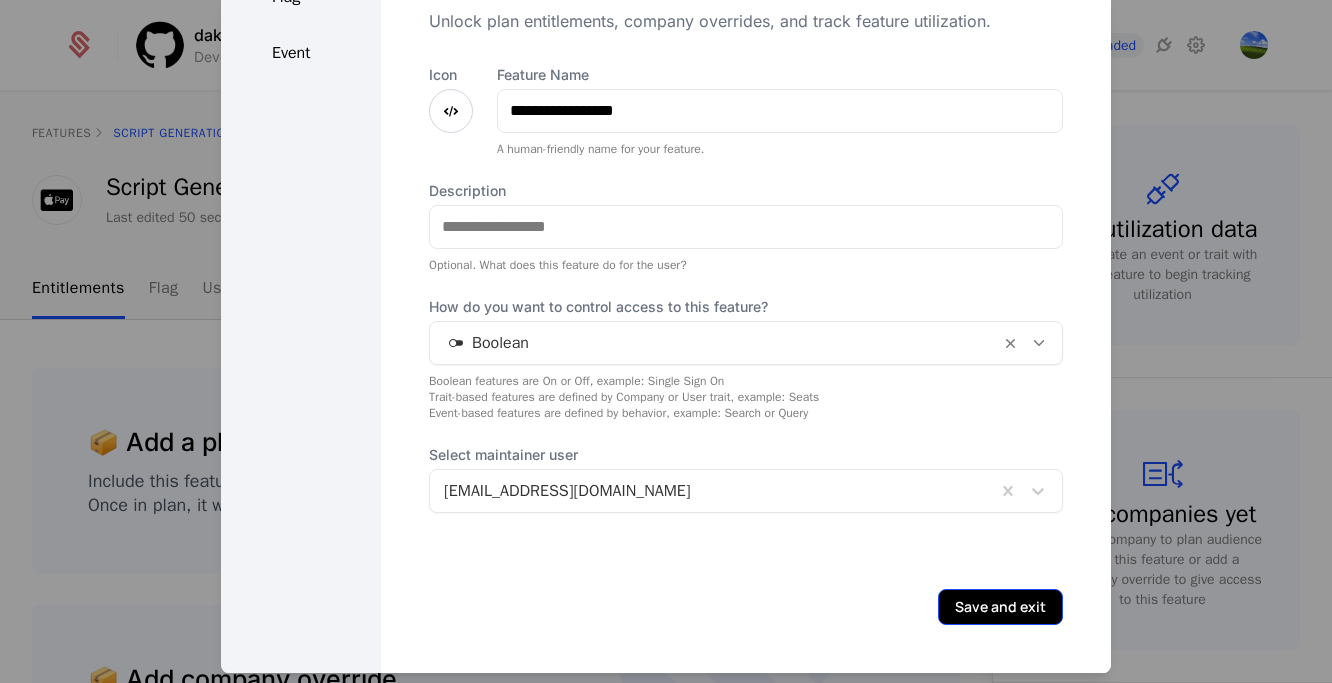 click on "Save and exit" at bounding box center (1000, 607) 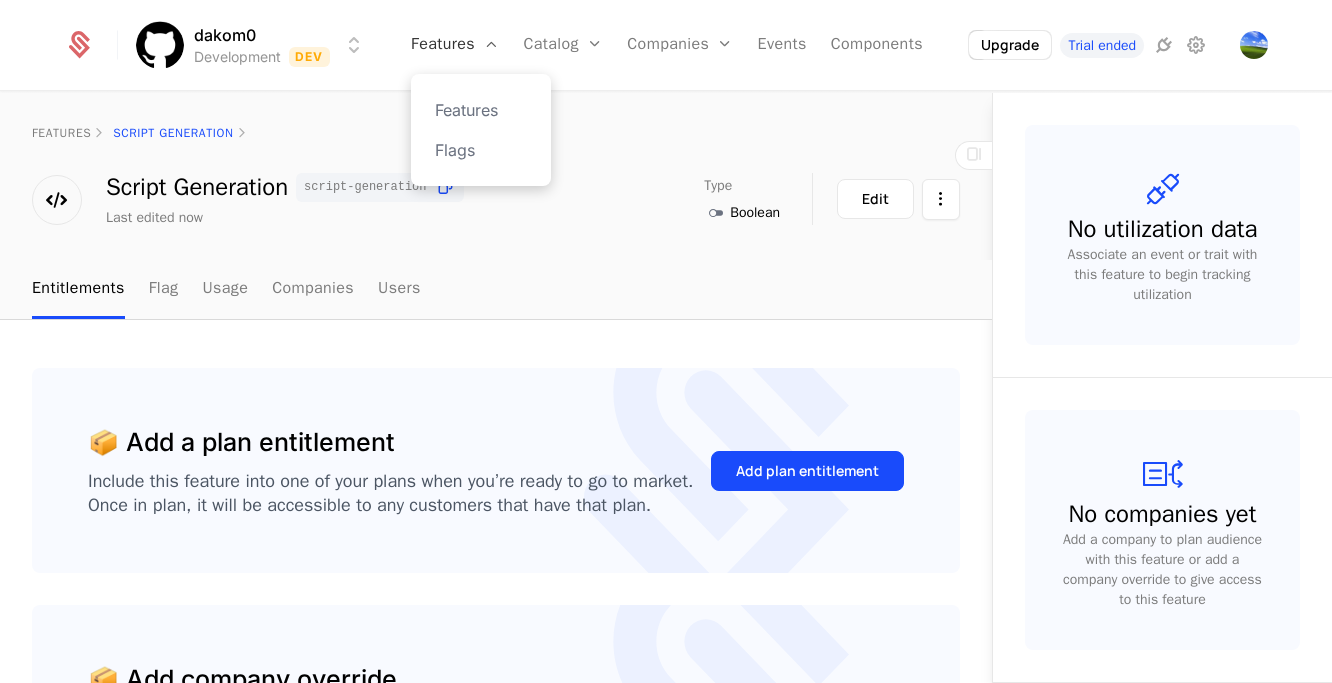 click on "Features" at bounding box center (455, 45) 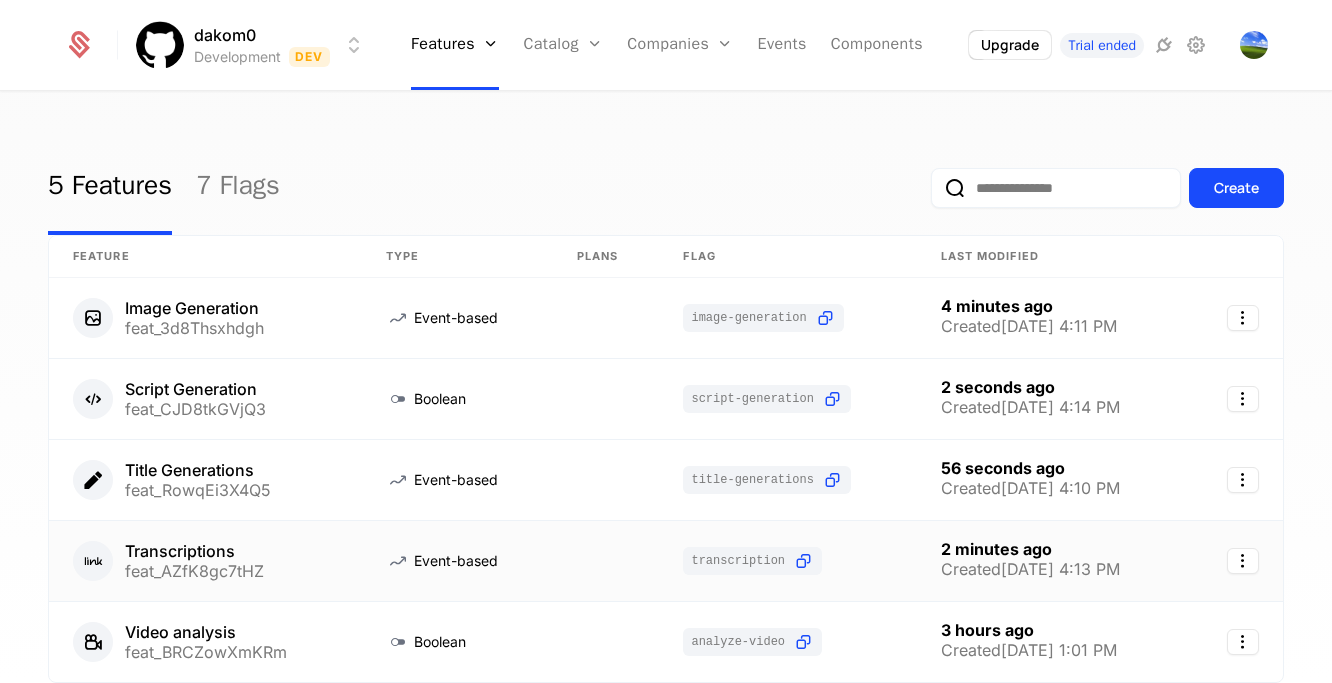 click on "Transcriptions" at bounding box center (194, 551) 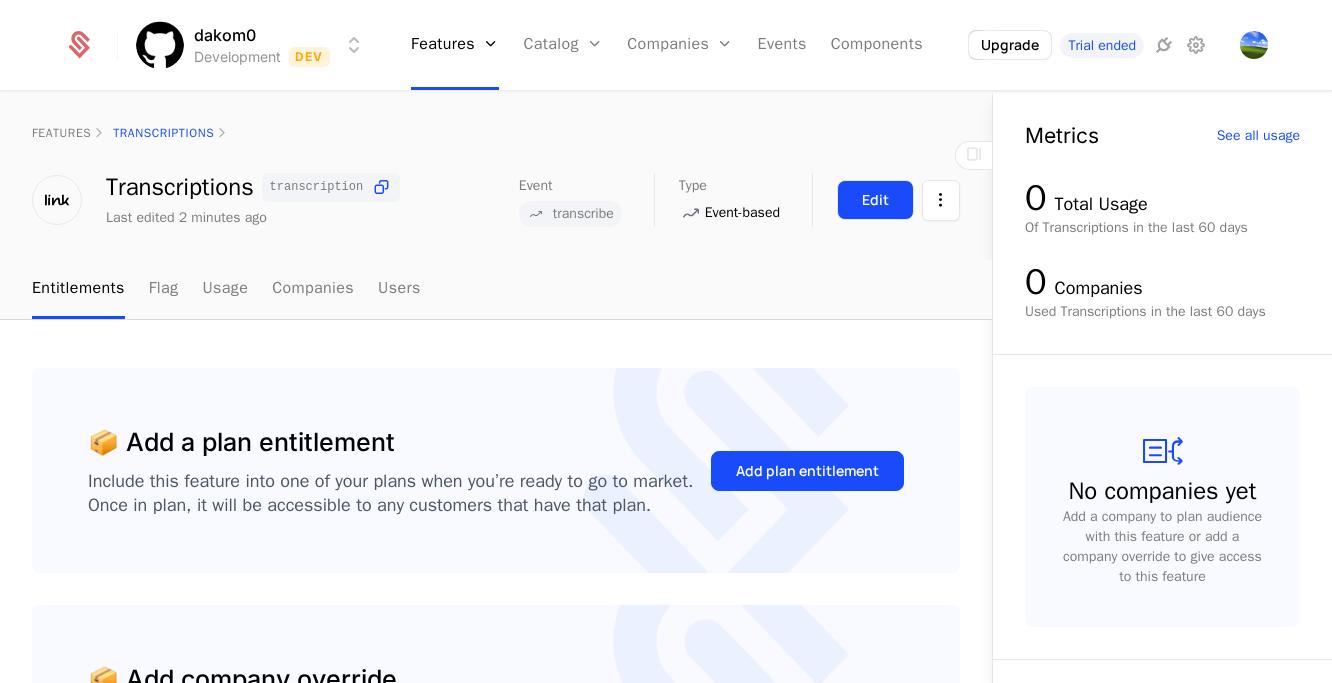 click on "Edit" at bounding box center (875, 200) 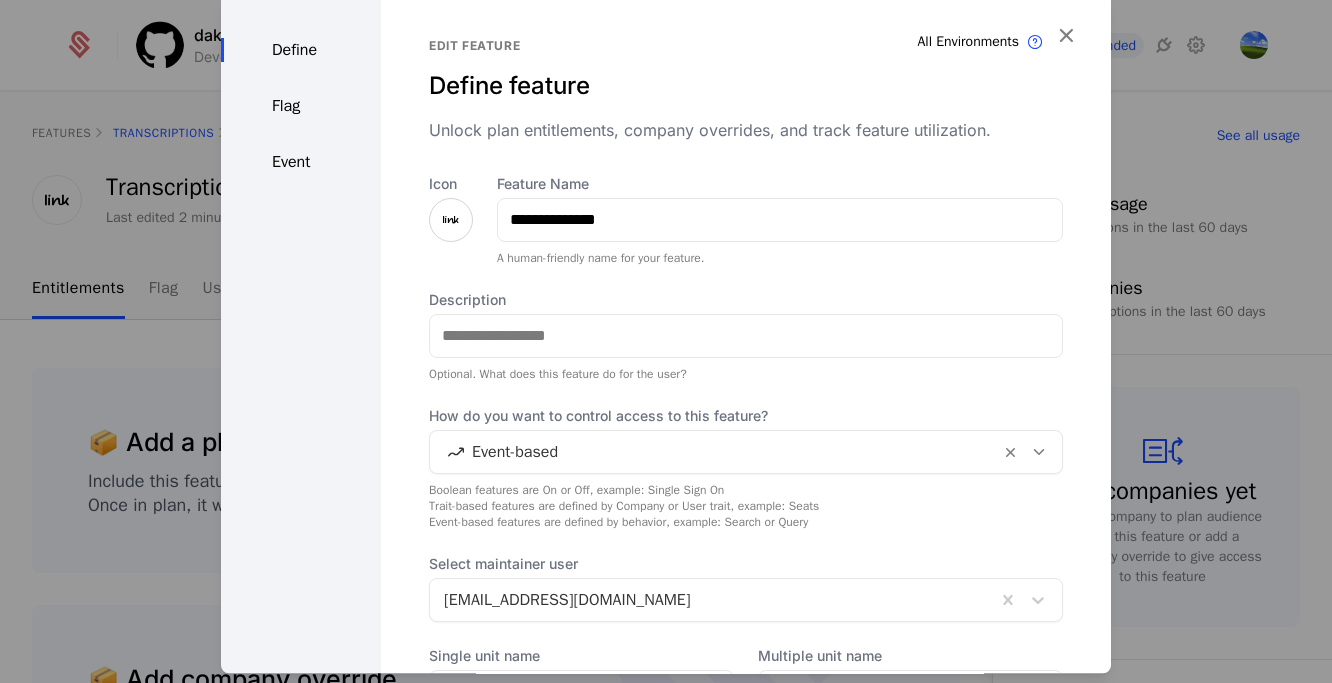click at bounding box center (451, 220) 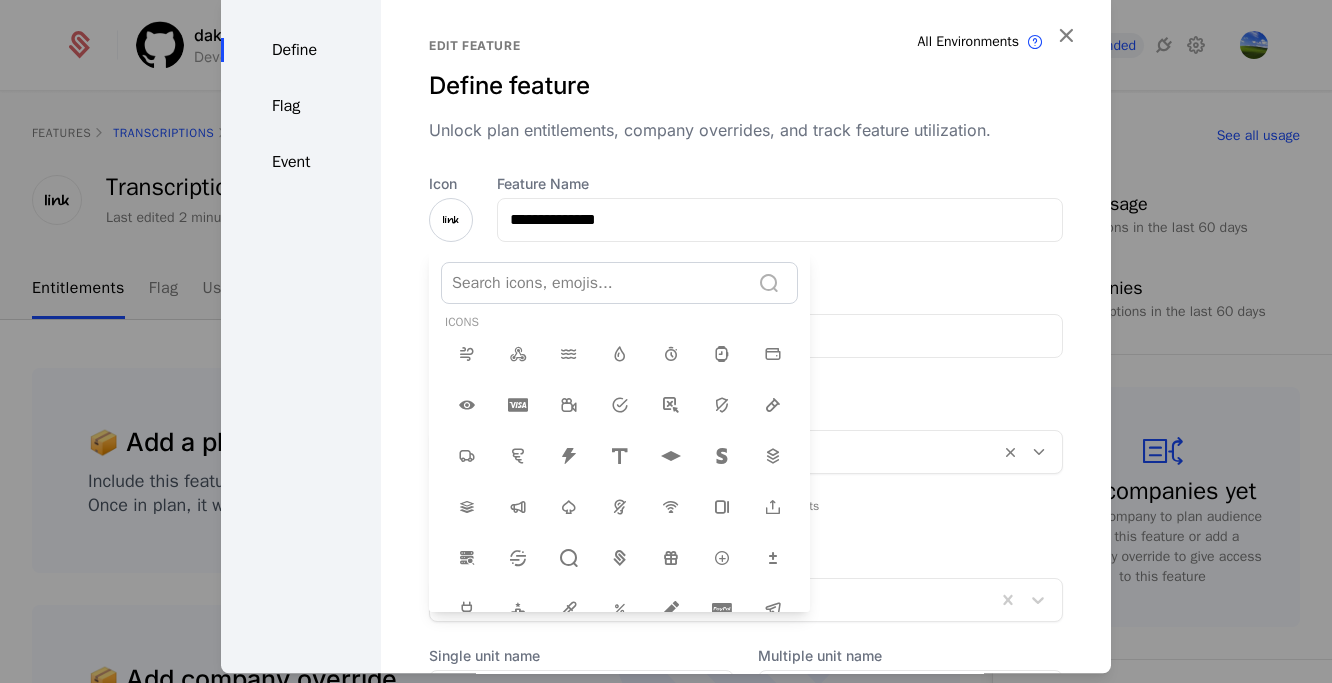 scroll, scrollTop: 0, scrollLeft: 0, axis: both 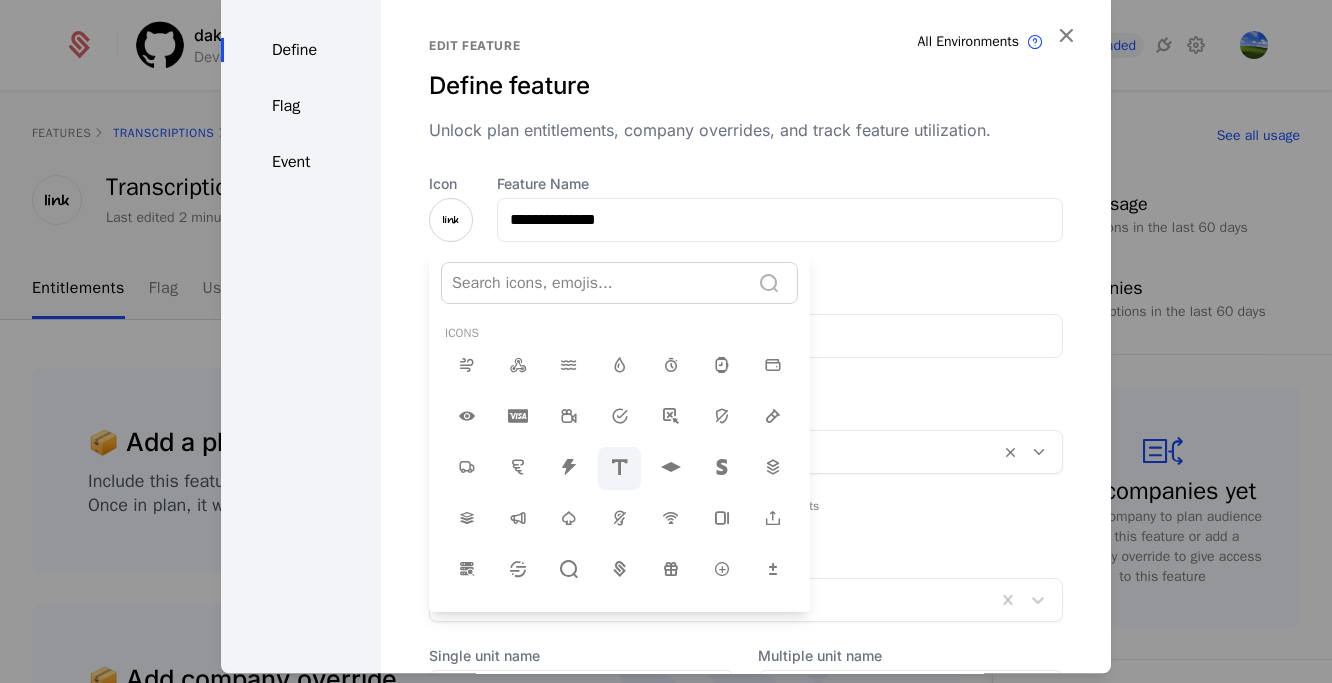 click at bounding box center (620, 467) 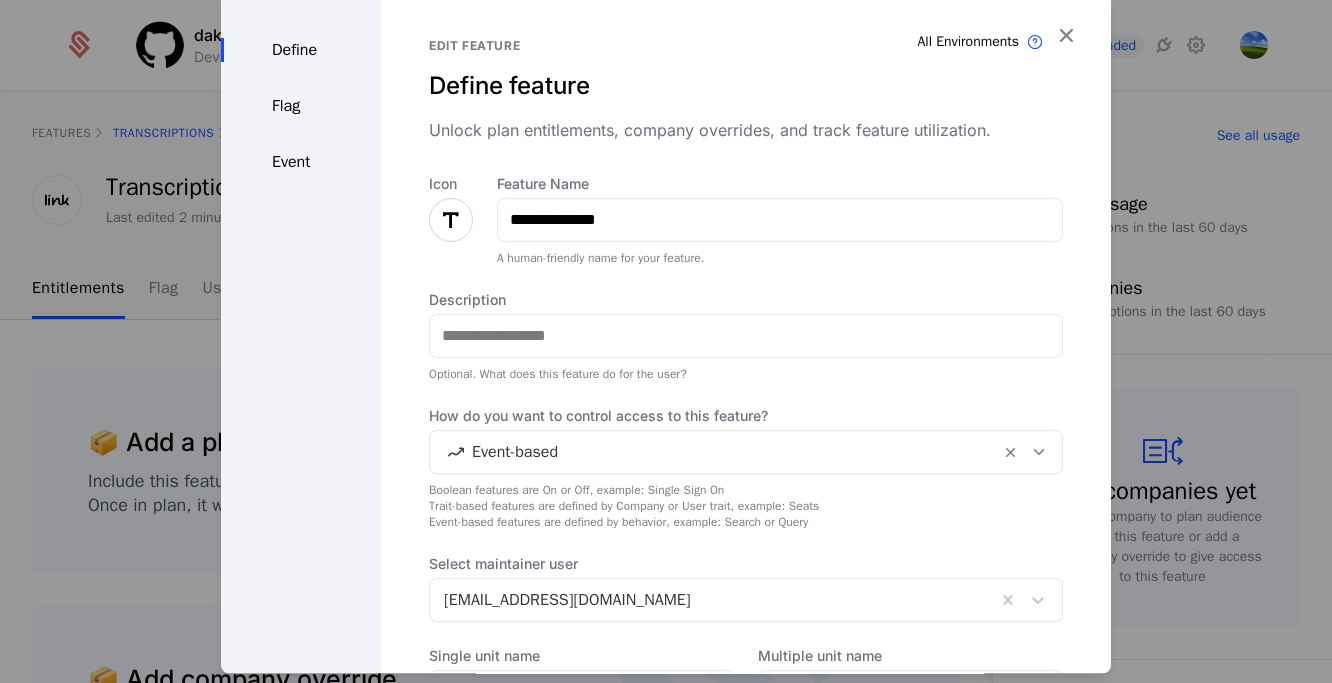 scroll, scrollTop: 201, scrollLeft: 0, axis: vertical 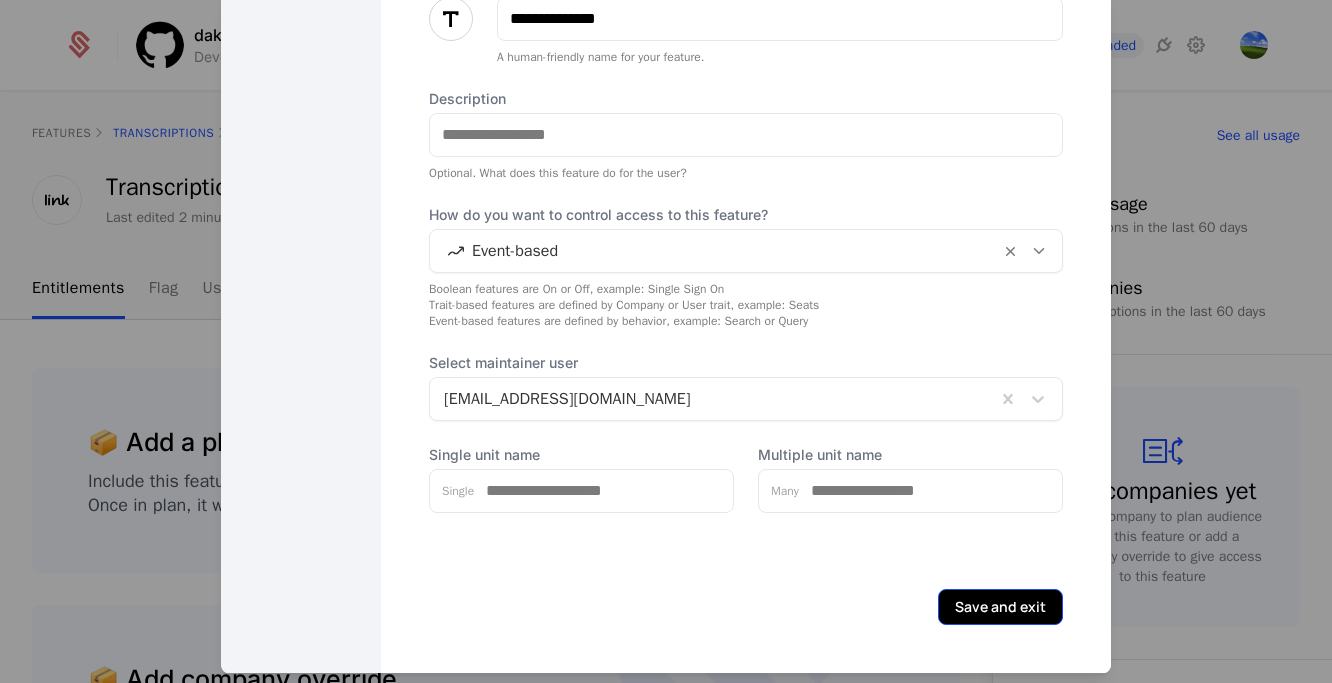click on "Save and exit" at bounding box center [1000, 607] 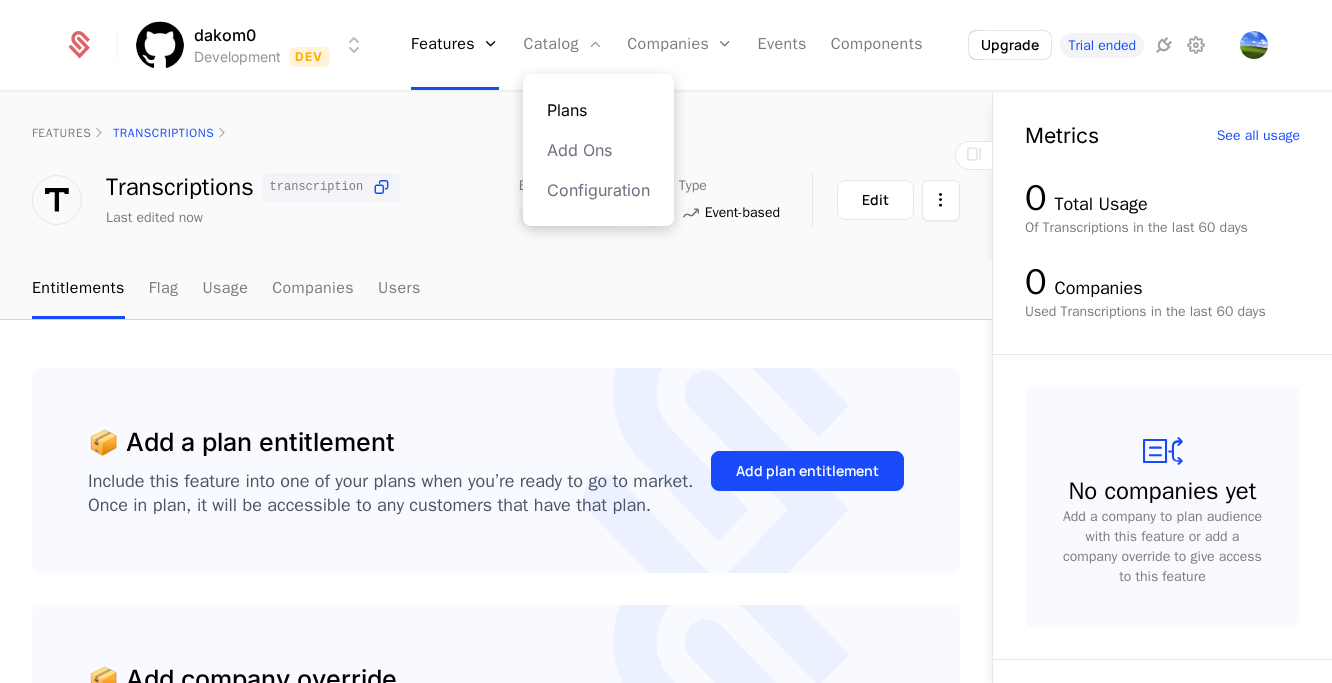 click on "Plans" at bounding box center [598, 110] 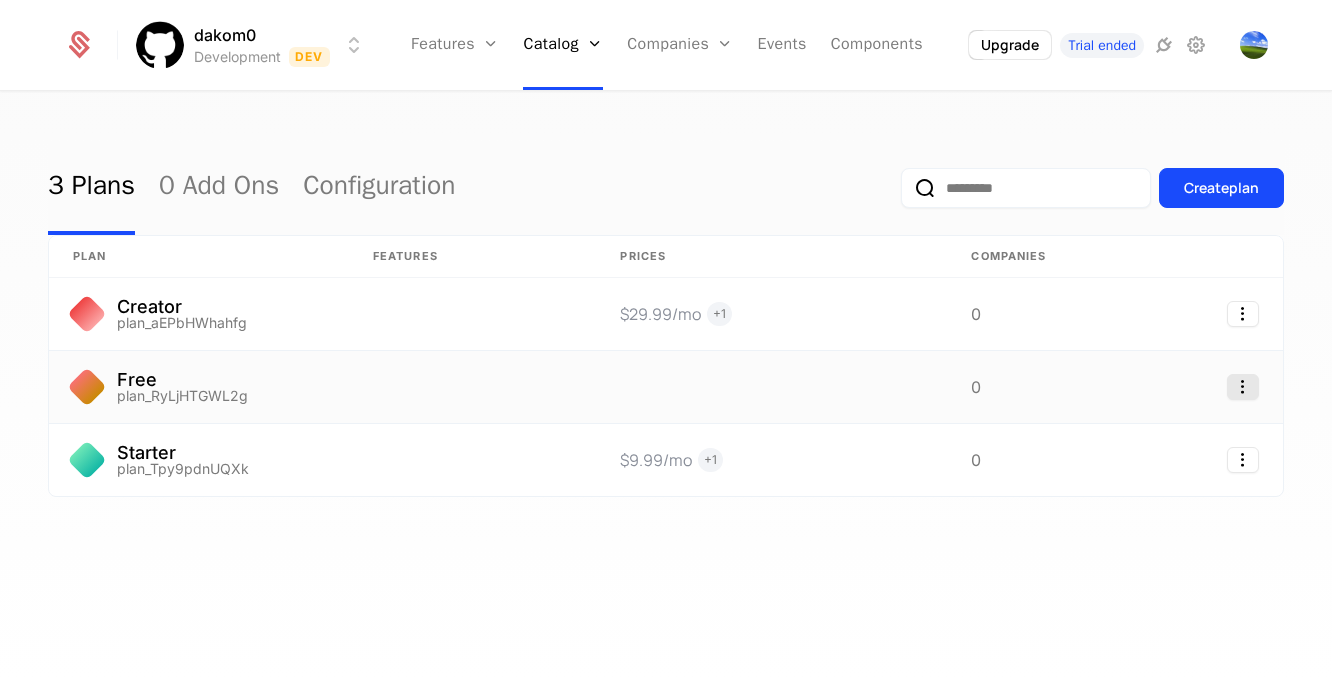 click on "dakom0 Development Dev Features Features Flags Catalog Plans Add Ons Configuration Companies Companies Users Events Components Upgrade Trial ended 3 Plans 0 Add Ons Configuration Create  plan plan Features Prices Companies Creator plan_aEPbHWhahfg $29.99 /mo + 1 0 Free plan_RyLjHTGWL2g 0 Starter plan_Tpy9pdnUQXk $9.99 /mo + 1 0
Best Viewed on Desktop You're currently viewing this on a  mobile device . For the best experience,   we recommend using a desktop or larger screens , as the application isn't fully optimized for smaller resolutions just yet. Got it" at bounding box center (666, 341) 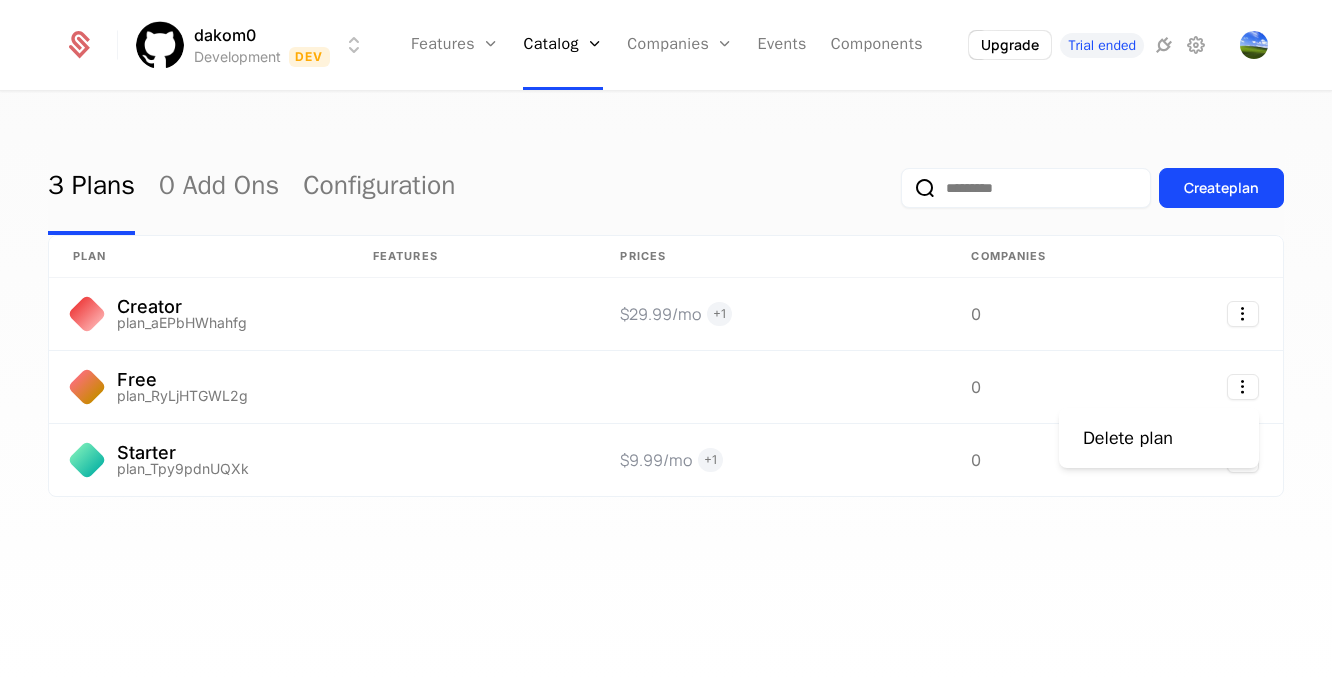 click on "dakom0 Development Dev Features Features Flags Catalog Plans Add Ons Configuration Companies Companies Users Events Components Upgrade Trial ended 3 Plans 0 Add Ons Configuration Create  plan plan Features Prices Companies Creator plan_aEPbHWhahfg $29.99 /mo + 1 0 Free plan_RyLjHTGWL2g 0 Starter plan_Tpy9pdnUQXk $9.99 /mo + 1 0
Best Viewed on Desktop You're currently viewing this on a  mobile device . For the best experience,   we recommend using a desktop or larger screens , as the application isn't fully optimized for smaller resolutions just yet. Got it  Delete plan" at bounding box center (666, 341) 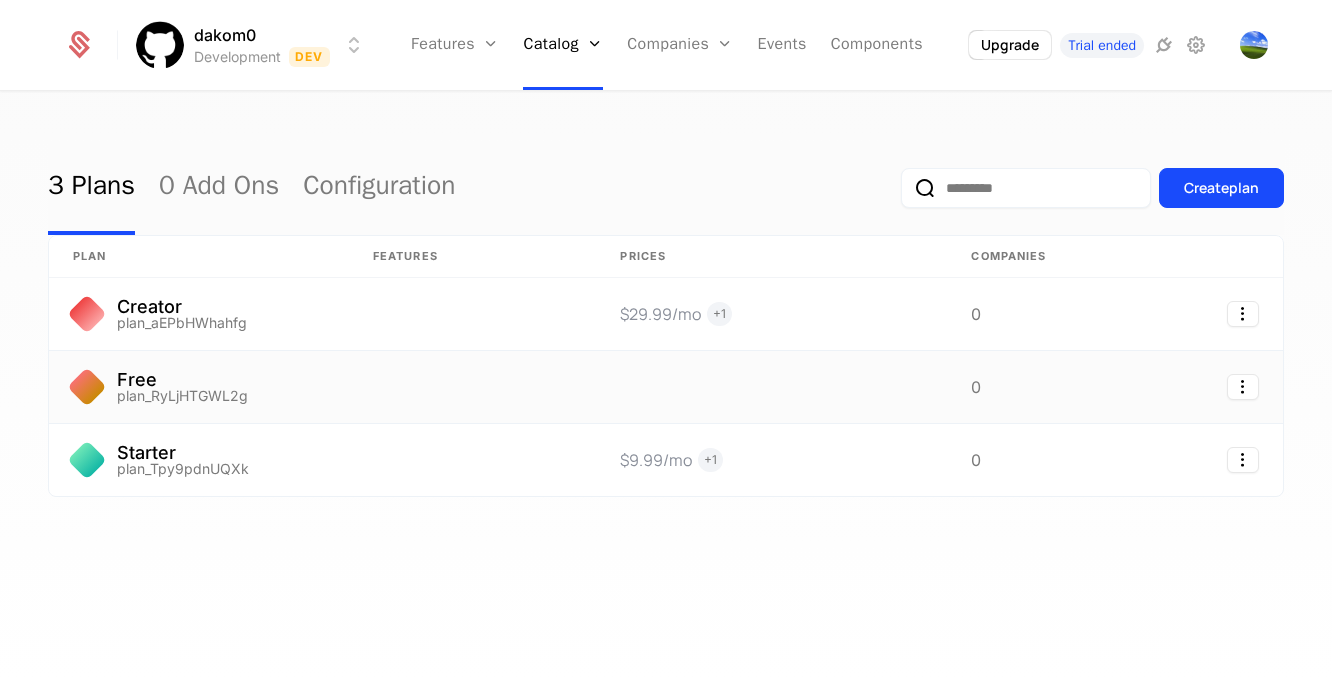 click on "Free" at bounding box center (182, 380) 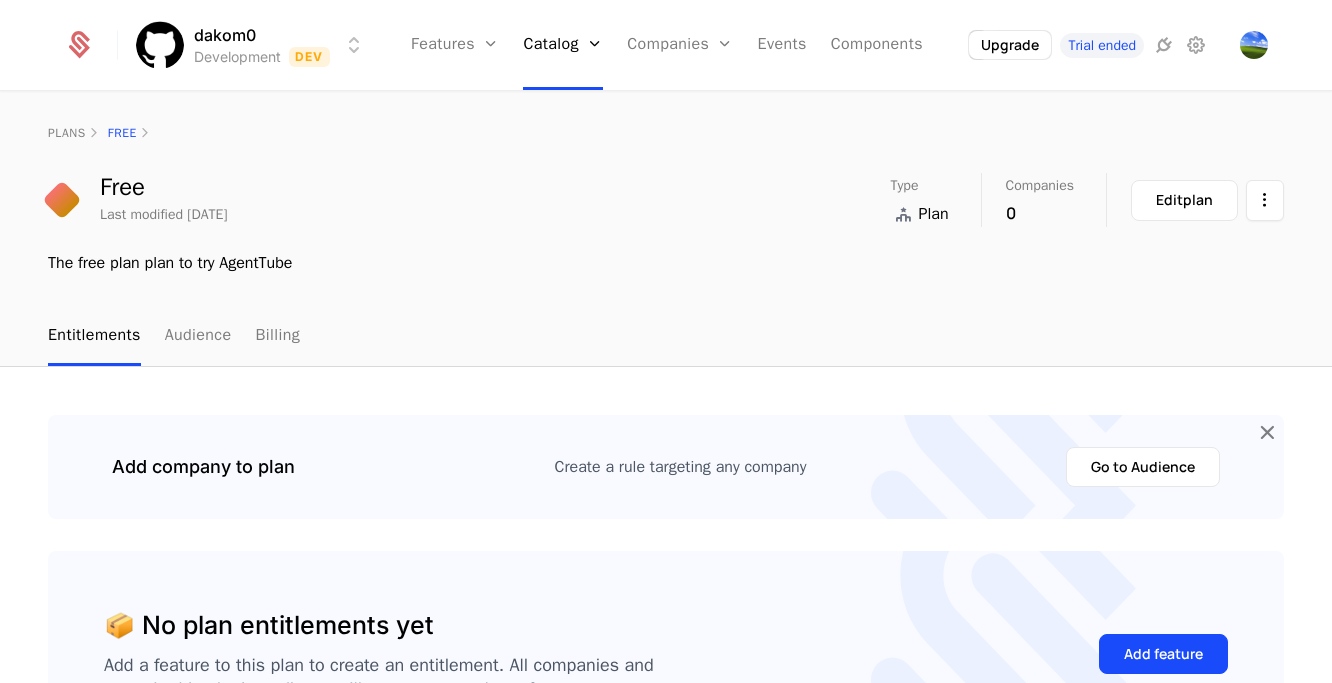 scroll, scrollTop: 185, scrollLeft: 0, axis: vertical 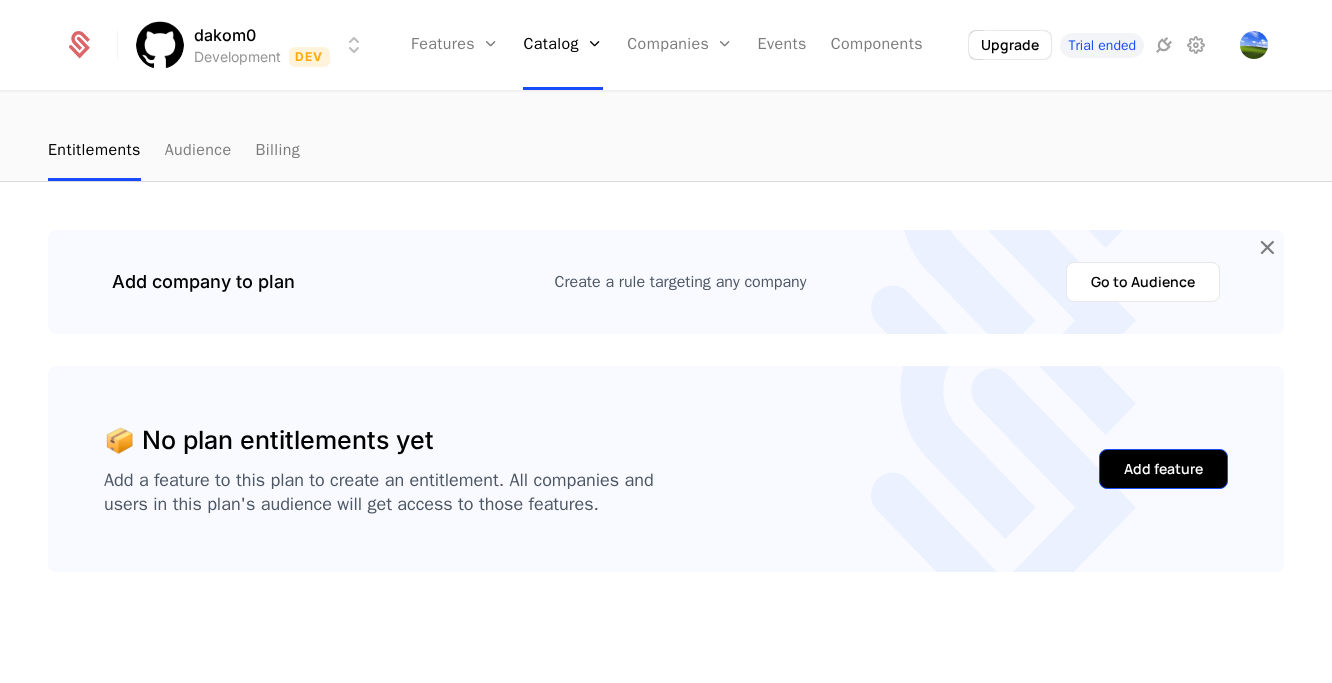 click on "Add feature" at bounding box center (1163, 469) 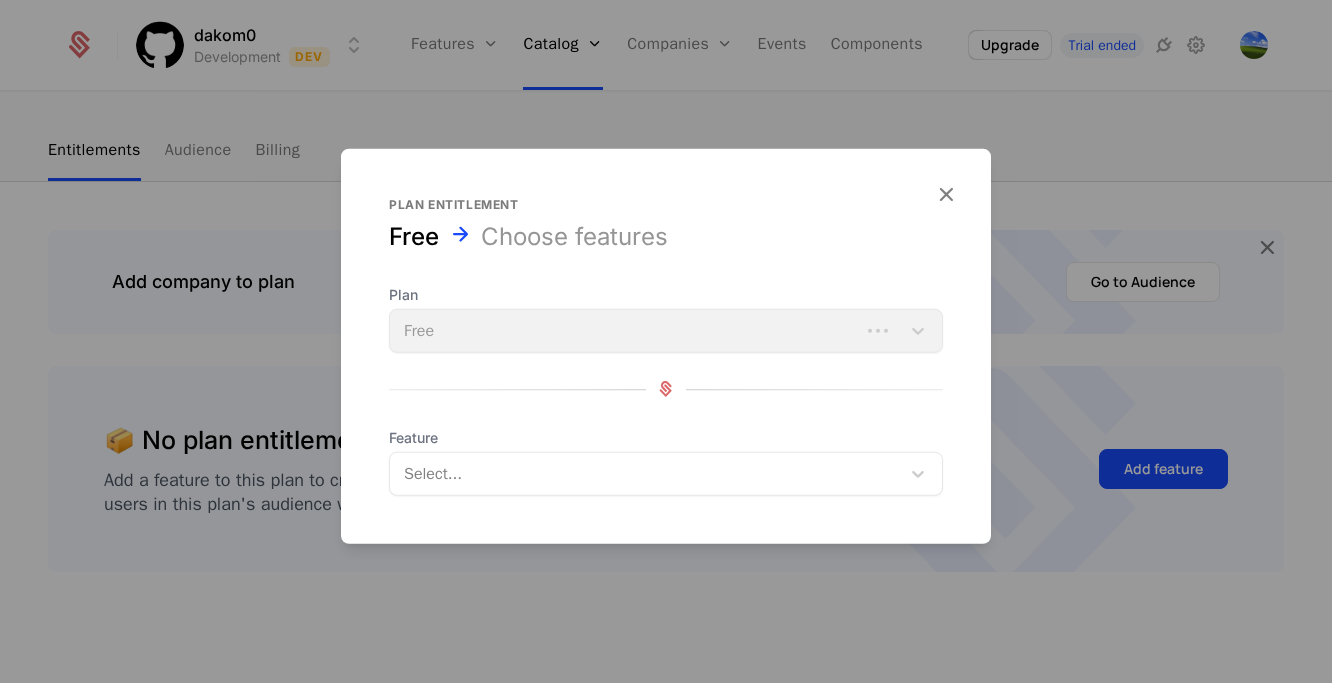 click at bounding box center (647, 473) 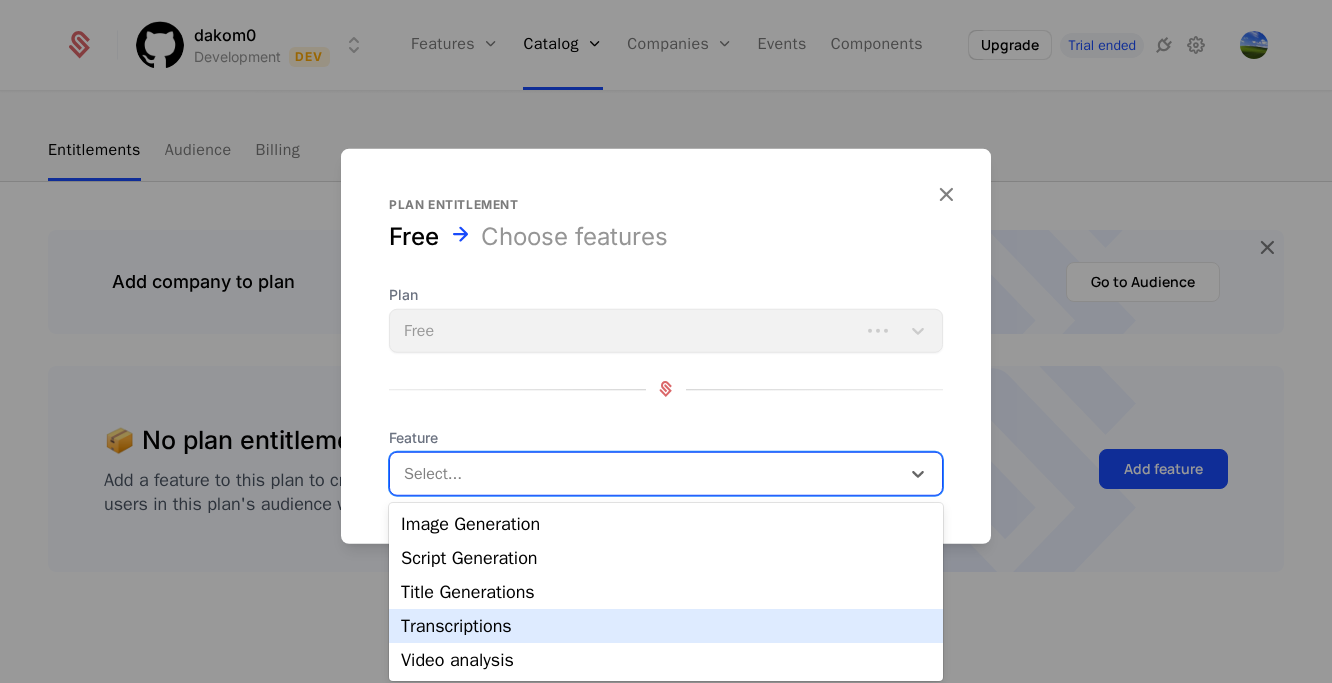 click on "Transcriptions" at bounding box center (666, 626) 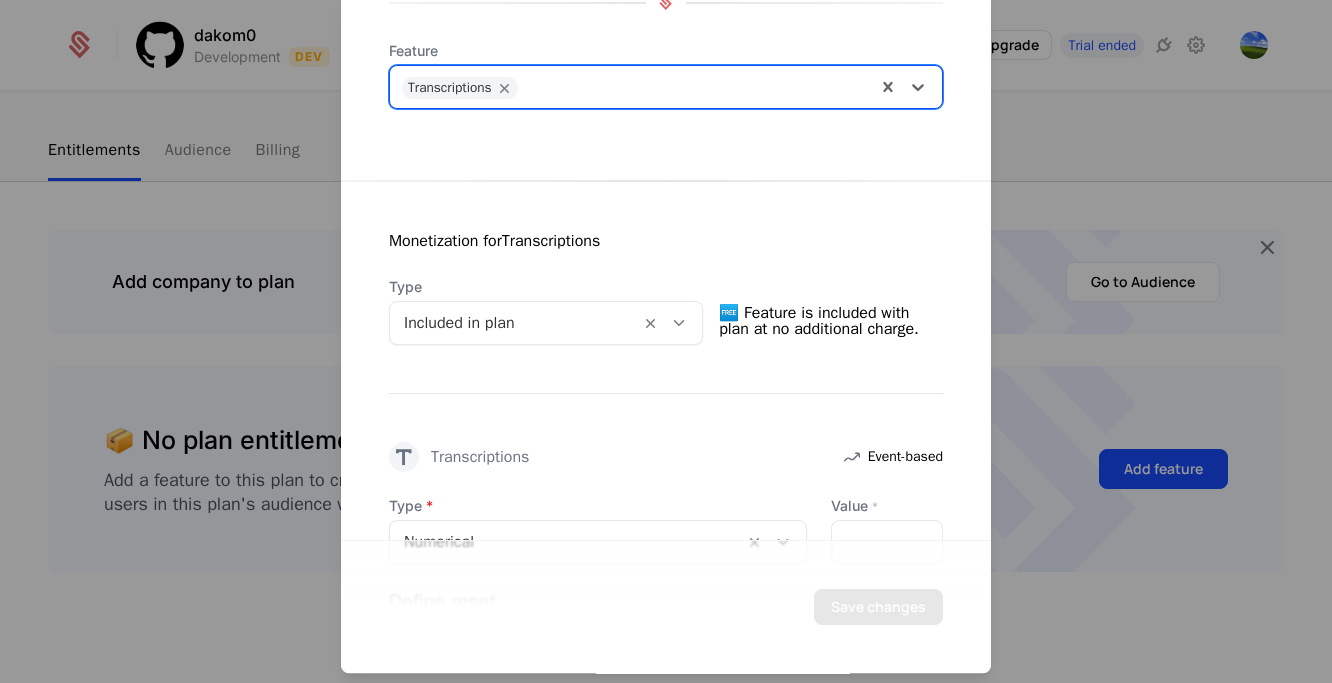 scroll, scrollTop: 231, scrollLeft: 0, axis: vertical 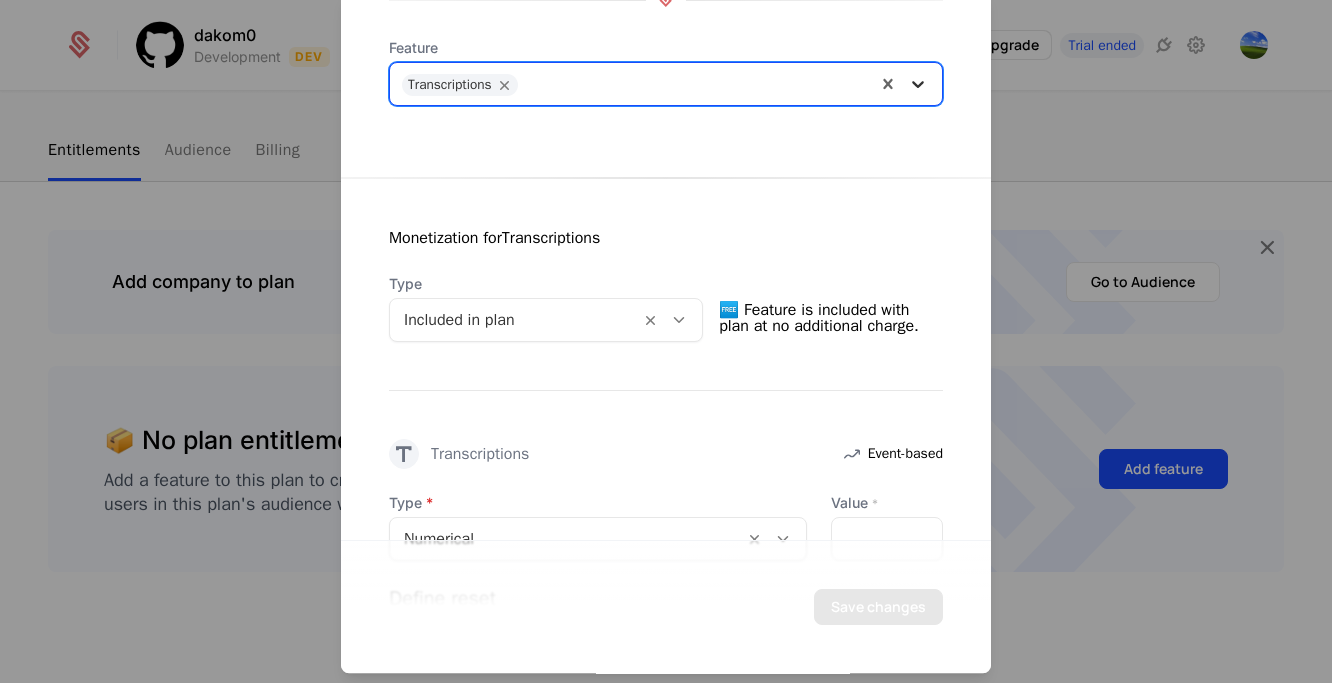 click at bounding box center [918, 84] 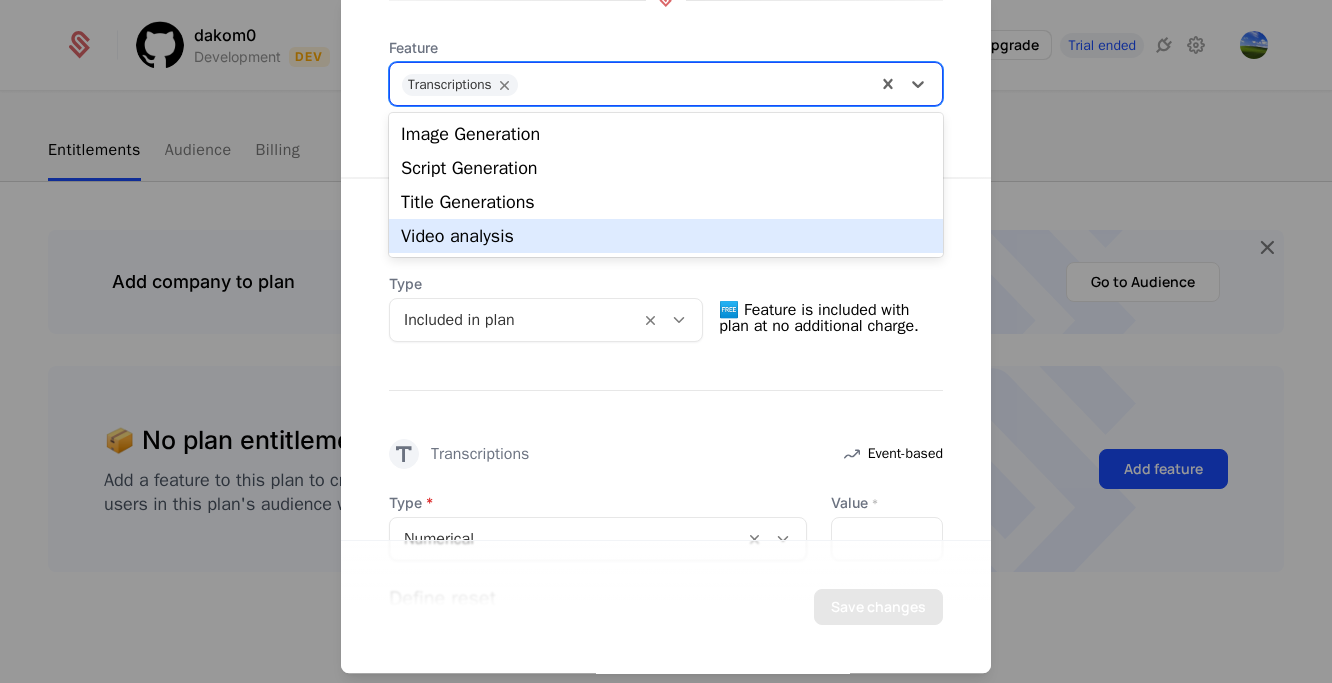 click on "Video analysis" at bounding box center [666, 236] 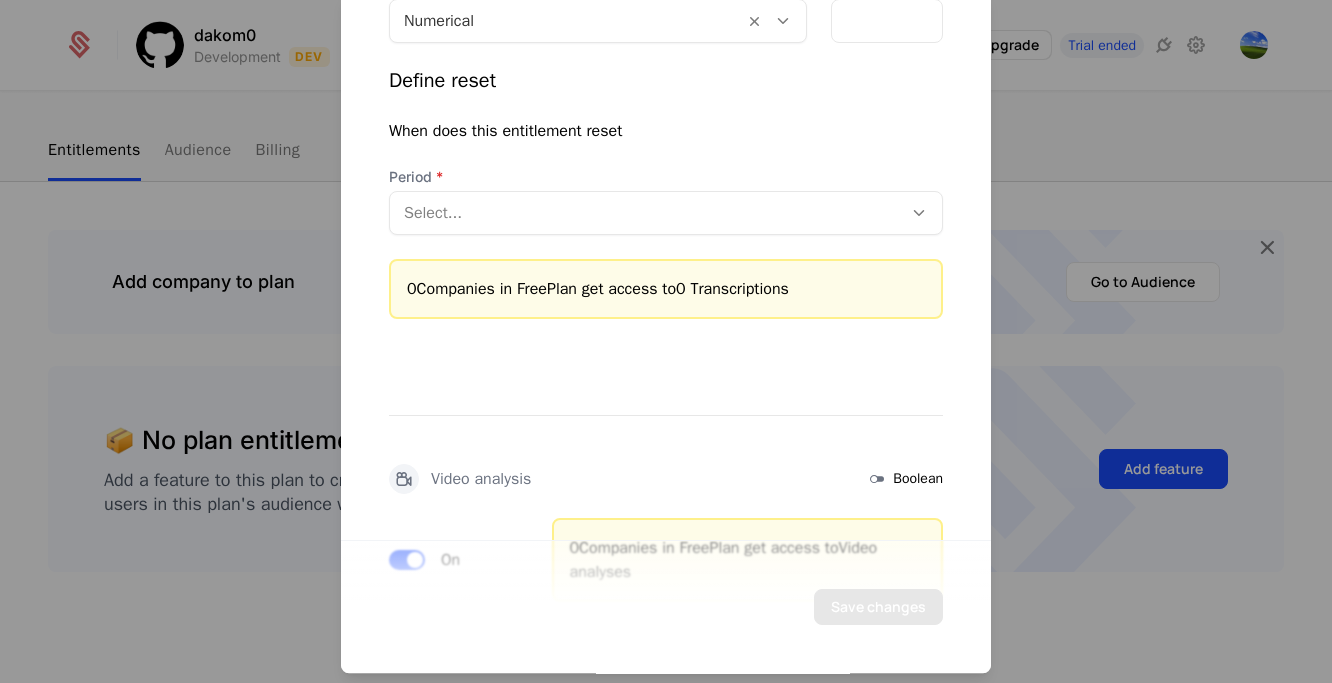 scroll, scrollTop: 750, scrollLeft: 0, axis: vertical 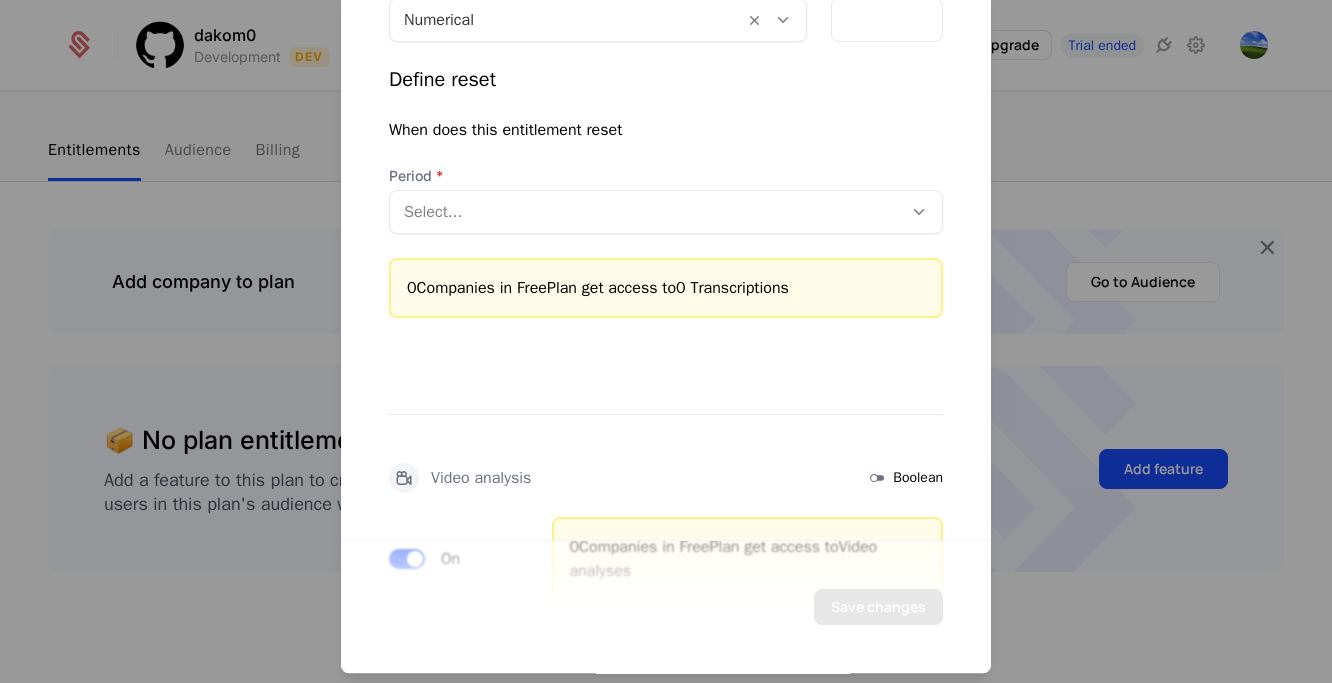 click at bounding box center (646, 212) 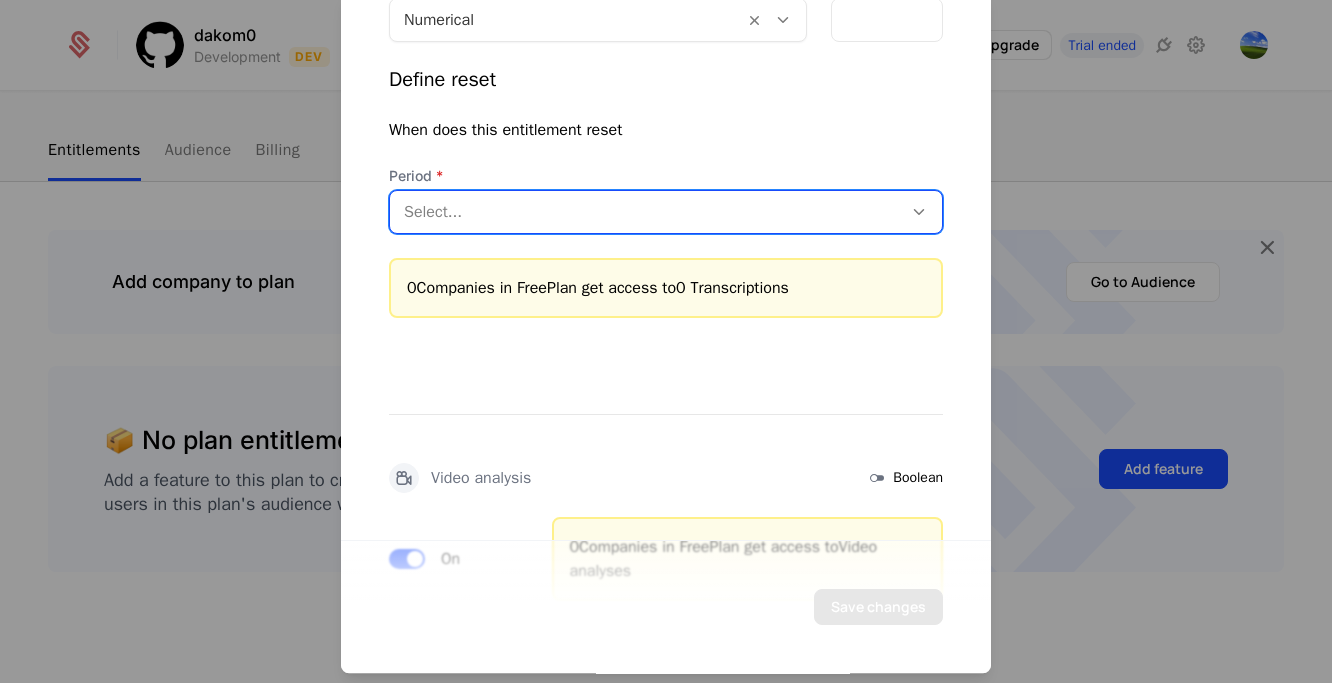 click at bounding box center (646, 212) 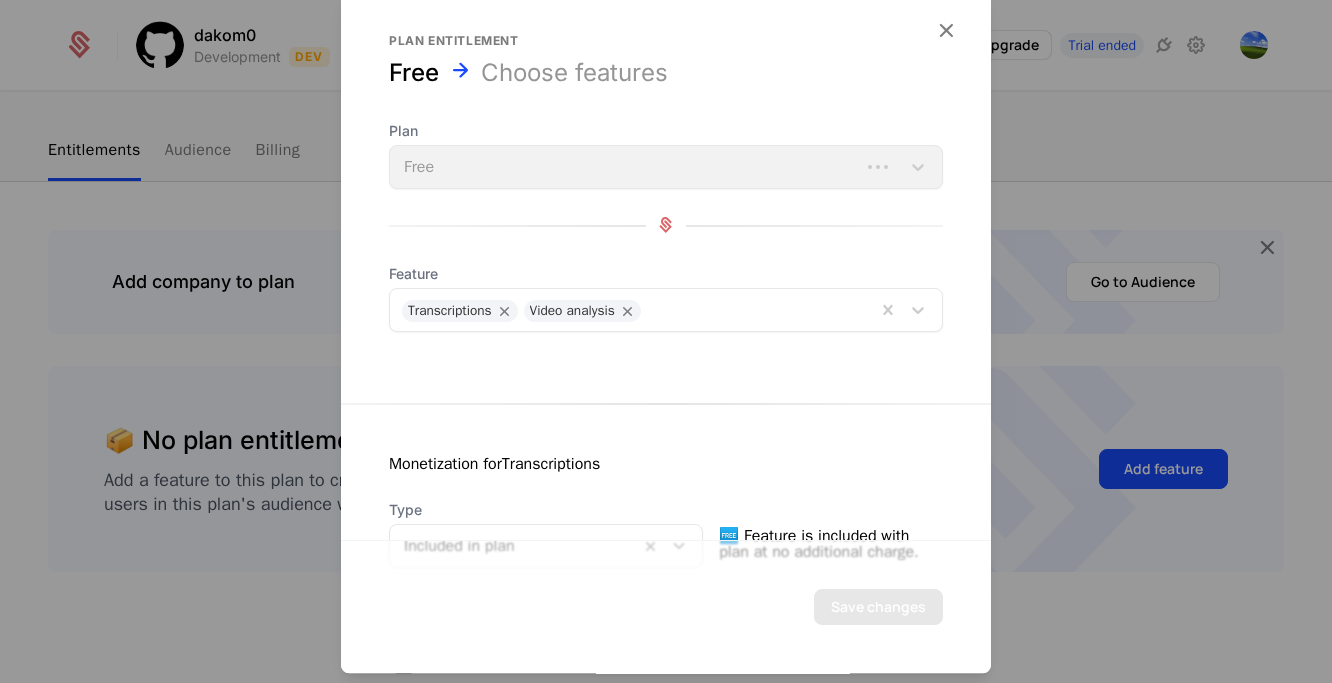 scroll, scrollTop: 0, scrollLeft: 0, axis: both 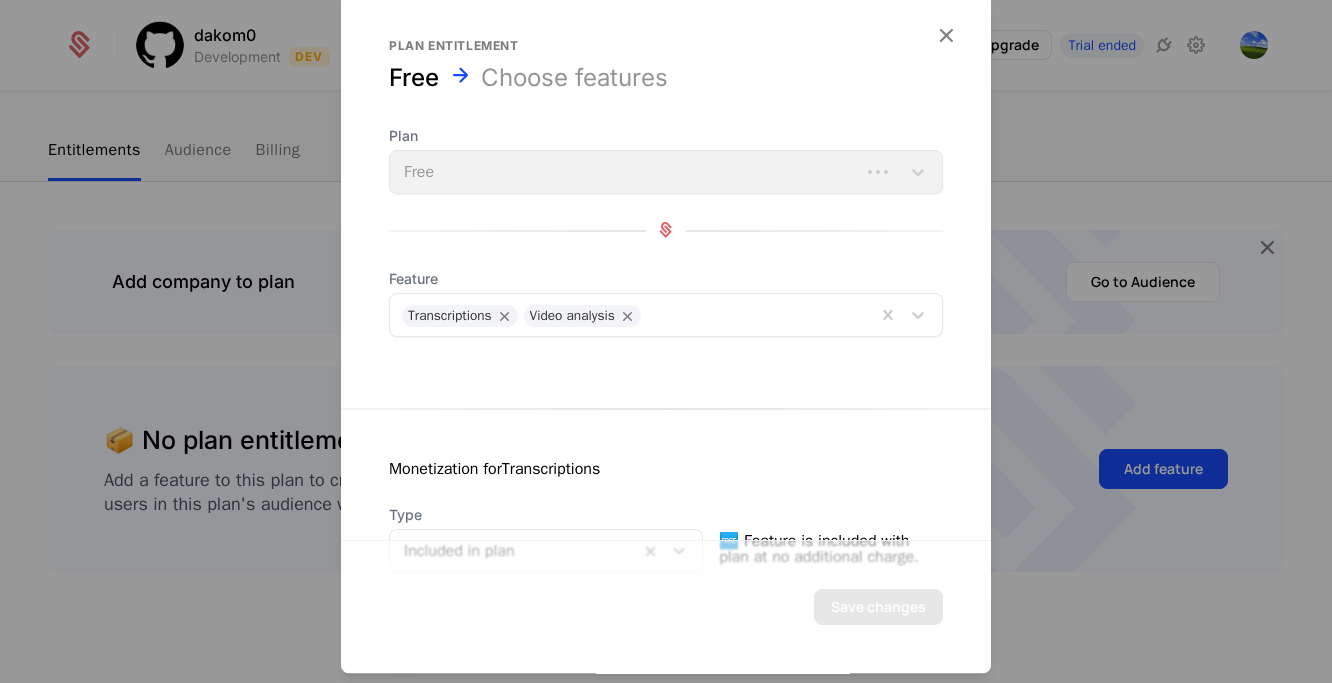 click on "Plan Free" at bounding box center [666, 160] 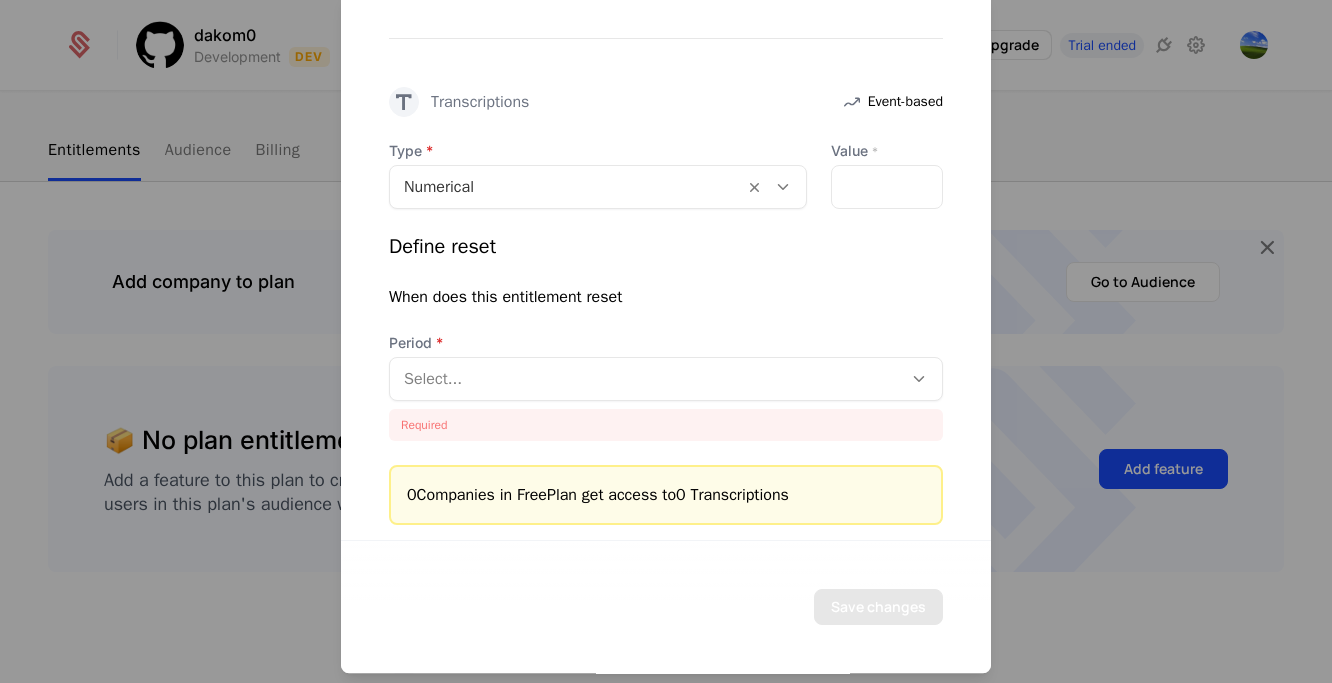 scroll, scrollTop: 586, scrollLeft: 0, axis: vertical 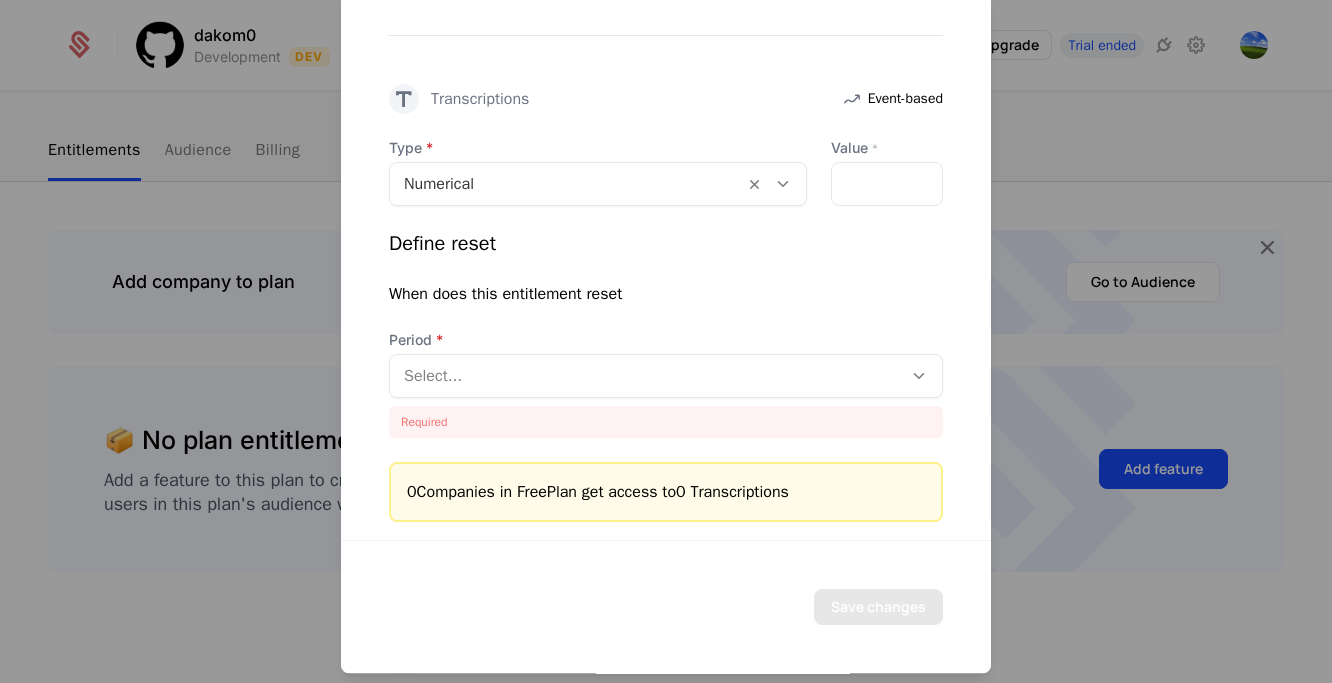 click at bounding box center [646, 376] 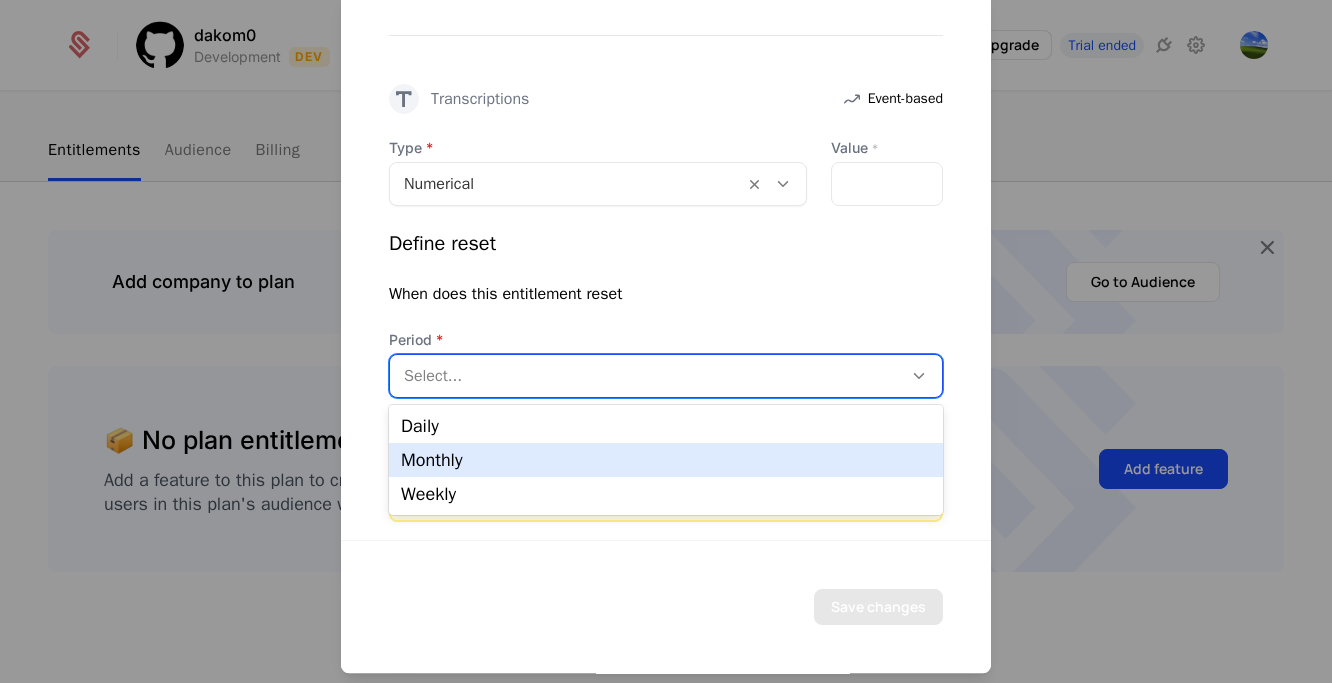 click on "Monthly" at bounding box center (666, 460) 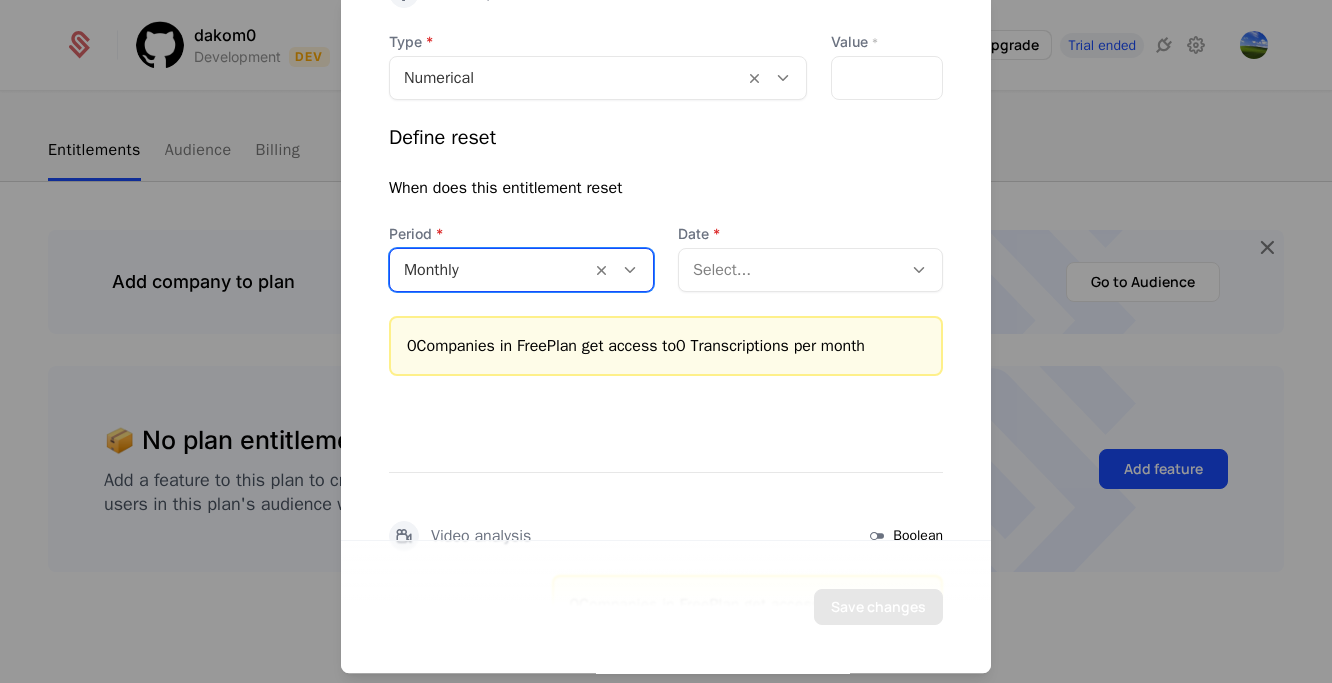 scroll, scrollTop: 695, scrollLeft: 0, axis: vertical 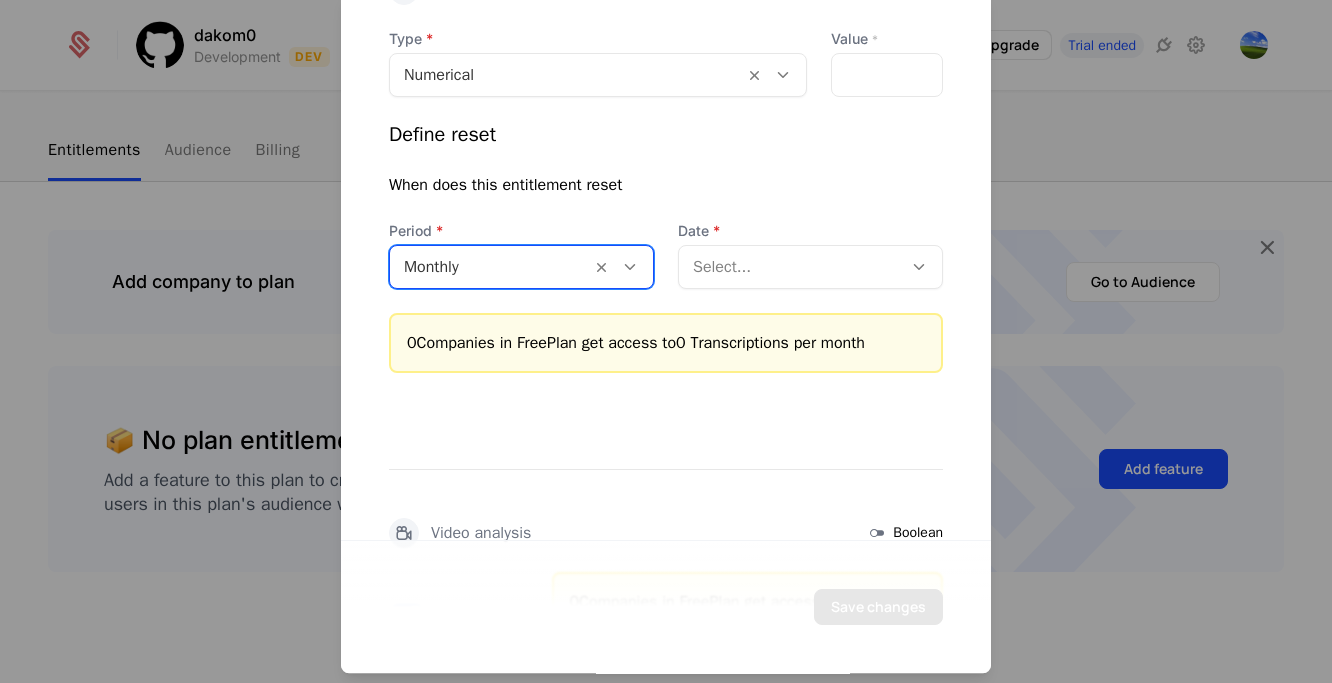 click on "Select..." at bounding box center (790, 267) 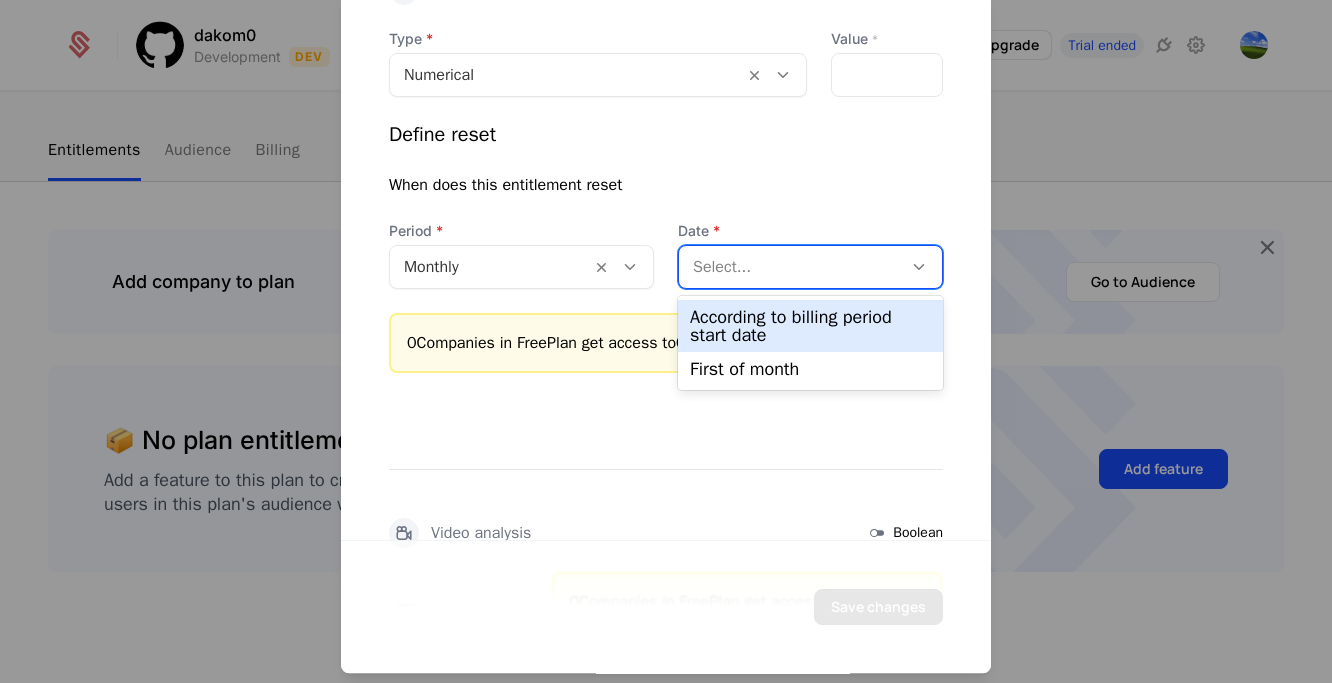 click on "According to billing period start date" at bounding box center [810, 326] 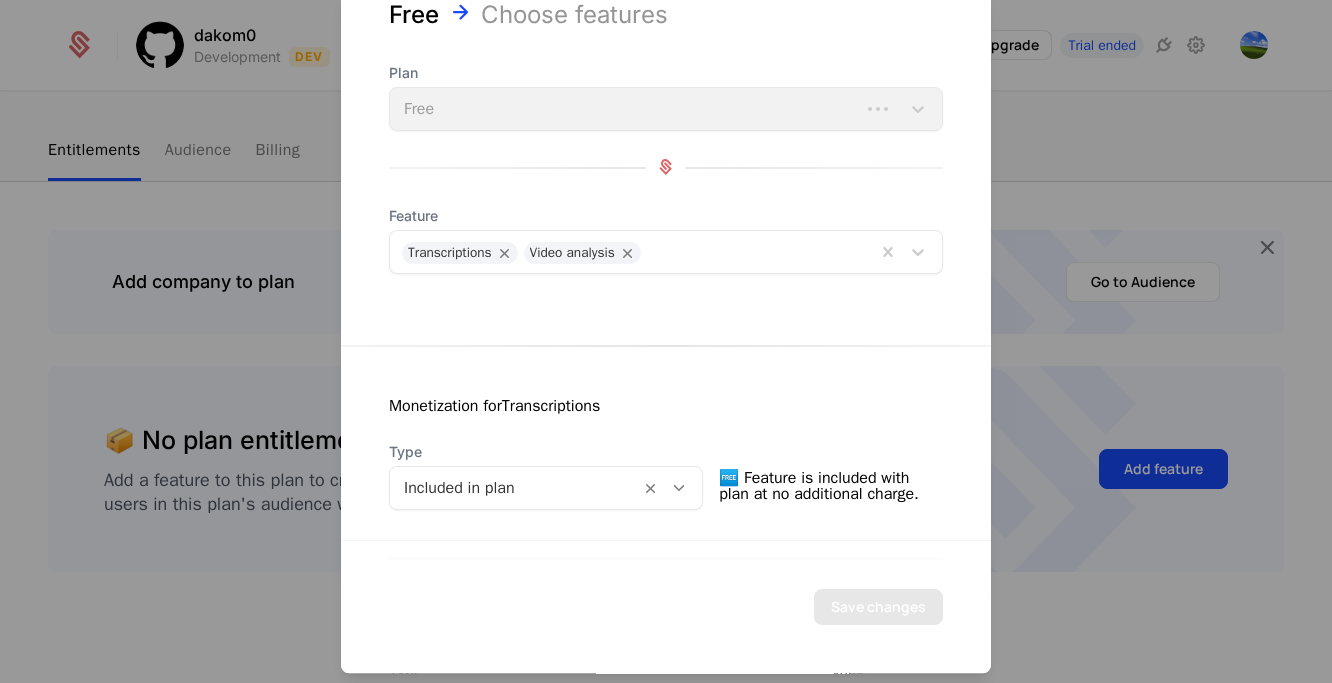 scroll, scrollTop: 0, scrollLeft: 0, axis: both 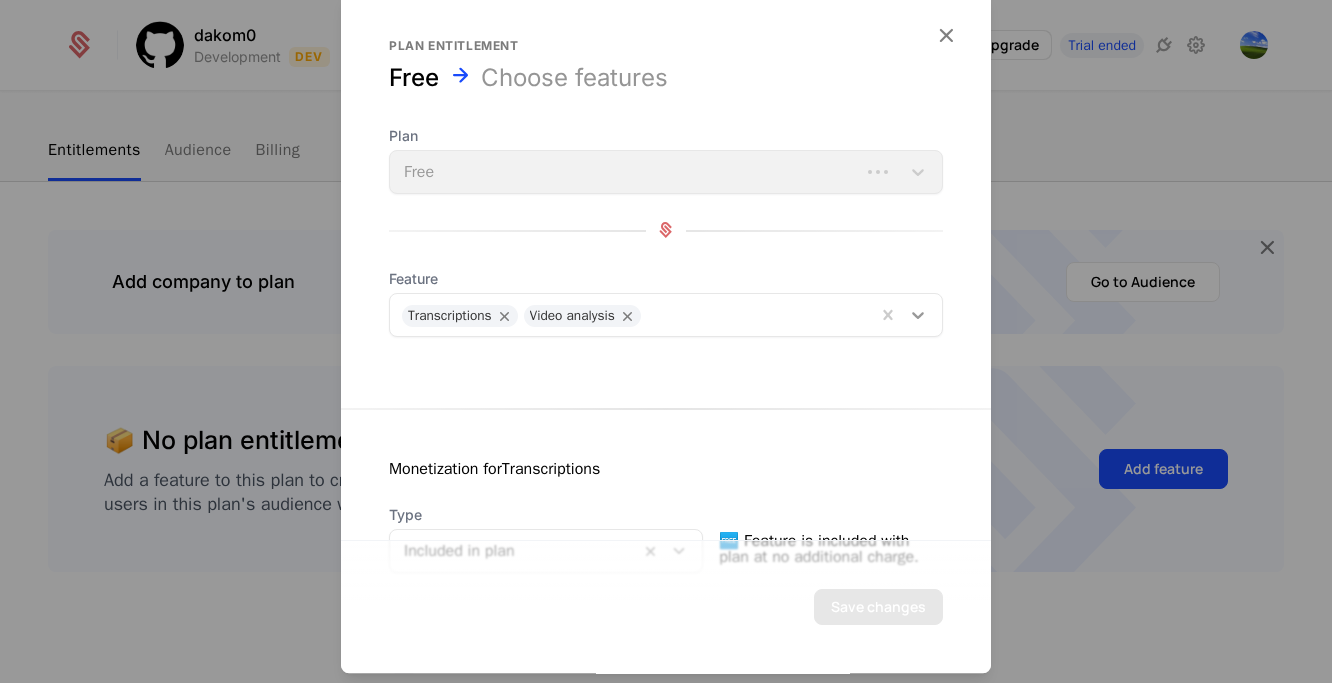 click 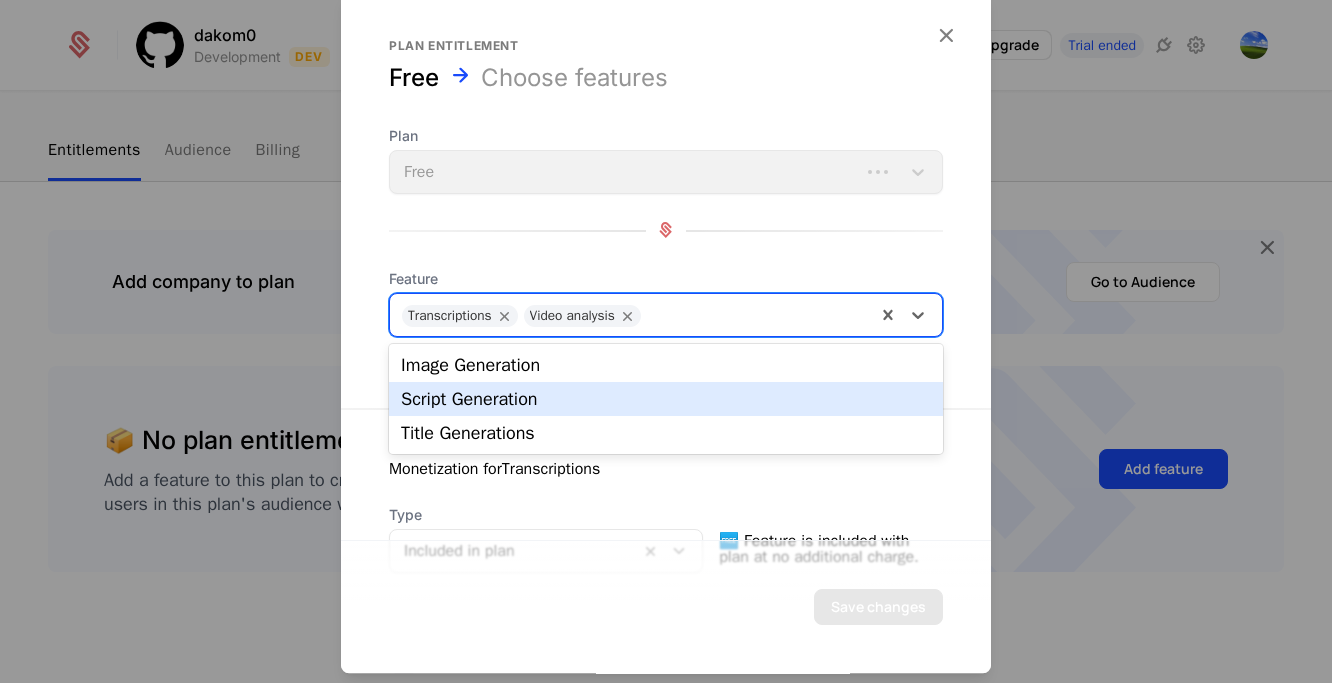 click on "Script Generation" at bounding box center (666, 399) 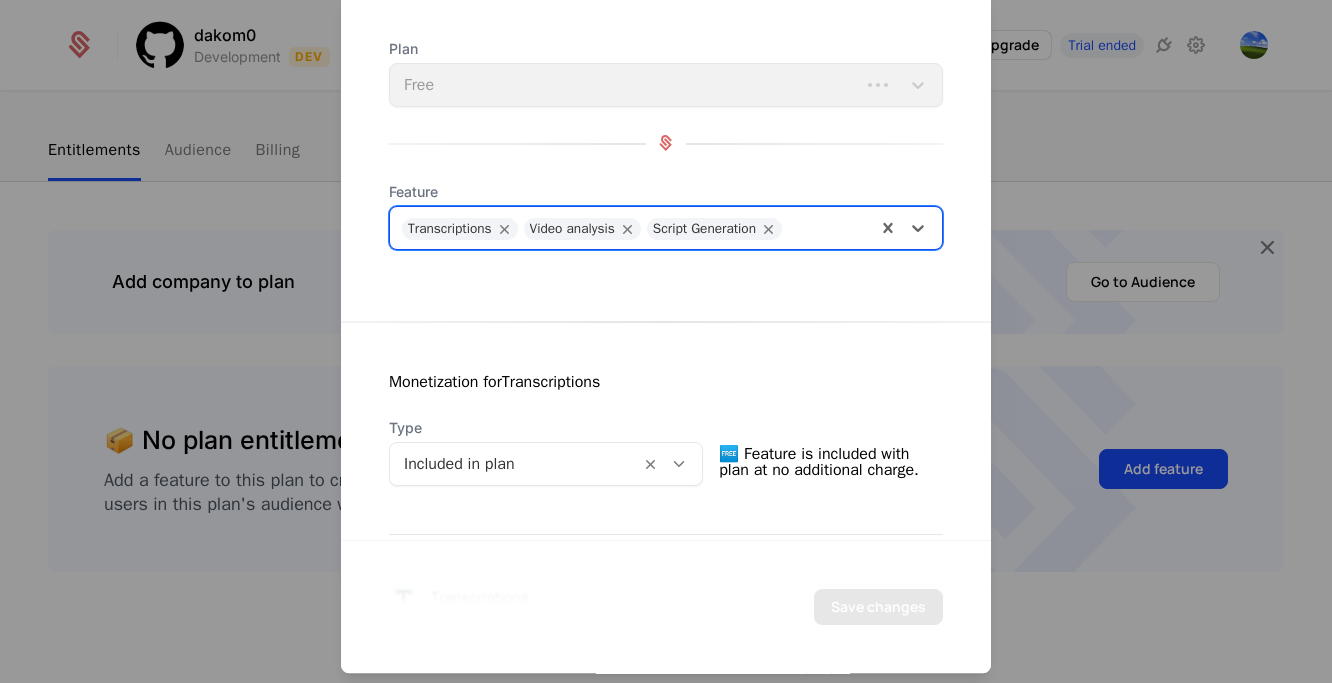 scroll, scrollTop: 0, scrollLeft: 0, axis: both 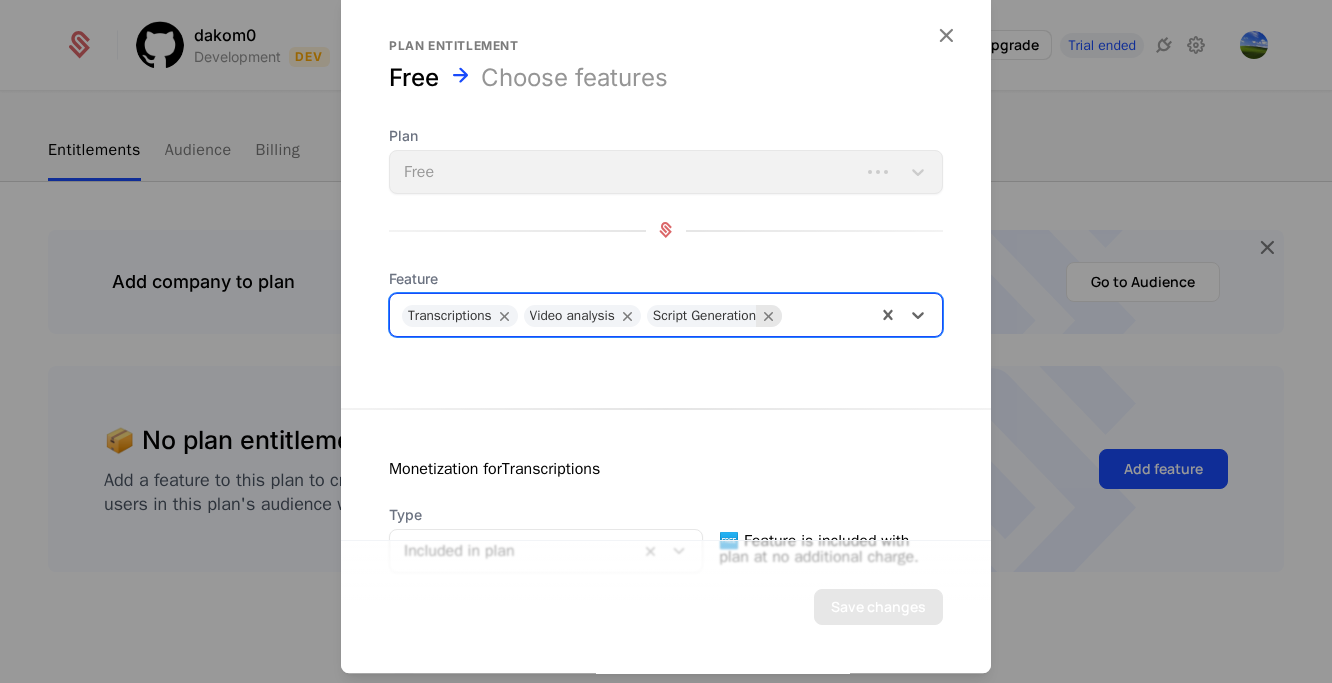 click at bounding box center [769, 316] 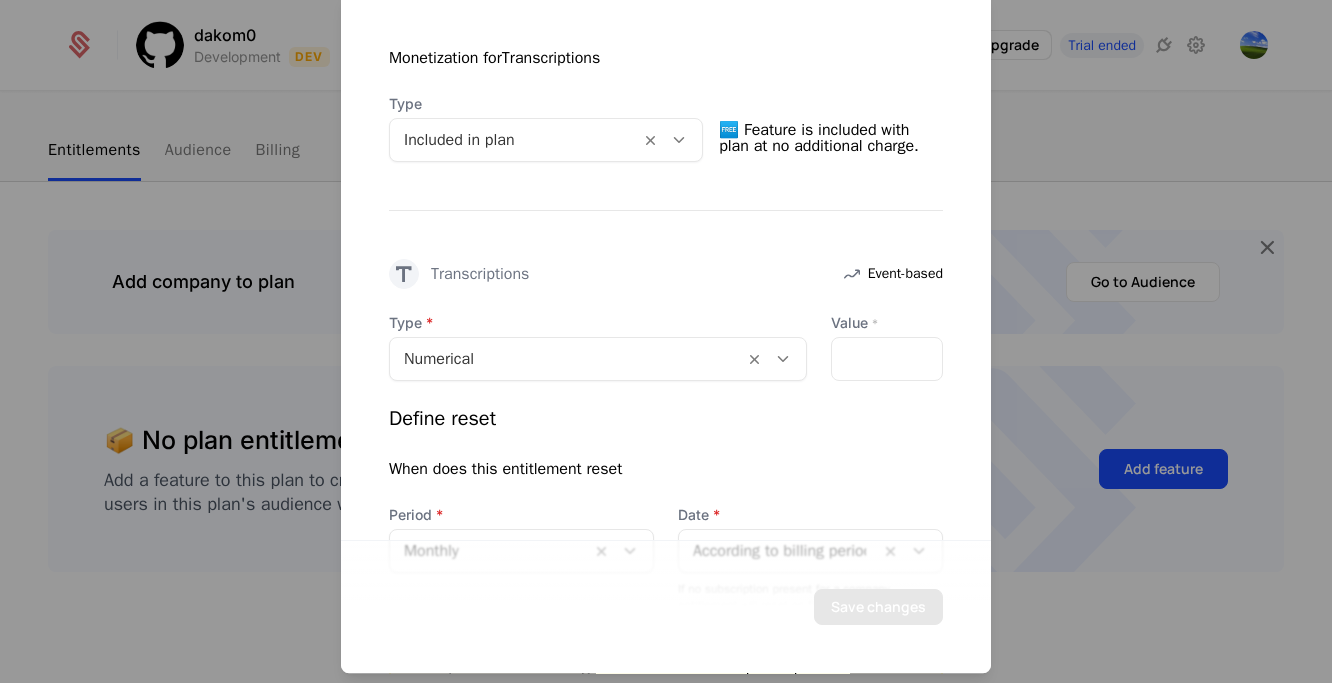 scroll, scrollTop: 0, scrollLeft: 0, axis: both 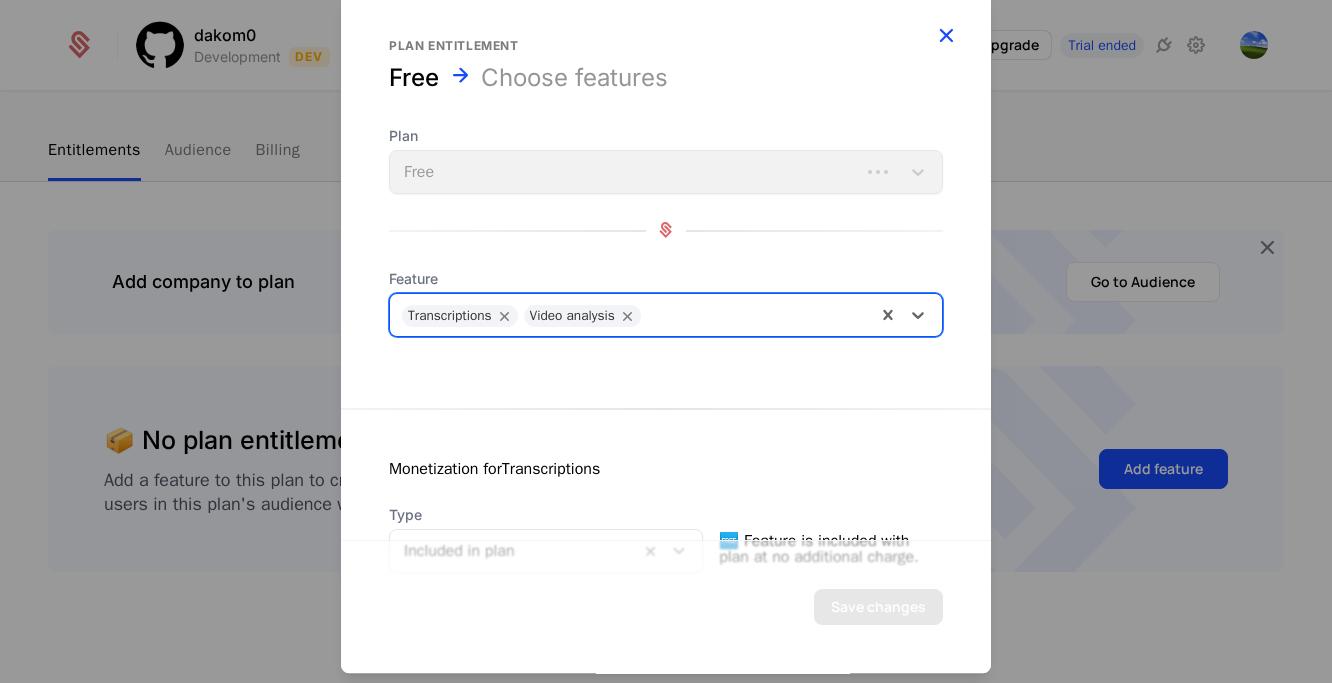 click at bounding box center (946, 35) 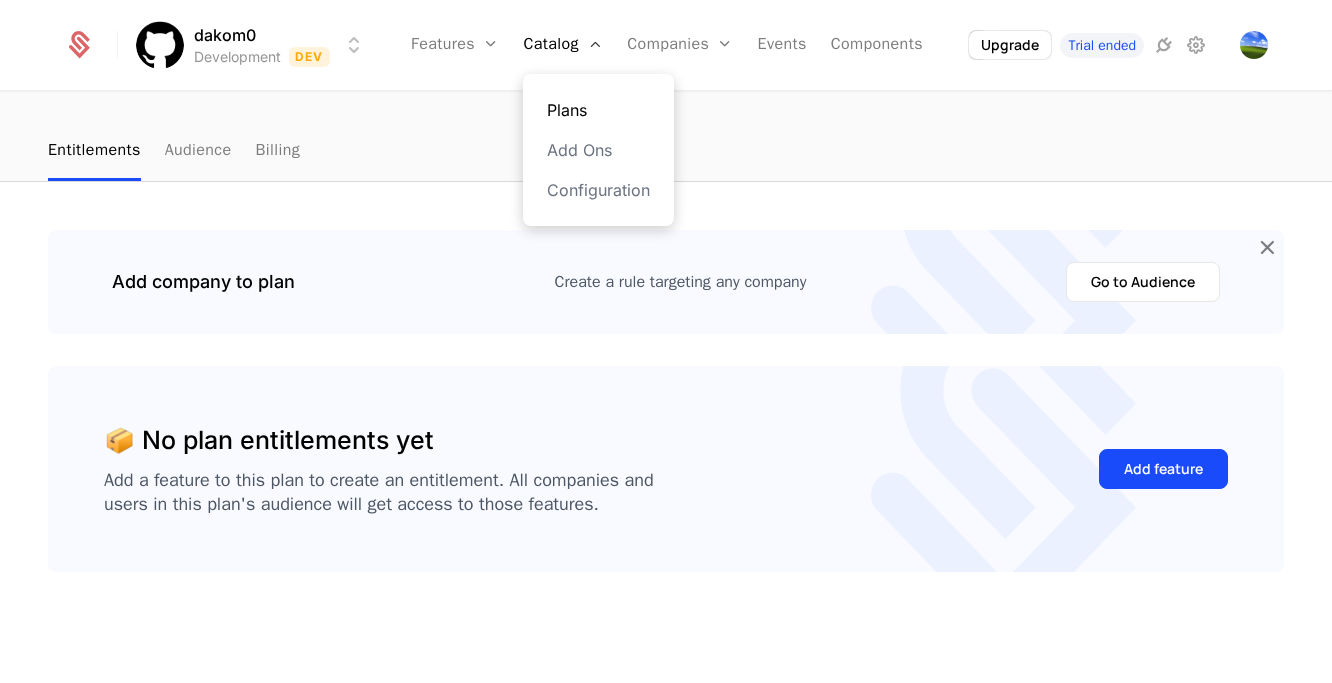 click on "Plans" at bounding box center (598, 110) 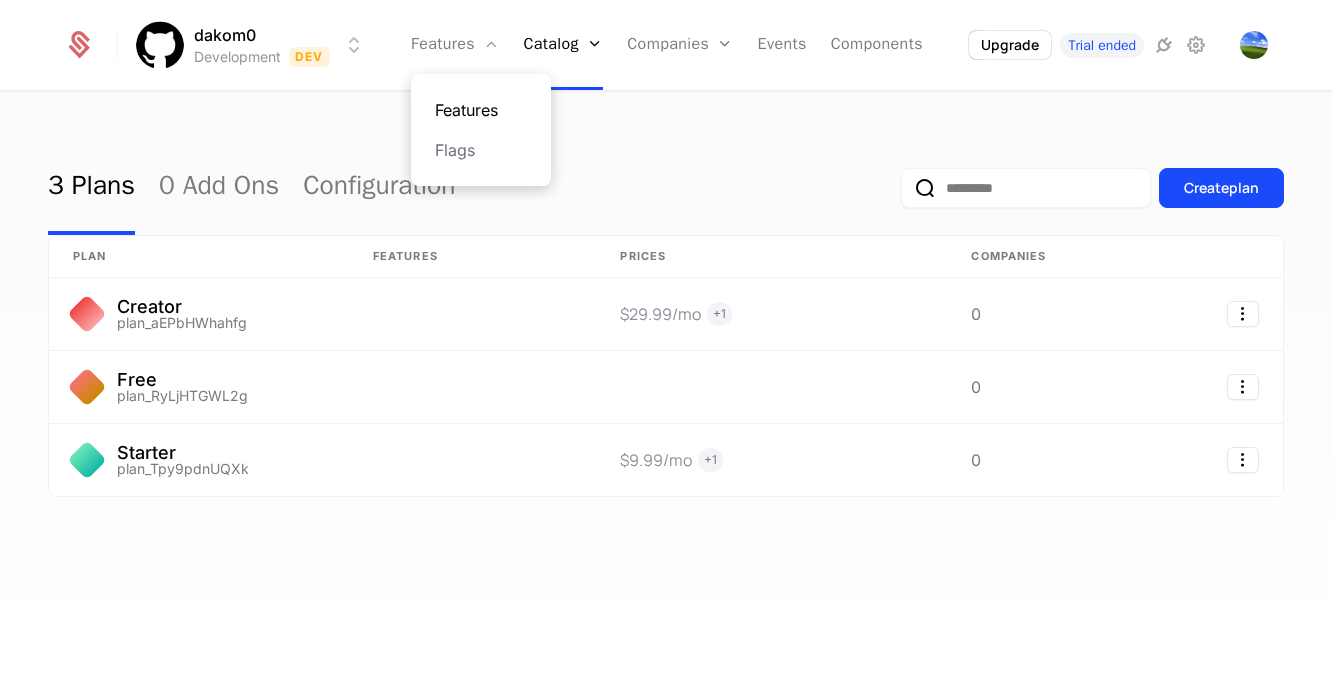 click on "Features" at bounding box center [481, 110] 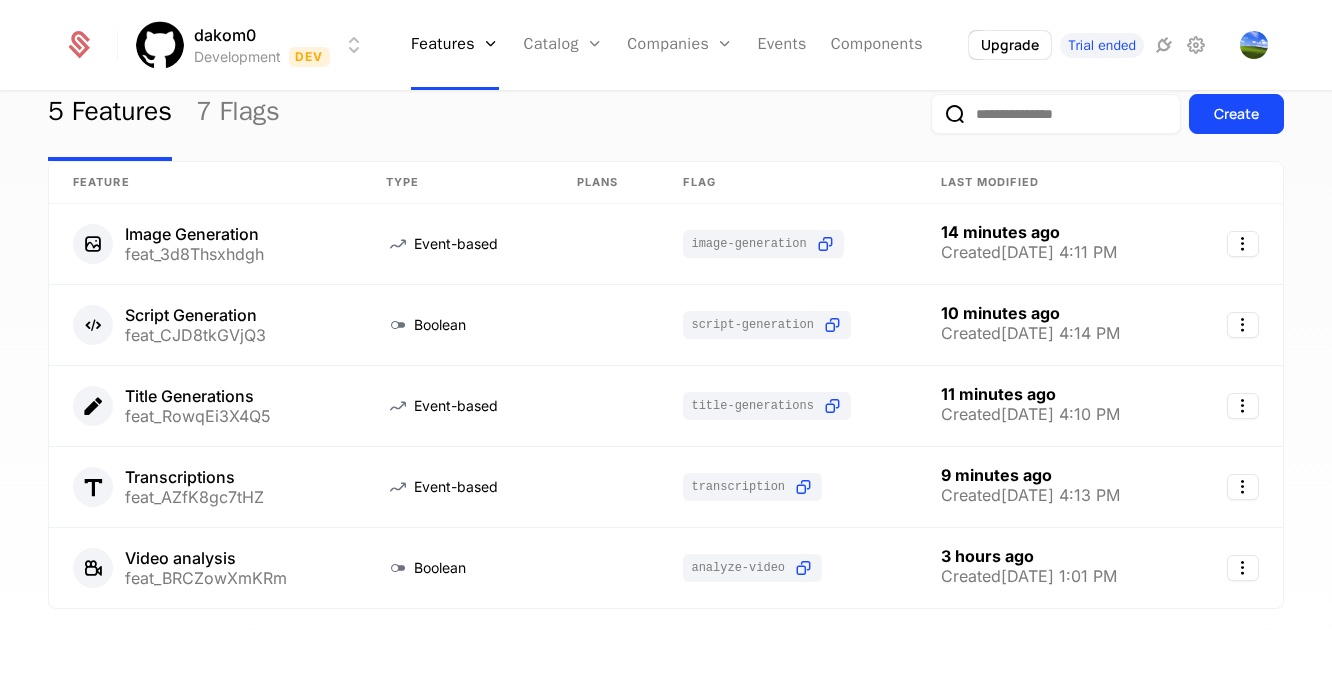 scroll, scrollTop: 100, scrollLeft: 0, axis: vertical 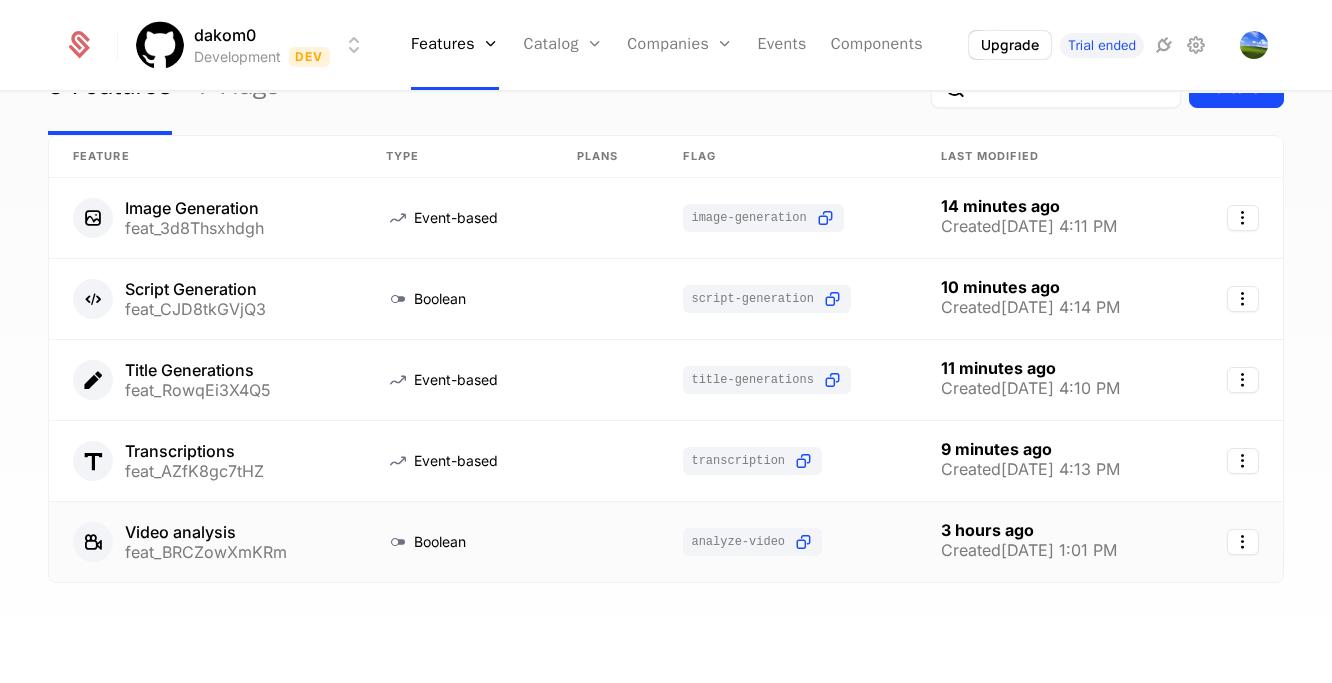 click on "Boolean" at bounding box center (440, 542) 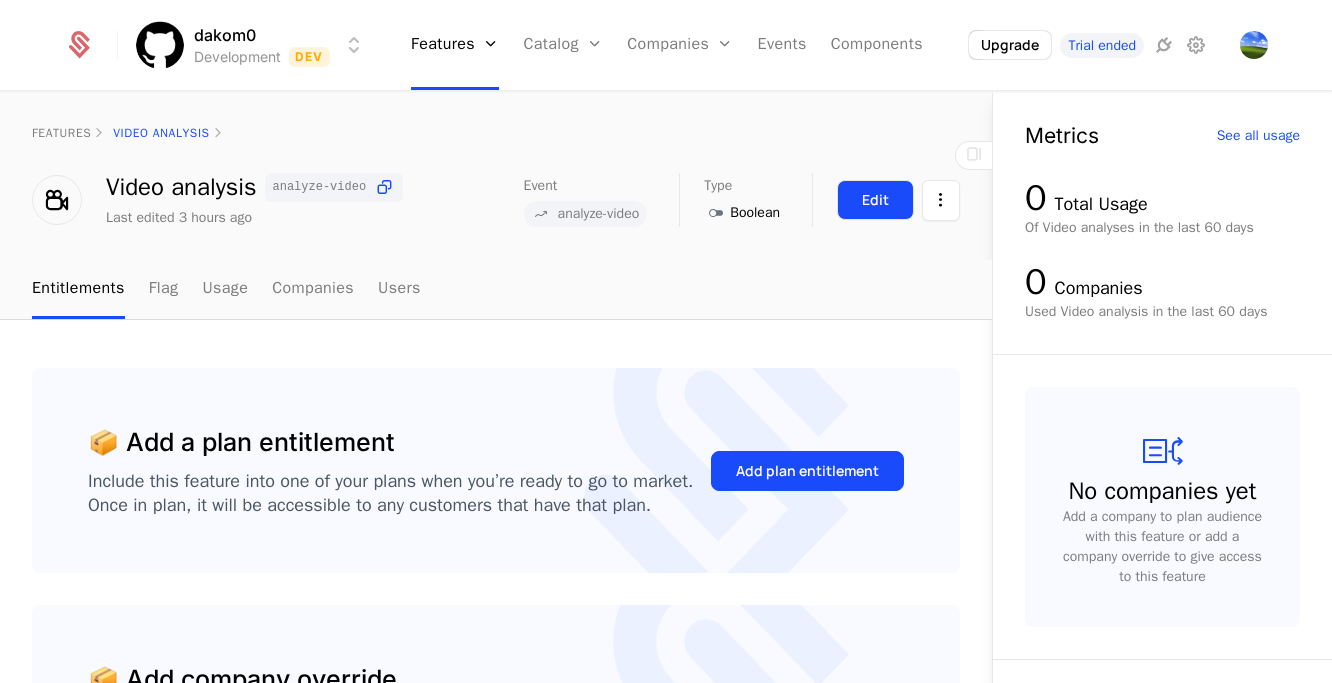 click on "Edit" at bounding box center [875, 200] 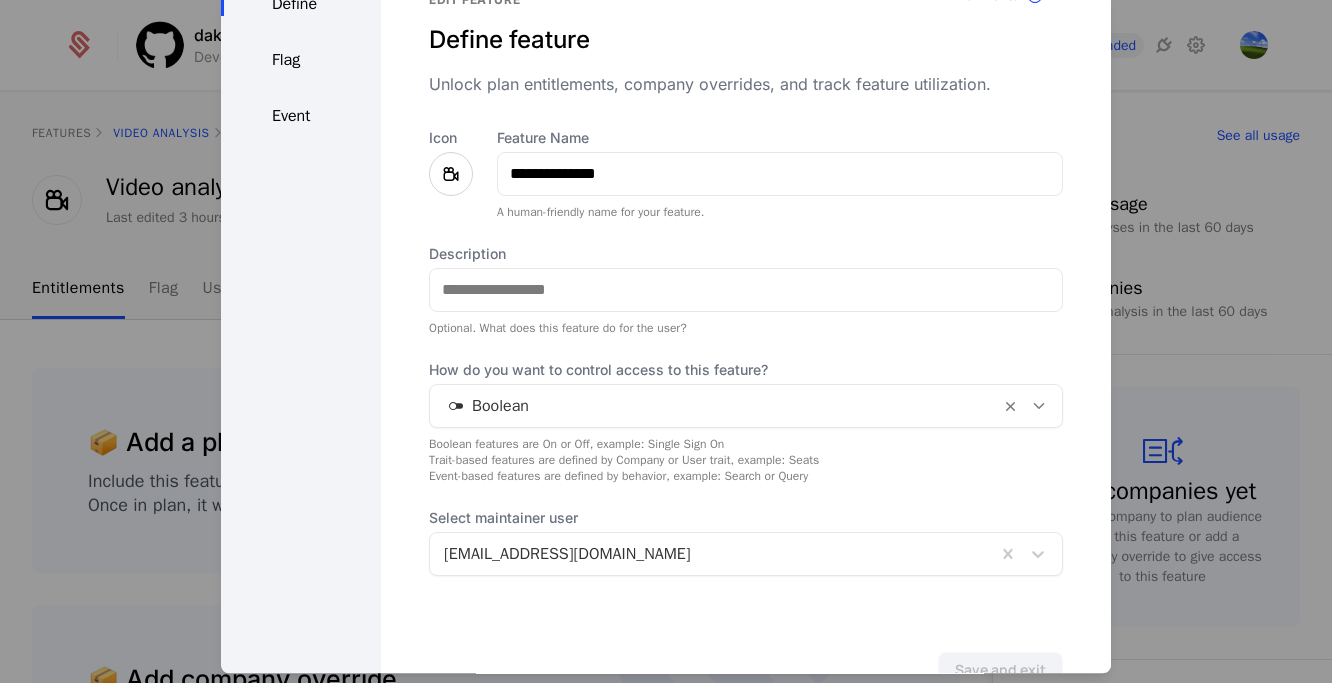 scroll, scrollTop: 97, scrollLeft: 0, axis: vertical 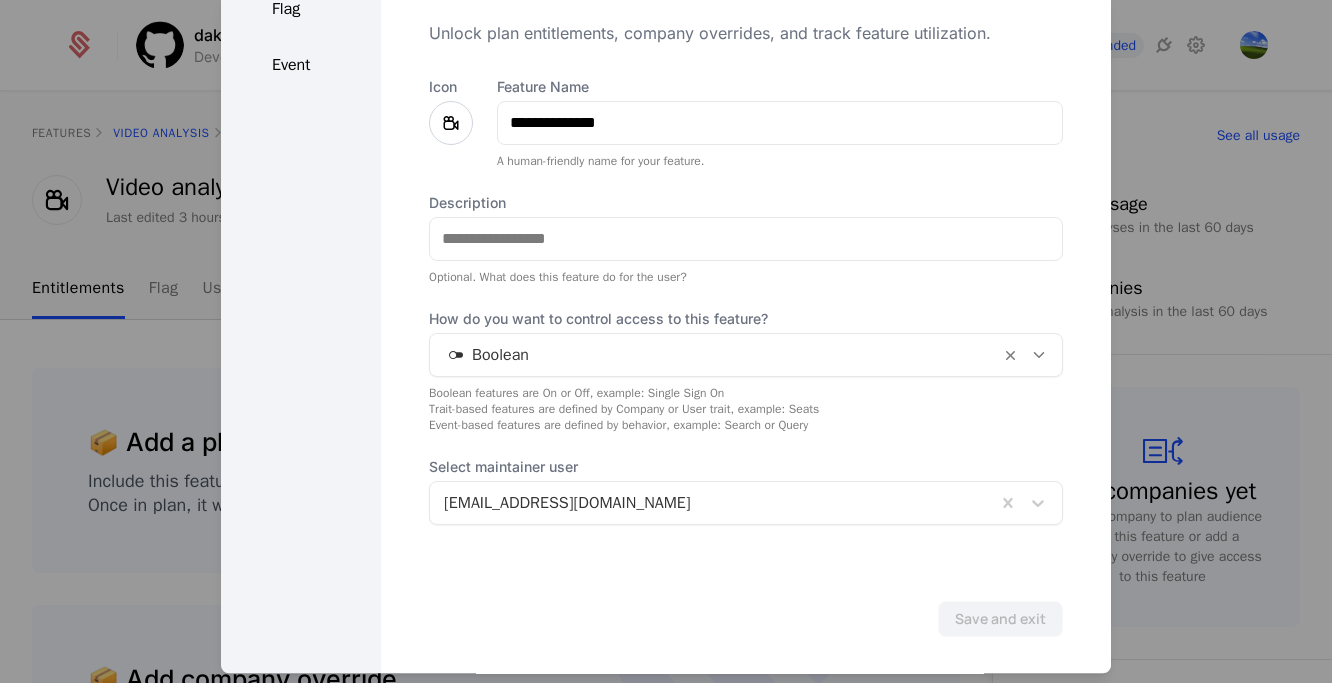 click at bounding box center (715, 355) 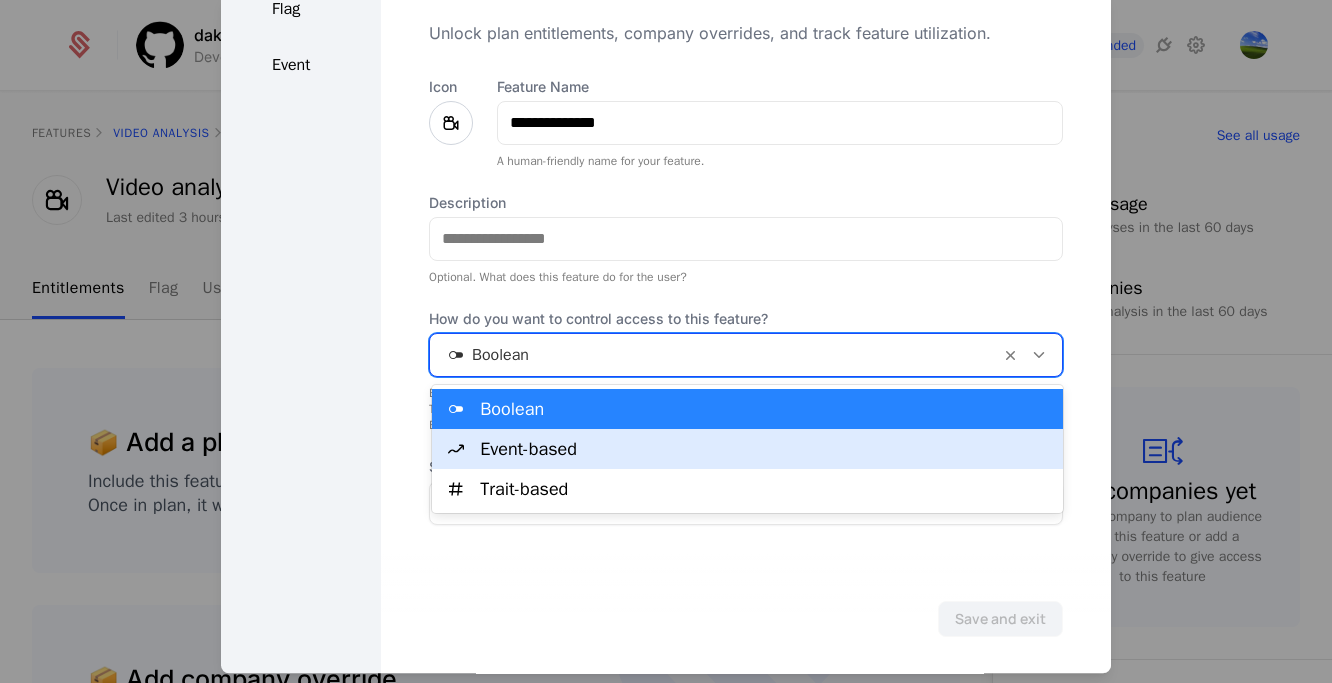 click on "Event-based" at bounding box center [765, 449] 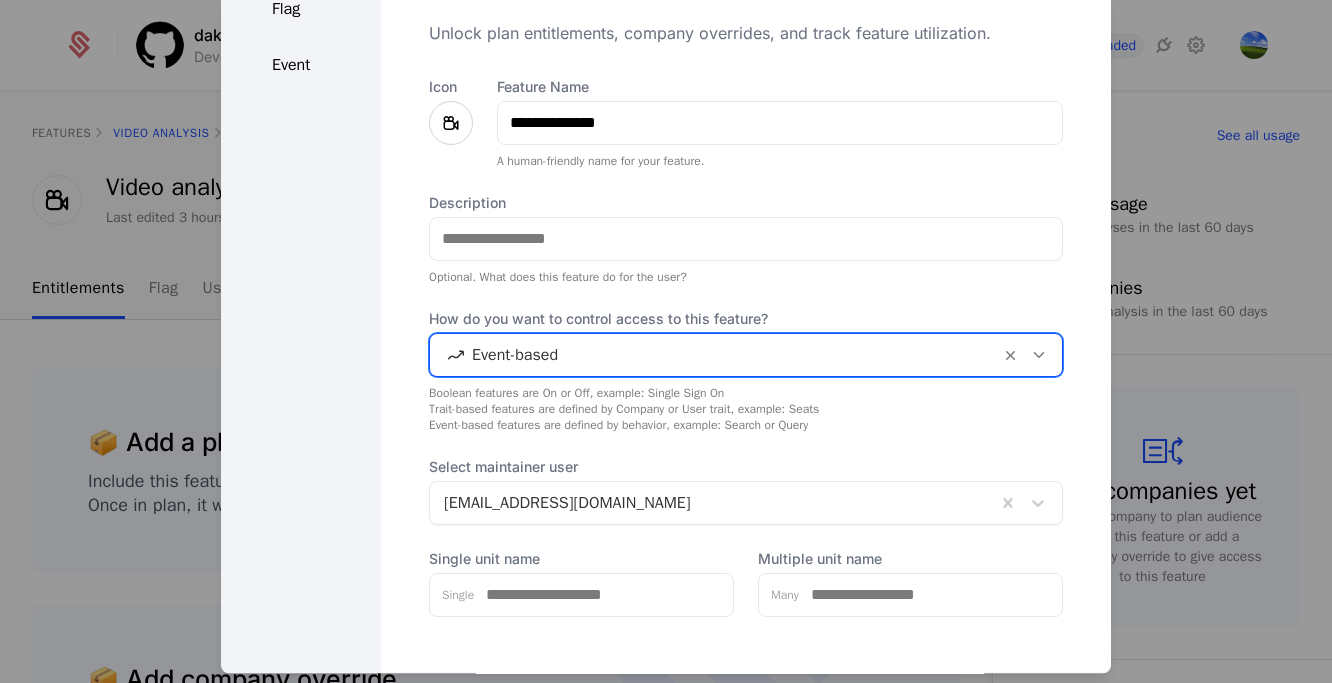 scroll, scrollTop: 201, scrollLeft: 0, axis: vertical 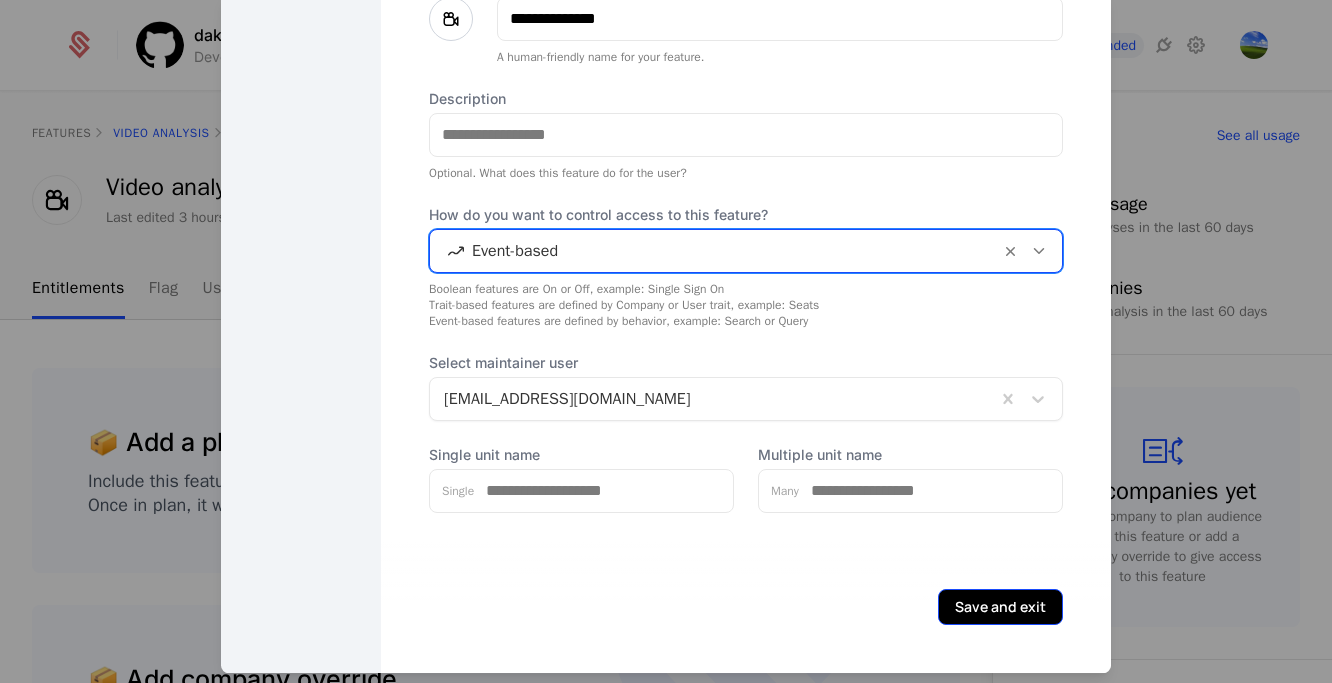 click on "Save and exit" at bounding box center (1000, 607) 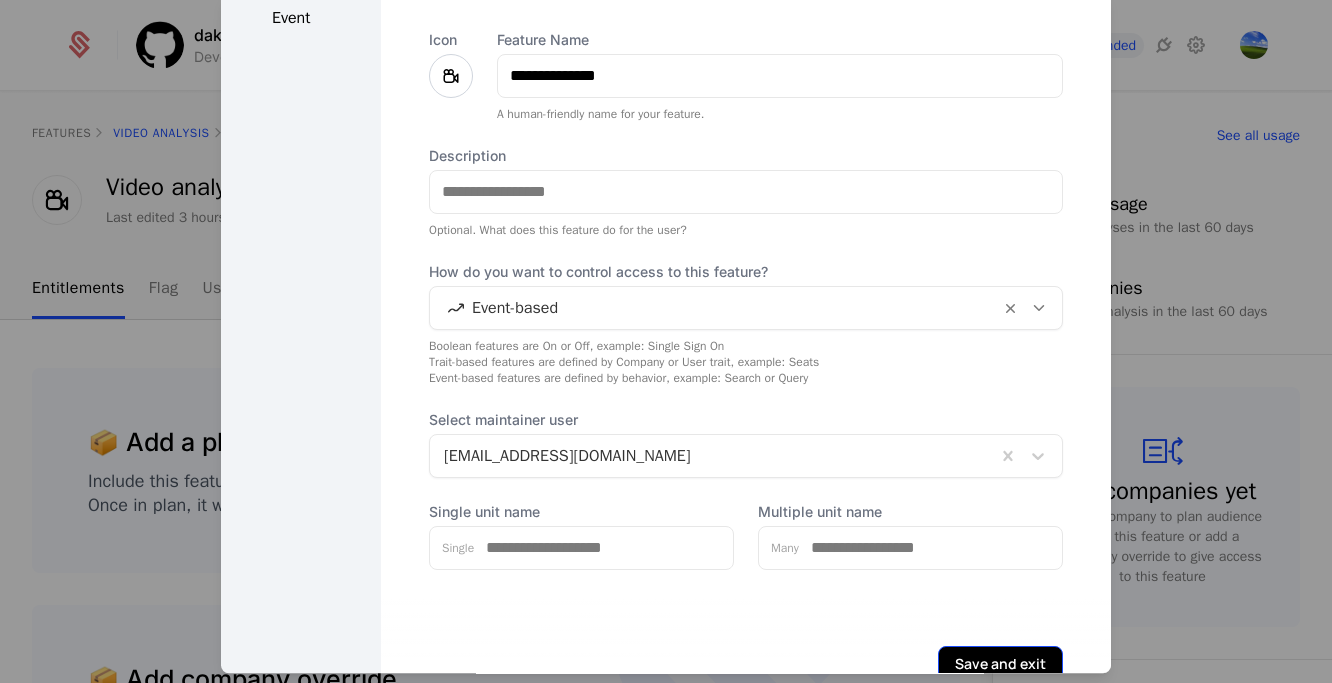 scroll, scrollTop: 201, scrollLeft: 0, axis: vertical 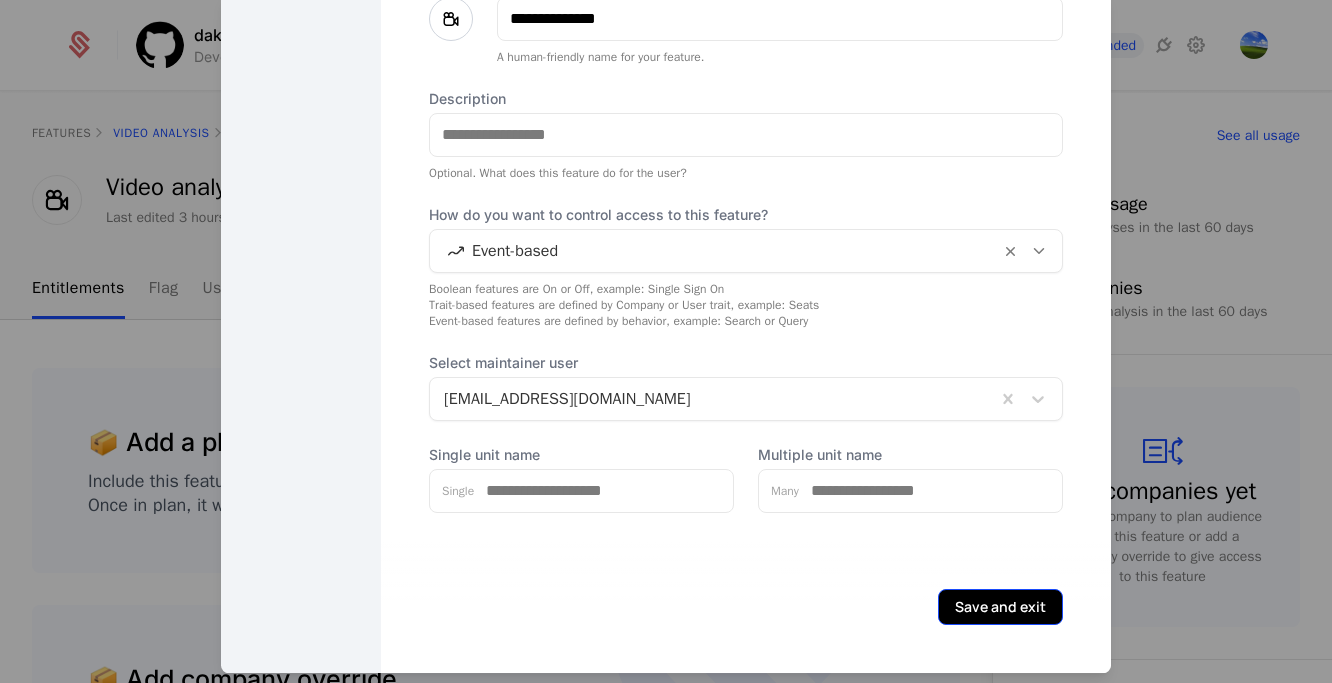 click on "Save and exit" at bounding box center (1000, 607) 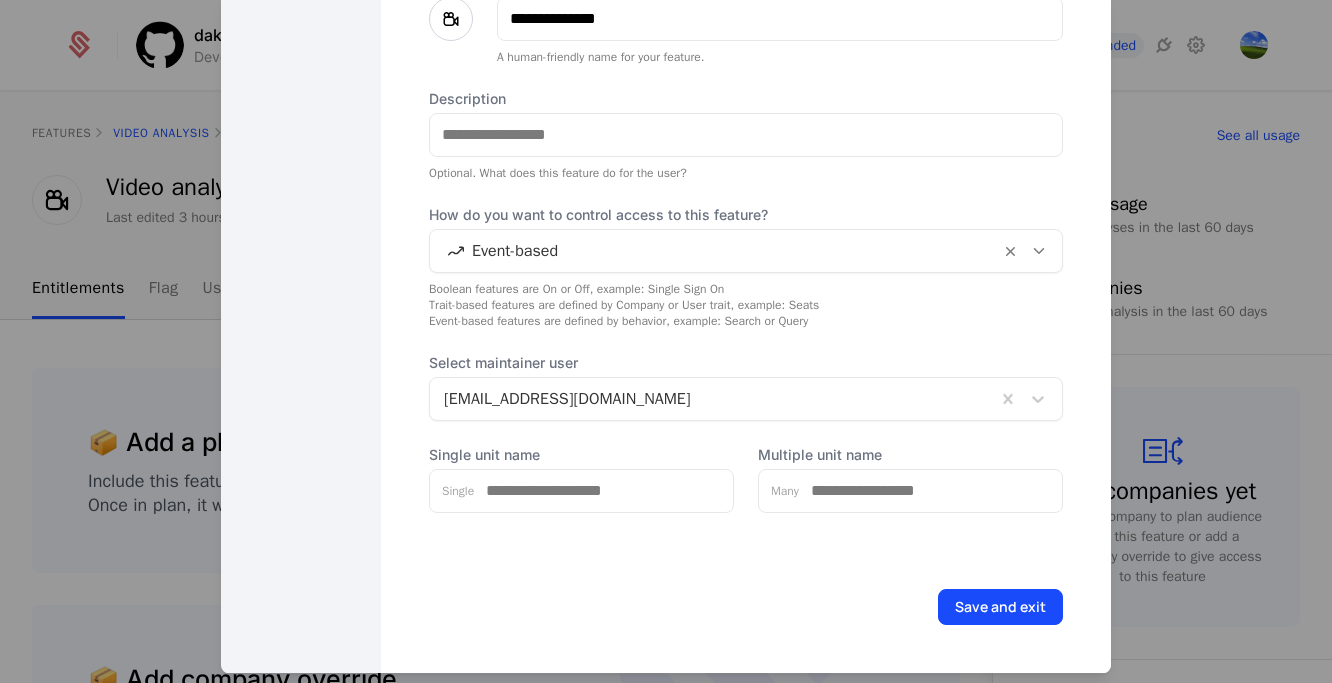 scroll, scrollTop: 0, scrollLeft: 0, axis: both 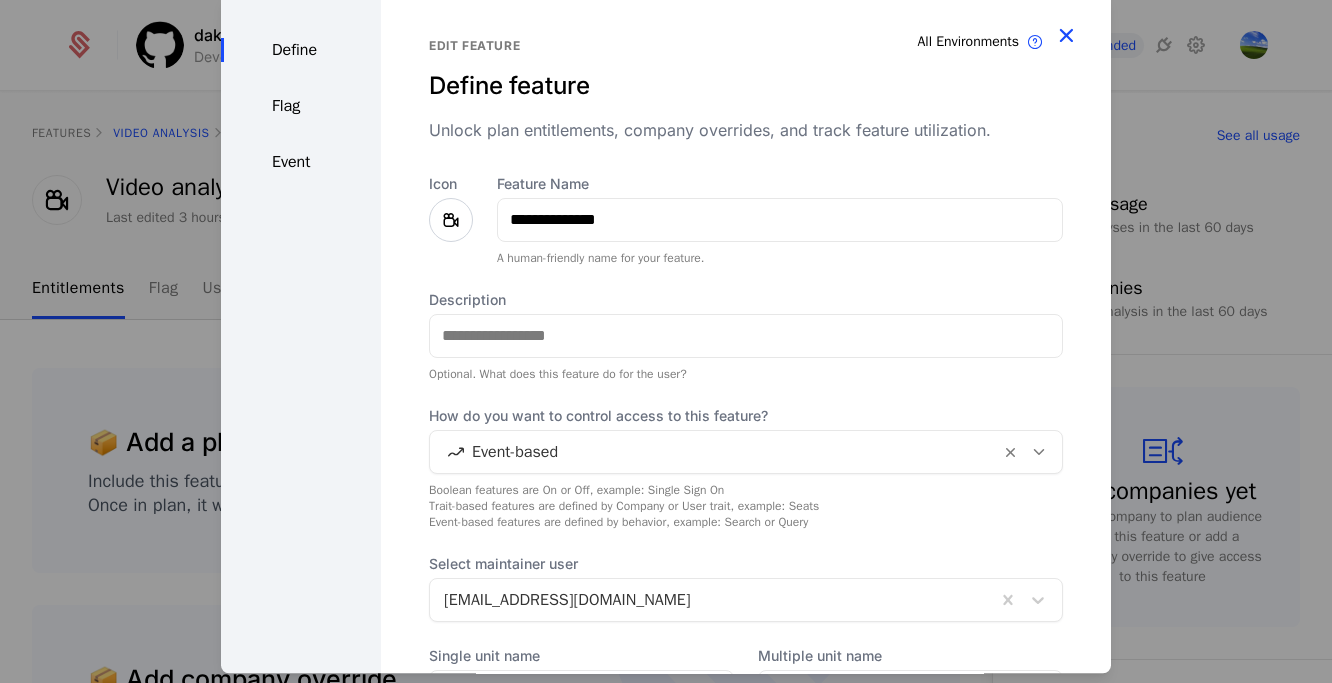 click at bounding box center (1066, 35) 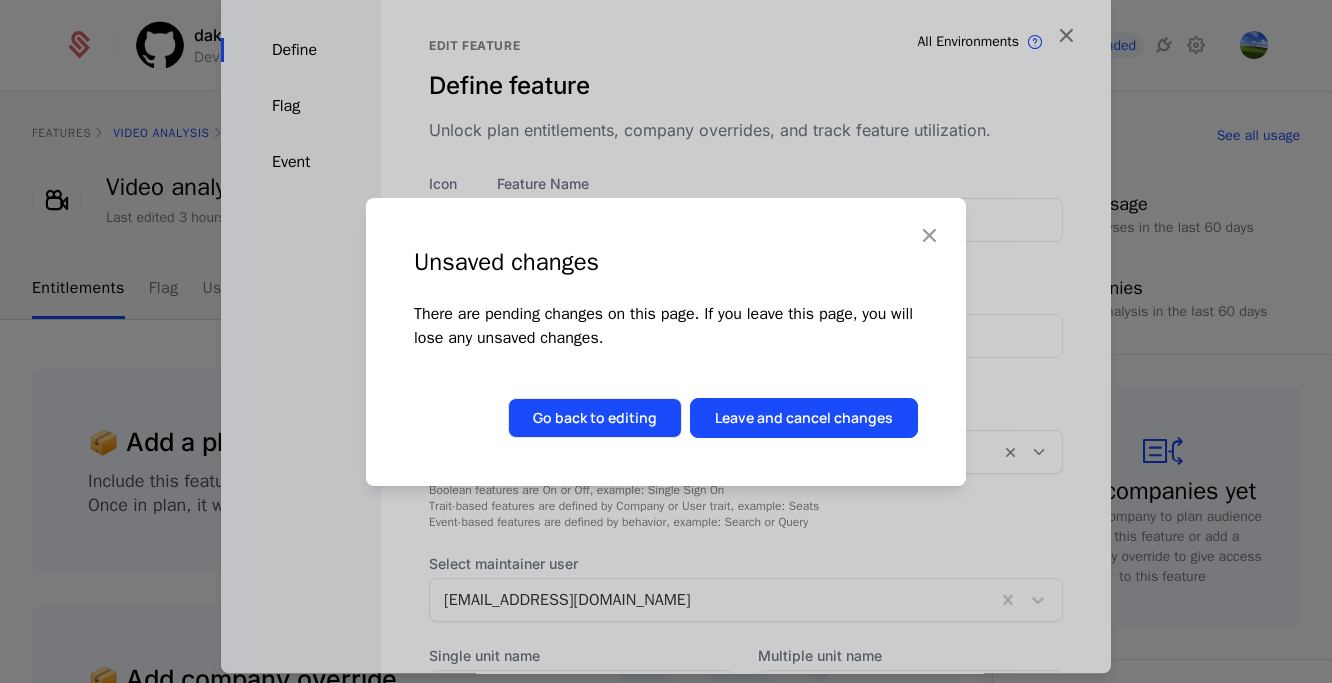 click on "Go back to editing" at bounding box center [595, 418] 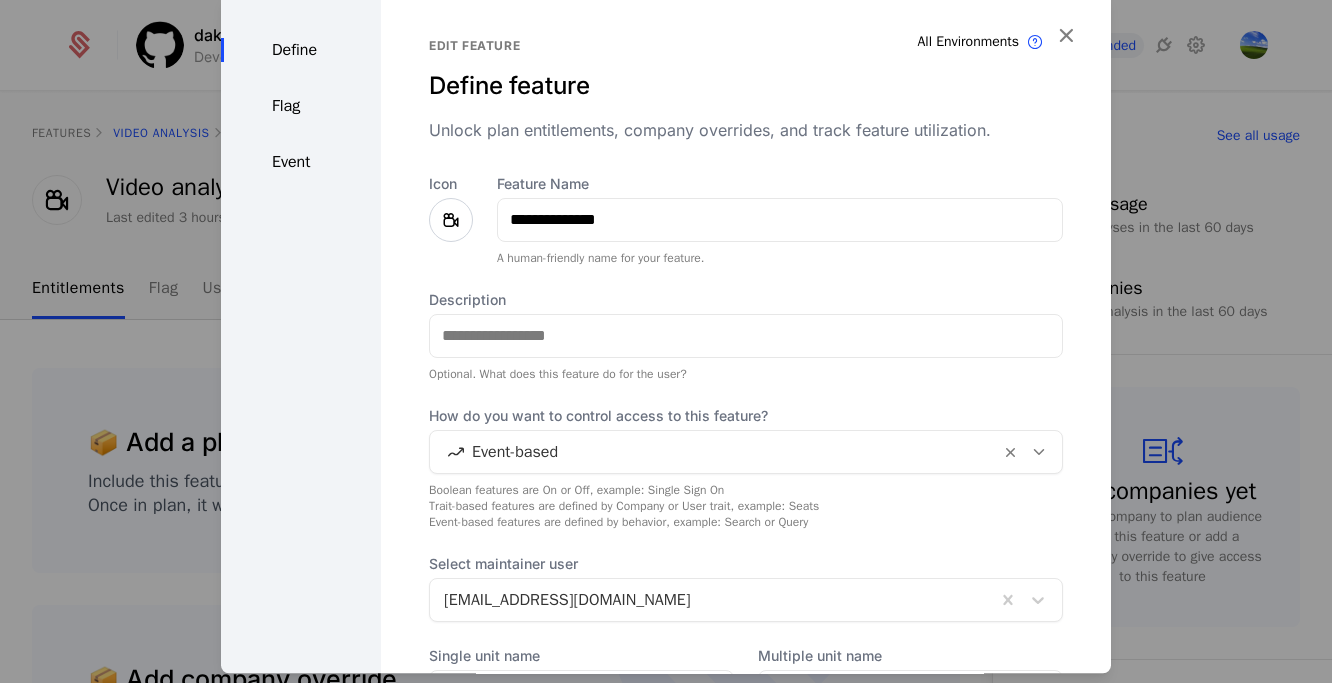 click on "Event" at bounding box center (301, 162) 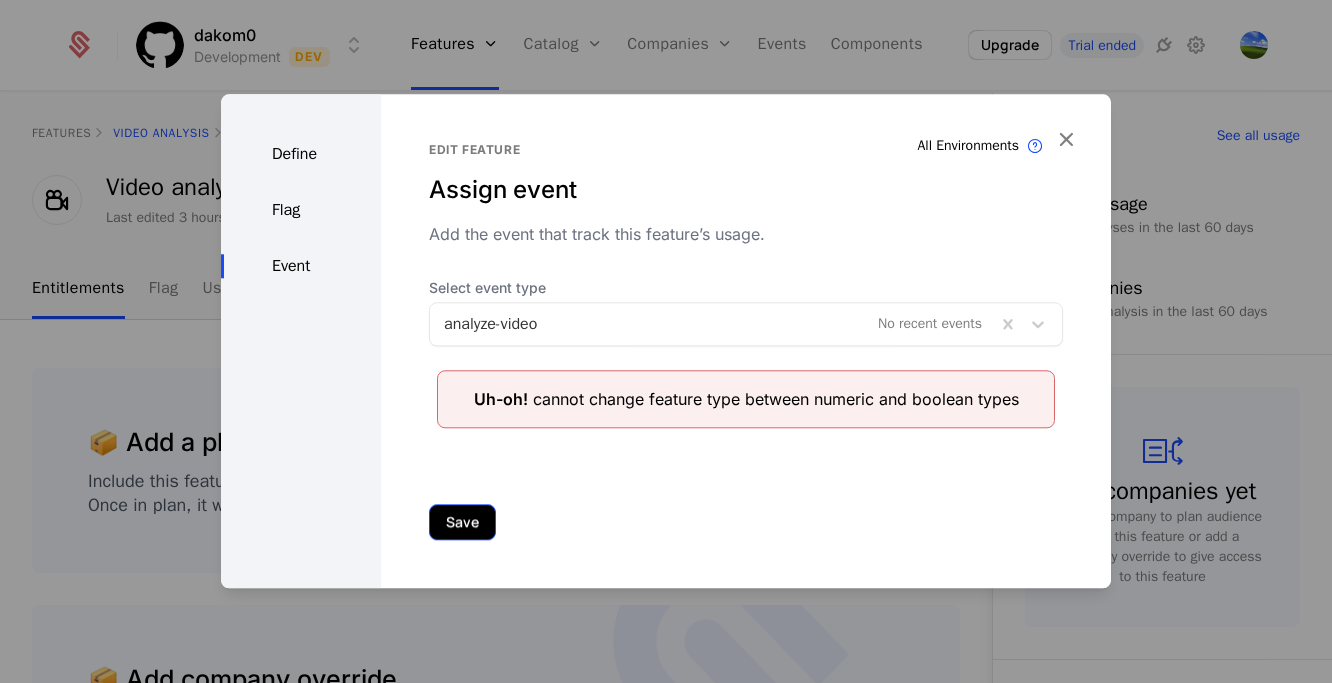 click on "Save" at bounding box center (462, 522) 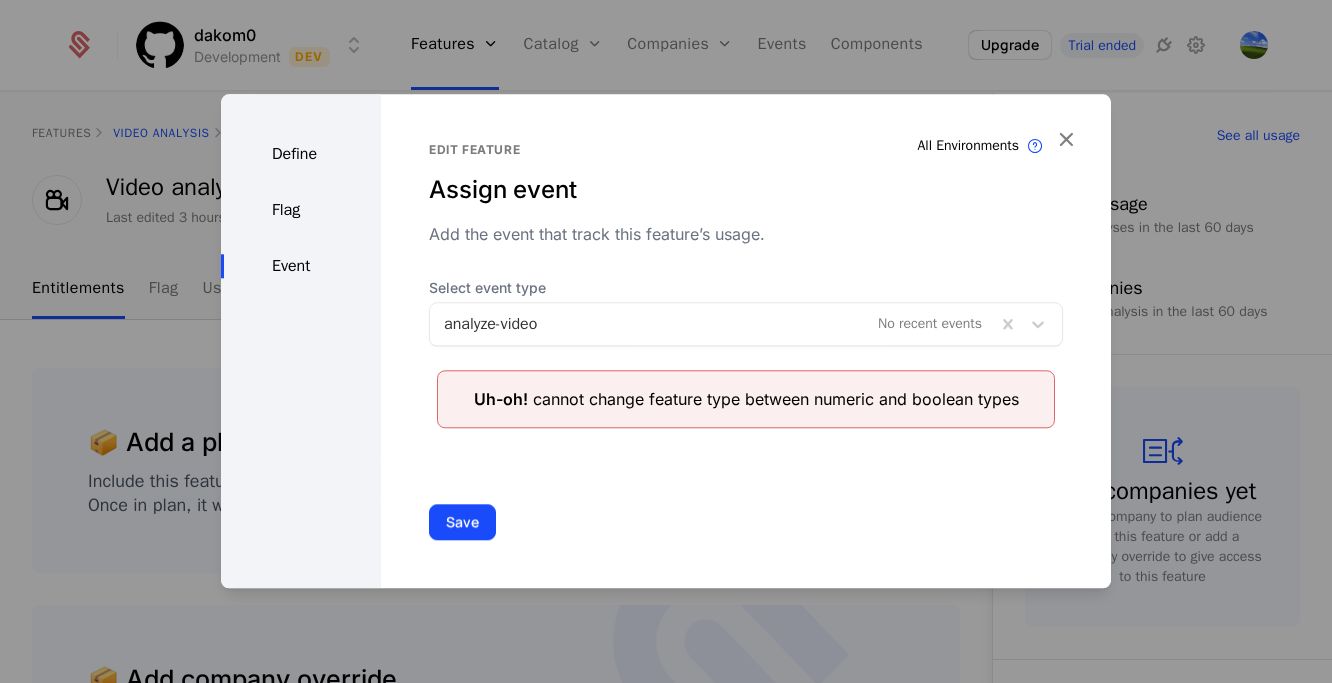 click on "Event" at bounding box center [301, 266] 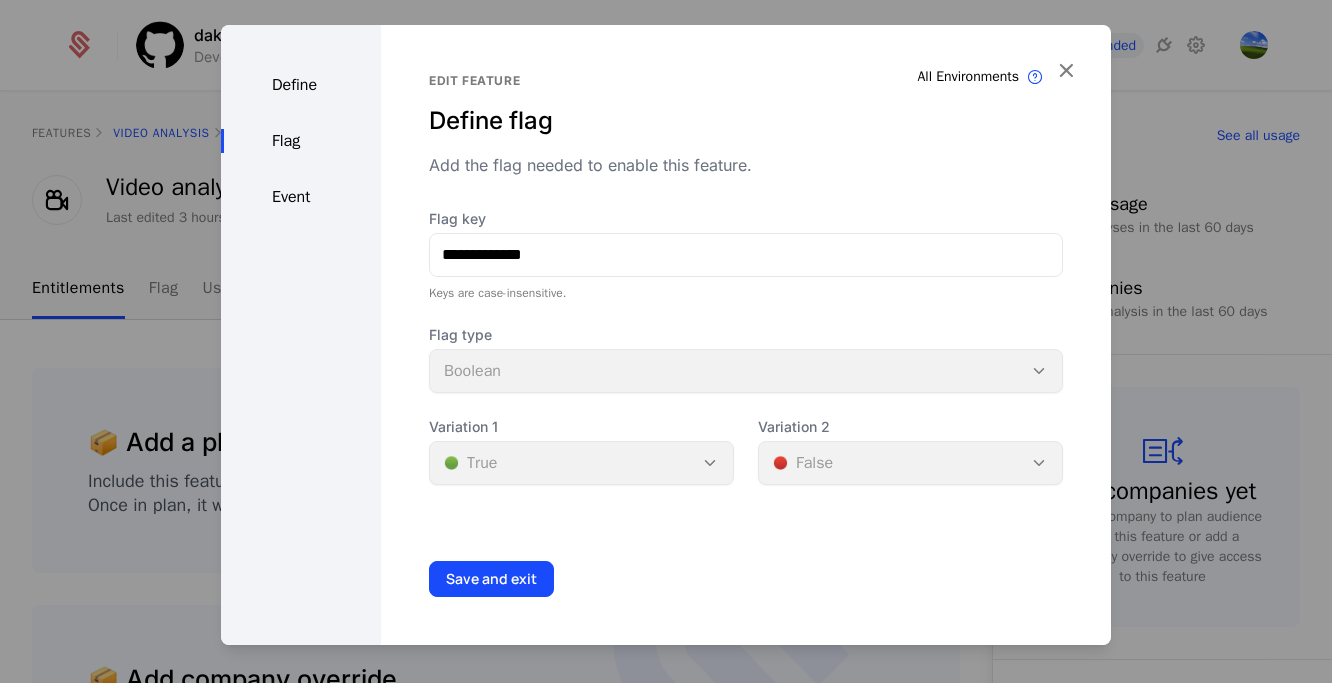 click on "Flag" at bounding box center [301, 141] 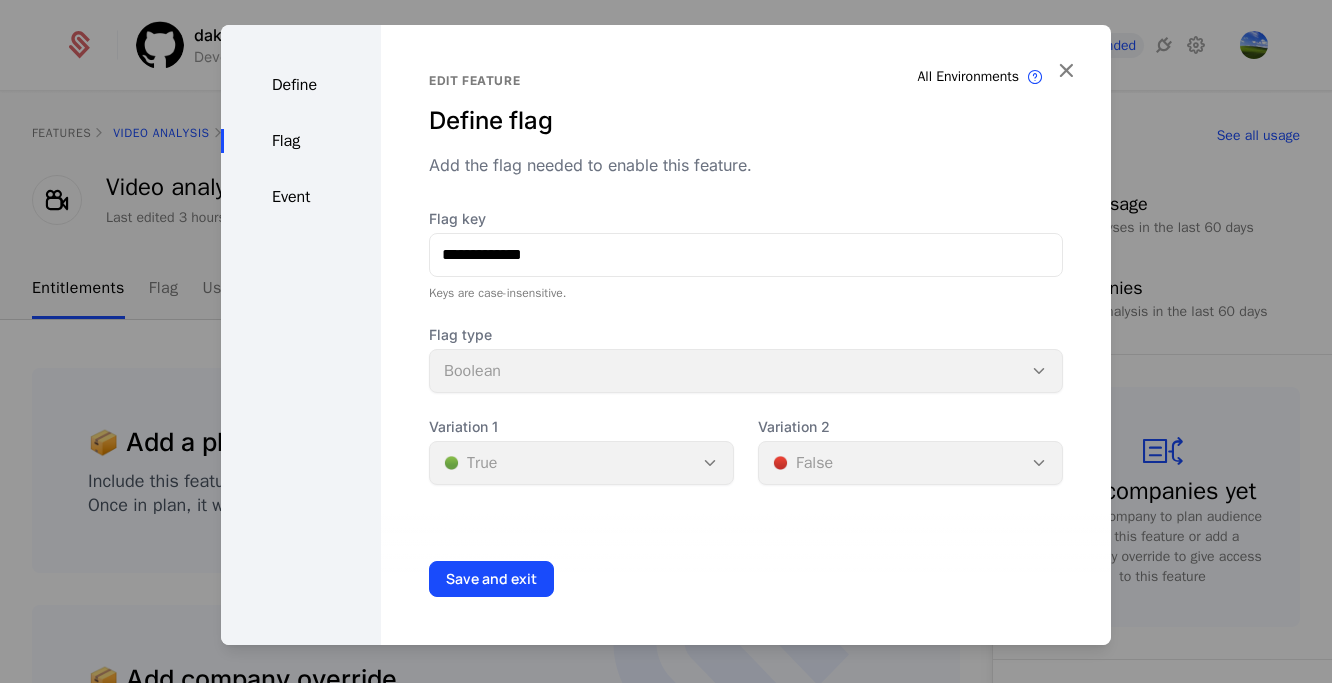 click on "Define Flag Event" at bounding box center (301, 335) 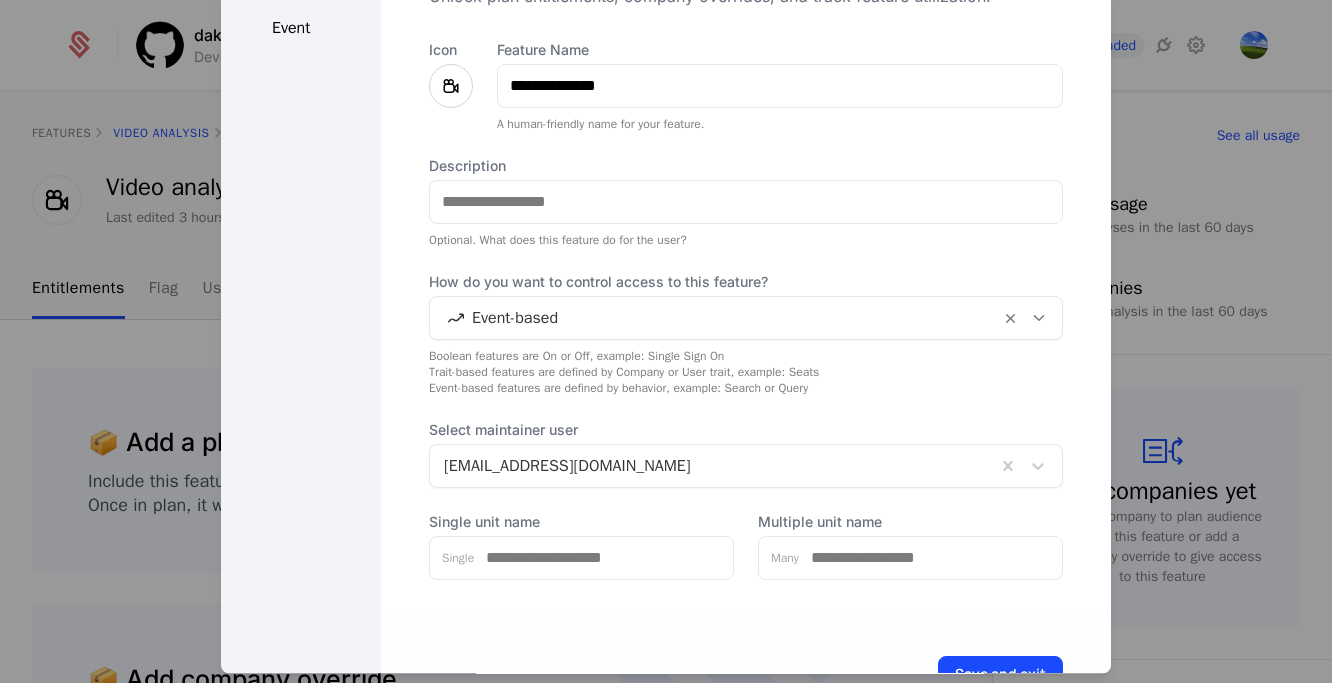 scroll, scrollTop: 137, scrollLeft: 0, axis: vertical 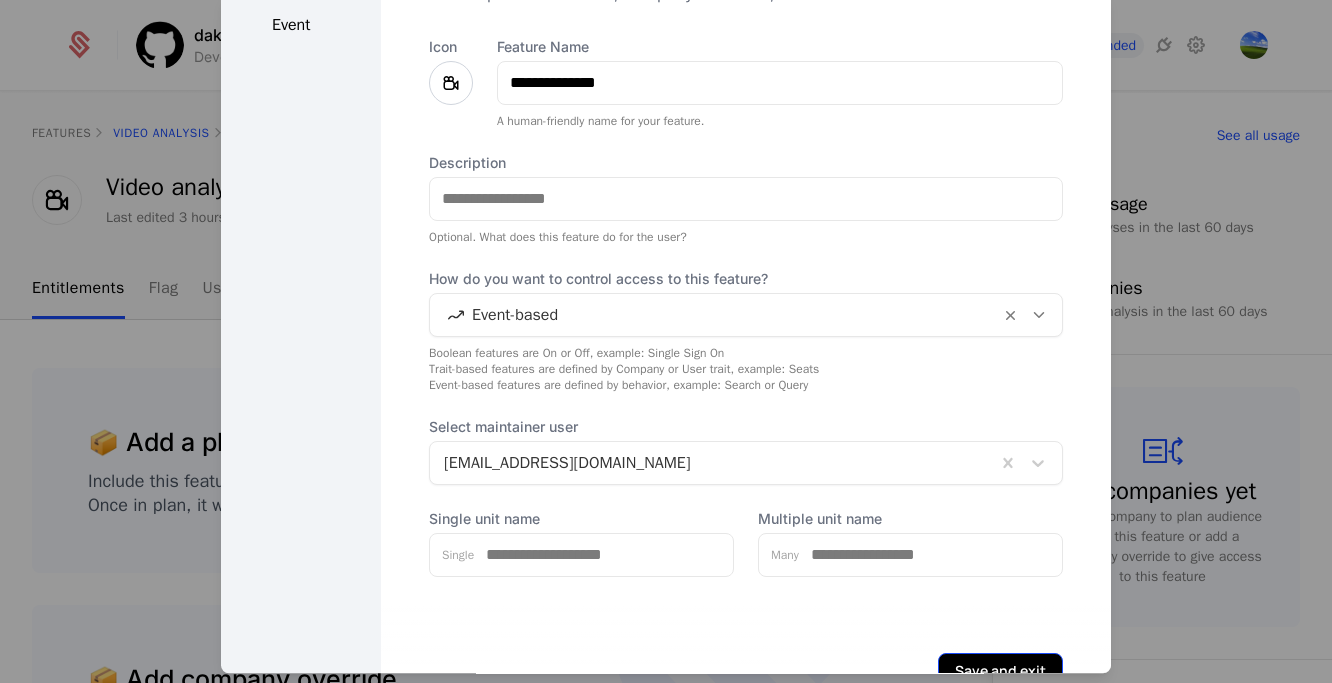 click on "Save and exit" at bounding box center (1000, 671) 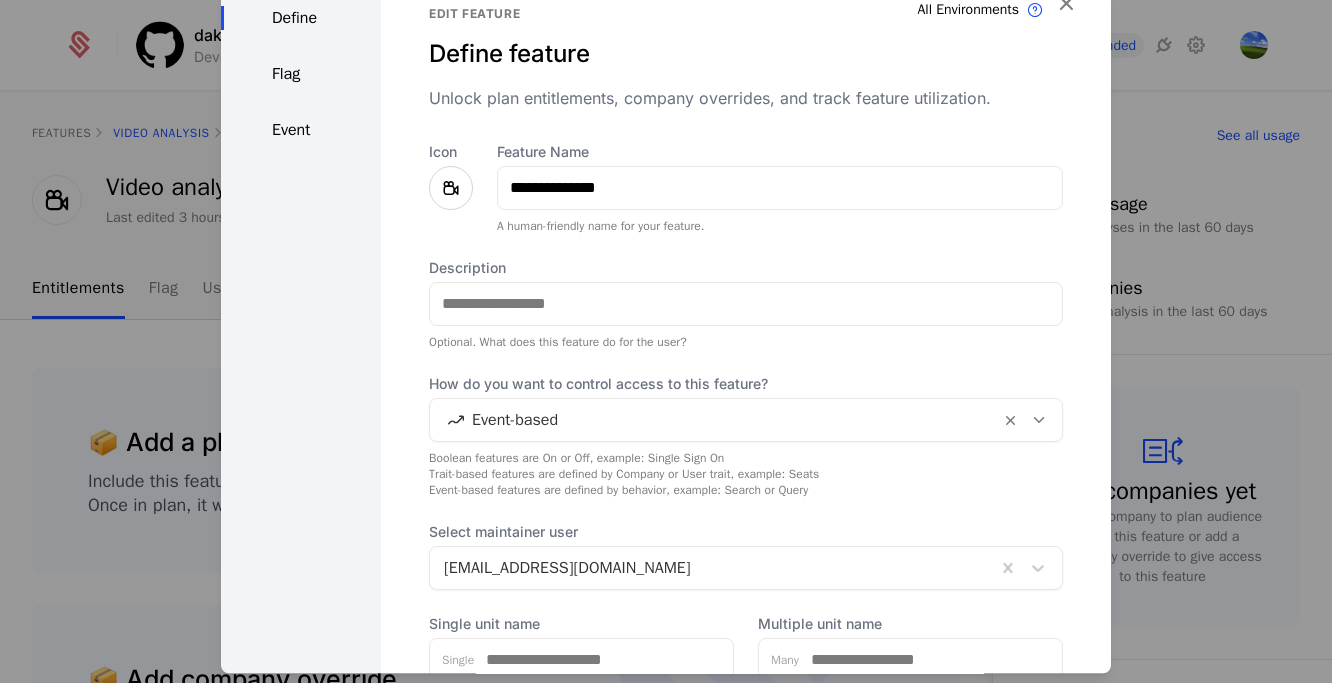 scroll, scrollTop: 0, scrollLeft: 0, axis: both 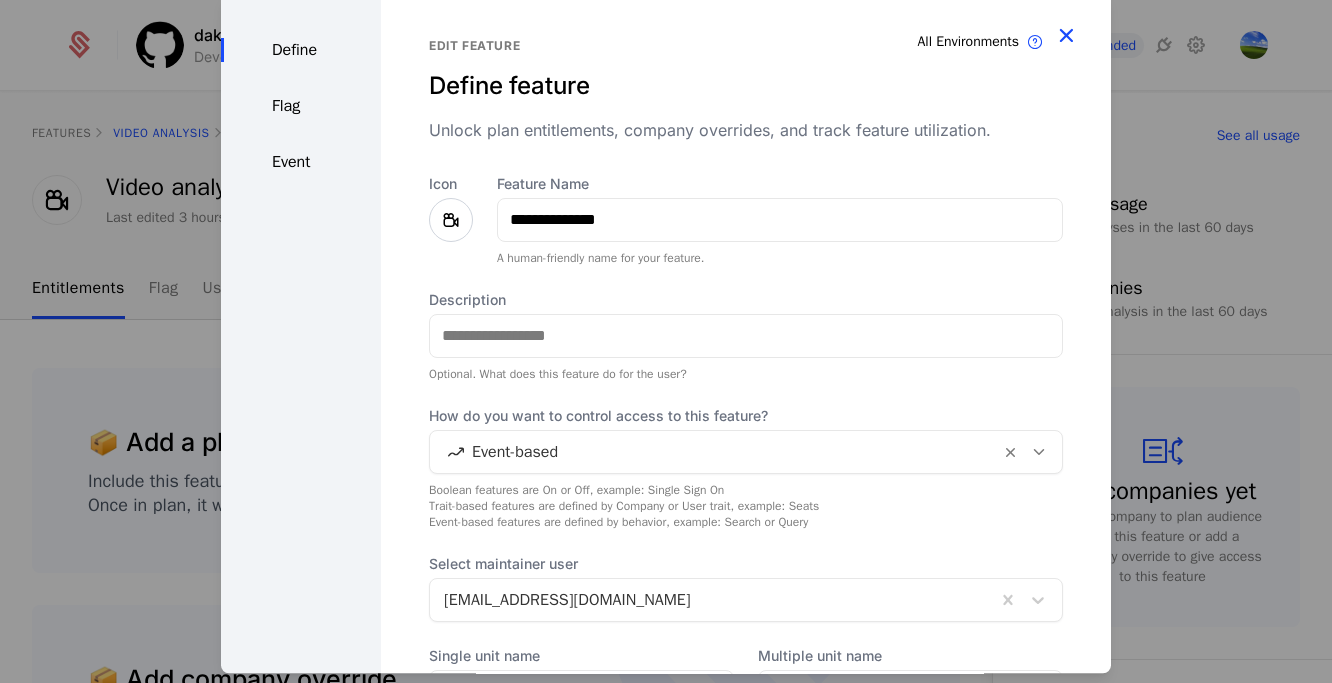 click at bounding box center [1066, 35] 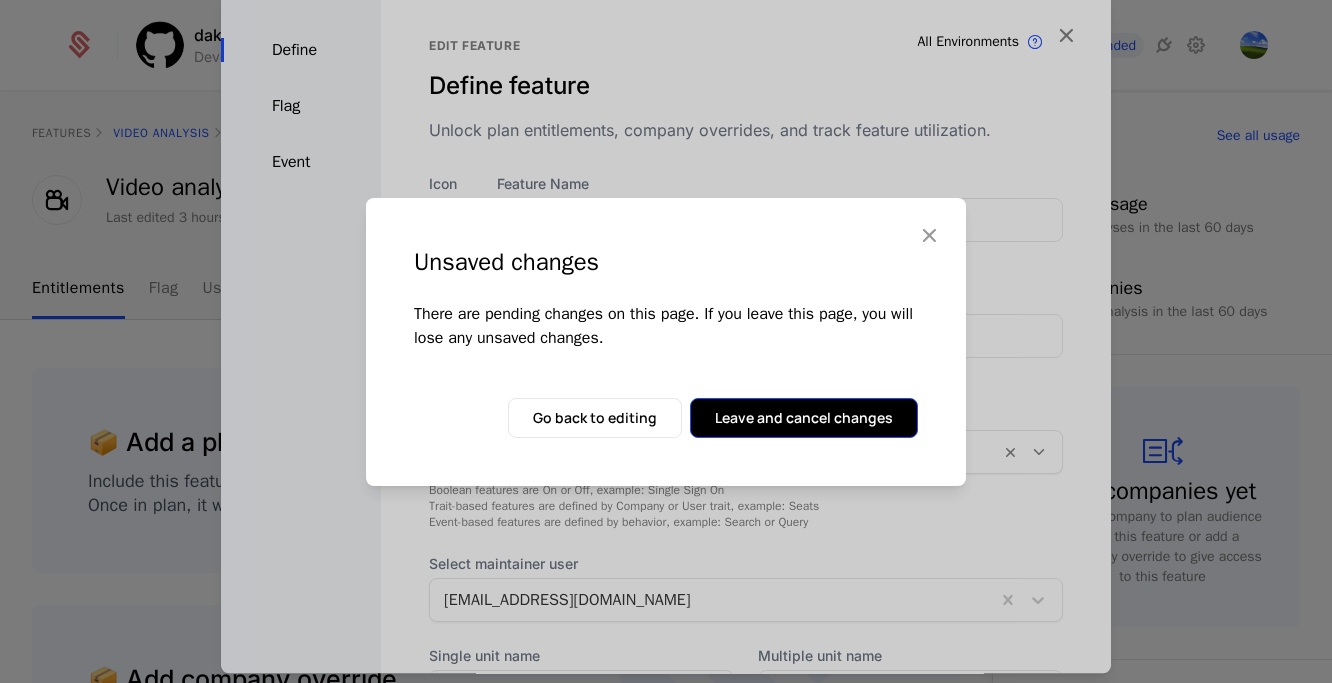 click on "Leave and cancel changes" at bounding box center (804, 418) 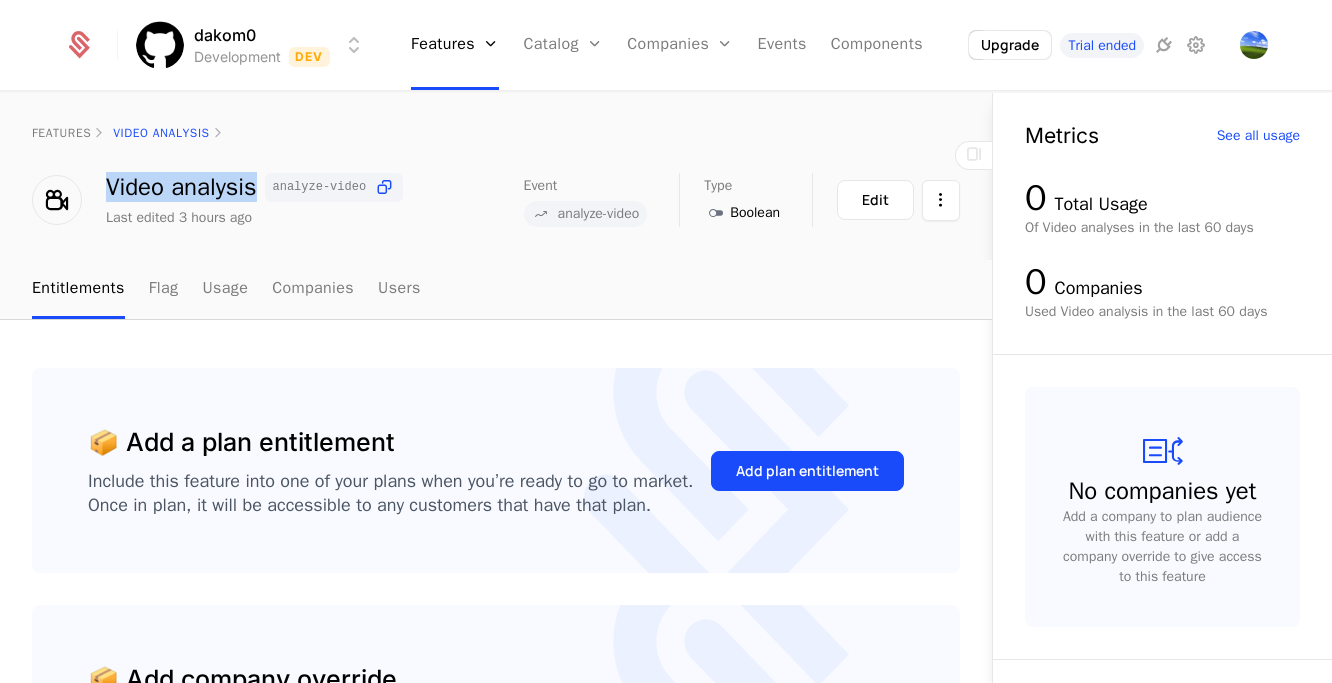 drag, startPoint x: 110, startPoint y: 187, endPoint x: 253, endPoint y: 182, distance: 143.08739 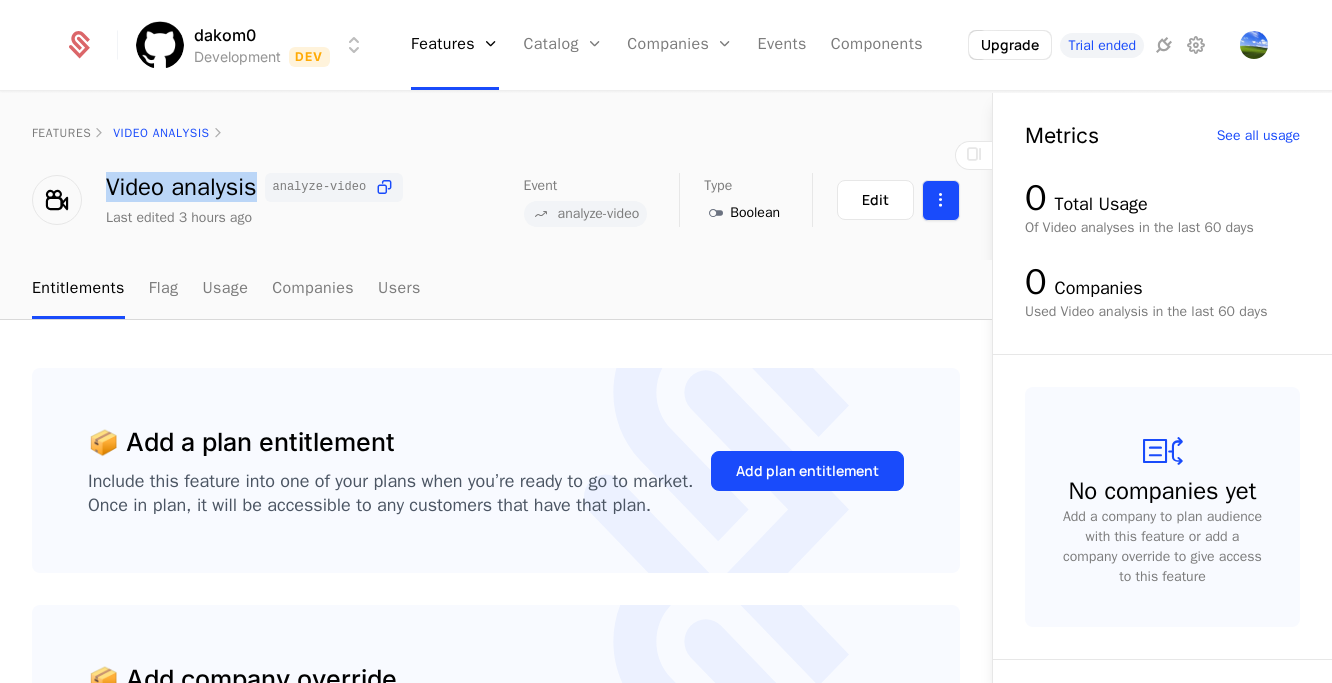 click on "dakom0 Development Dev Features Features Flags Catalog Plans Add Ons Configuration Companies Companies Users Events Components Upgrade Trial ended features Video analysis Video analysis analyze-video Last edited 3 hours ago Event analyze-video Type Boolean Maintainer [PERSON_NAME] Edit Entitlements Flag Usage Companies Users 📦 Add a plan entitlement Include this feature into one of your plans when you’re ready to go to market. Once in plan, it will be accessible to any customers that have that plan. Add plan entitlement 📦 Add company override Create an override to grant access to a feature specifically for this company.  This override gets evaluated ahead of all other rules. Add company override 0 of 2 Used Metrics See all usage 0 Total Usage Of Video analyses in the last 60 days 0 Companies Used Video analysis in the last 60 days No companies yet Add a company to plan audience with this feature or add a company override to give access to this feature
Best Viewed on Desktop .   Got it" at bounding box center [666, 341] 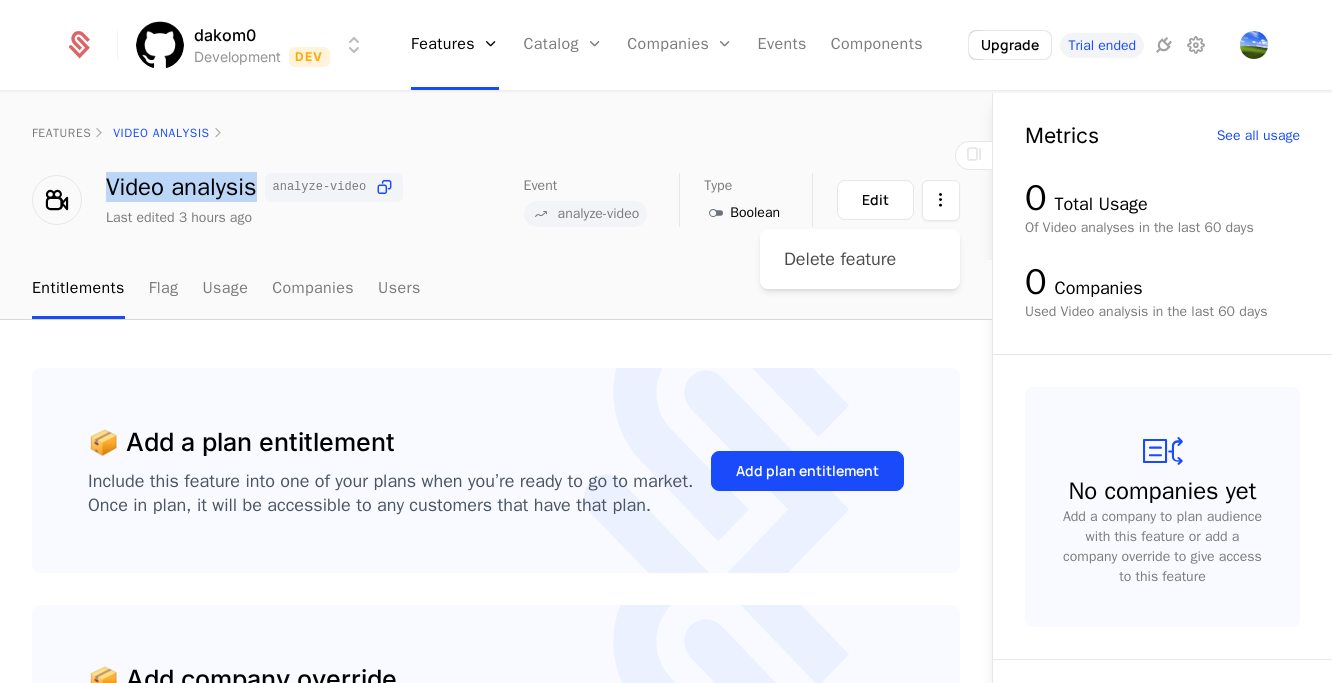 click on "Delete feature" at bounding box center (840, 259) 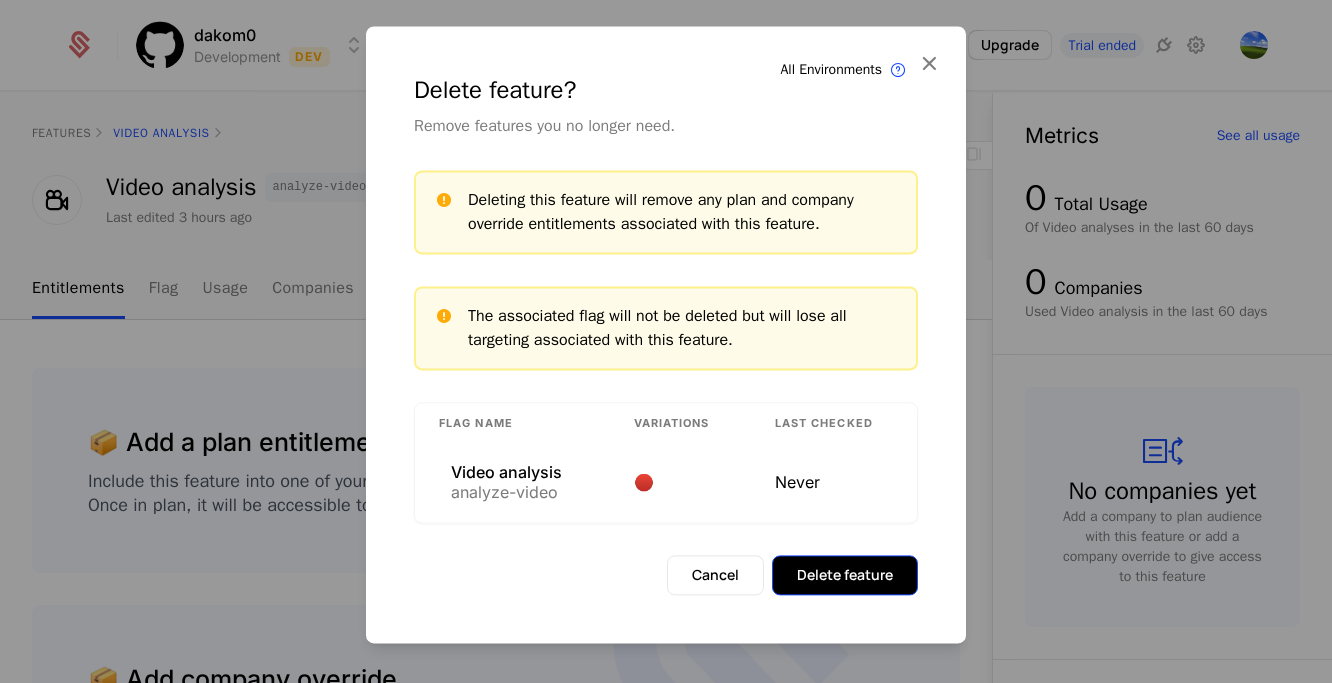 click on "Delete feature" at bounding box center (845, 575) 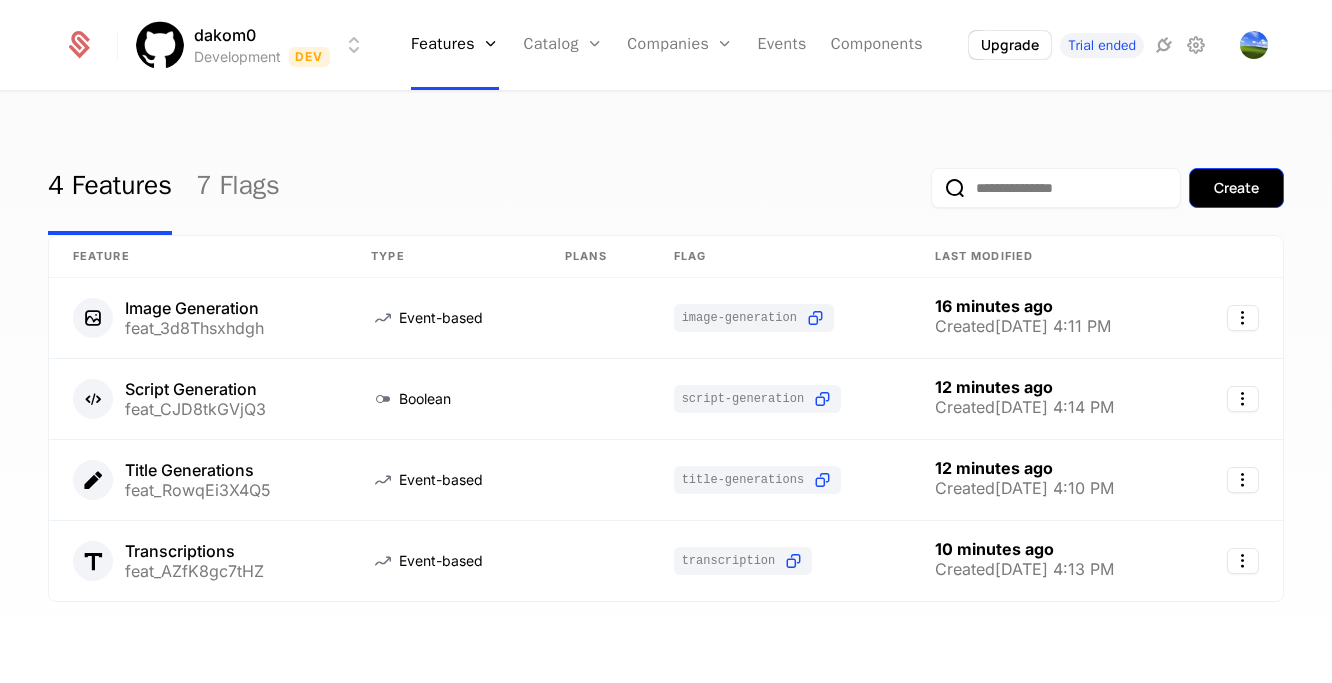 click on "Create" at bounding box center [1236, 188] 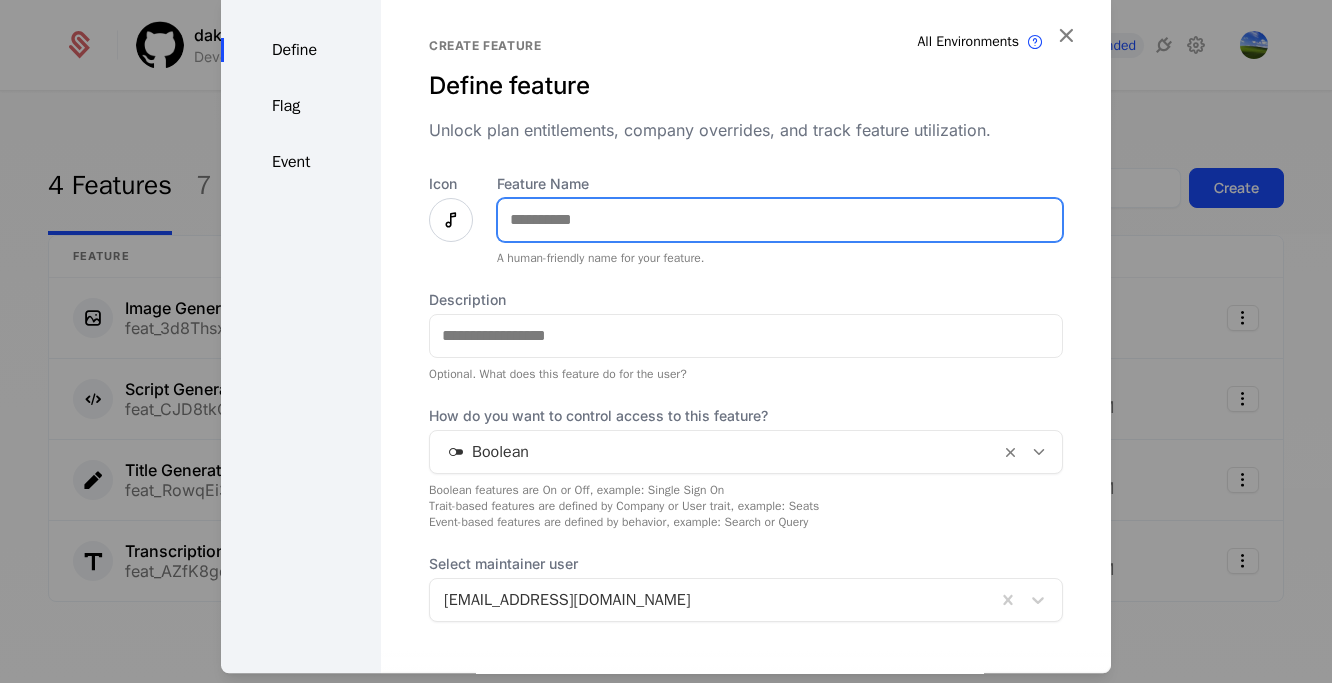 click on "Feature Name" at bounding box center [780, 220] 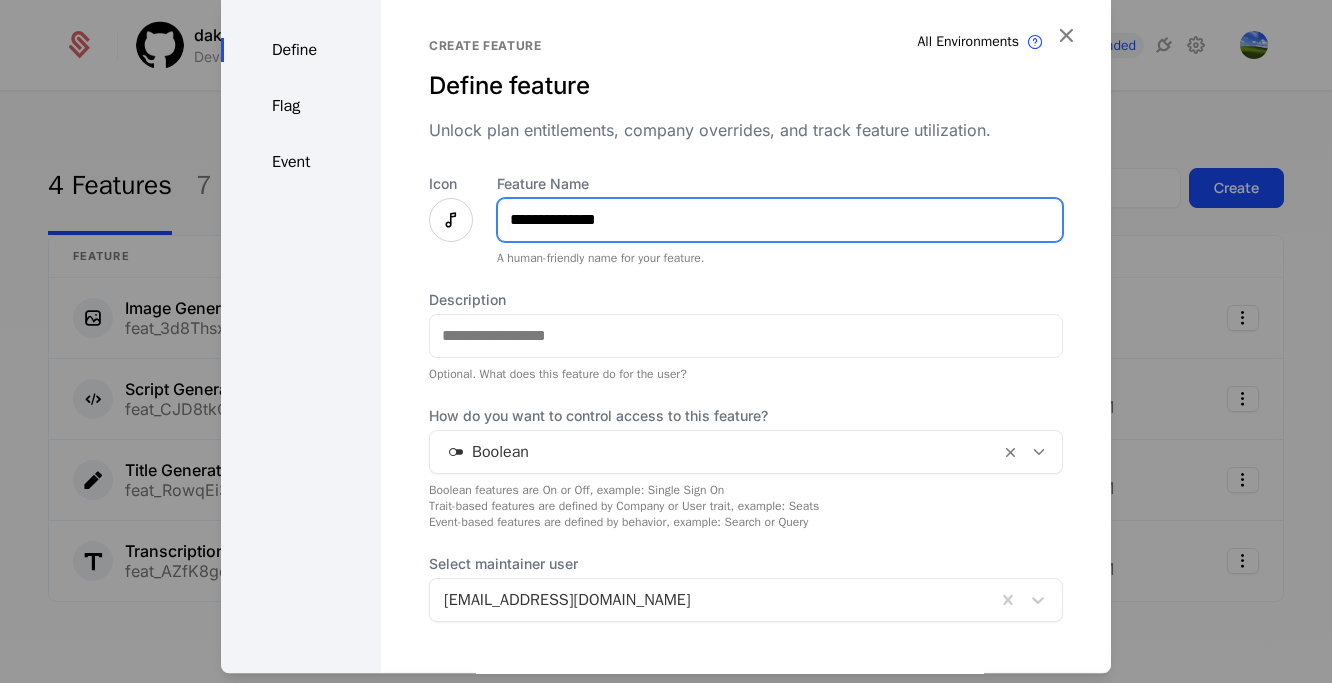 type on "**********" 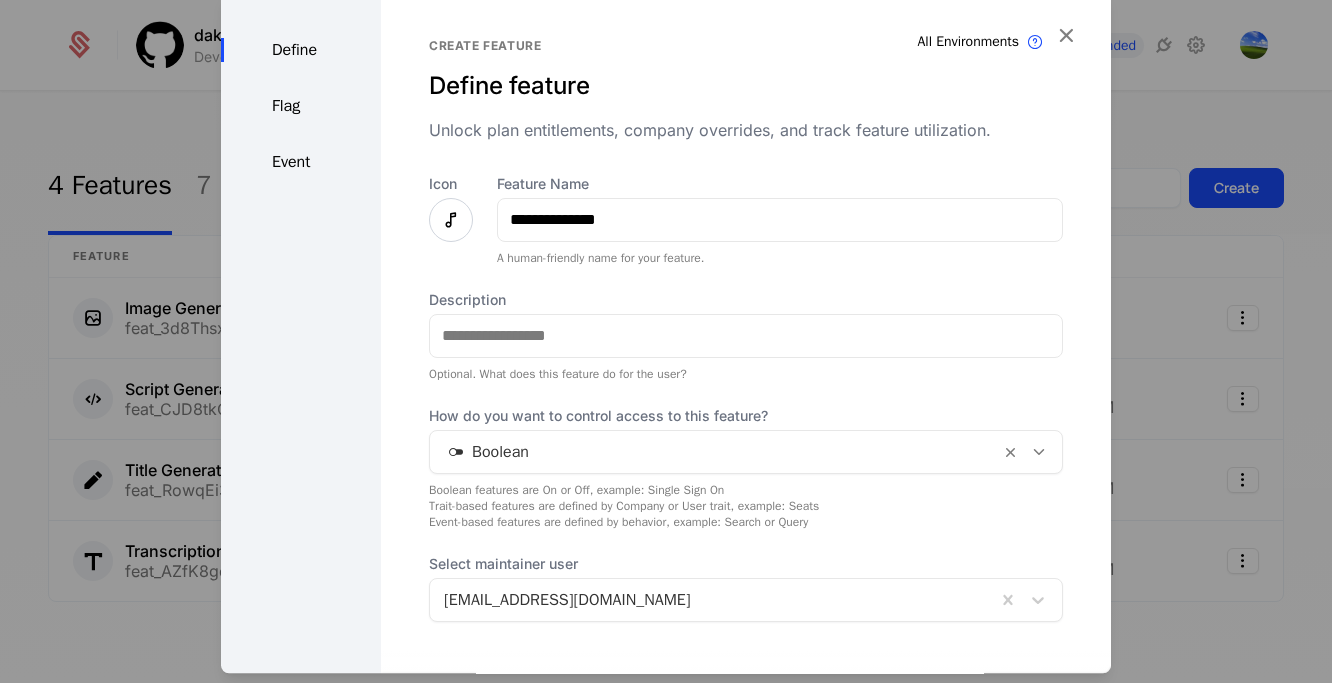 click at bounding box center [451, 220] 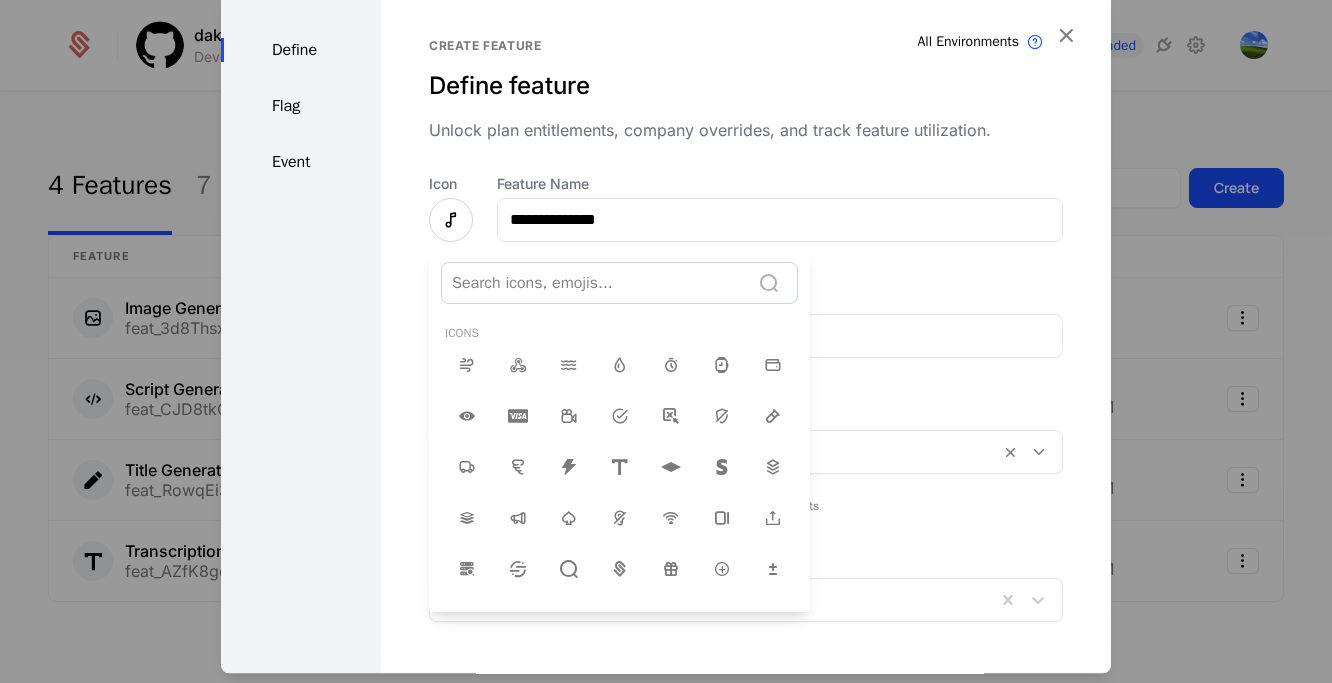 click at bounding box center (666, 331) 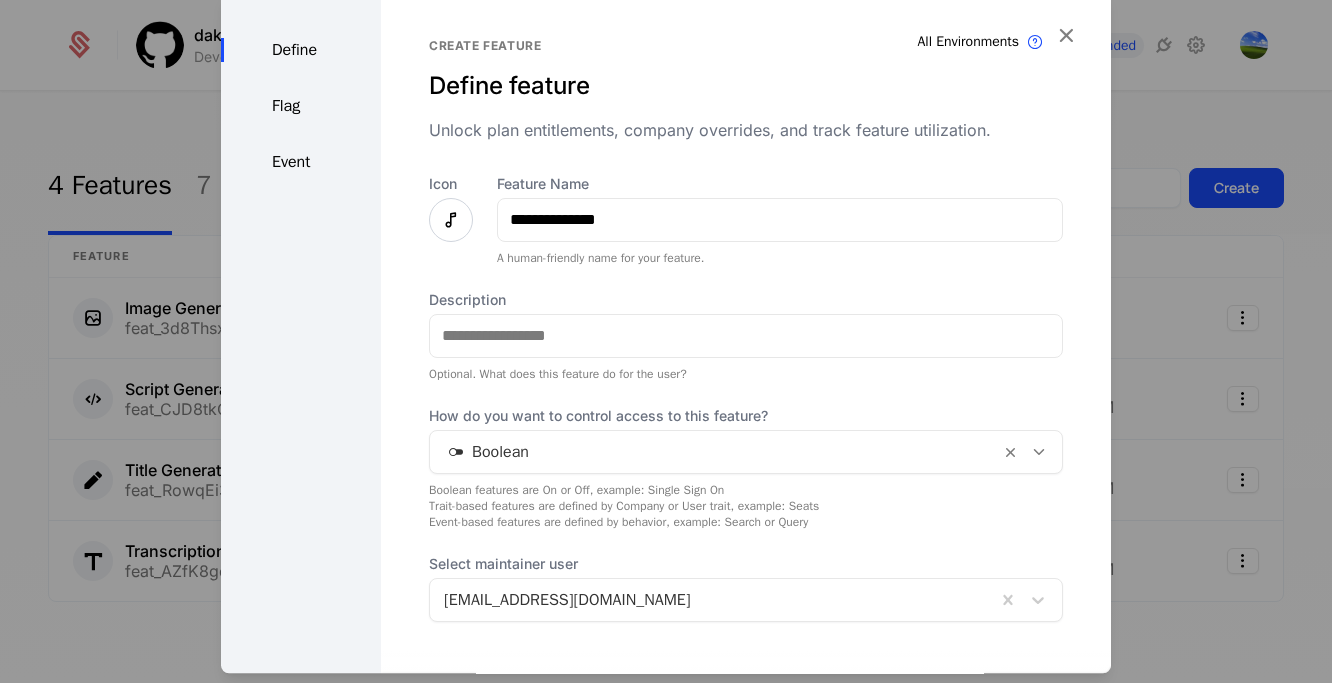 click at bounding box center [451, 220] 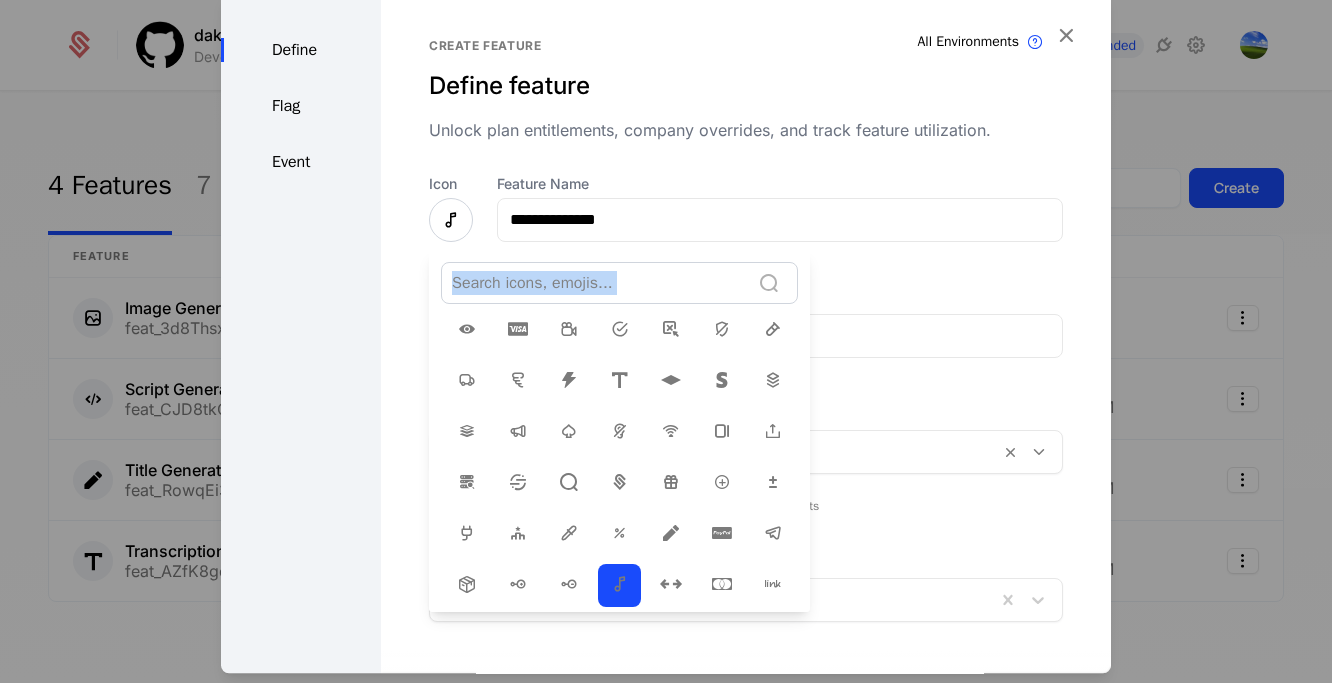 scroll, scrollTop: 62, scrollLeft: 0, axis: vertical 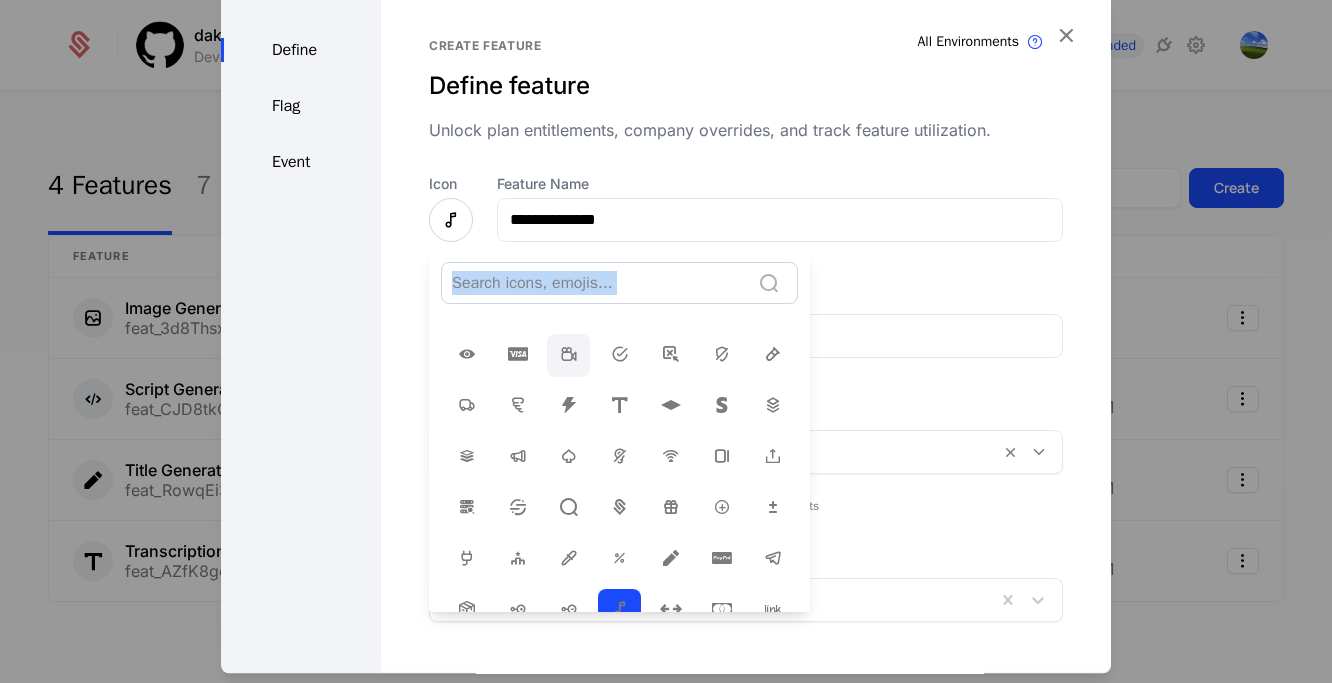 click at bounding box center [569, 354] 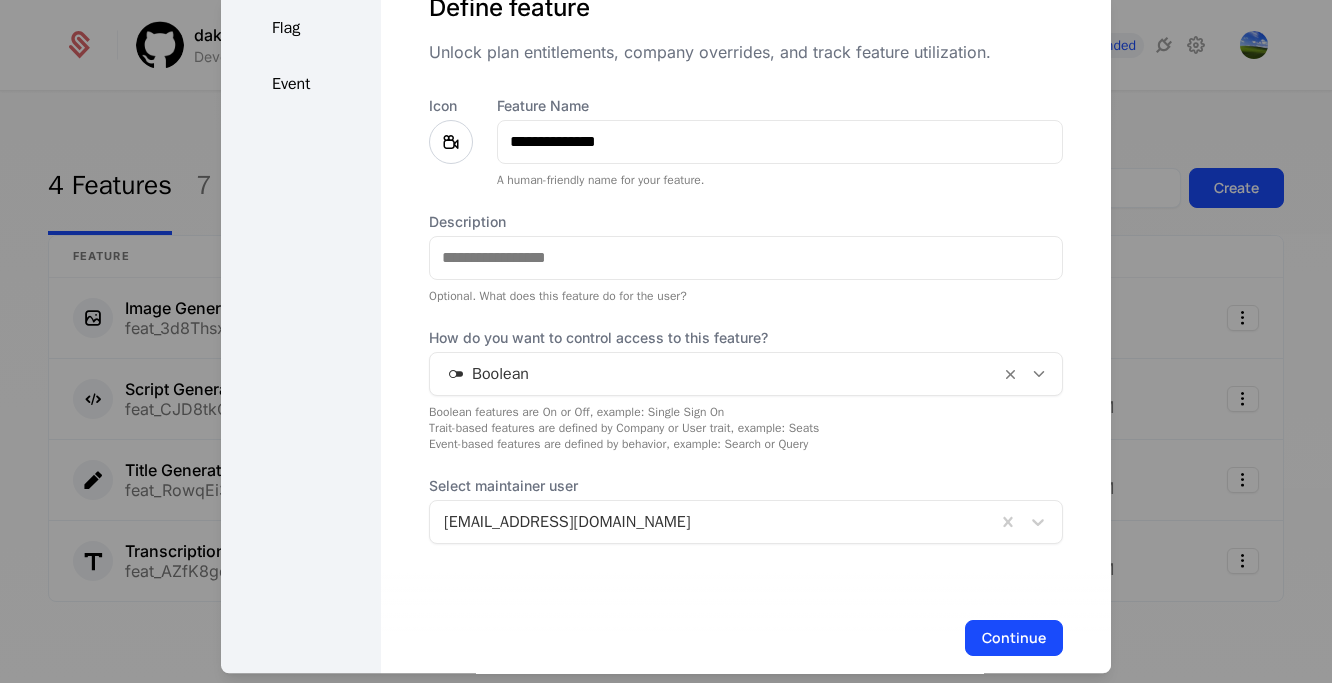 scroll, scrollTop: 85, scrollLeft: 0, axis: vertical 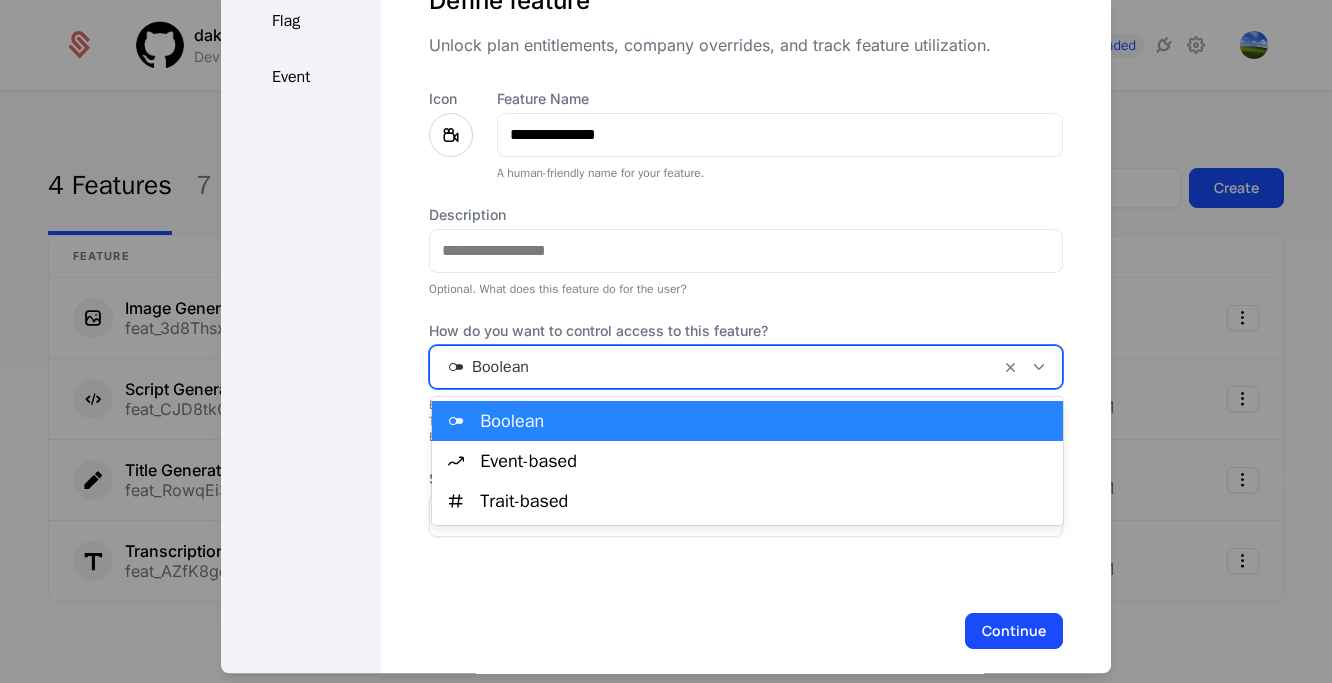 click on "Boolean" at bounding box center [715, 367] 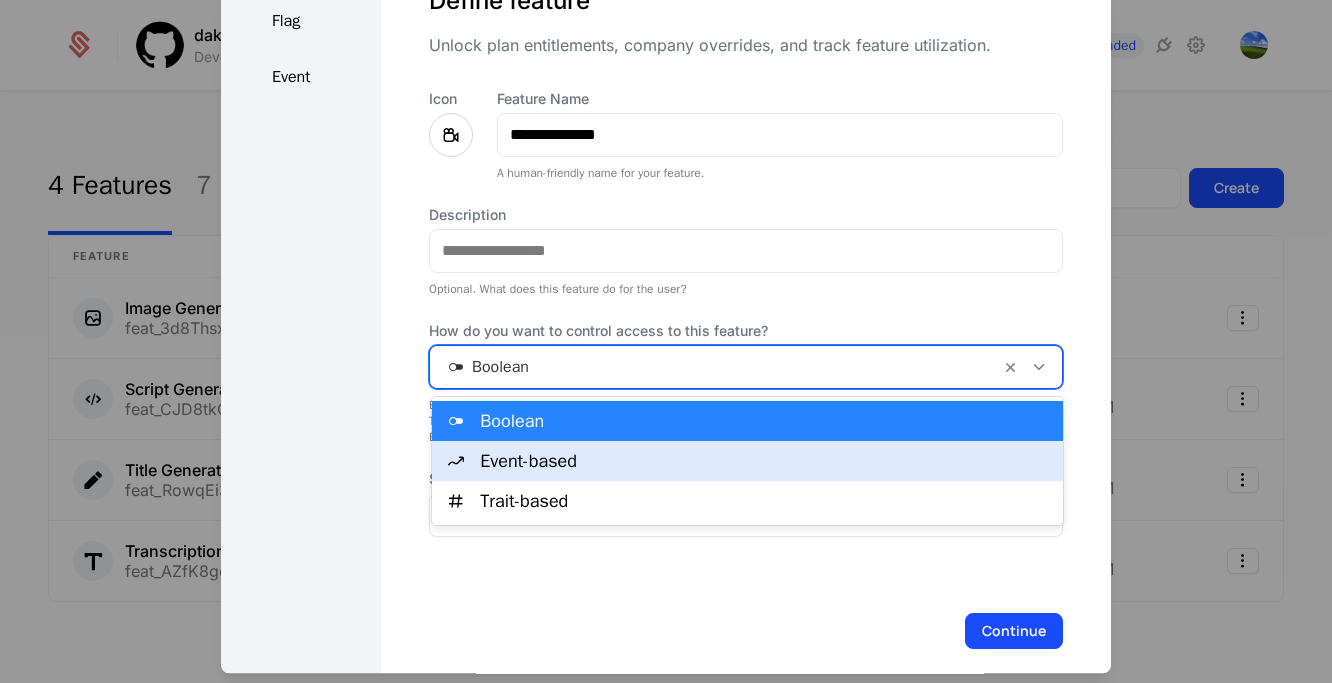click on "Event-based" at bounding box center (765, 461) 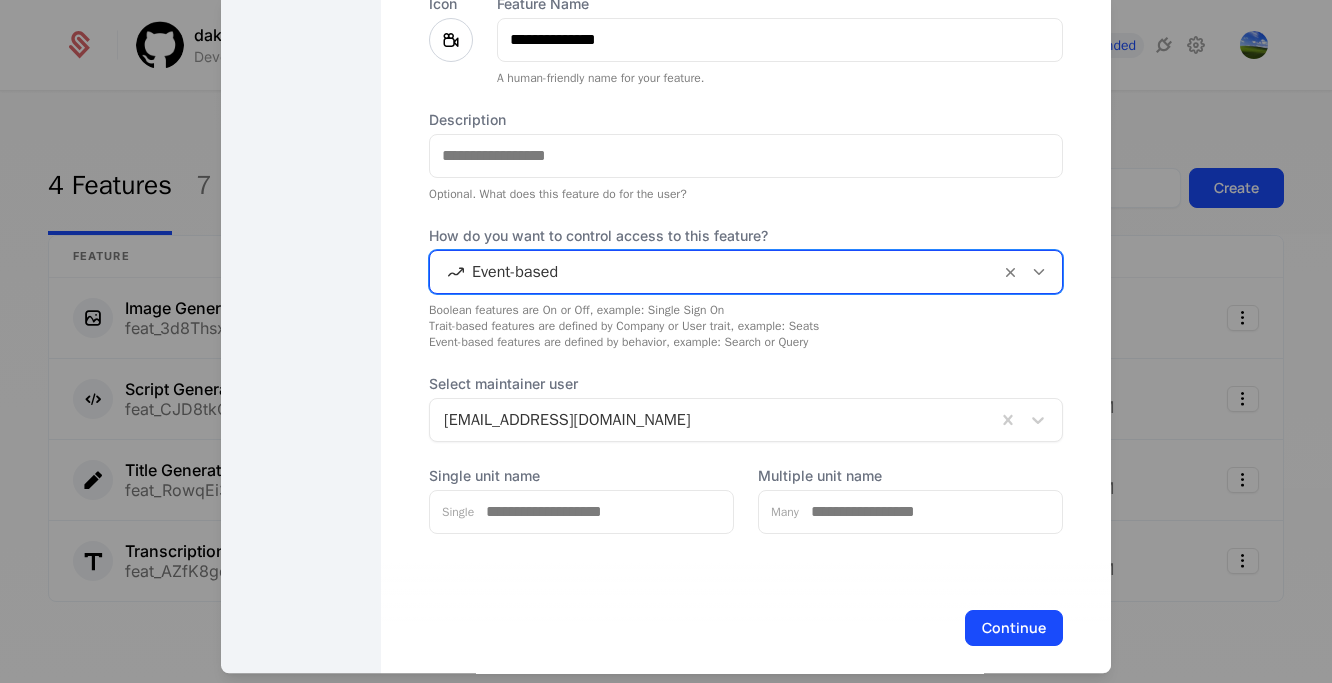 scroll, scrollTop: 201, scrollLeft: 0, axis: vertical 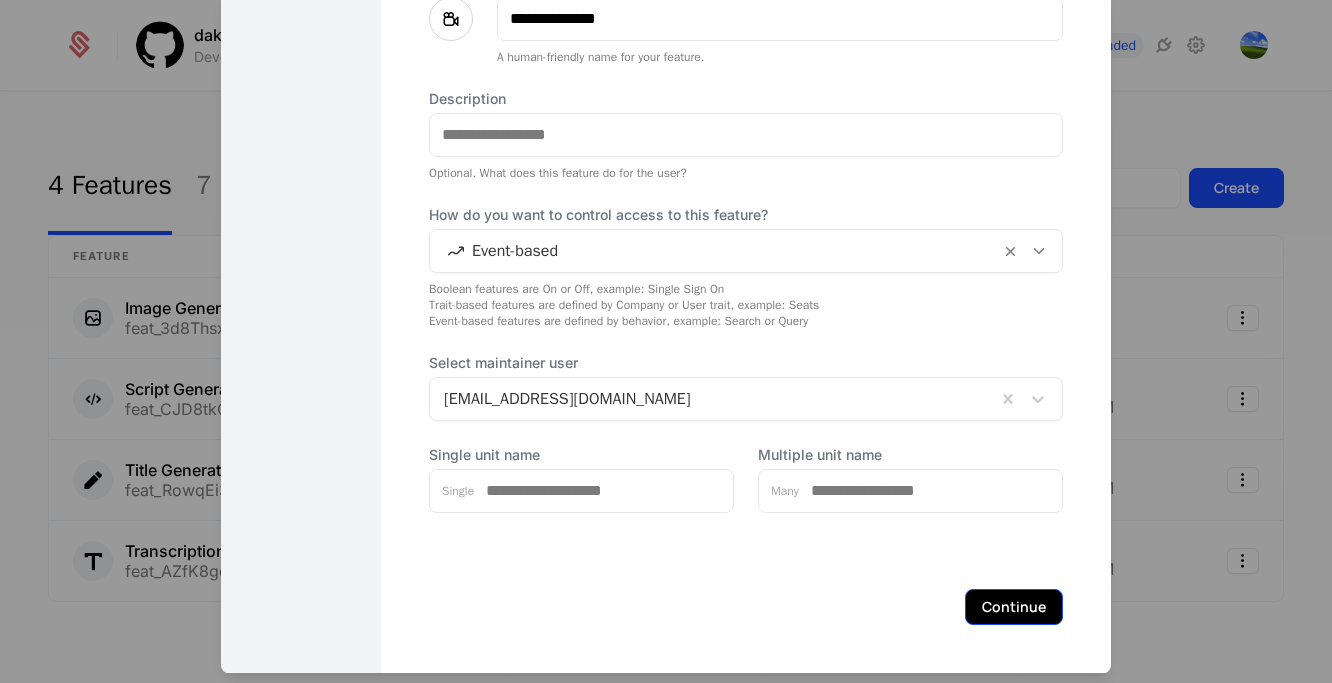 click on "Continue" at bounding box center (1014, 607) 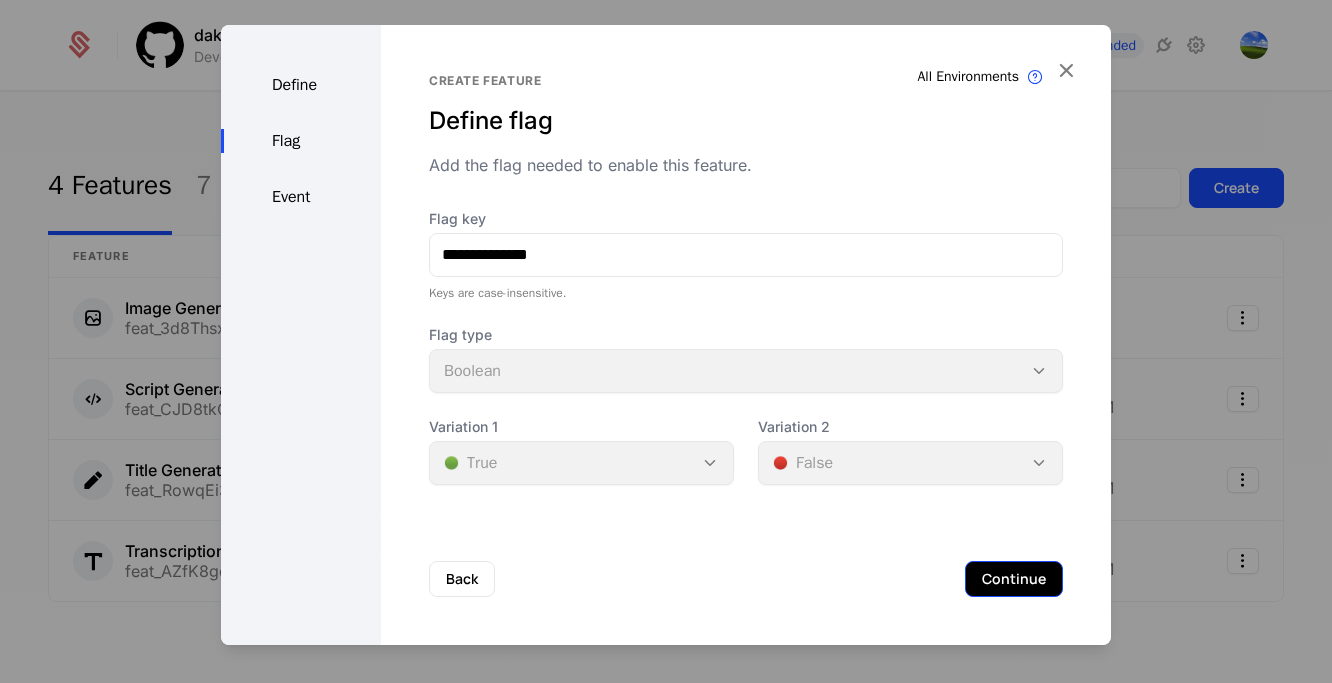 click on "Continue" at bounding box center (1014, 579) 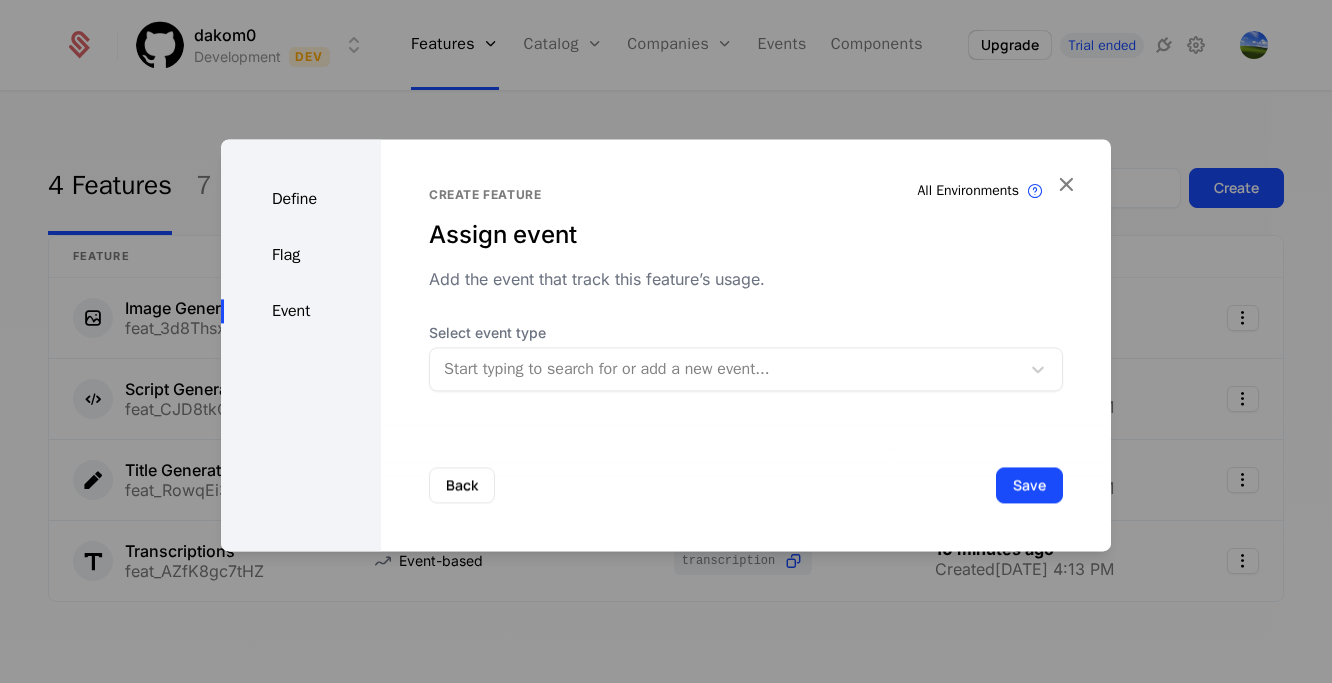 click at bounding box center (725, 369) 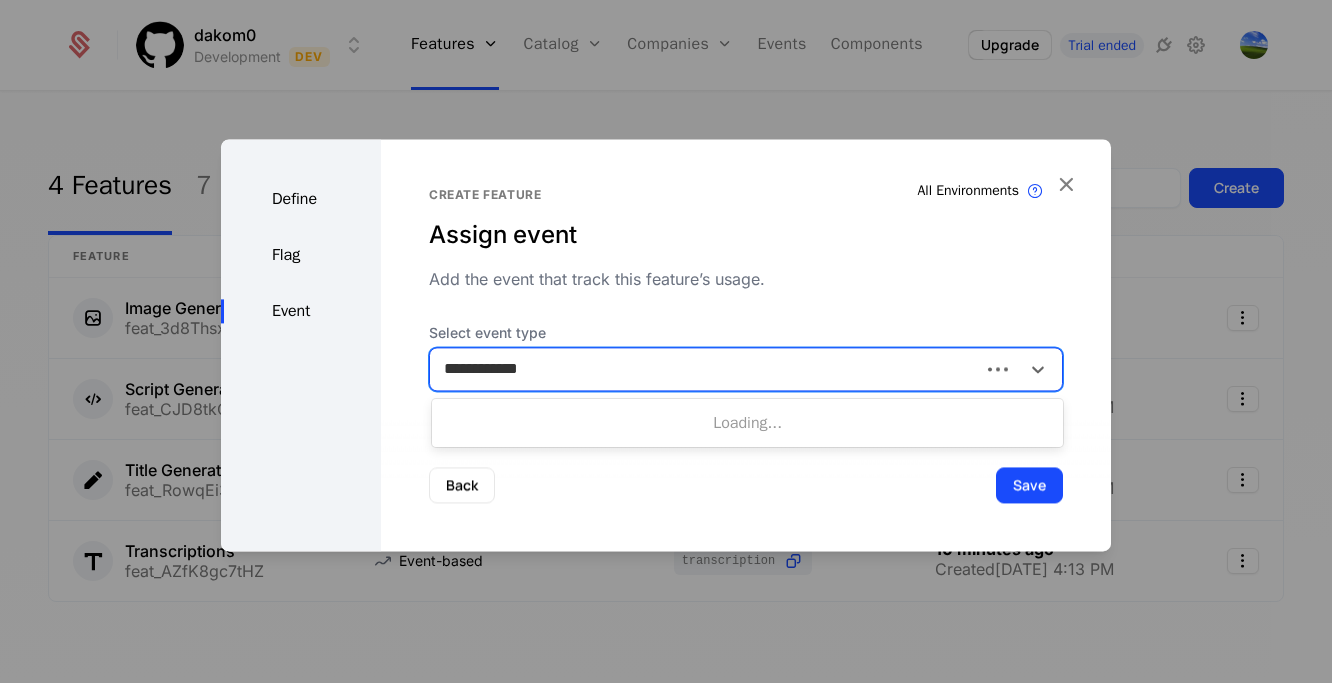type on "**********" 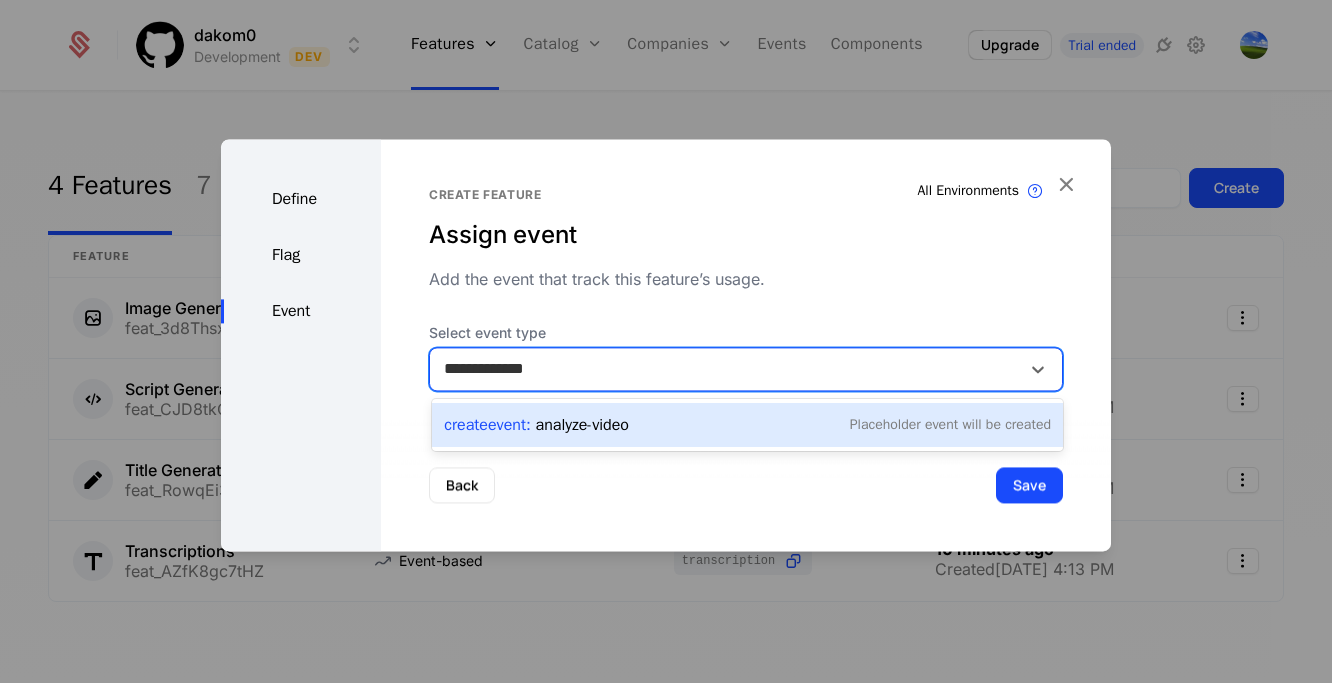 click on "Create  Event :   analyze-video Placeholder   Event   will be created" at bounding box center (747, 425) 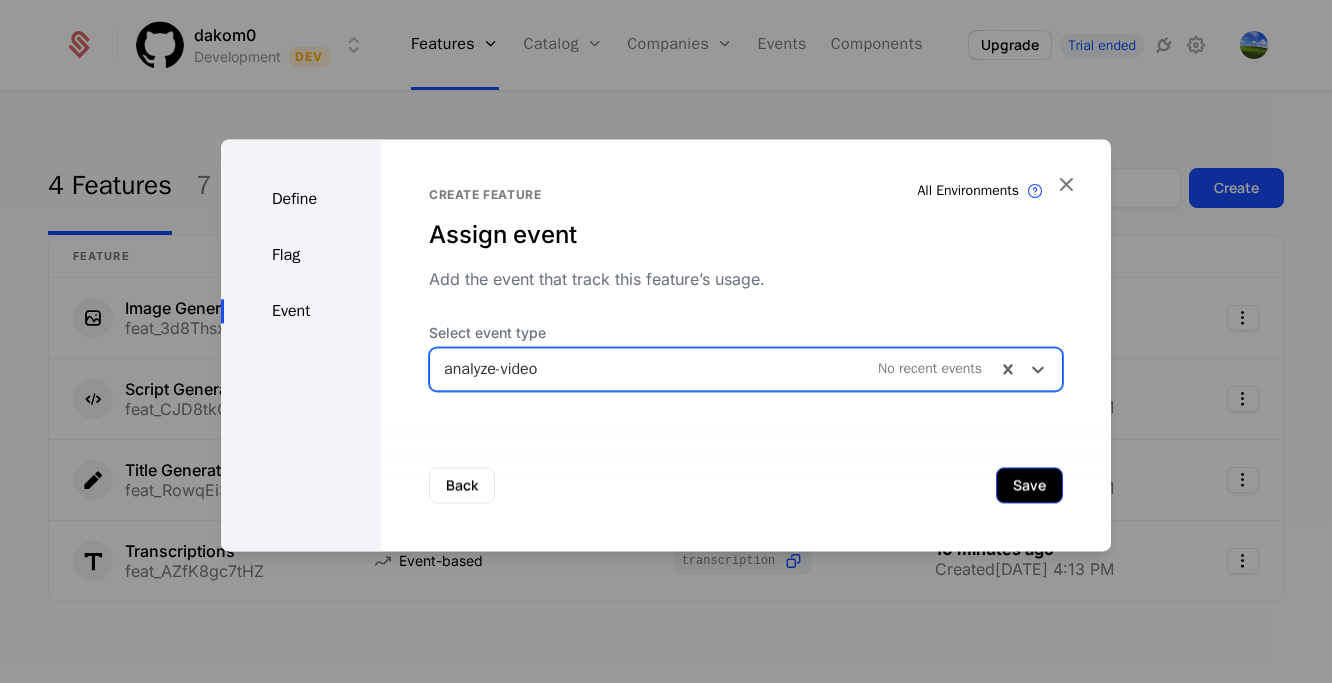 click on "Save" at bounding box center (1029, 485) 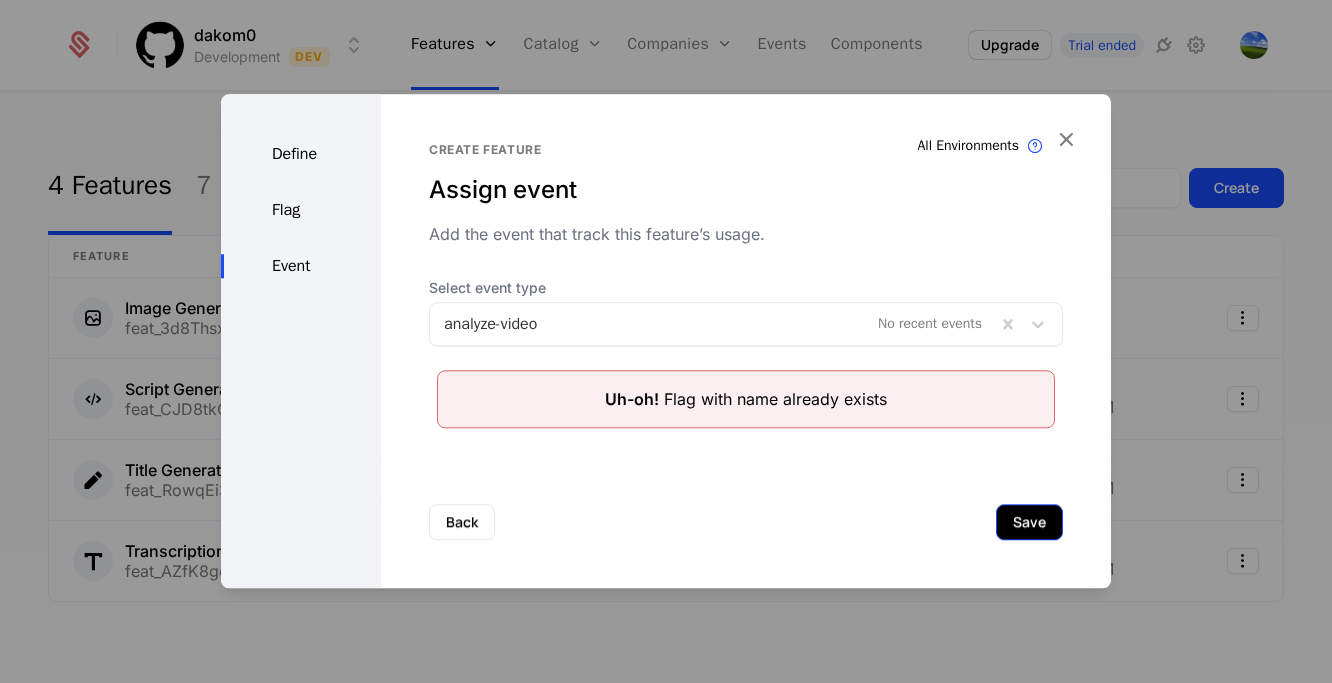 click on "Save" at bounding box center (1029, 522) 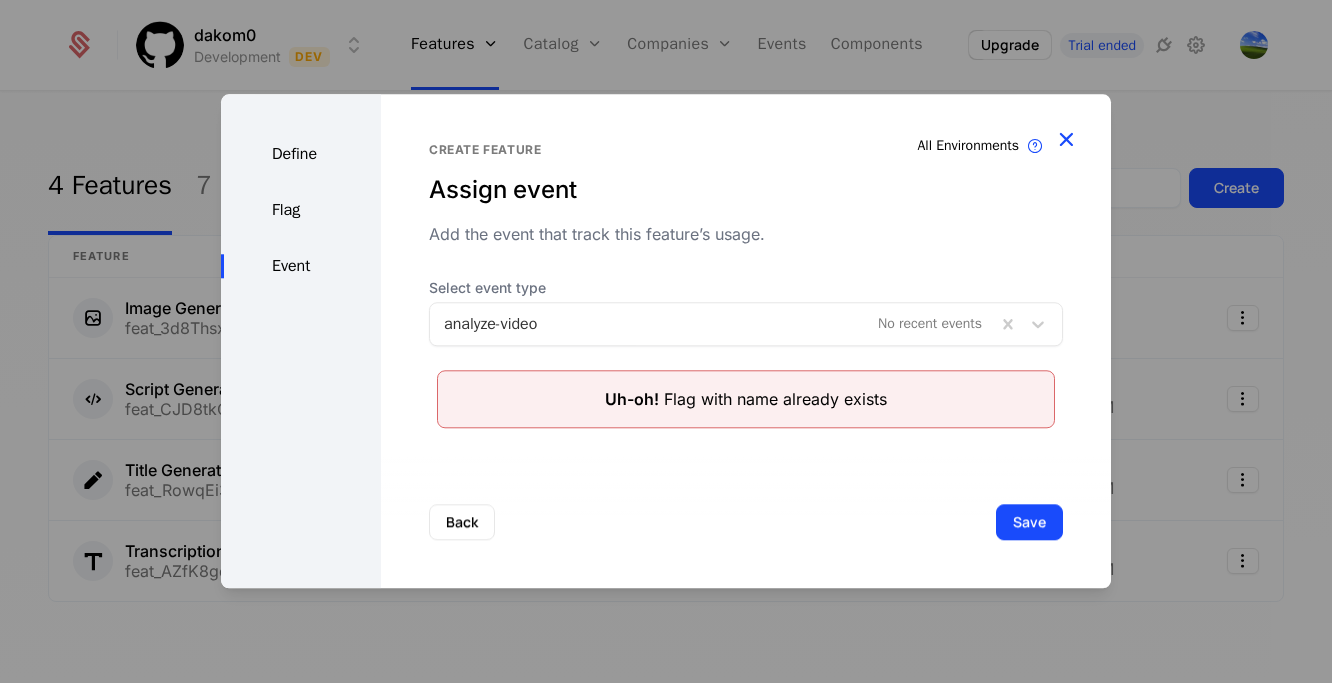 click at bounding box center (1066, 139) 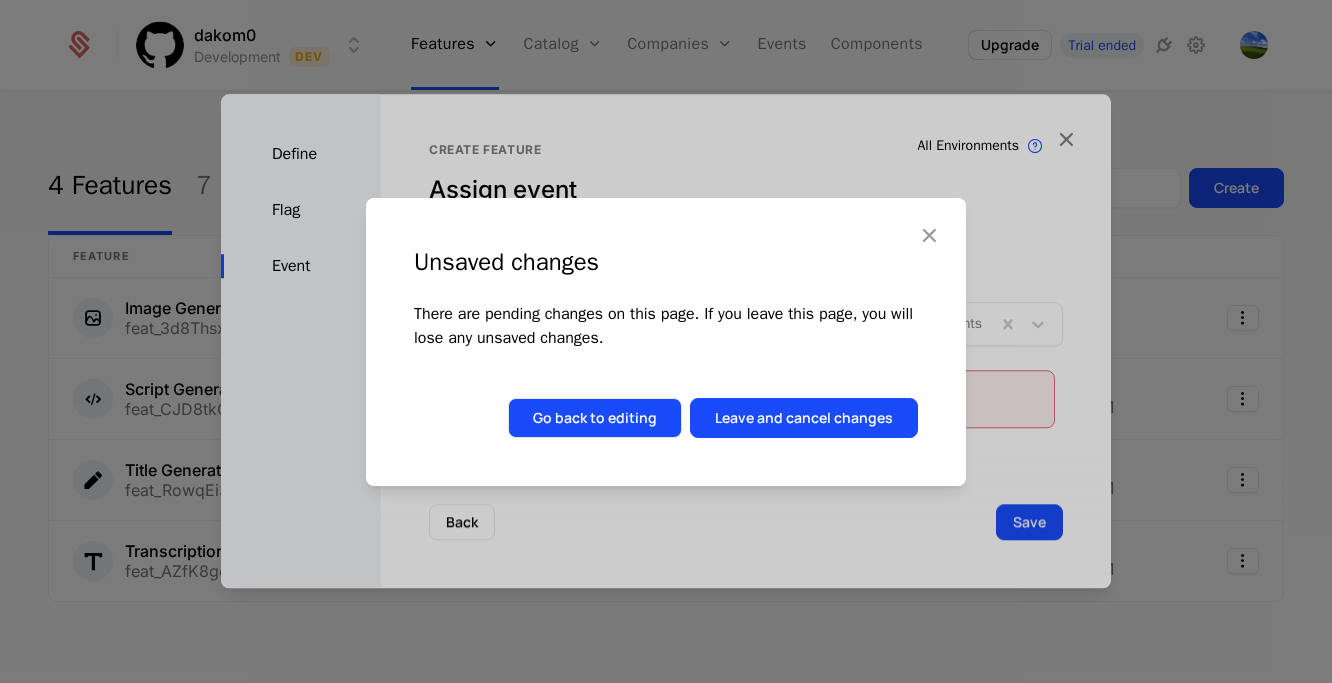 click on "Go back to editing" at bounding box center [595, 418] 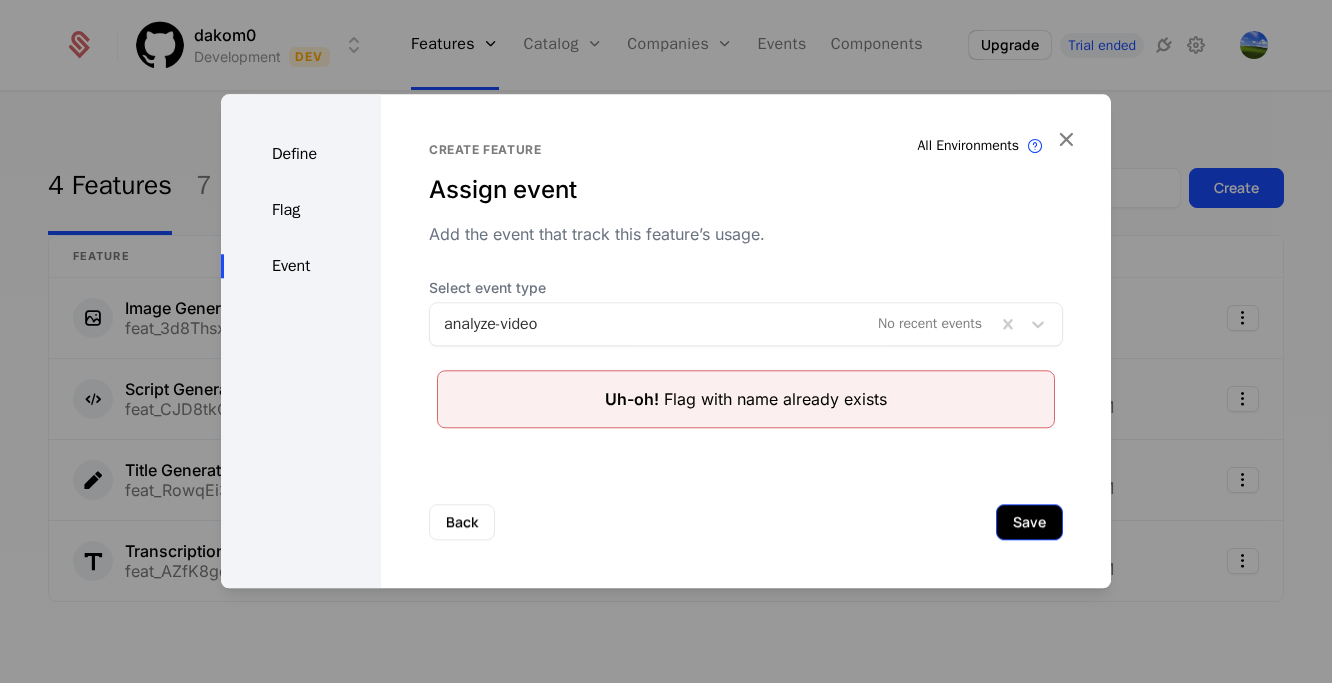 click on "Save" at bounding box center [1029, 522] 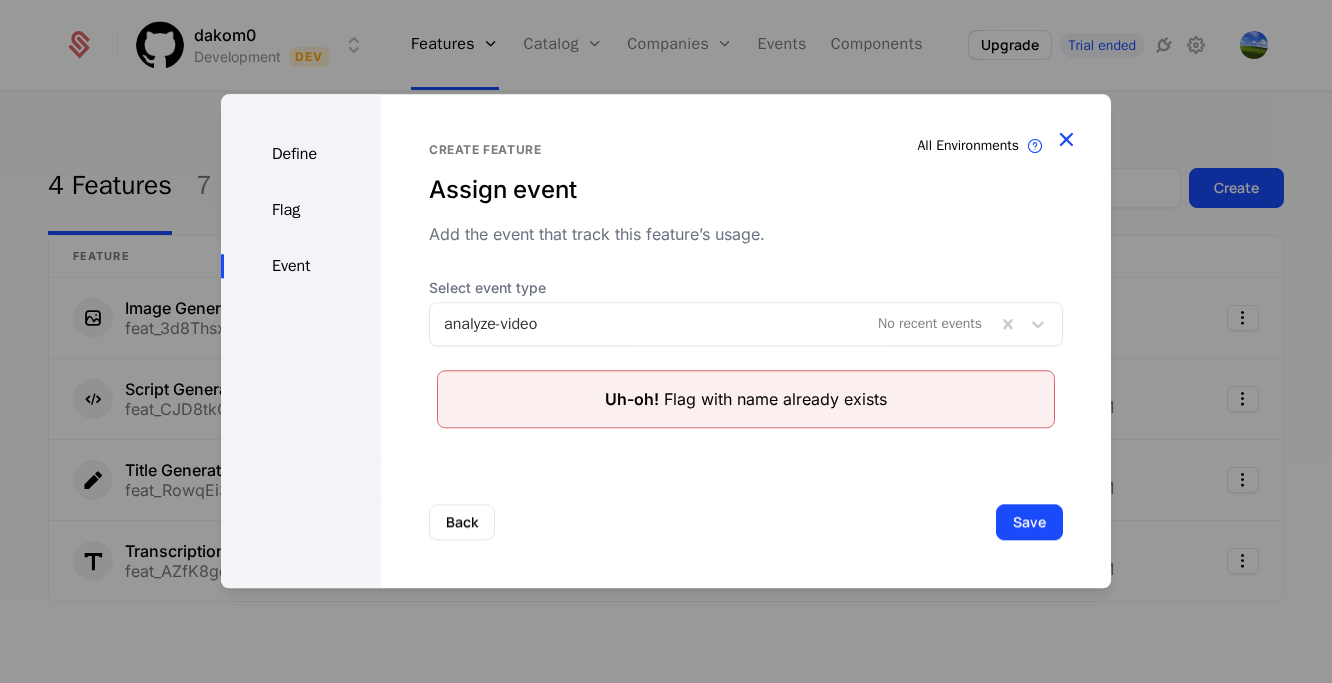 click at bounding box center (1066, 139) 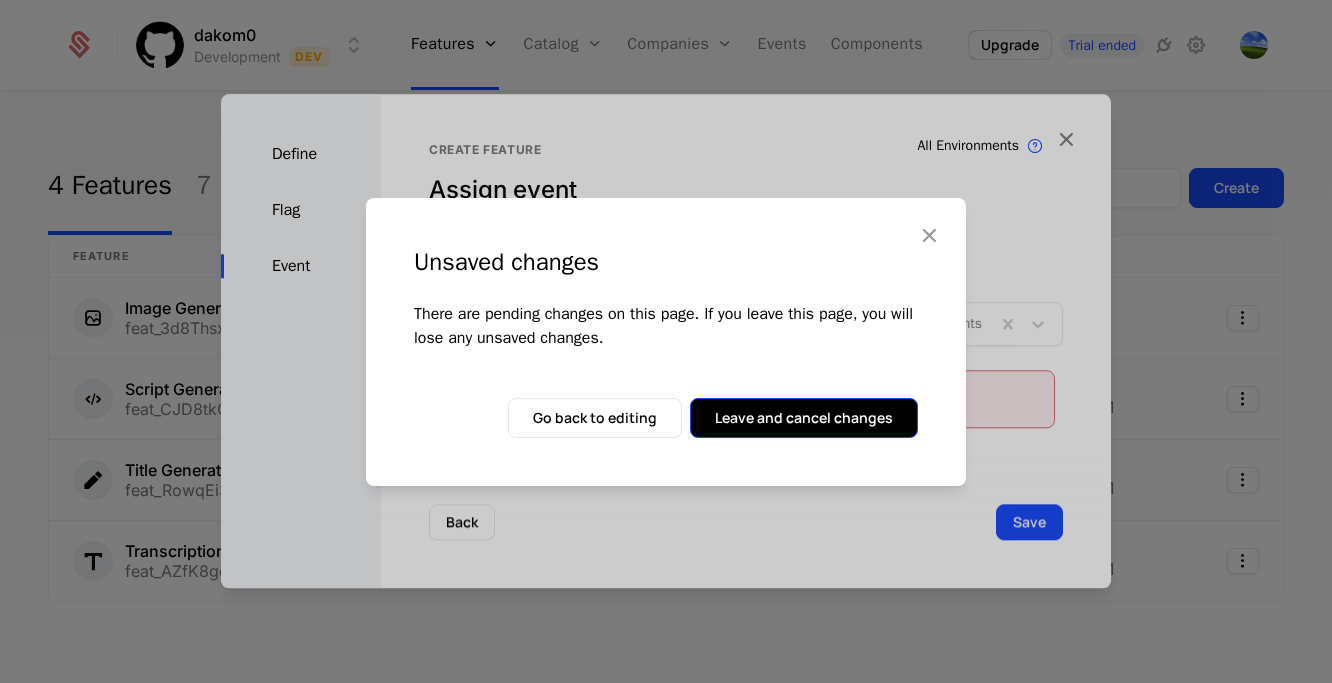 click on "Leave and cancel changes" at bounding box center [804, 418] 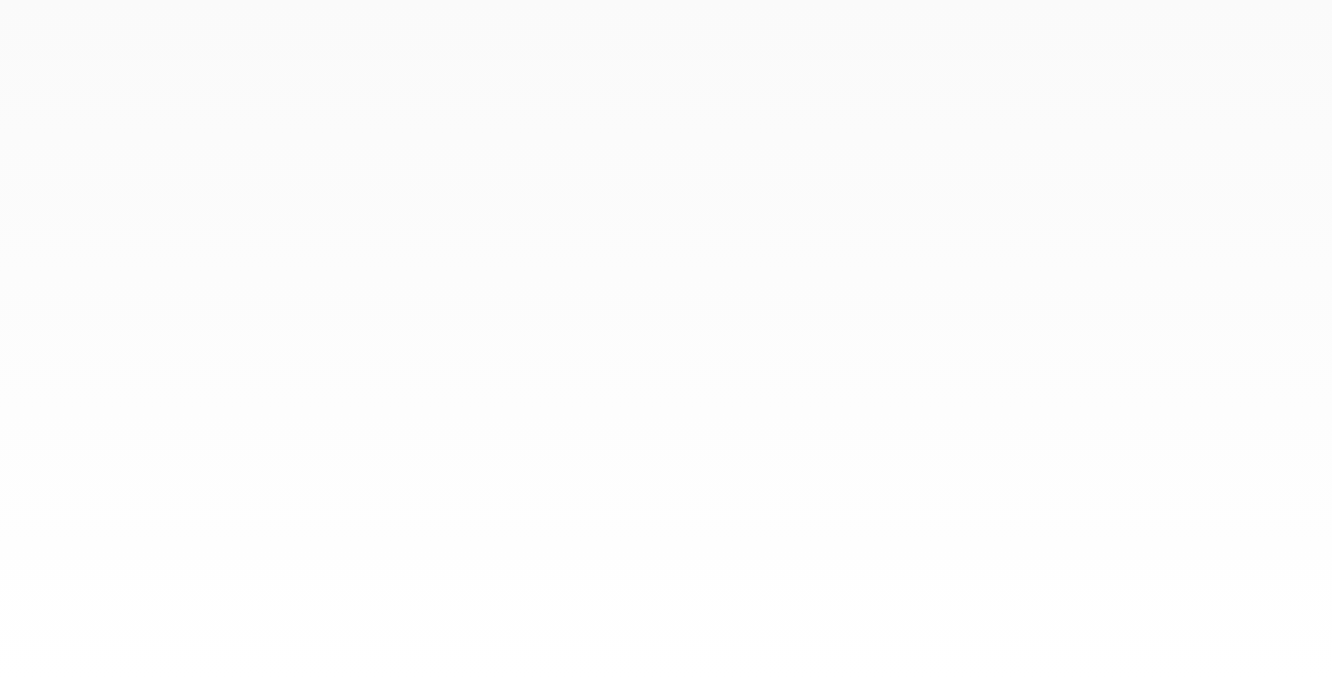 scroll, scrollTop: 0, scrollLeft: 0, axis: both 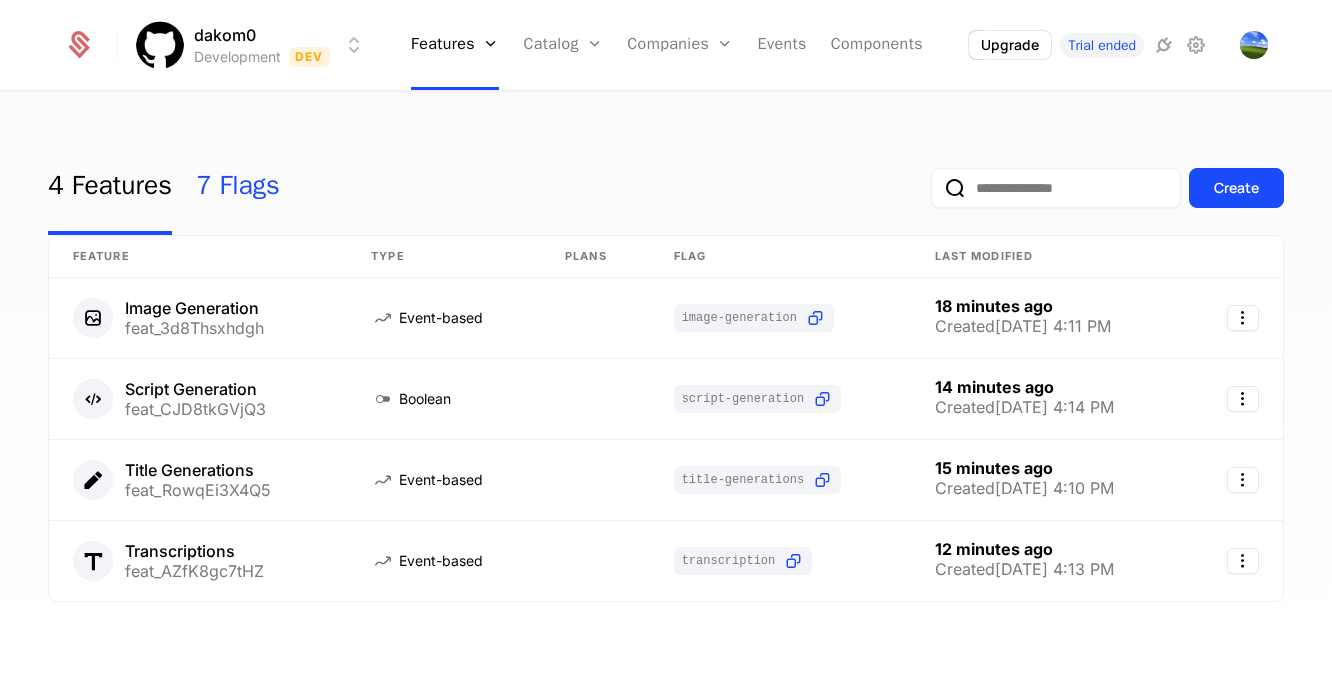 click on "7 Flags" at bounding box center (238, 188) 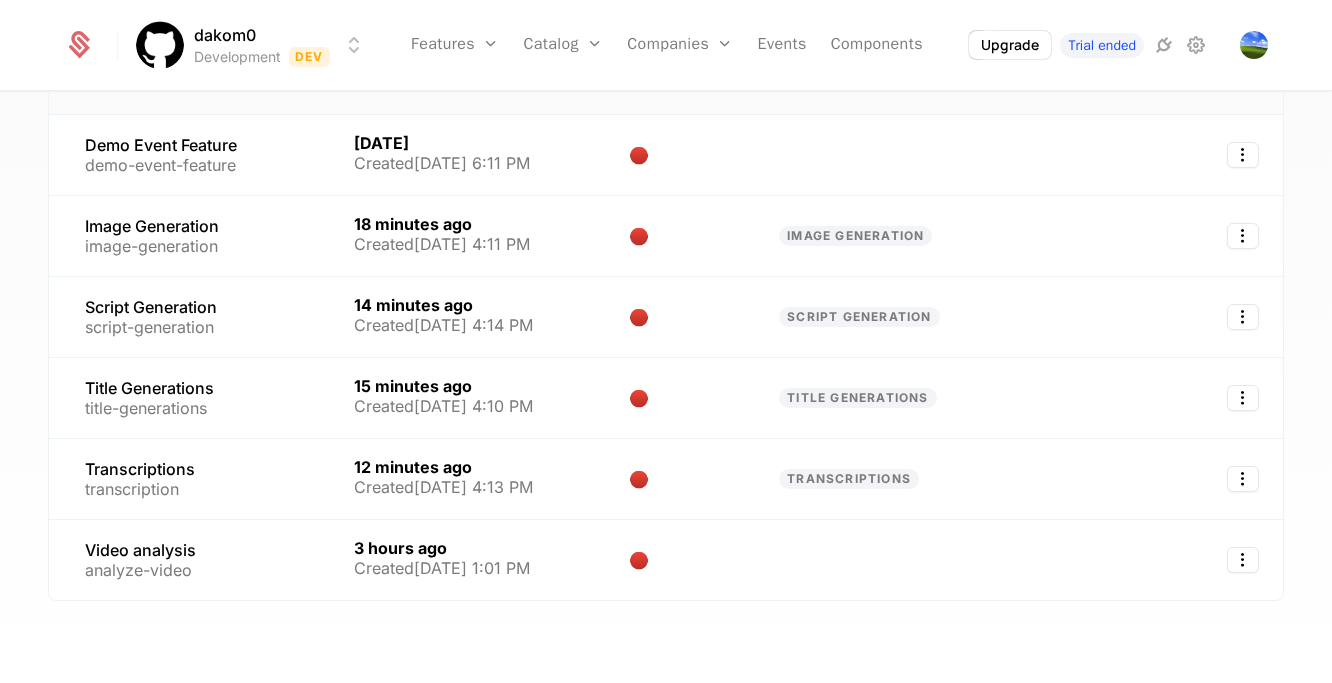 scroll, scrollTop: 262, scrollLeft: 0, axis: vertical 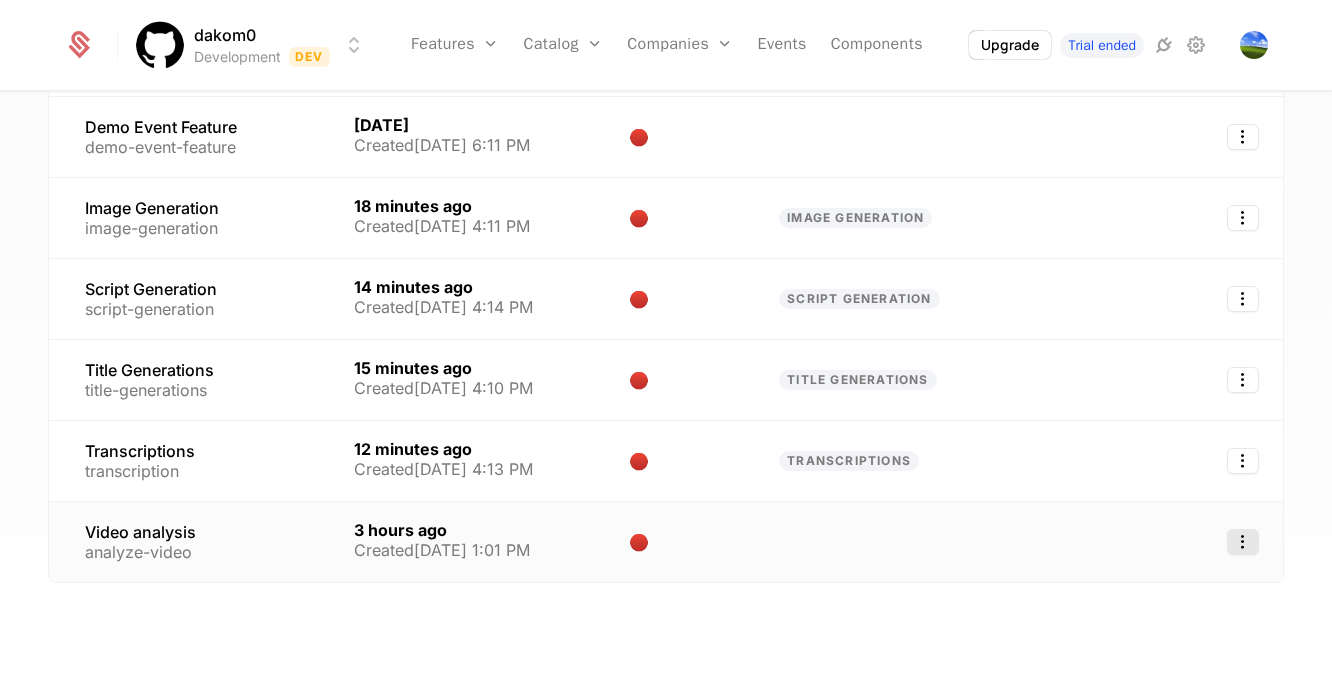 click on "dakom0 Development Dev Features Features Flags Catalog Plans Add Ons Configuration Companies Companies Users Events Components Upgrade Trial ended 4 Features 7 Flags Create Flag Last Modified Variations Feature Recent check Demo Boolean Feature demo-boolean-feature 2 days ago Created  7/4/25, 6:11 PM 🔴 Demo Event Feature demo-event-feature 2 days ago Created  7/4/25, 6:11 PM 🔴 Image Generation image-generation 18 minutes ago Created  7/7/25, 4:11 PM 🔴 Image Generation Script Generation script-generation 14 minutes ago Created  7/7/25, 4:14 PM 🔴 Script Generation Title Generations title-generations 15 minutes ago Created  7/7/25, 4:10 PM 🔴 Title Generations Transcriptions transcription 12 minutes ago Created  7/7/25, 4:13 PM 🔴 Transcriptions Video analysis analyze-video 3 hours ago Created  7/7/25, 1:01 PM 🔴
Best Viewed on Desktop You're currently viewing this on a  mobile device . For the best experience,   we recommend using a desktop or larger screens Got it" at bounding box center (666, 341) 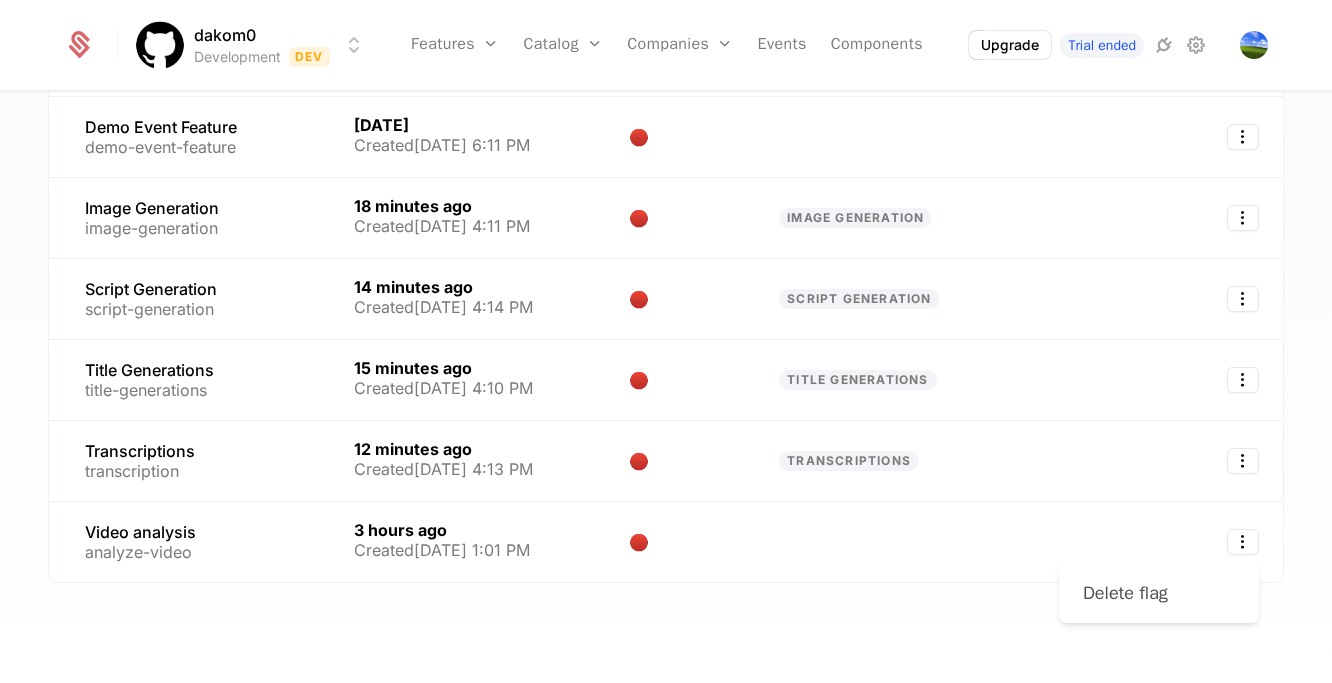 click on "Delete flag" at bounding box center (1125, 593) 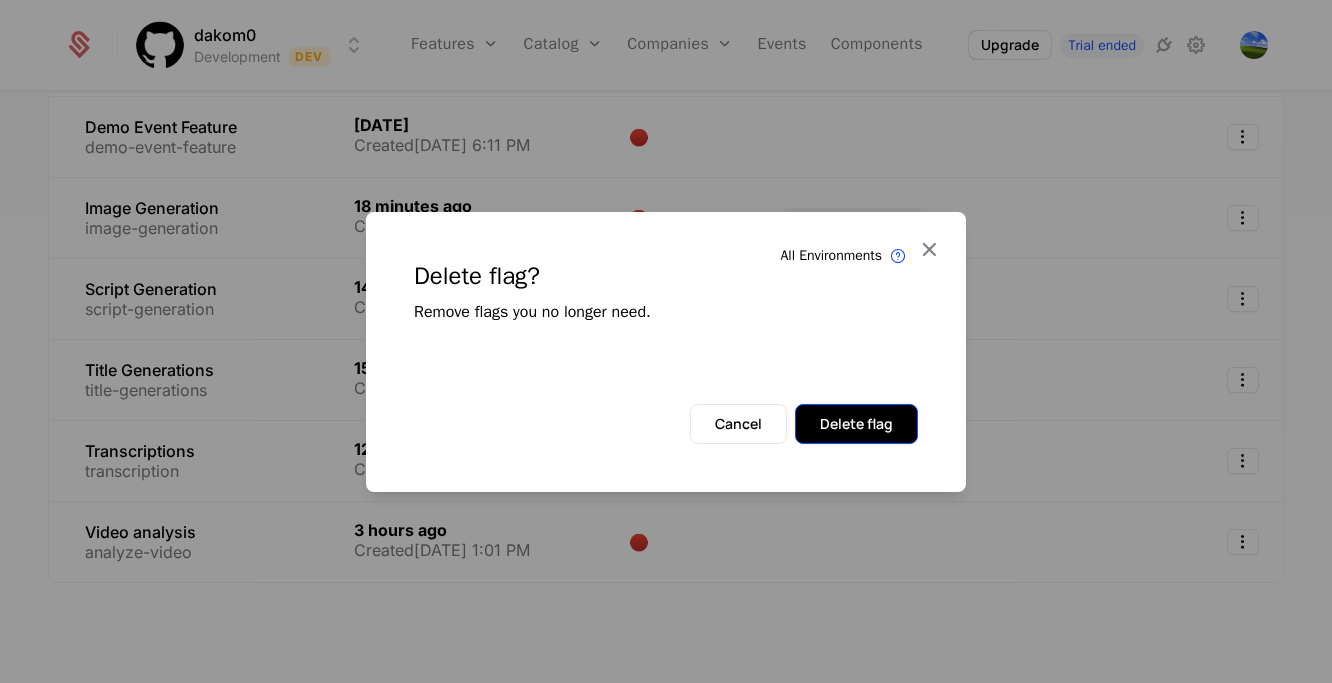 click on "Delete flag" at bounding box center [856, 424] 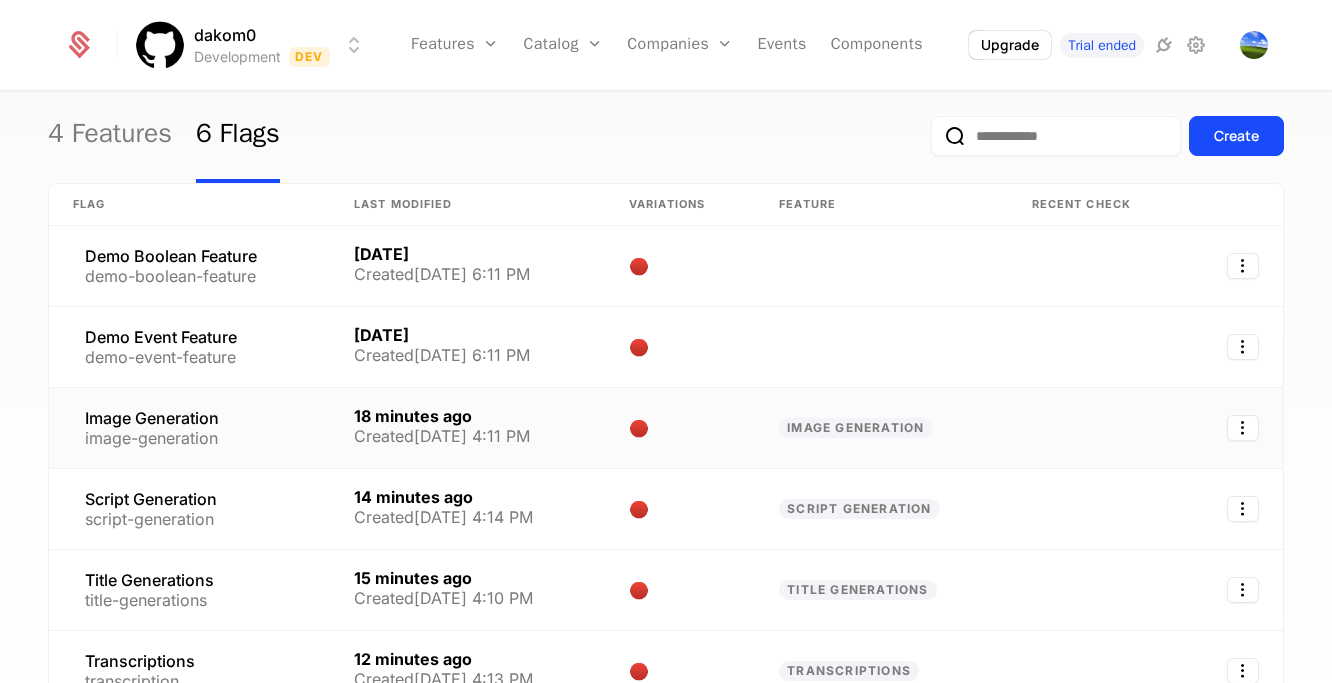 scroll, scrollTop: 0, scrollLeft: 0, axis: both 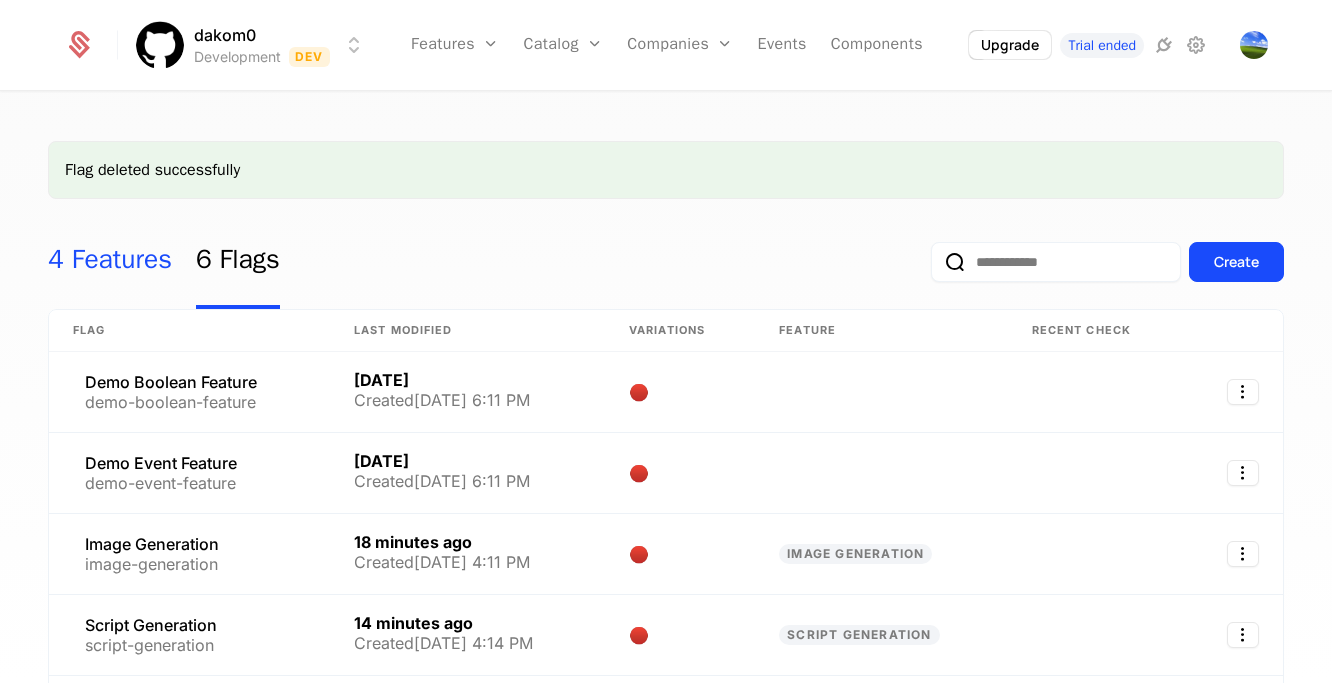 click on "4 Features" at bounding box center [110, 262] 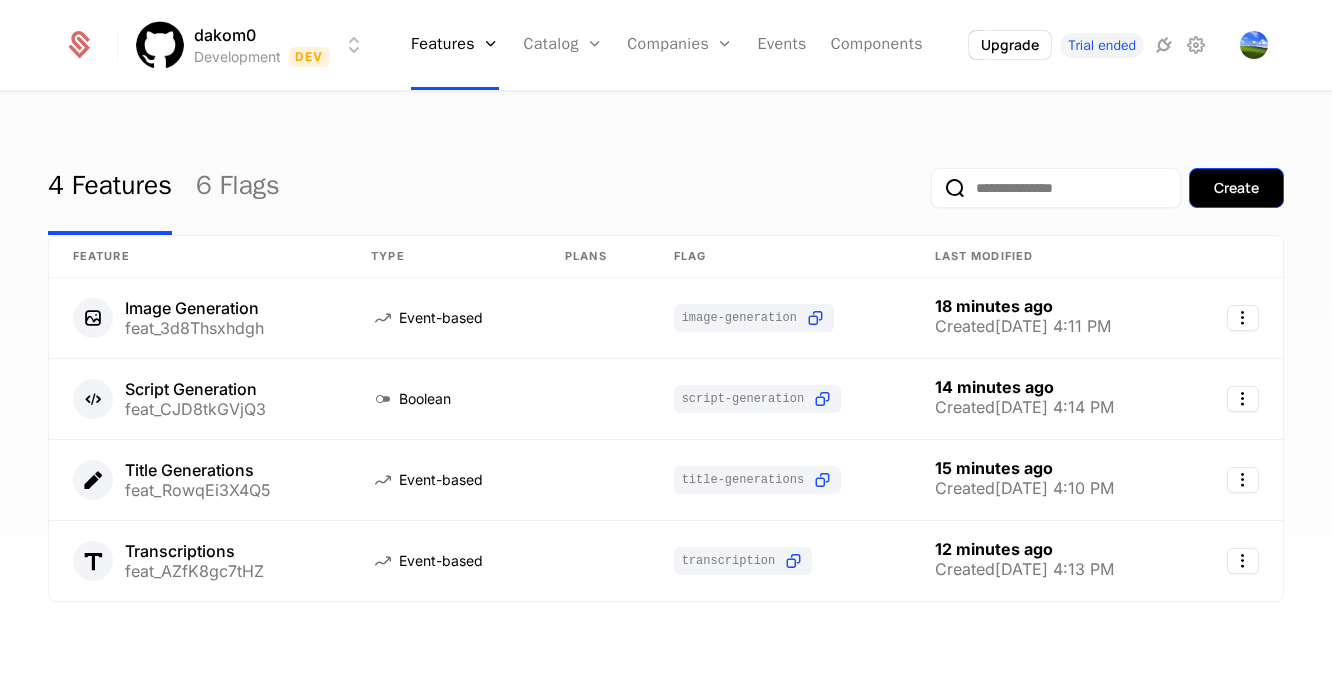 click on "Create" at bounding box center (1236, 188) 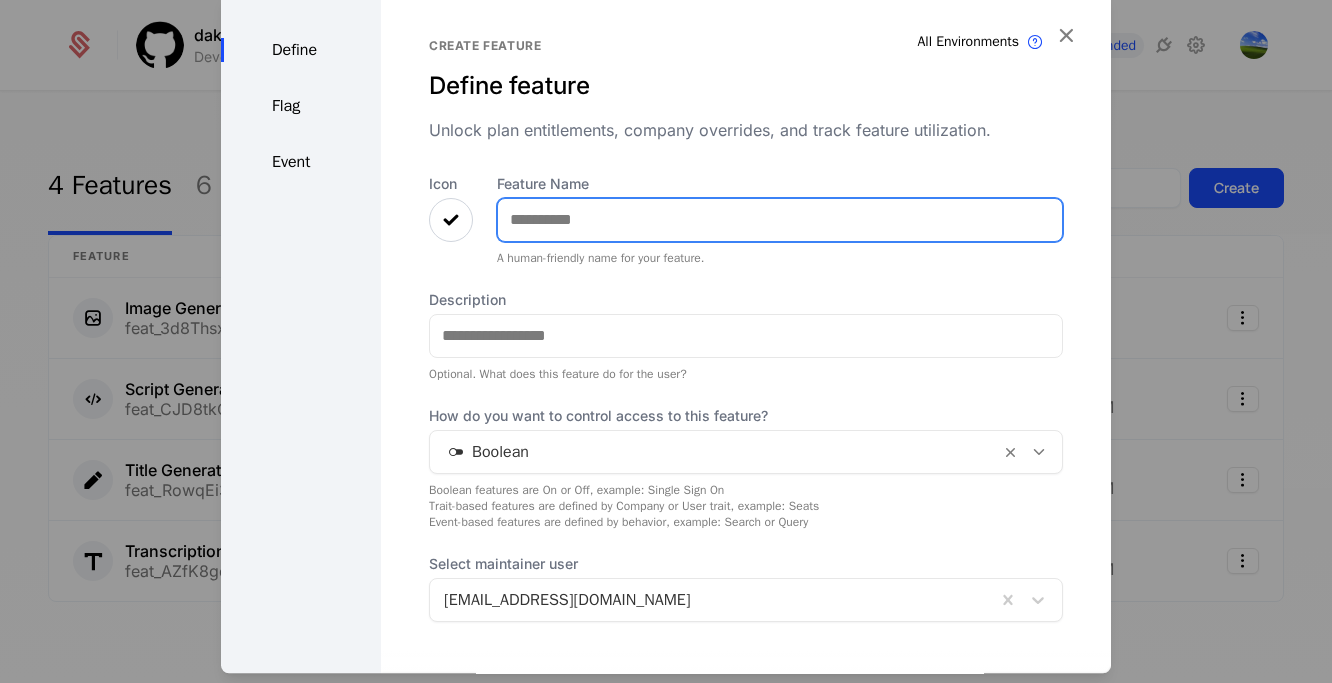 click on "Feature Name" at bounding box center [780, 220] 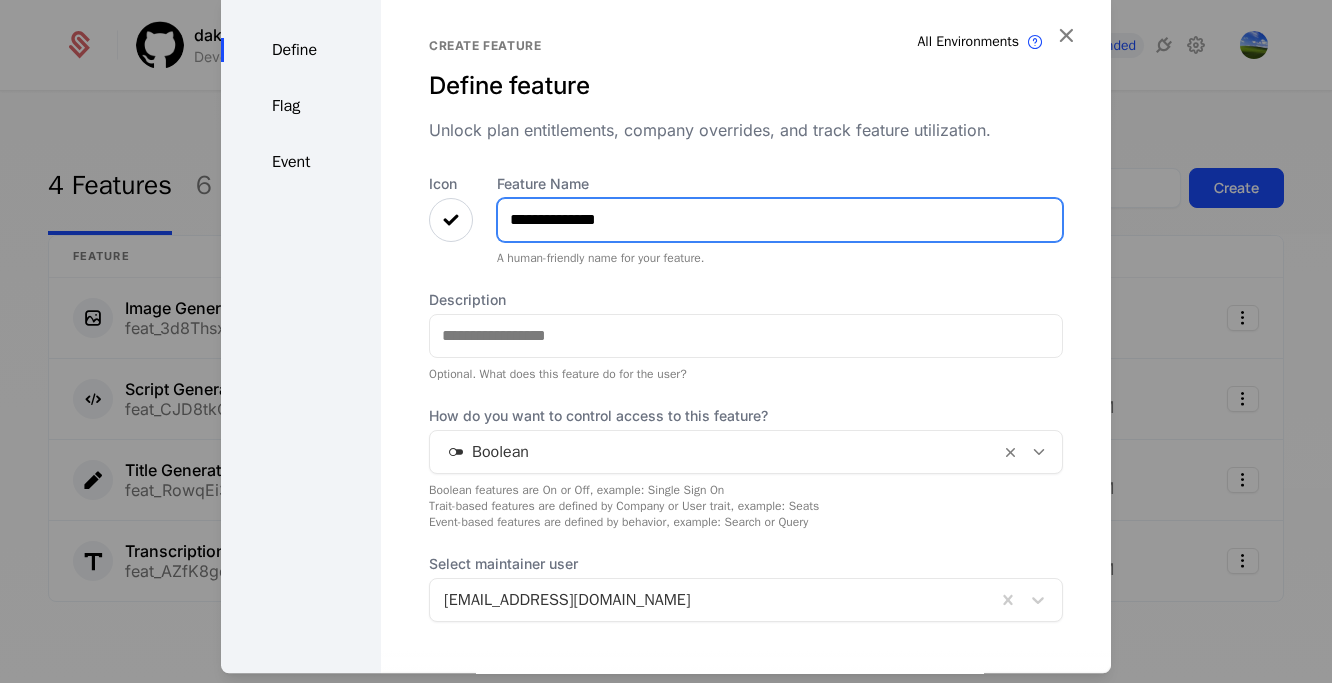 type on "**********" 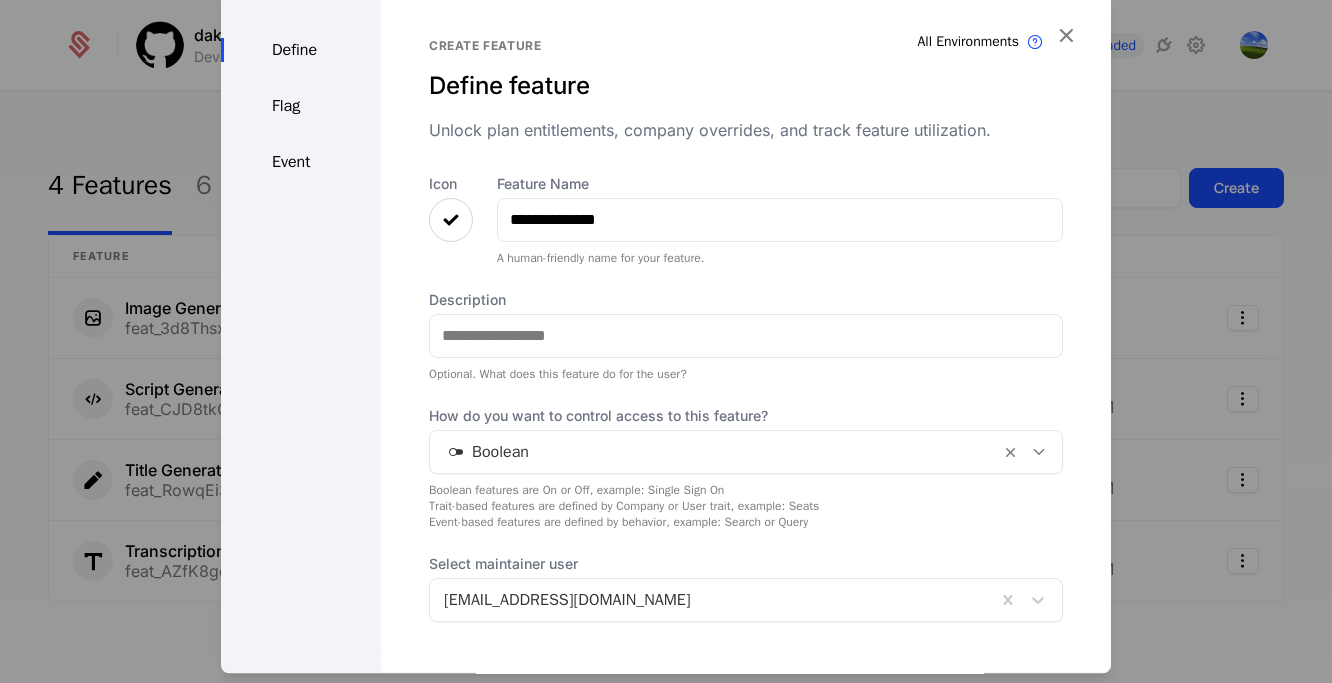click at bounding box center [451, 220] 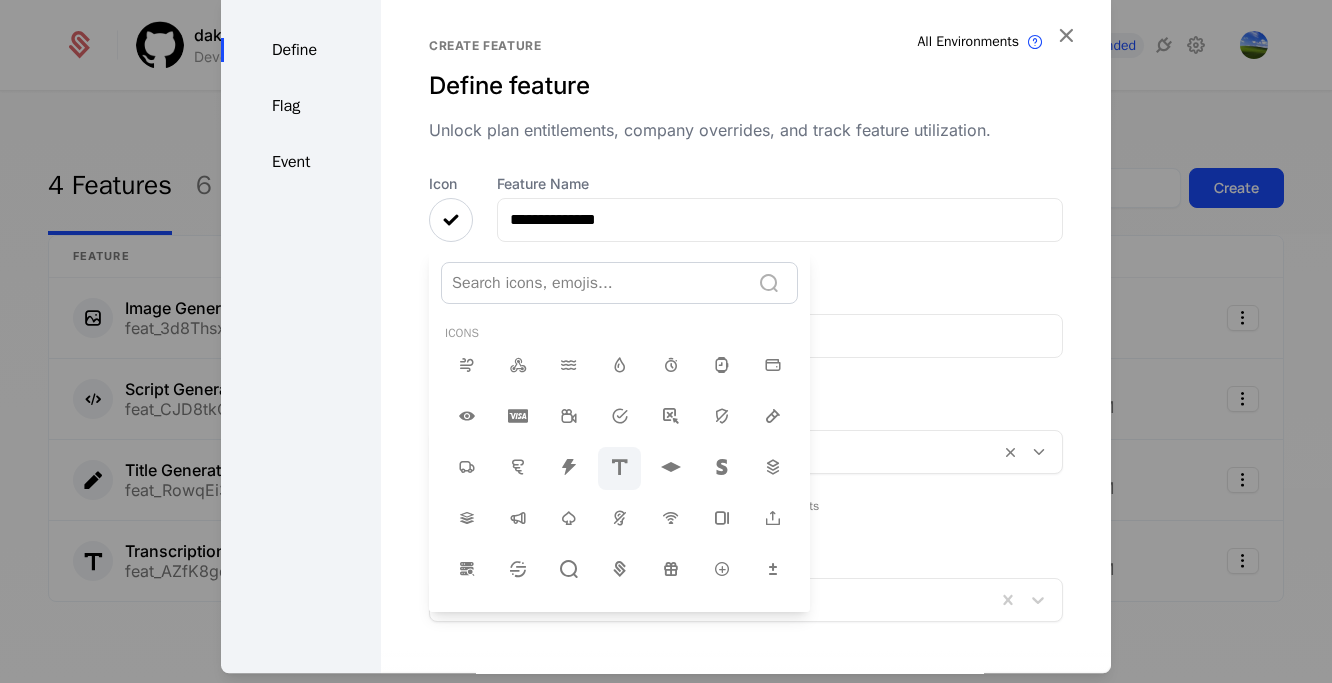 scroll, scrollTop: 24, scrollLeft: 0, axis: vertical 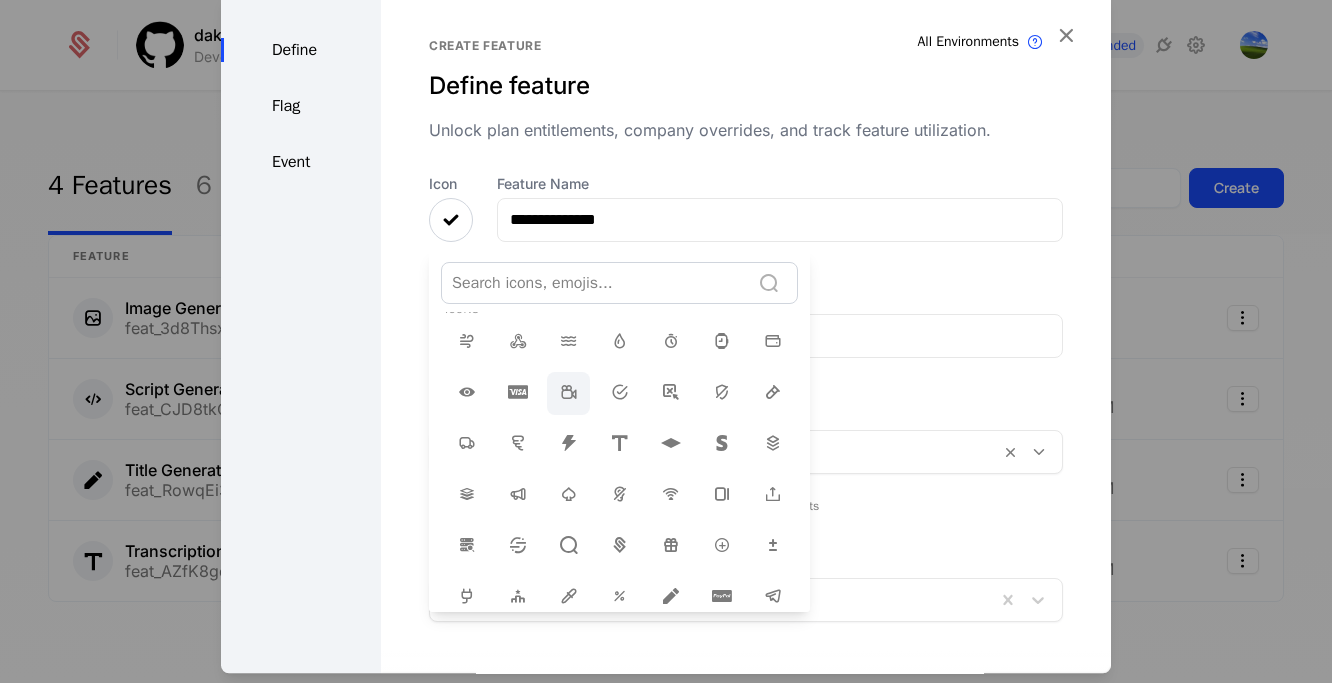 click at bounding box center [569, 392] 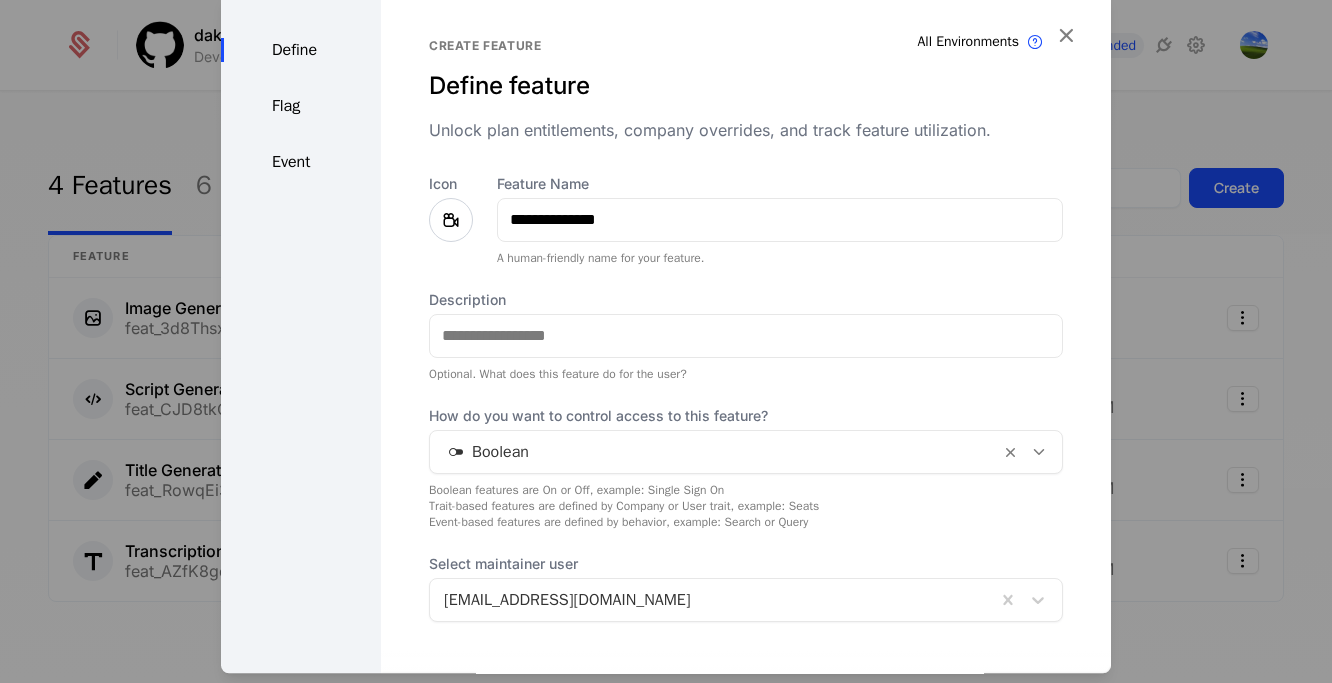 scroll, scrollTop: 109, scrollLeft: 0, axis: vertical 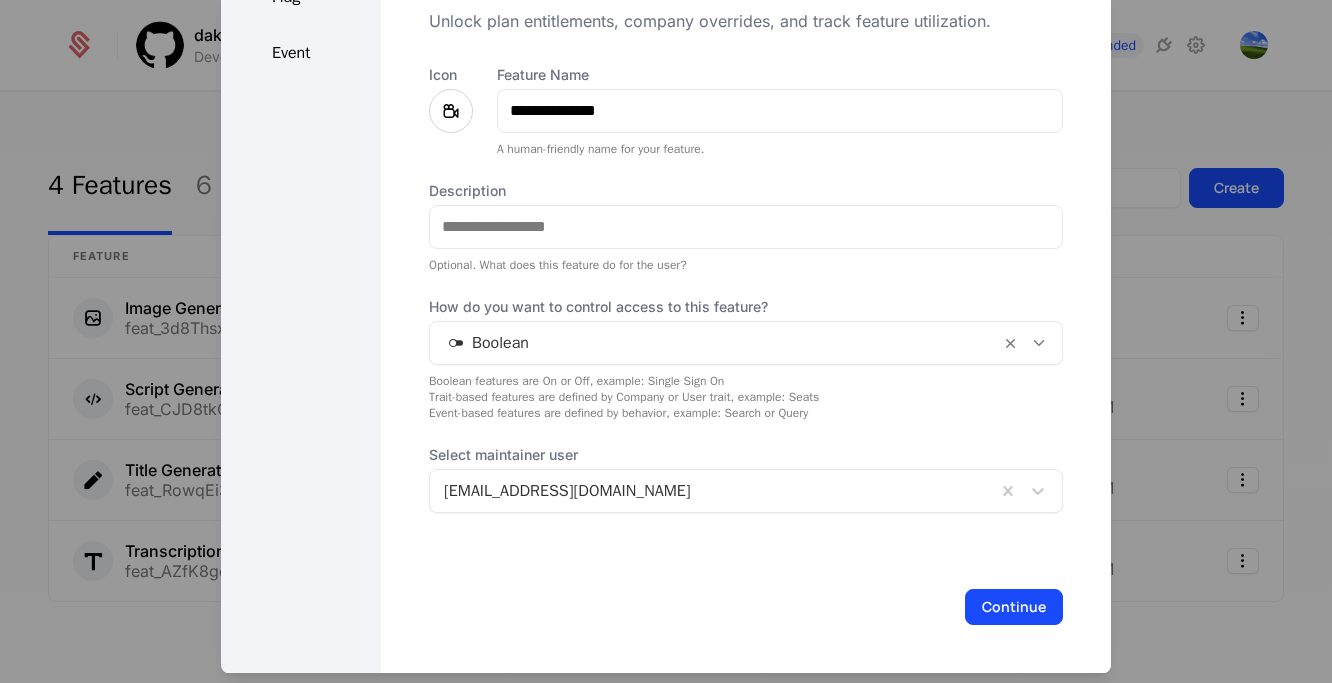 click at bounding box center [715, 343] 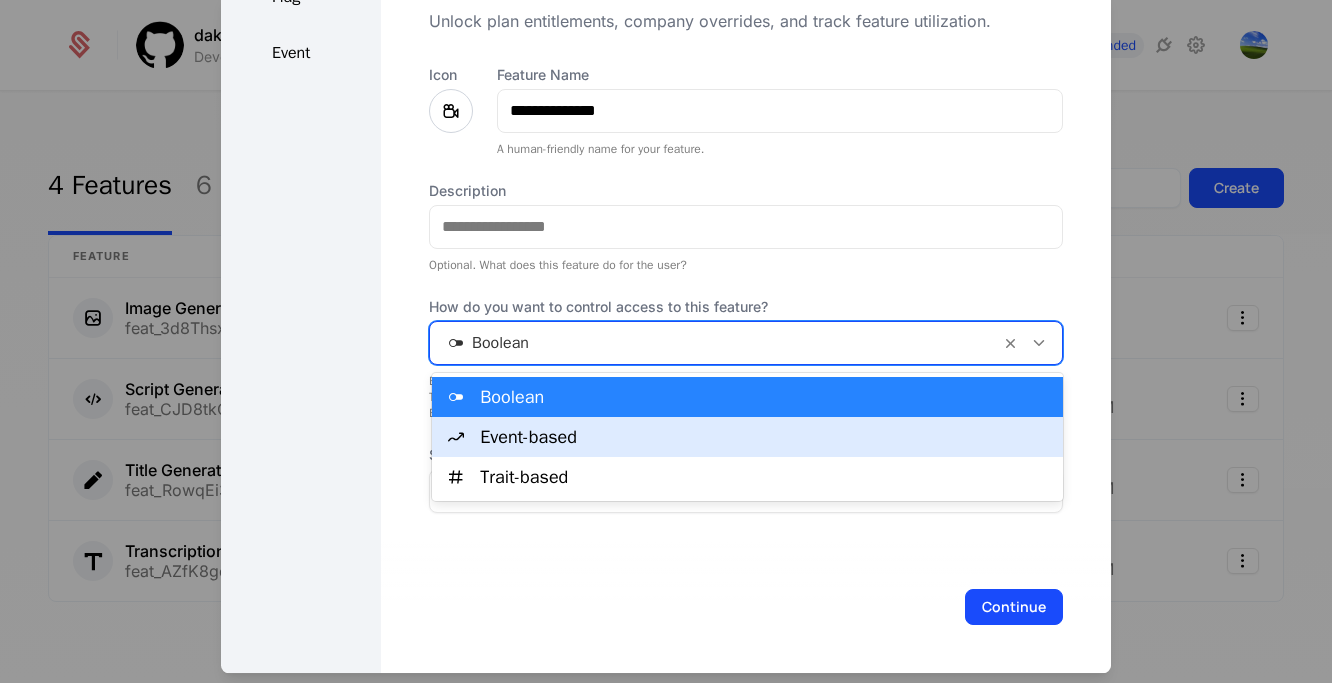 click on "Event-based" at bounding box center [765, 437] 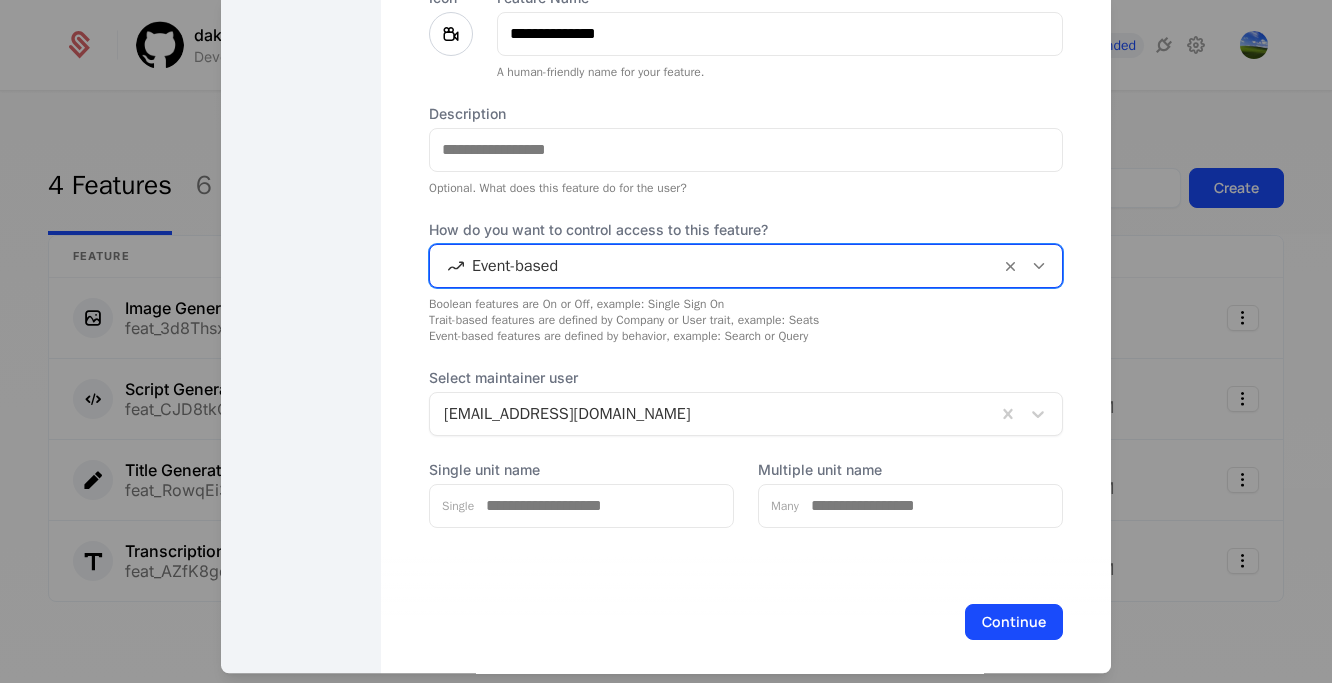scroll, scrollTop: 201, scrollLeft: 0, axis: vertical 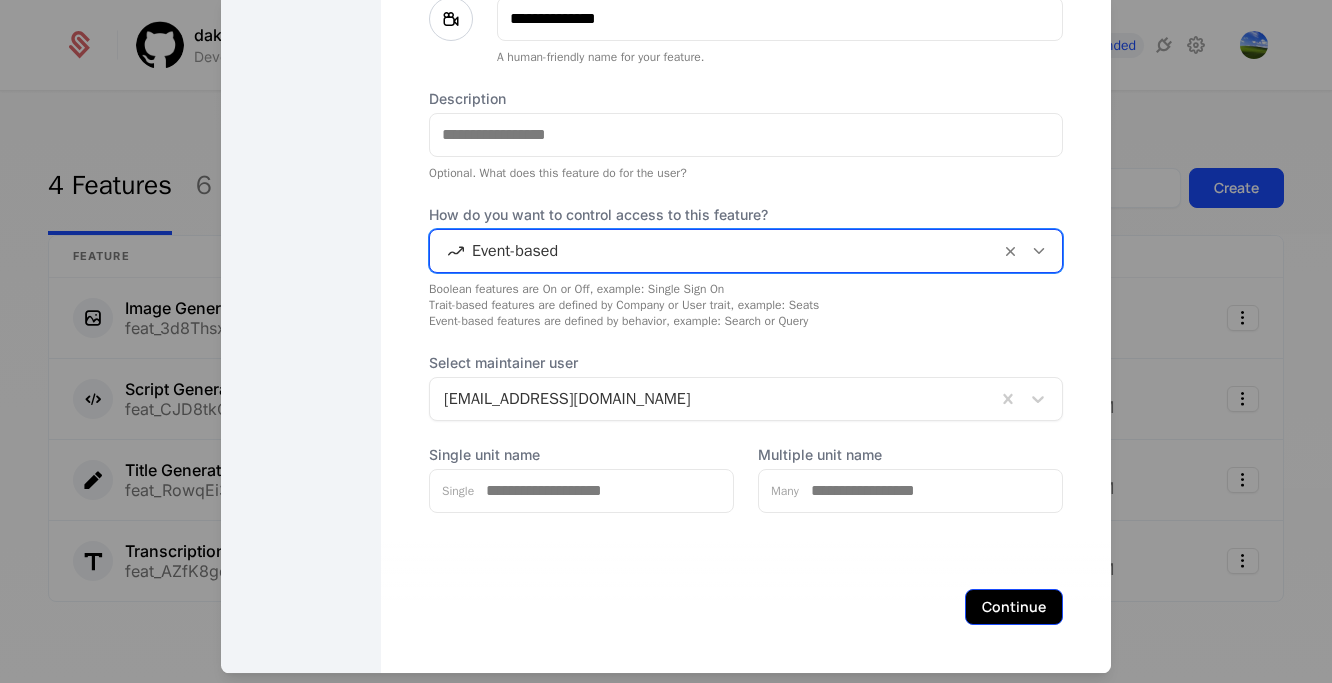 click on "Continue" at bounding box center [1014, 607] 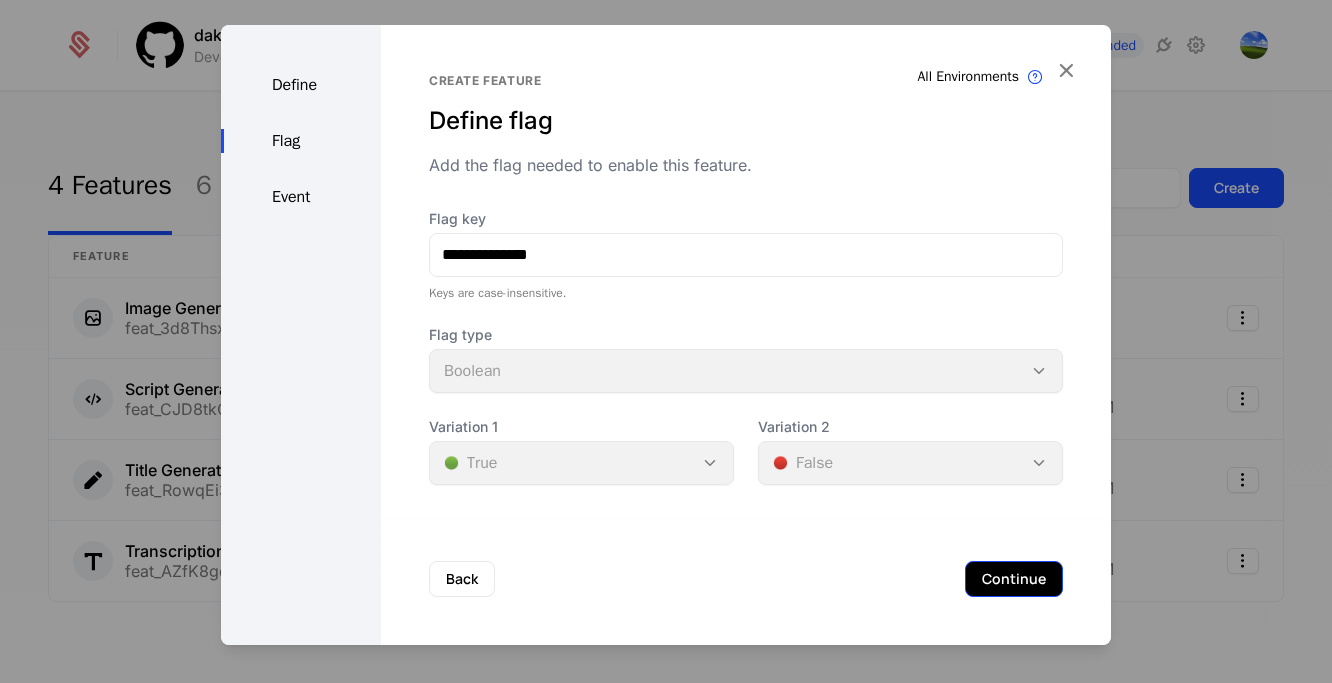 scroll, scrollTop: 0, scrollLeft: 0, axis: both 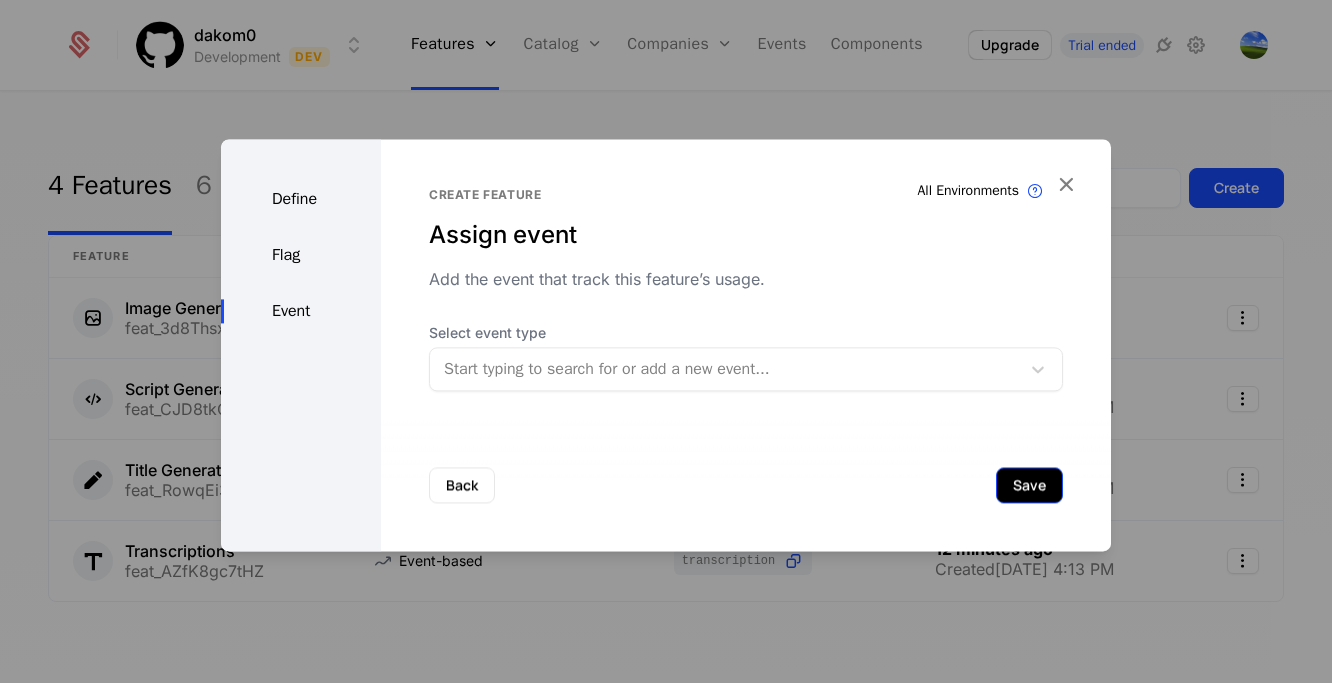 click on "Save" at bounding box center (1029, 485) 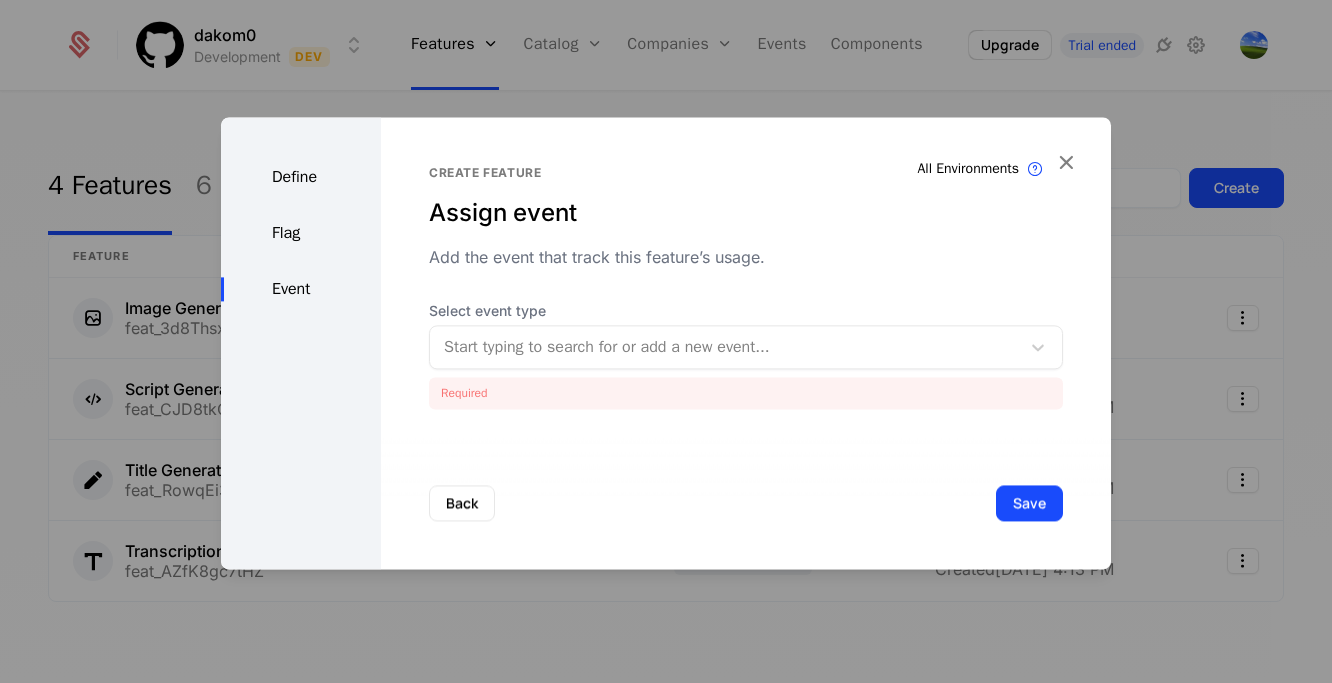 click at bounding box center (725, 347) 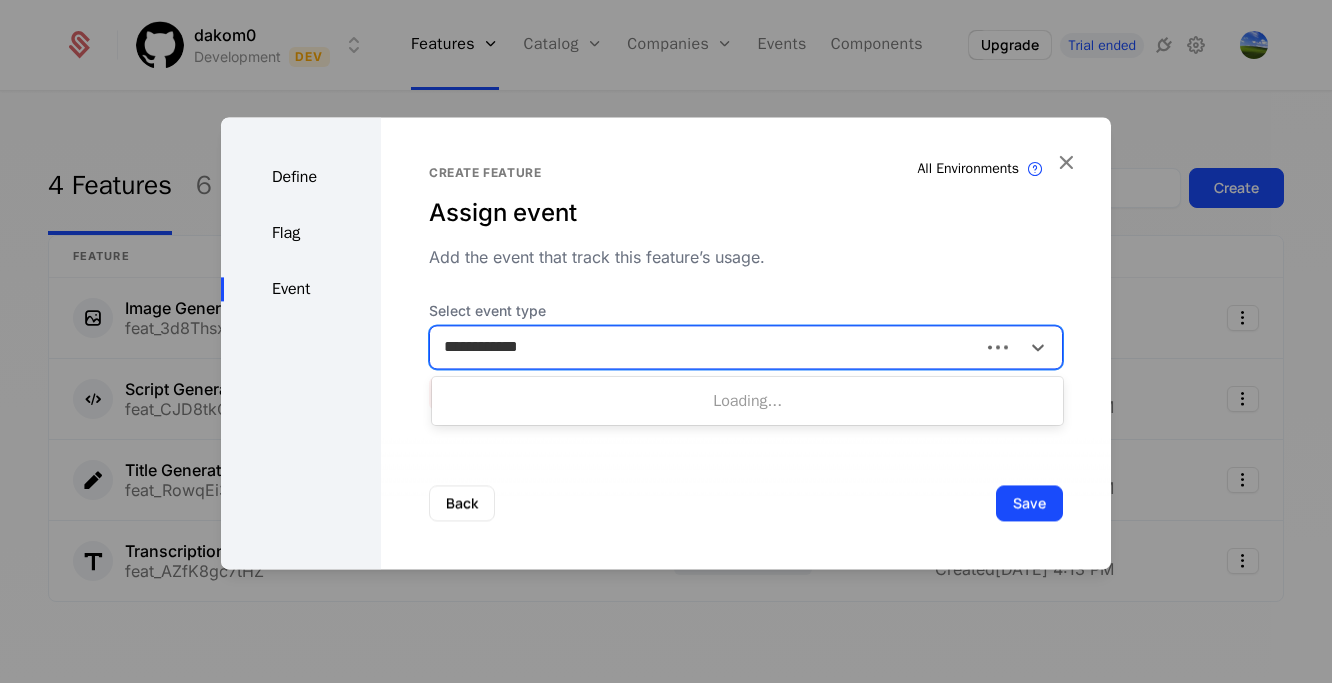 type on "**********" 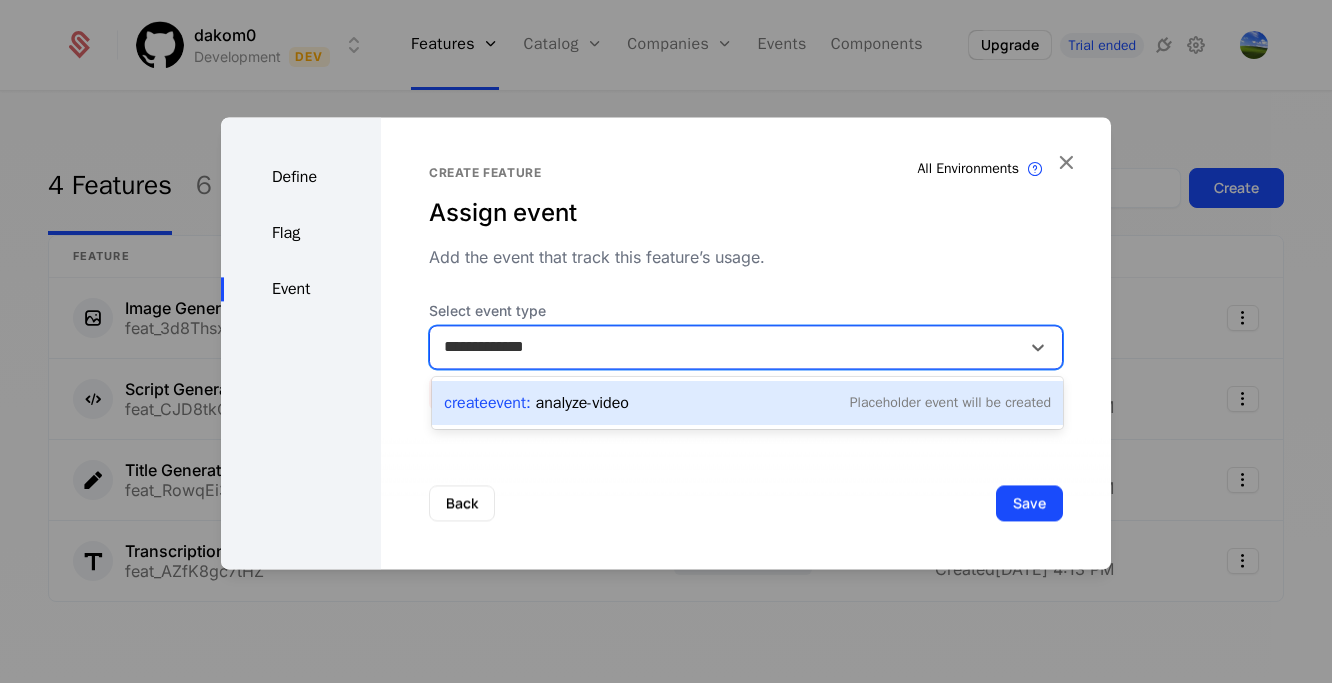 click on "Placeholder   Event   will be created" at bounding box center (950, 403) 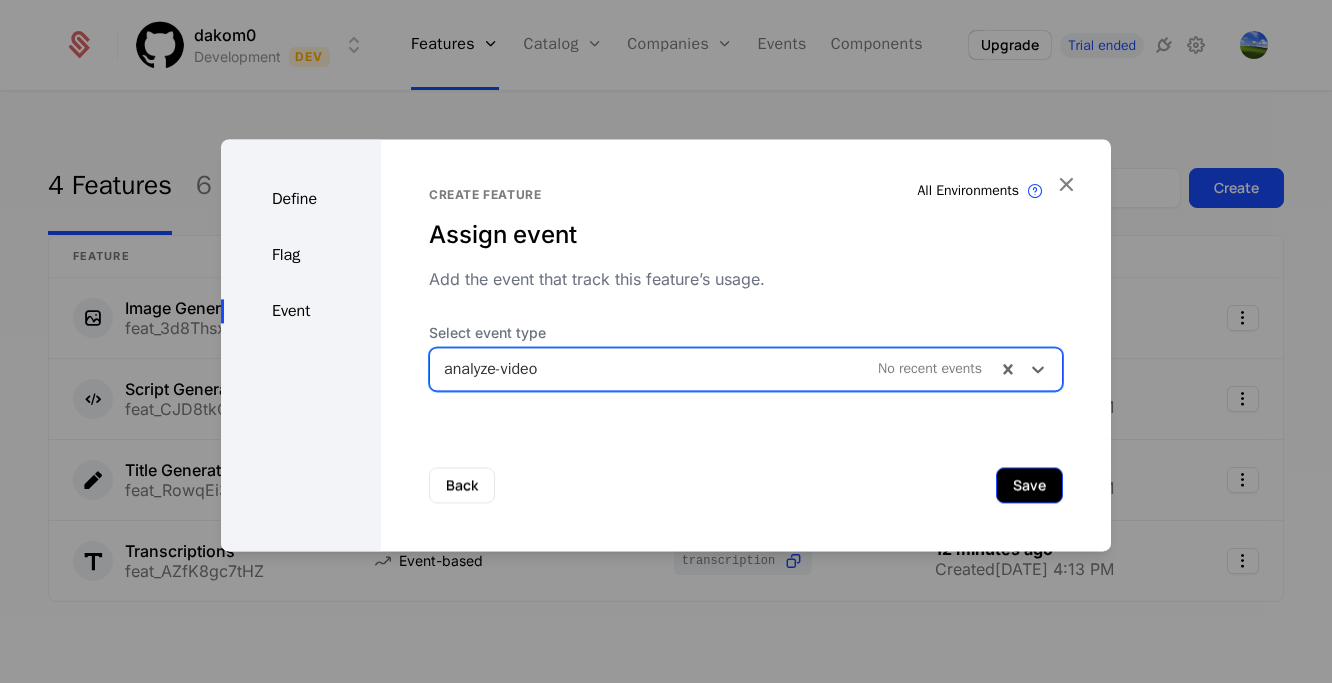 click on "Save" at bounding box center (1029, 485) 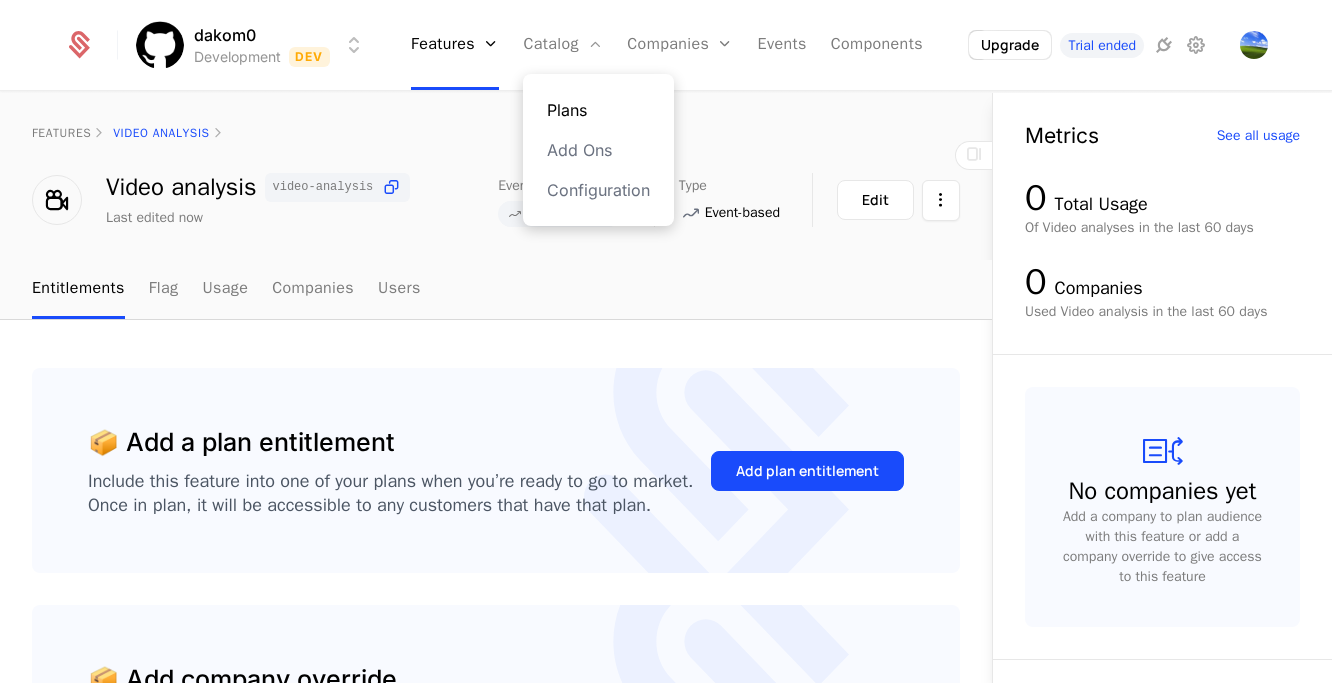 click on "Plans" at bounding box center (598, 110) 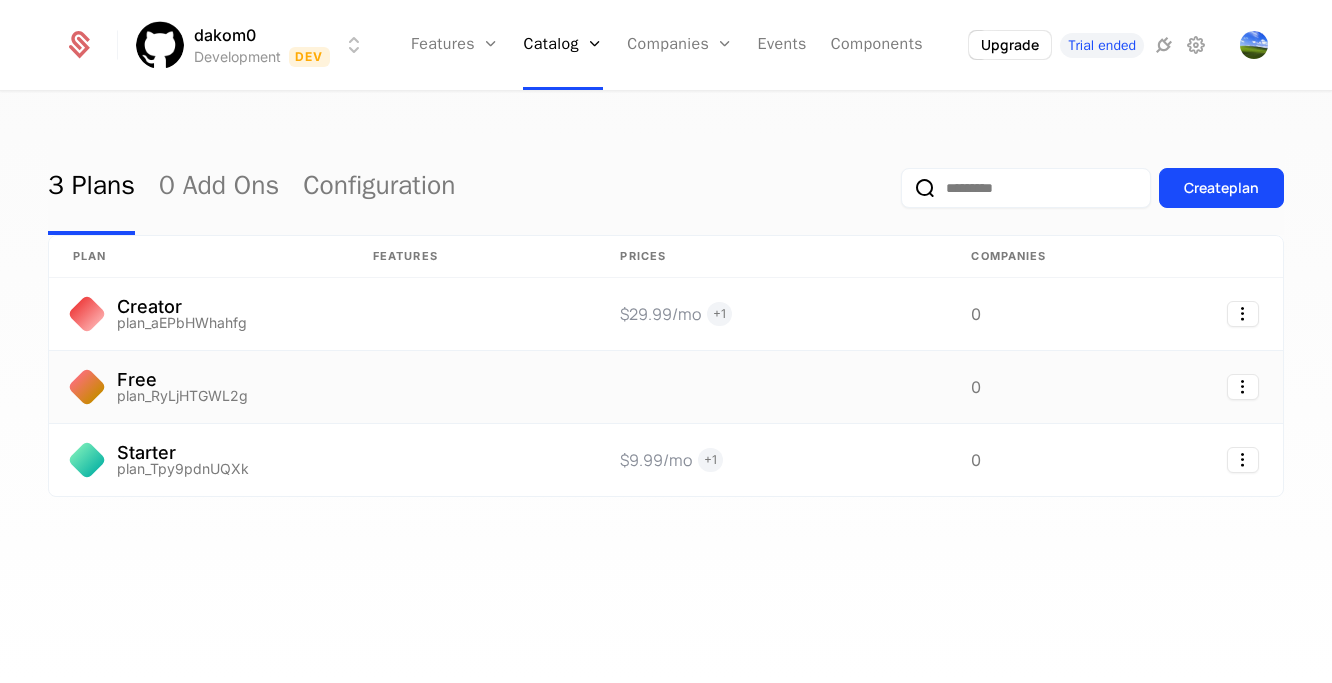 click at bounding box center [472, 387] 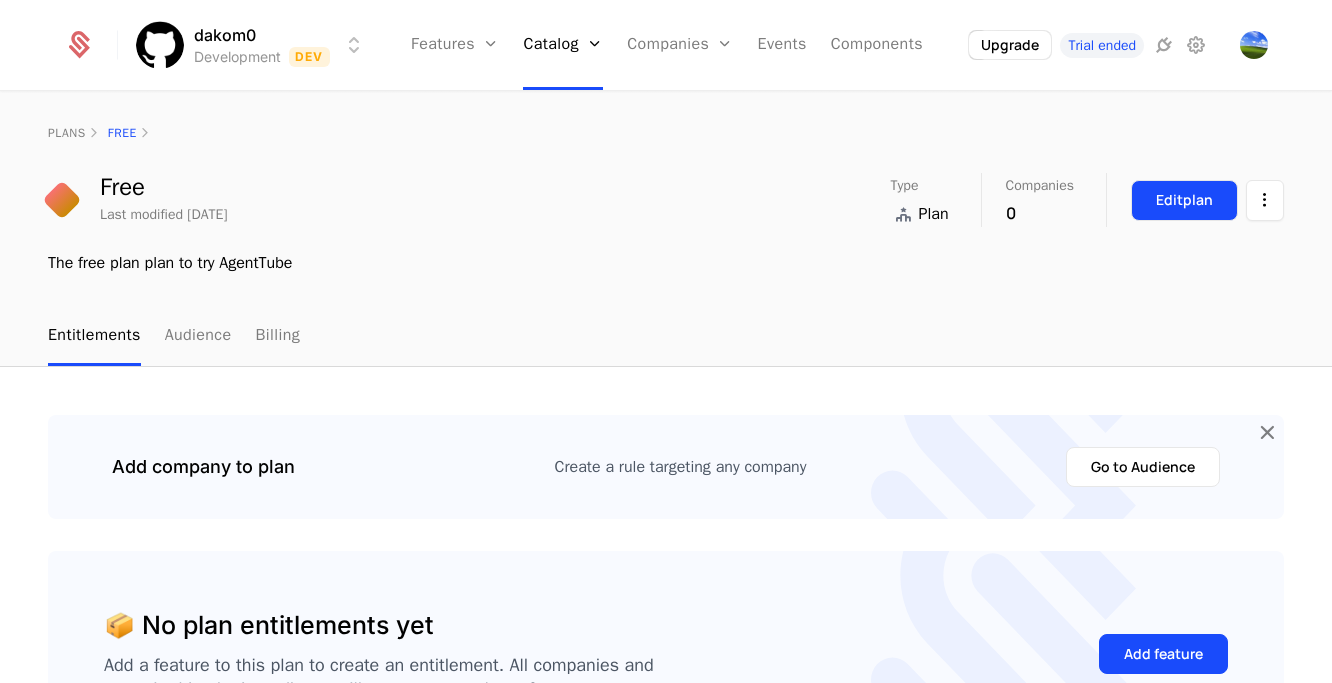 click on "Edit  plan" at bounding box center [1184, 200] 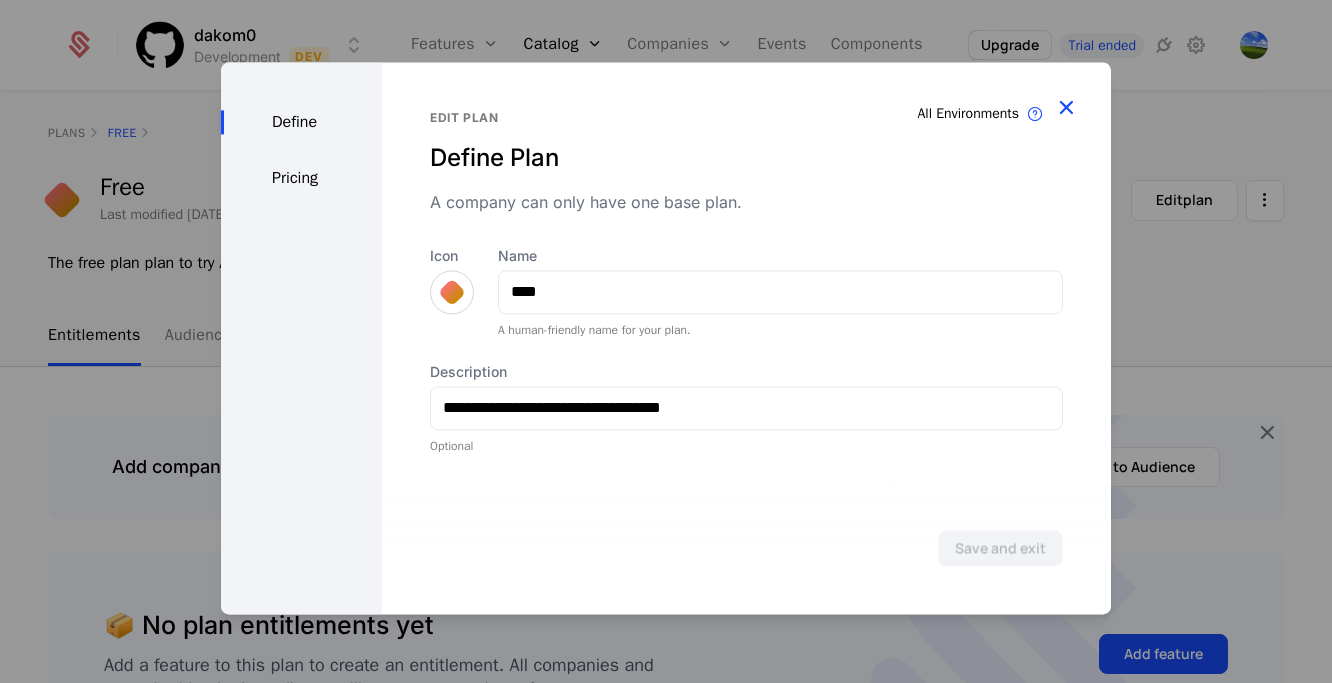 click at bounding box center [1066, 107] 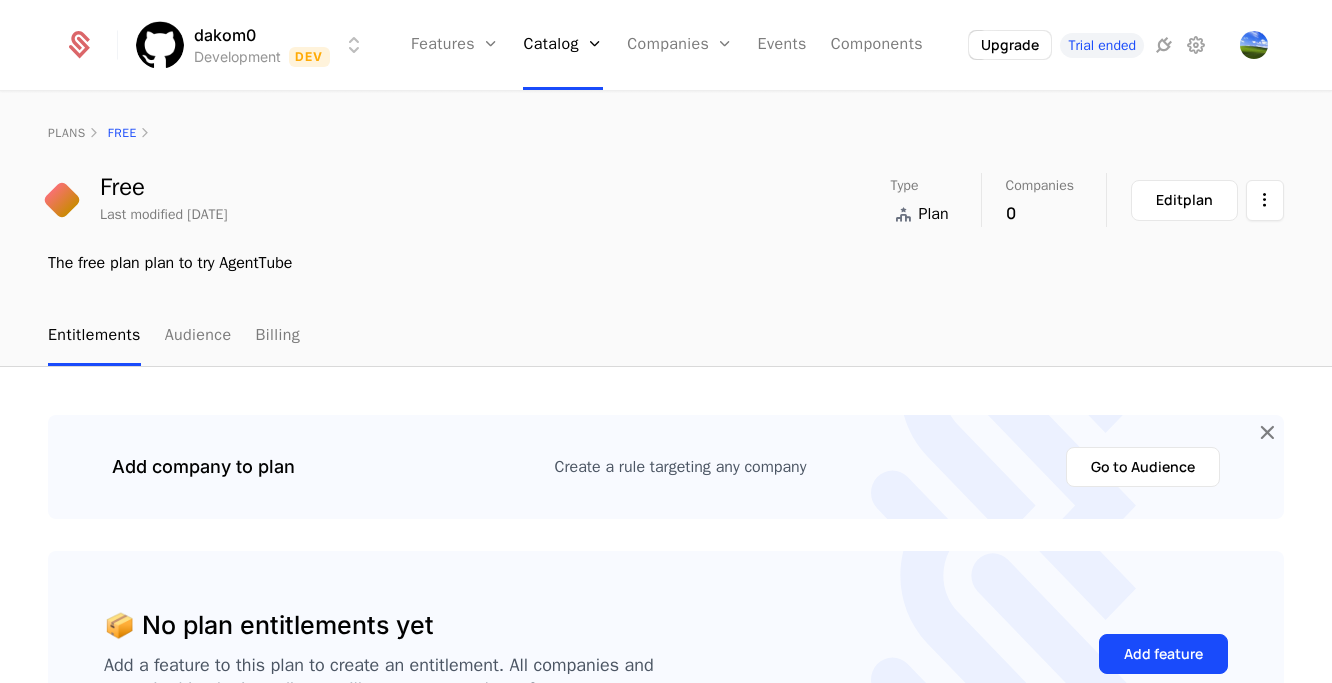 scroll, scrollTop: 162, scrollLeft: 0, axis: vertical 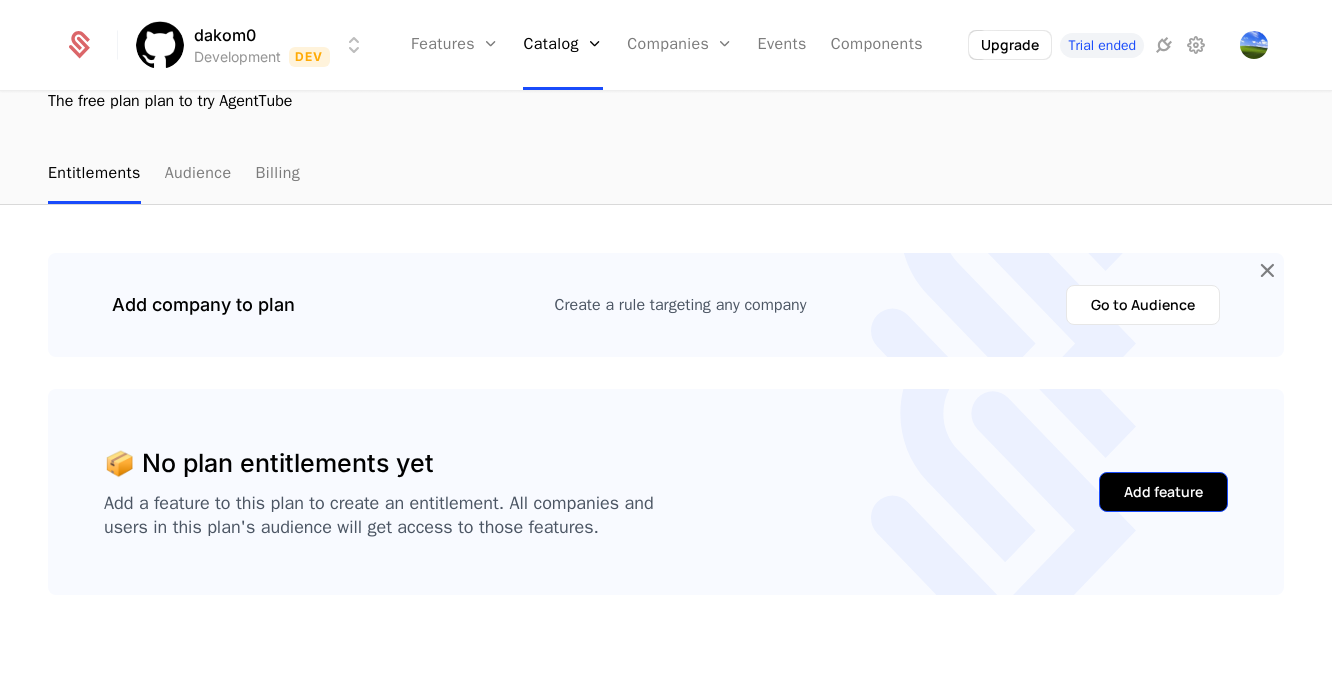 click on "Add feature" at bounding box center (1163, 492) 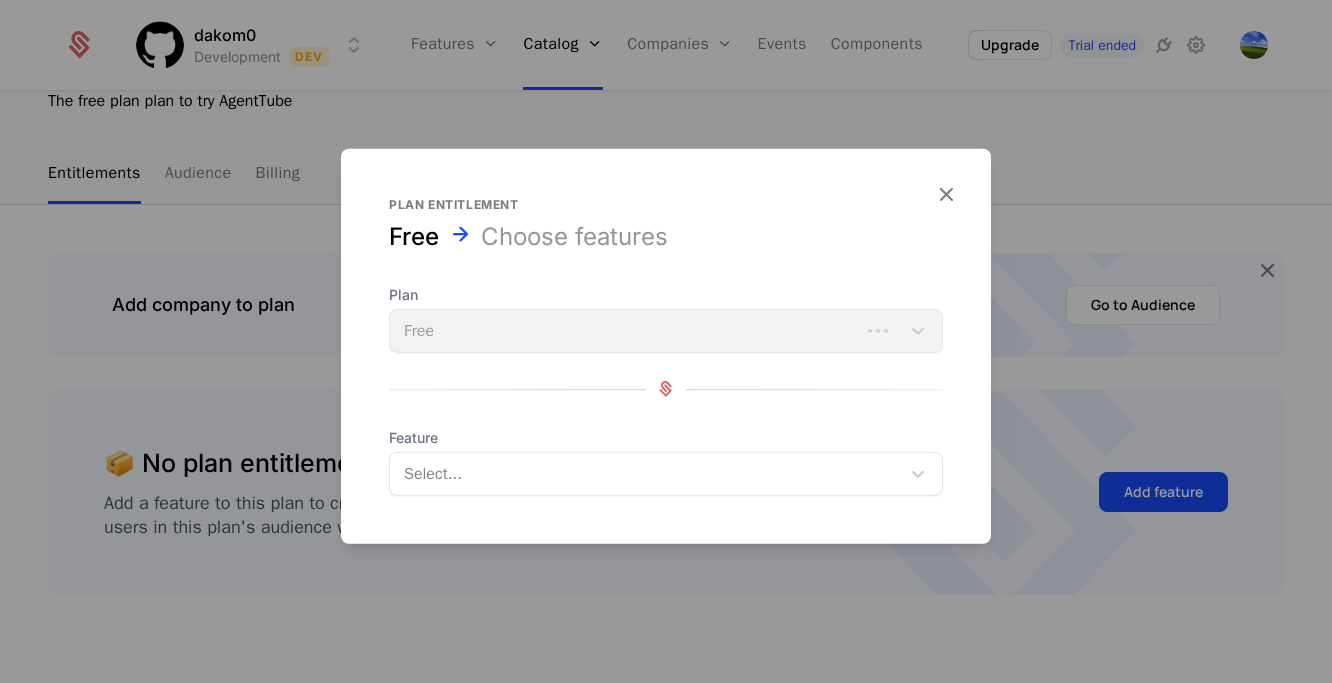 click at bounding box center [647, 473] 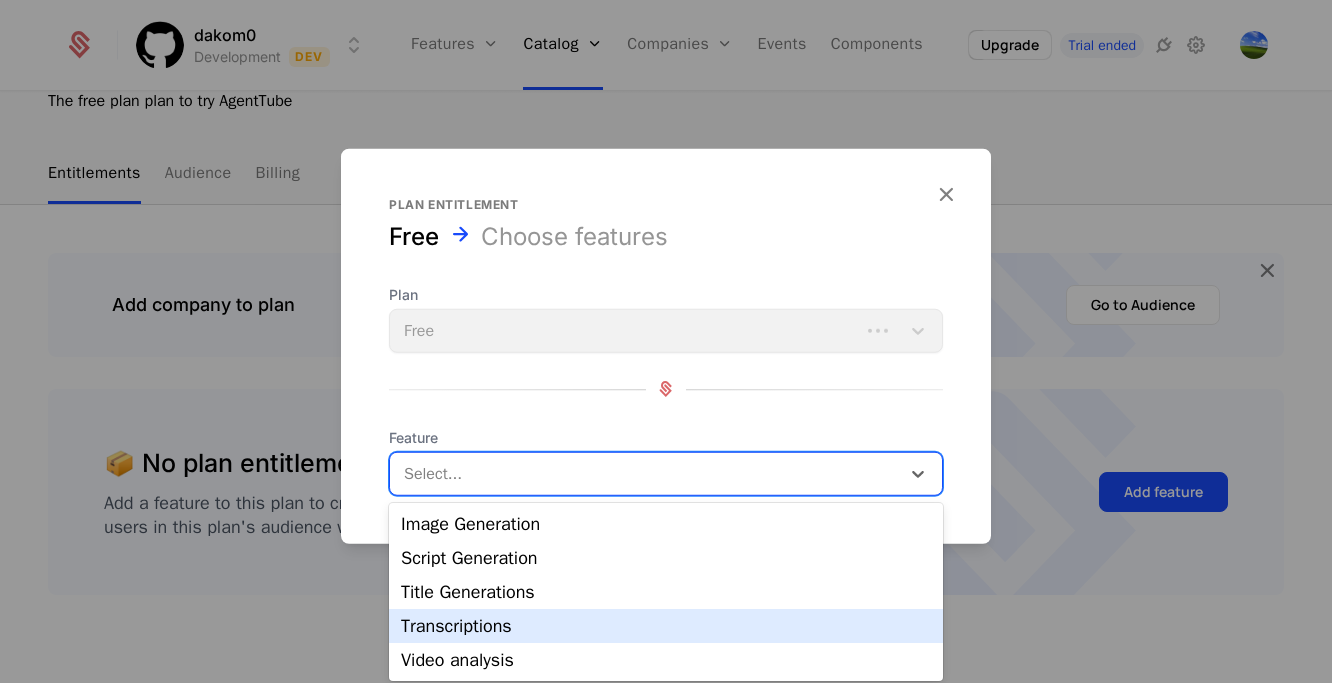 click on "Transcriptions" at bounding box center (666, 626) 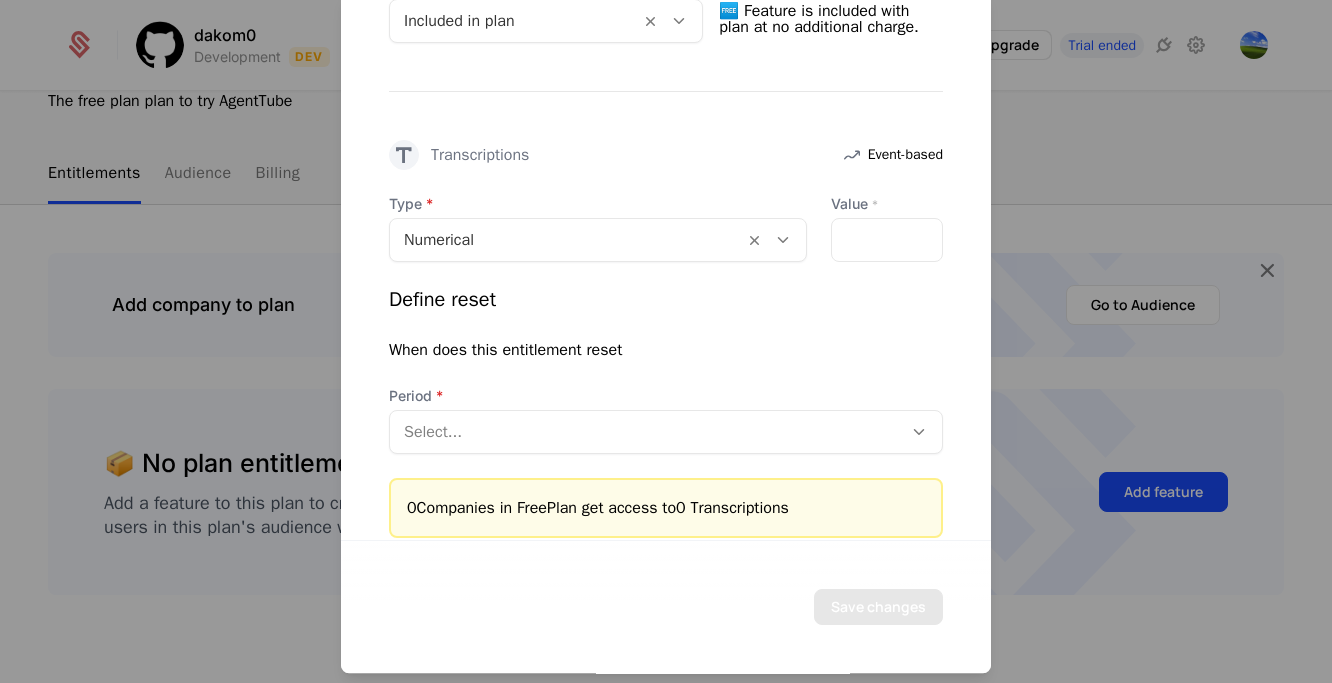 scroll, scrollTop: 551, scrollLeft: 0, axis: vertical 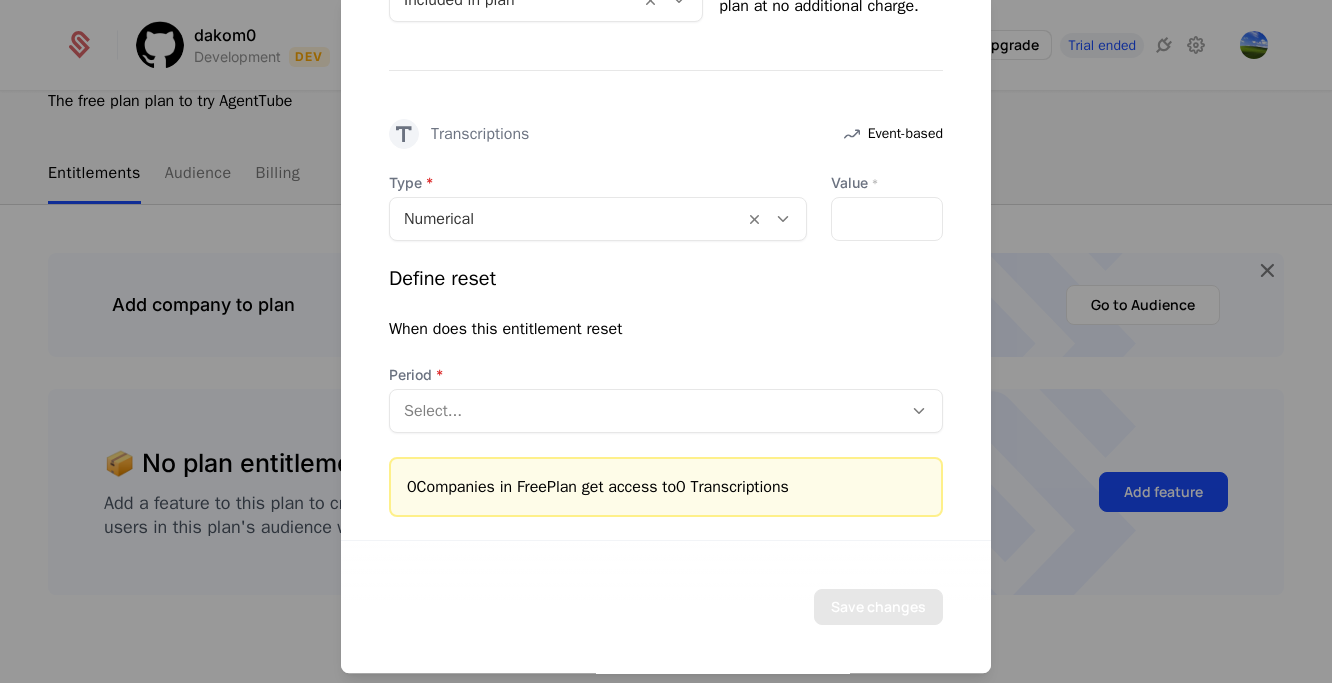 click at bounding box center [646, 411] 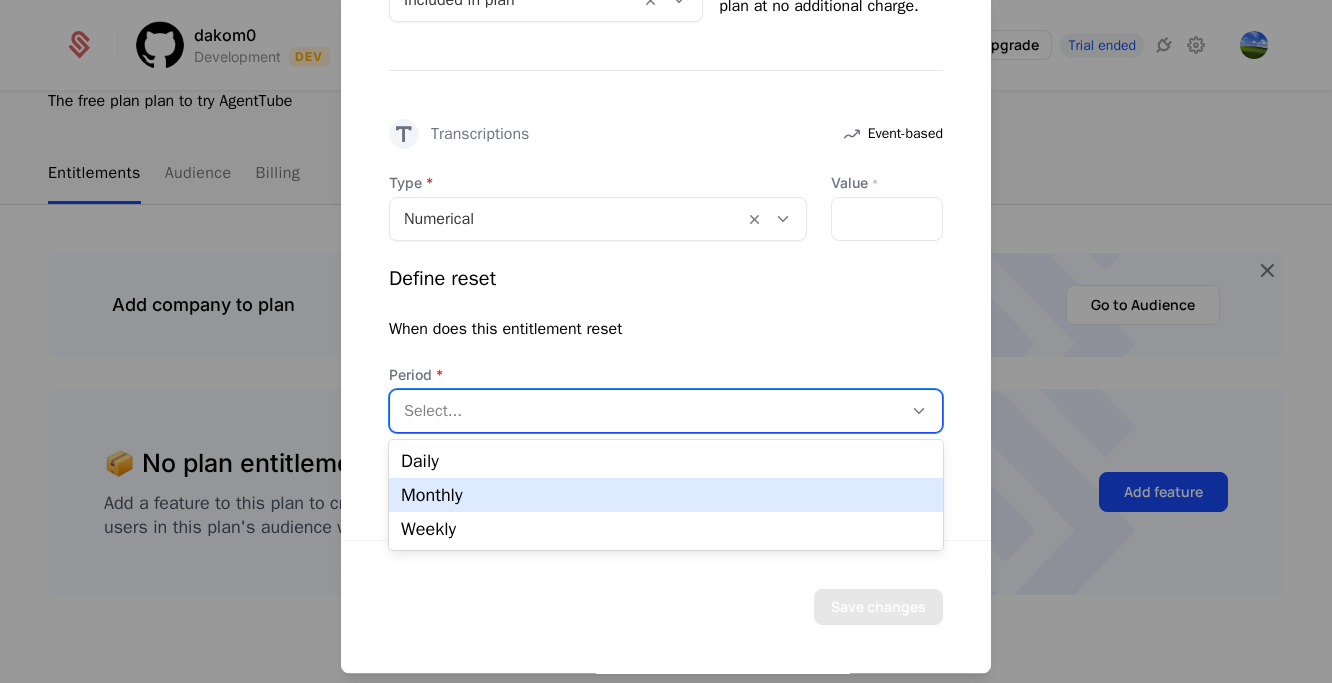 click on "Monthly" at bounding box center [666, 495] 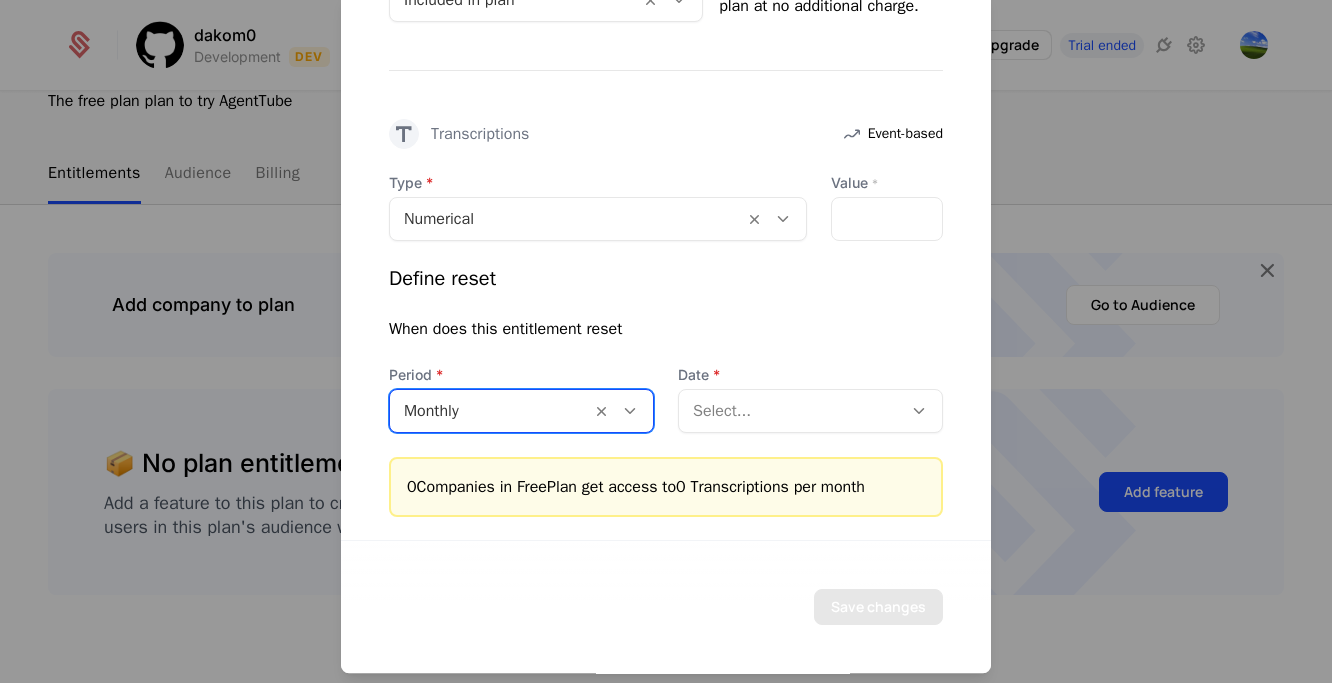 click at bounding box center (790, 411) 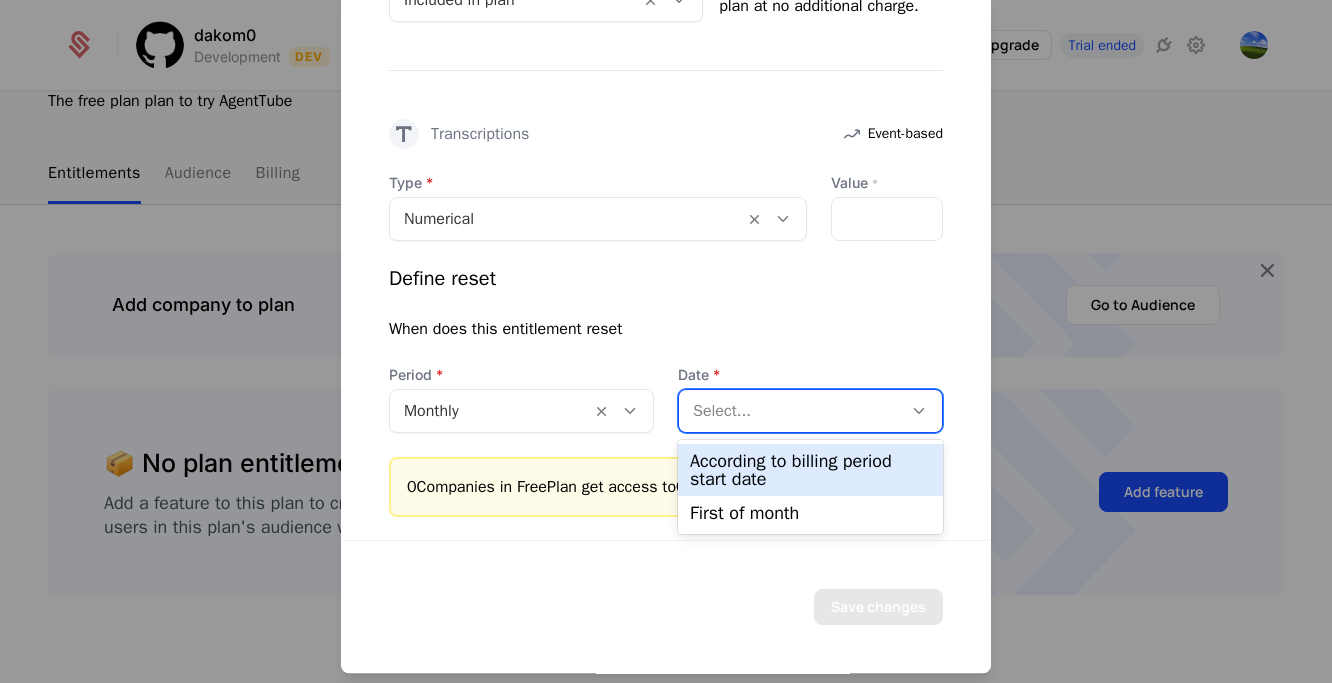 click on "According to billing period start date" at bounding box center [810, 470] 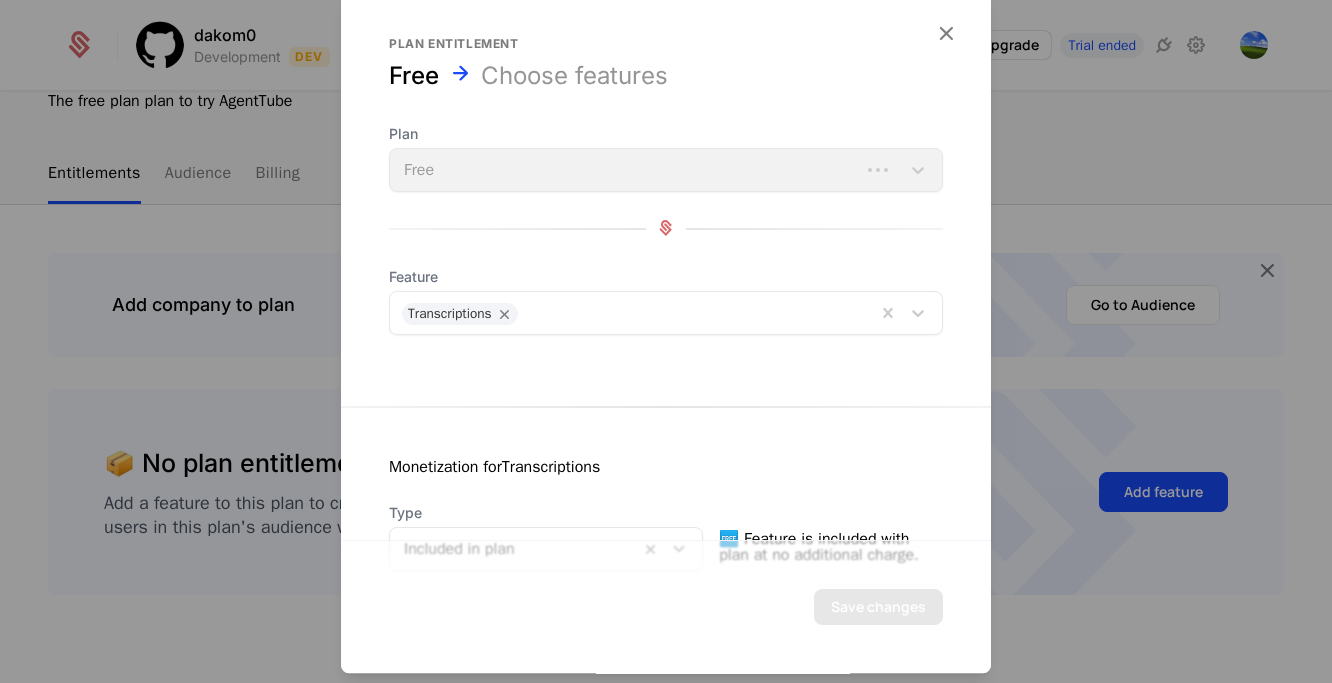scroll, scrollTop: 0, scrollLeft: 0, axis: both 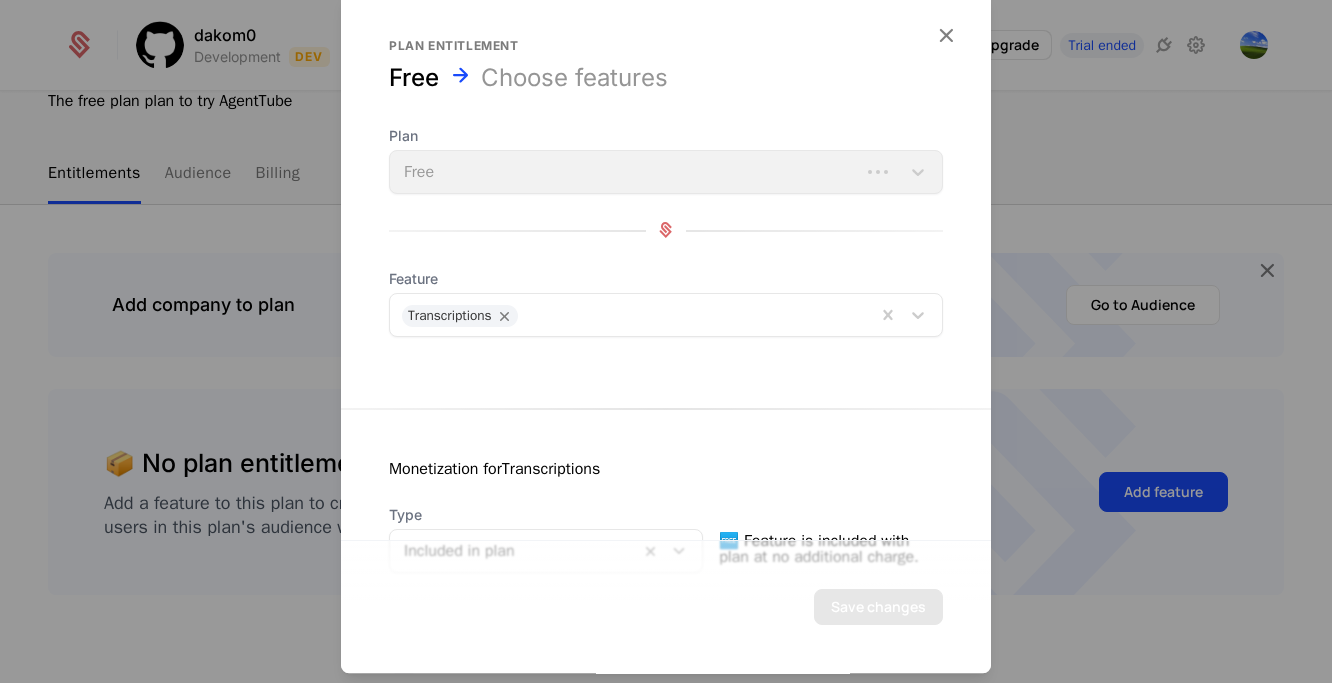click at bounding box center (696, 313) 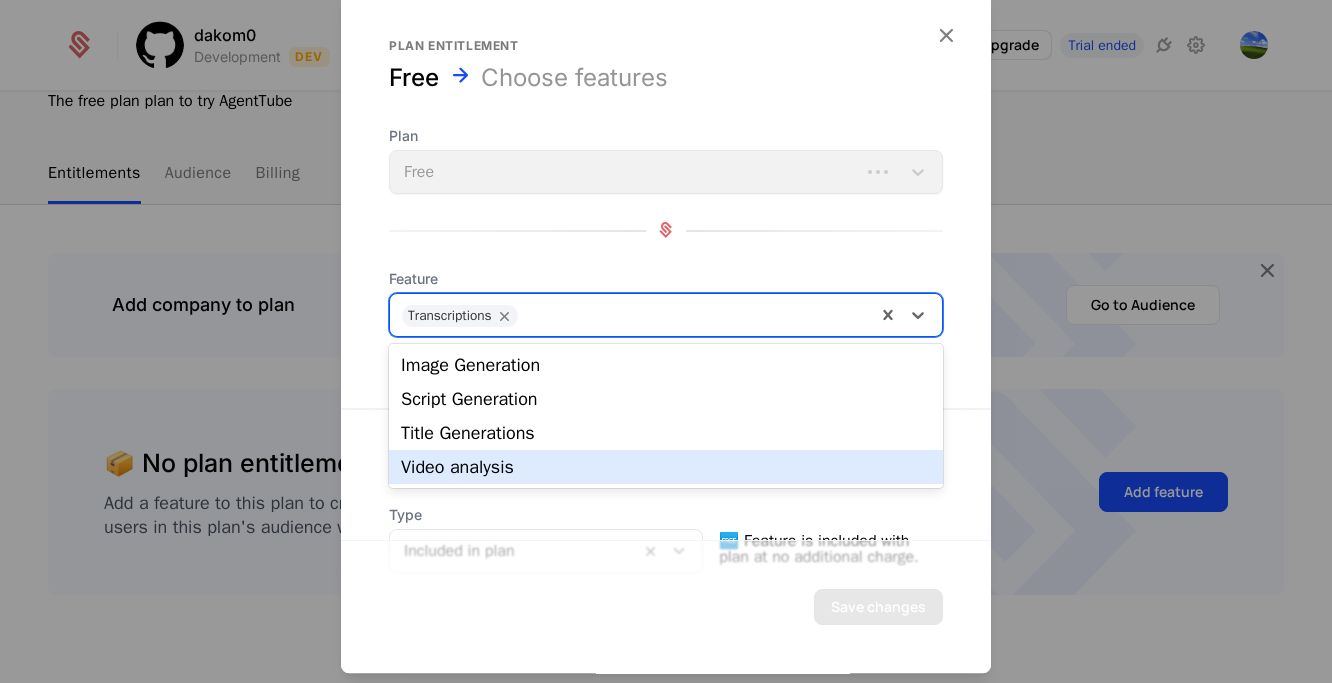click on "Video analysis" at bounding box center (666, 467) 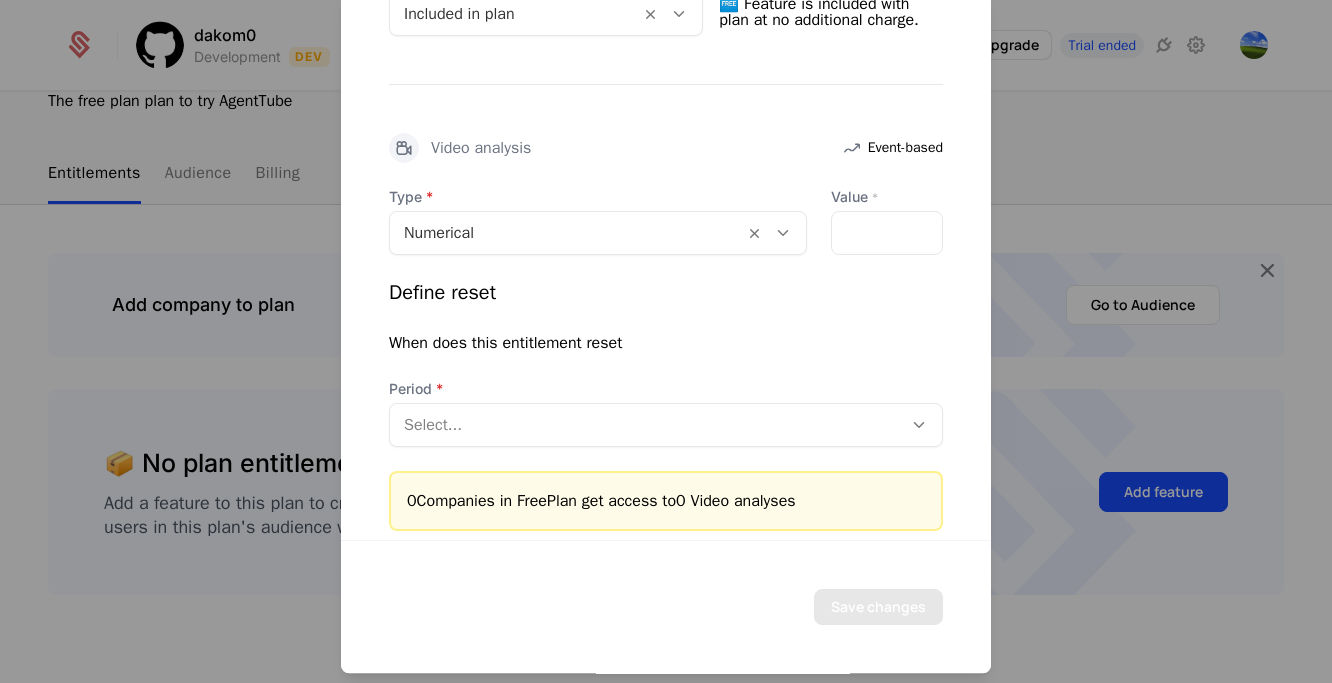 scroll, scrollTop: 1298, scrollLeft: 0, axis: vertical 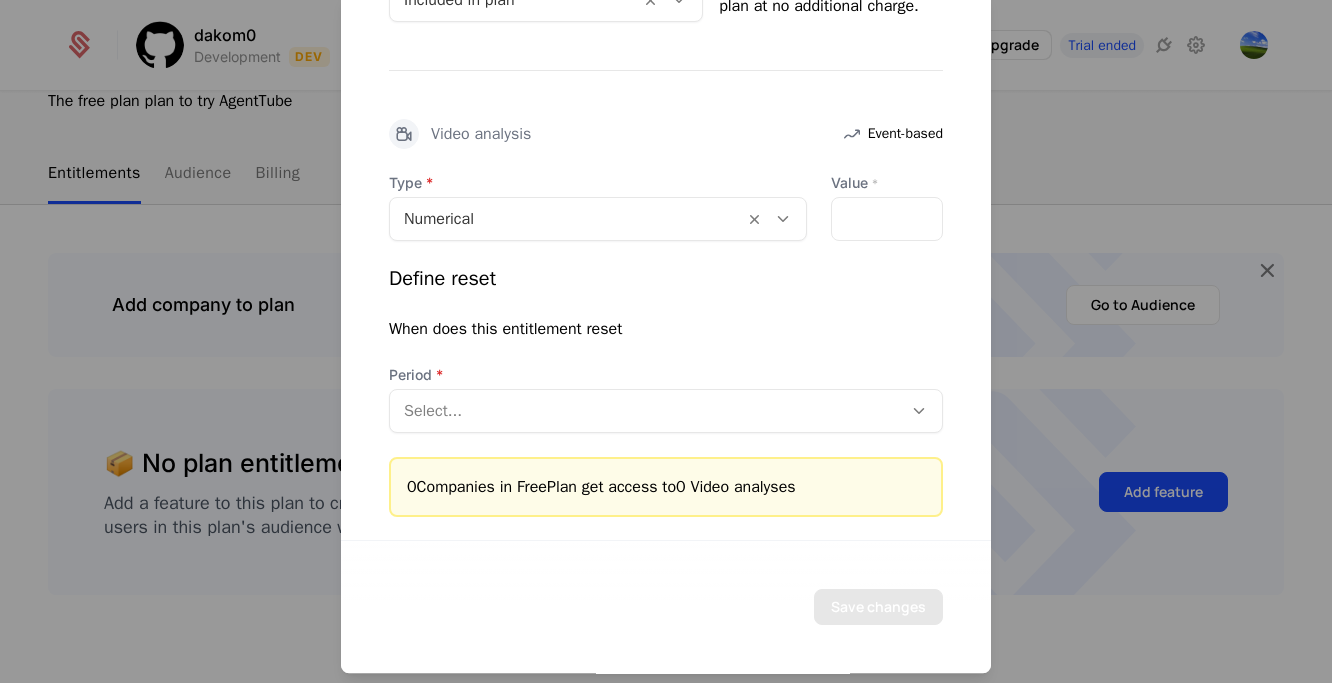 click at bounding box center [646, 411] 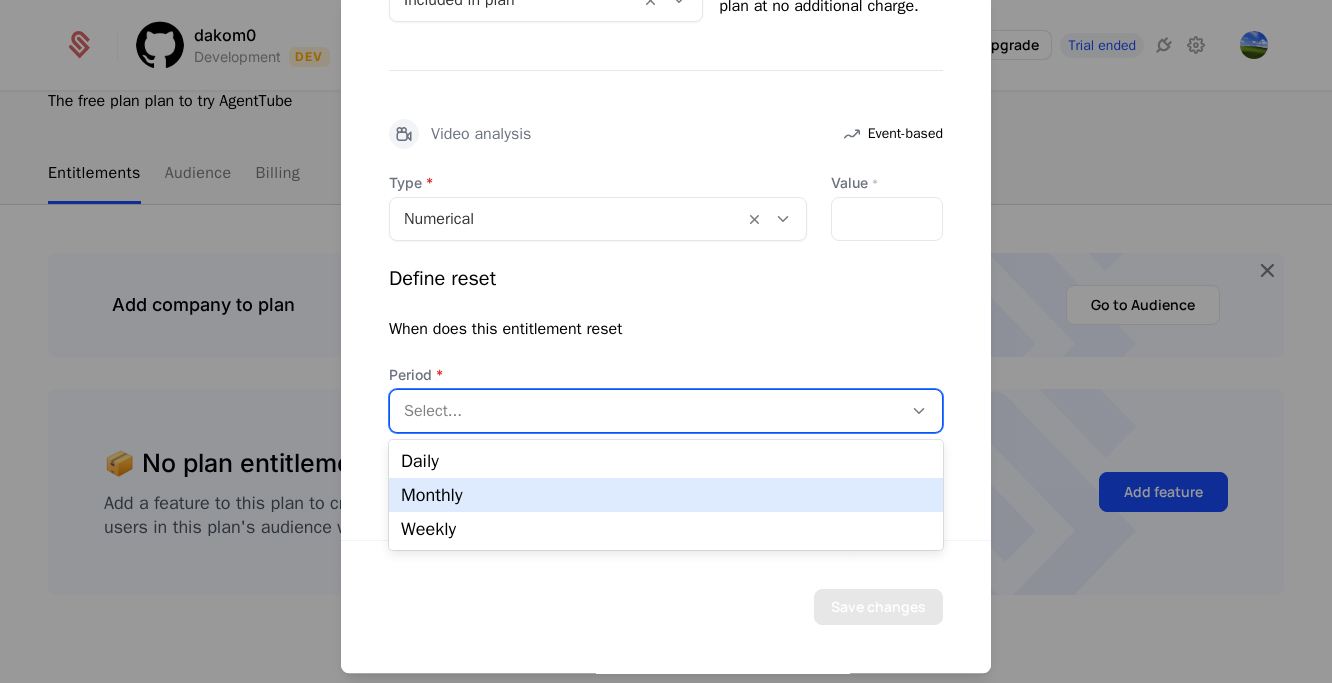 click on "Monthly" at bounding box center (666, 495) 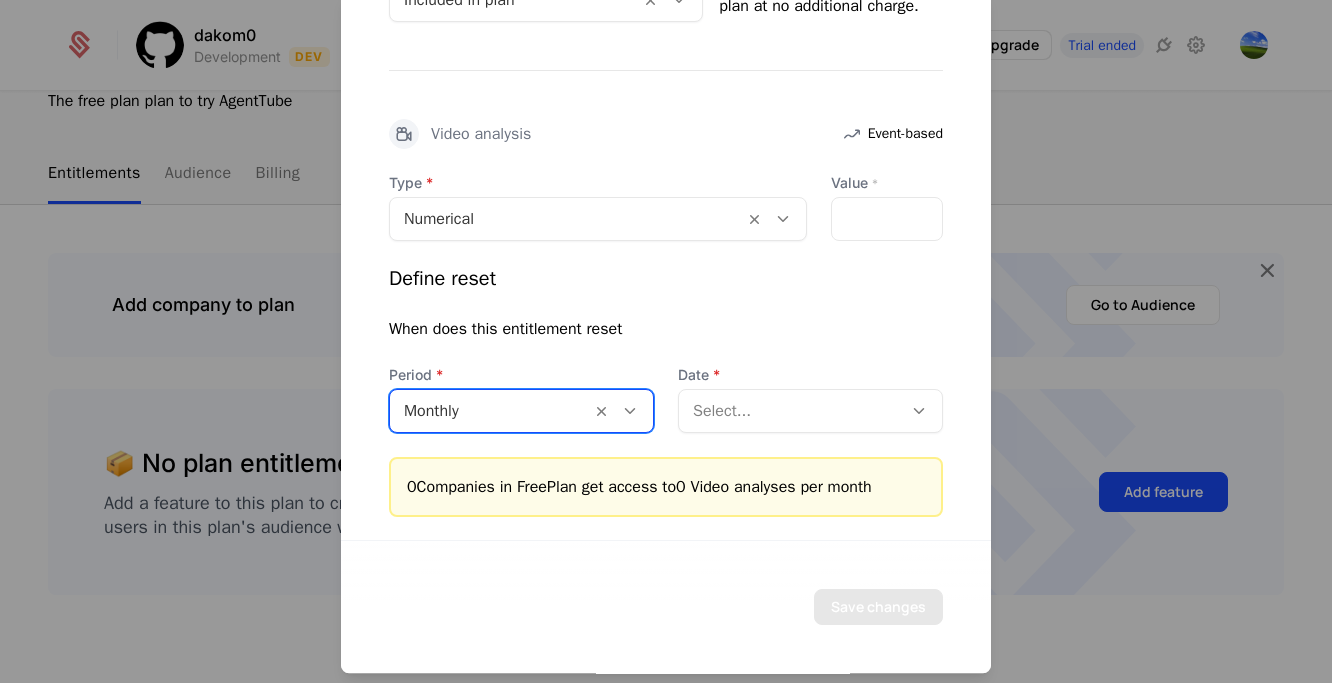 click at bounding box center (790, 411) 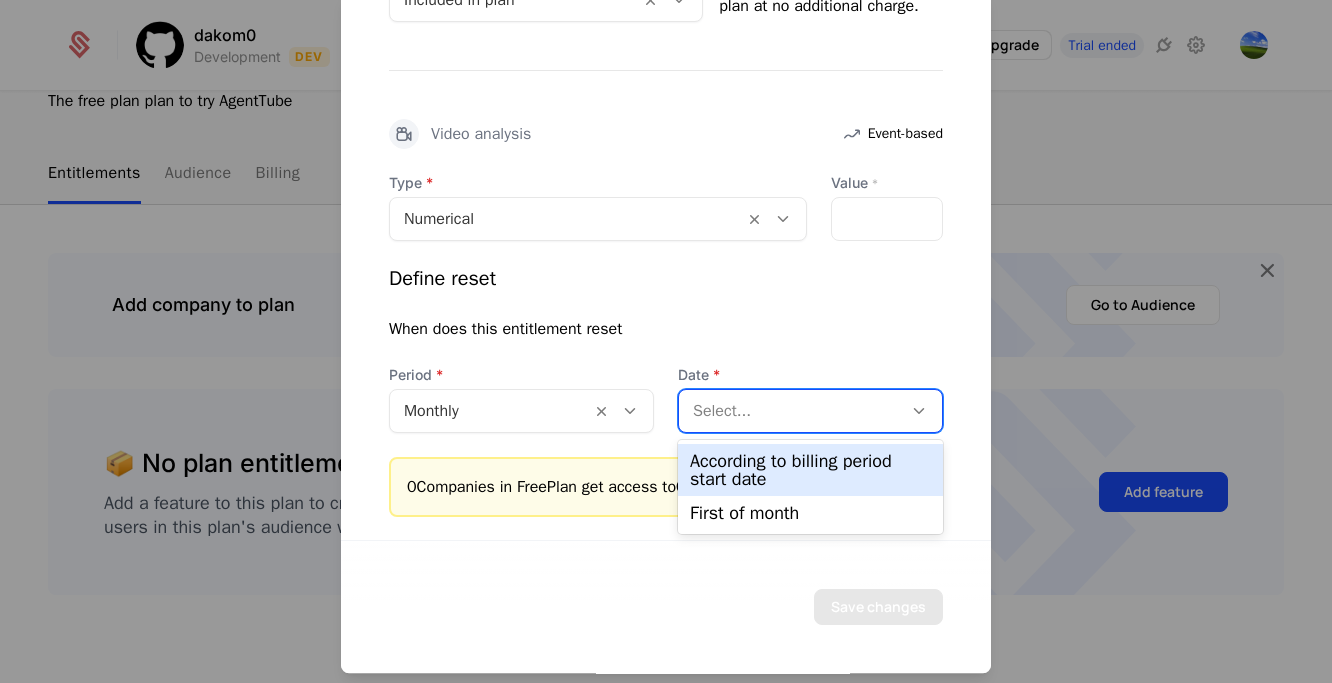 click on "According to billing period start date" at bounding box center [810, 470] 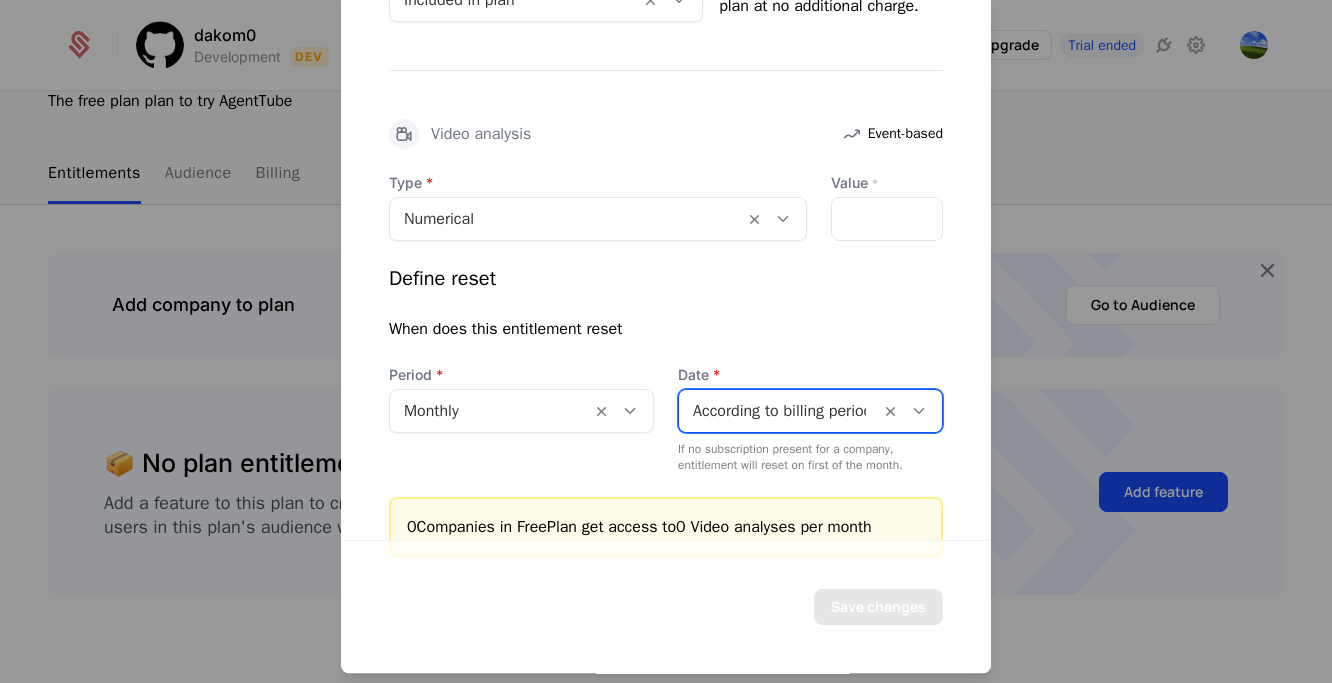 scroll, scrollTop: 1338, scrollLeft: 0, axis: vertical 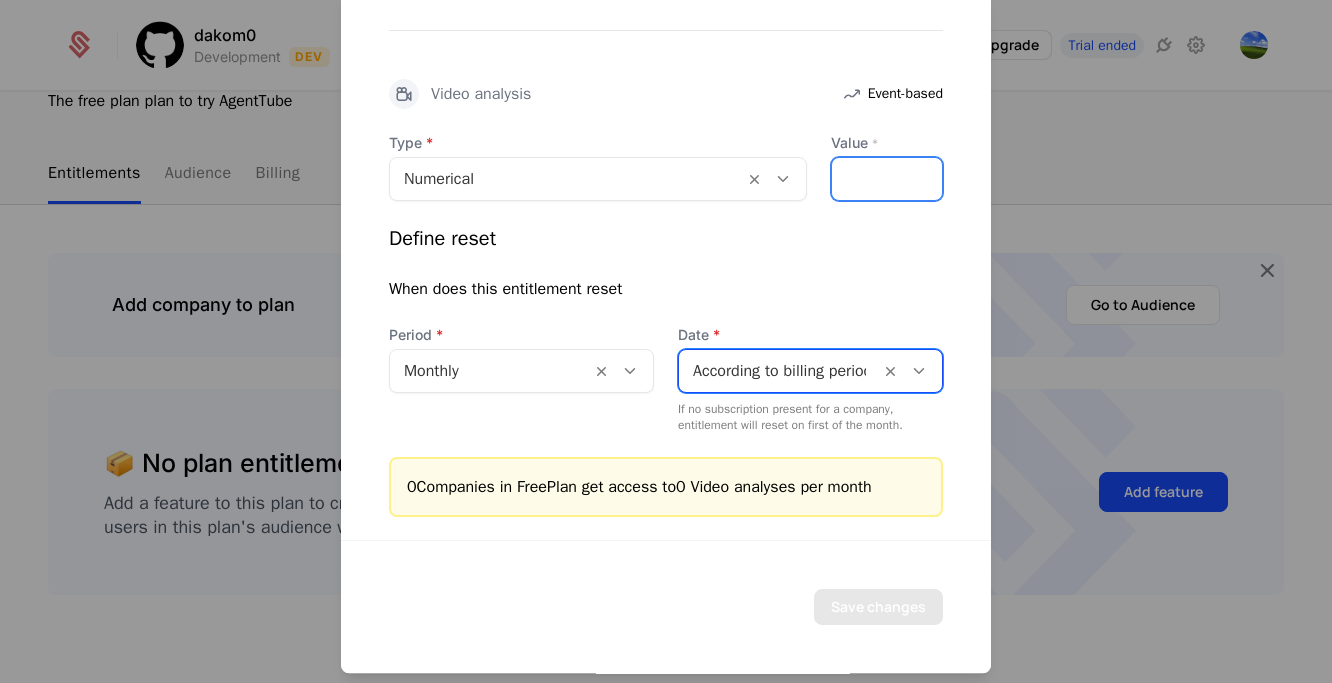 click on "*" at bounding box center [887, 179] 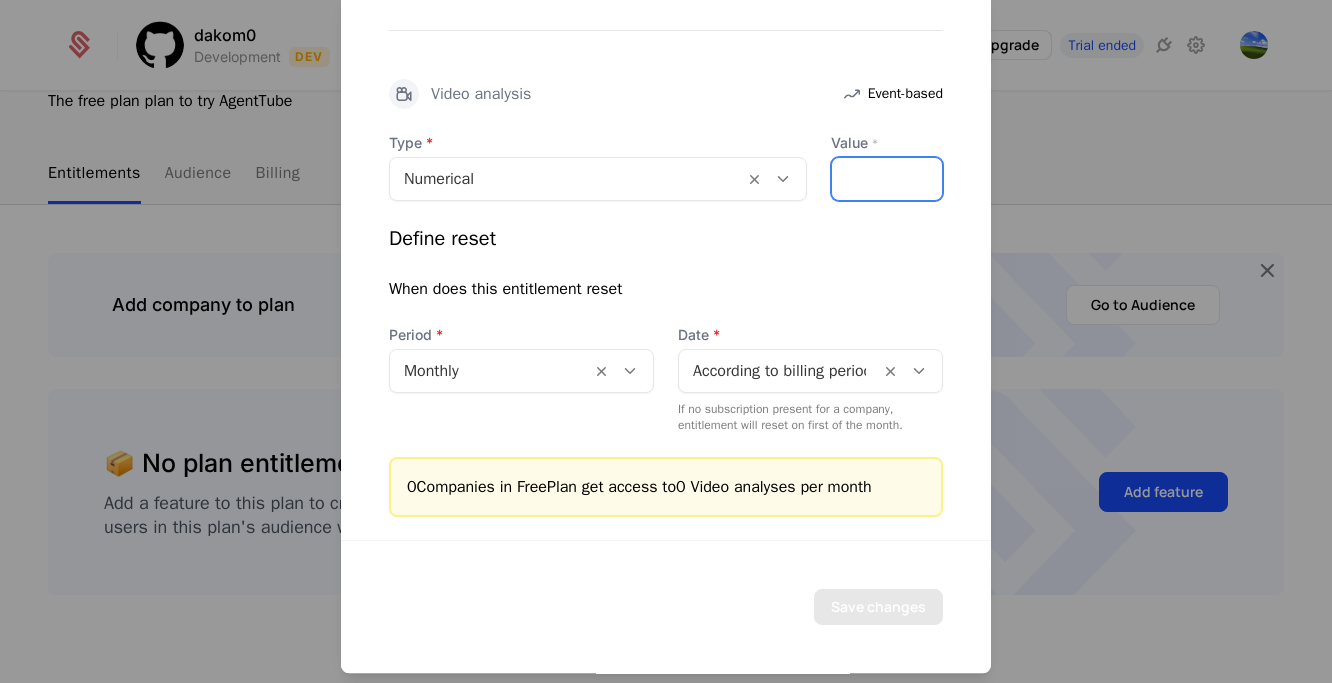 click on "*" at bounding box center (887, 179) 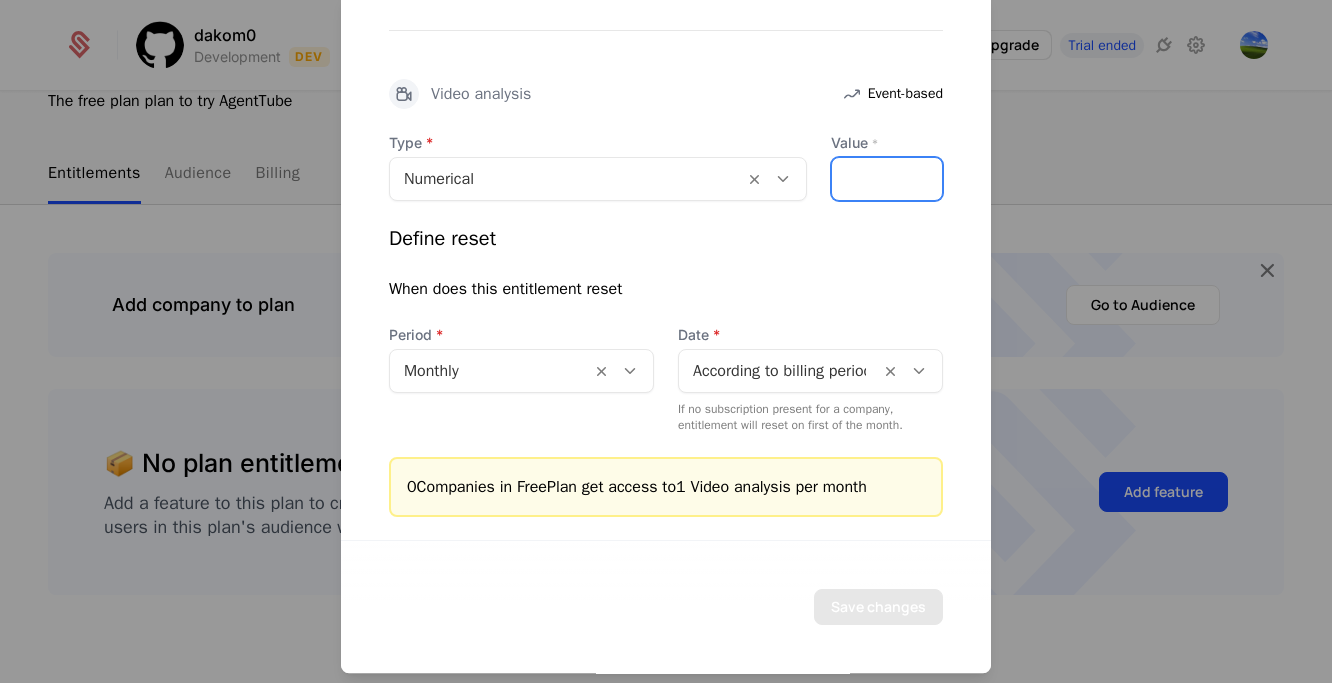 click on "*" at bounding box center (887, 179) 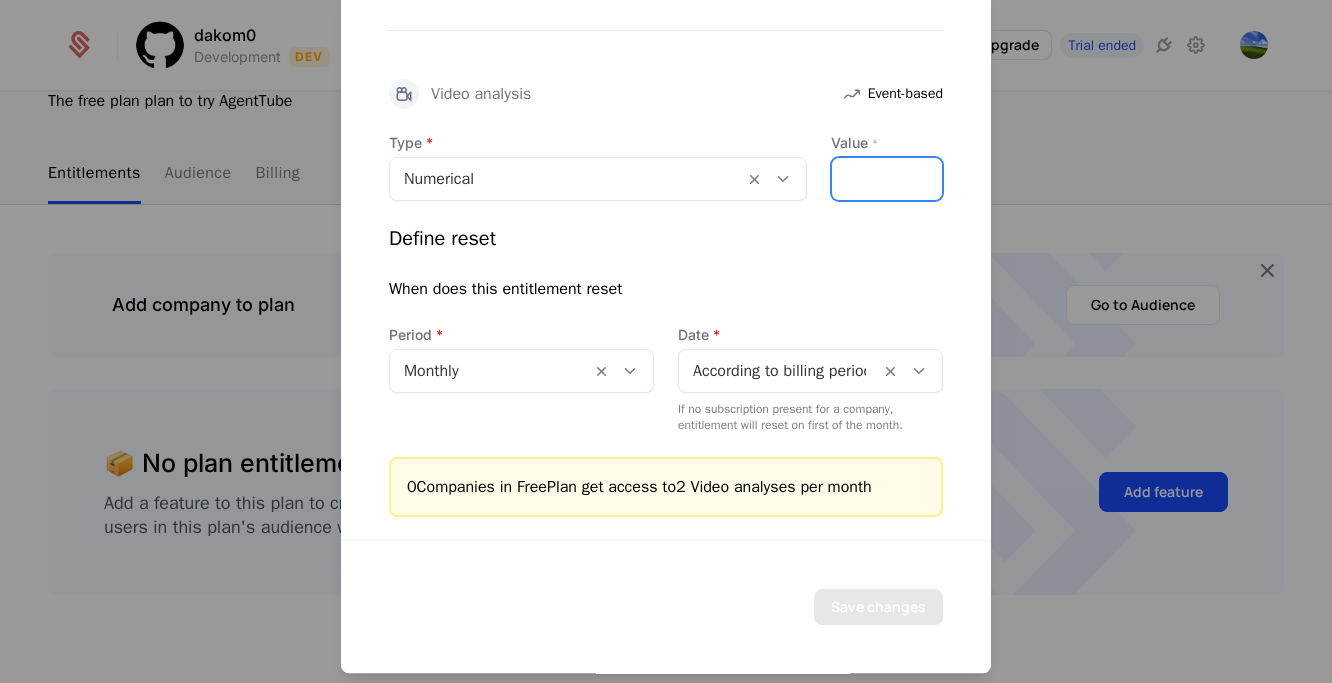 click on "*" at bounding box center (887, 179) 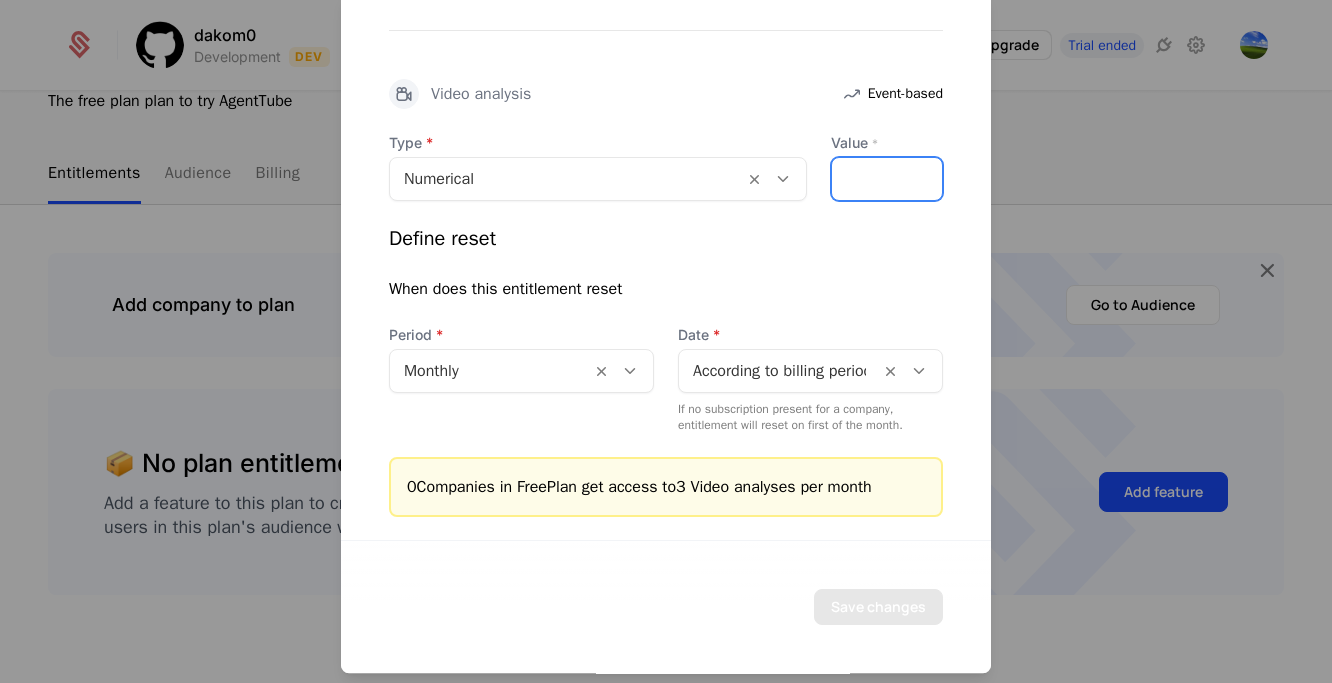 click on "*" at bounding box center (887, 179) 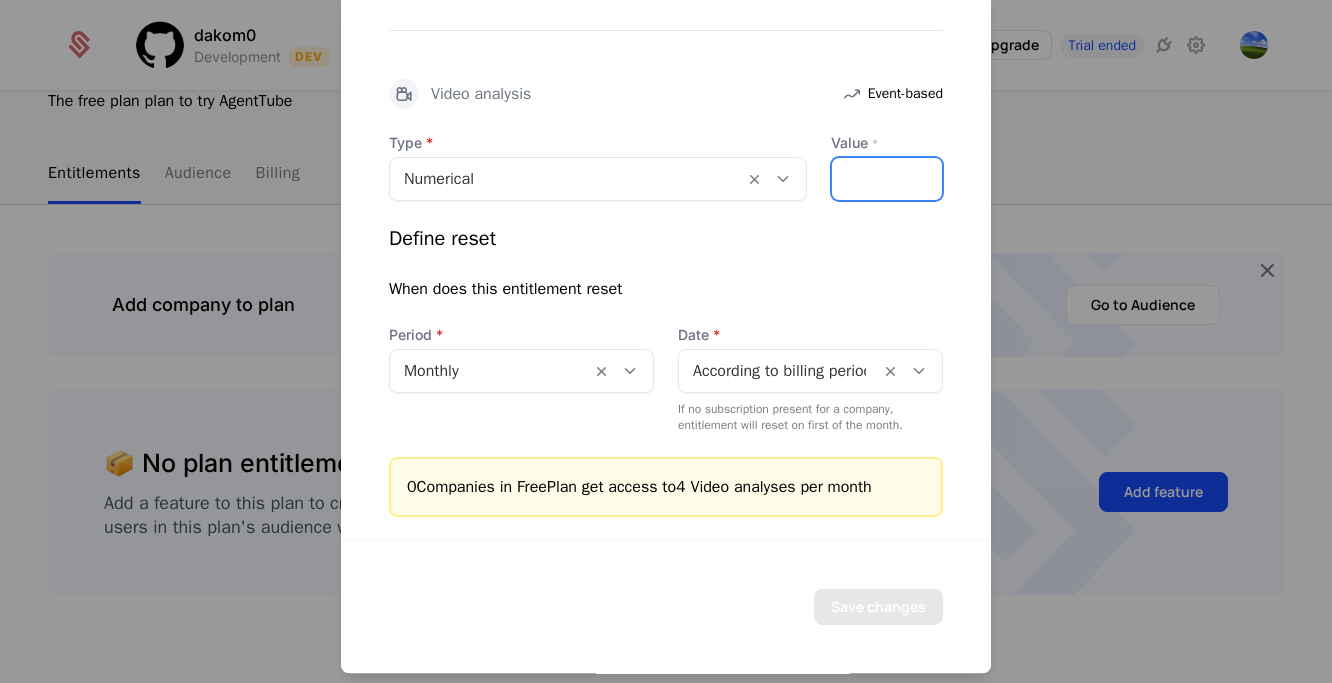 type on "*" 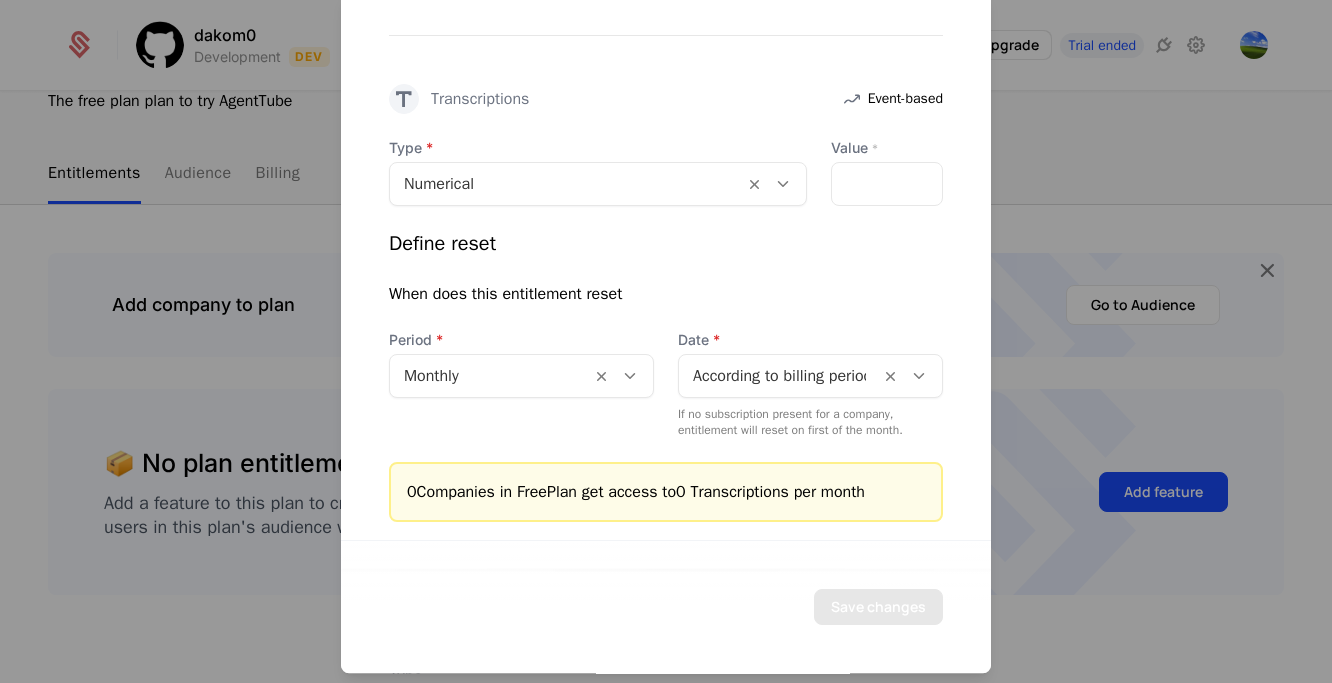 scroll, scrollTop: 552, scrollLeft: 0, axis: vertical 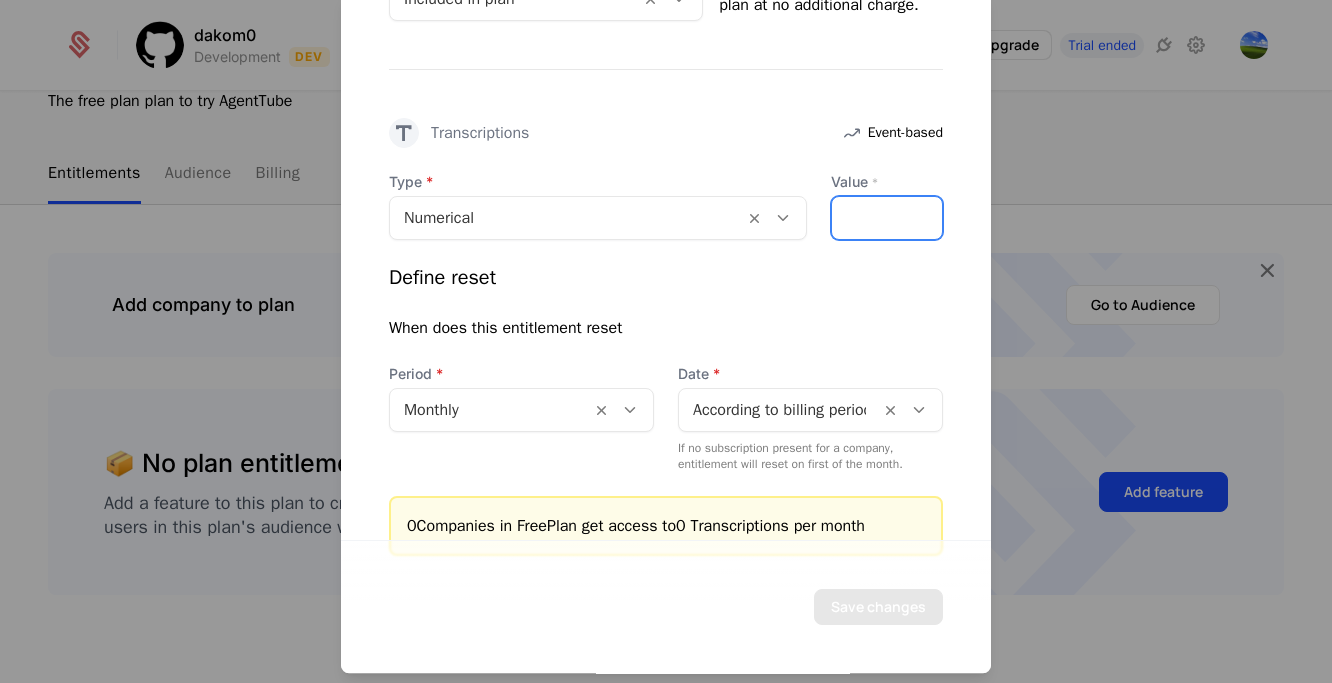 click on "*" at bounding box center (887, 218) 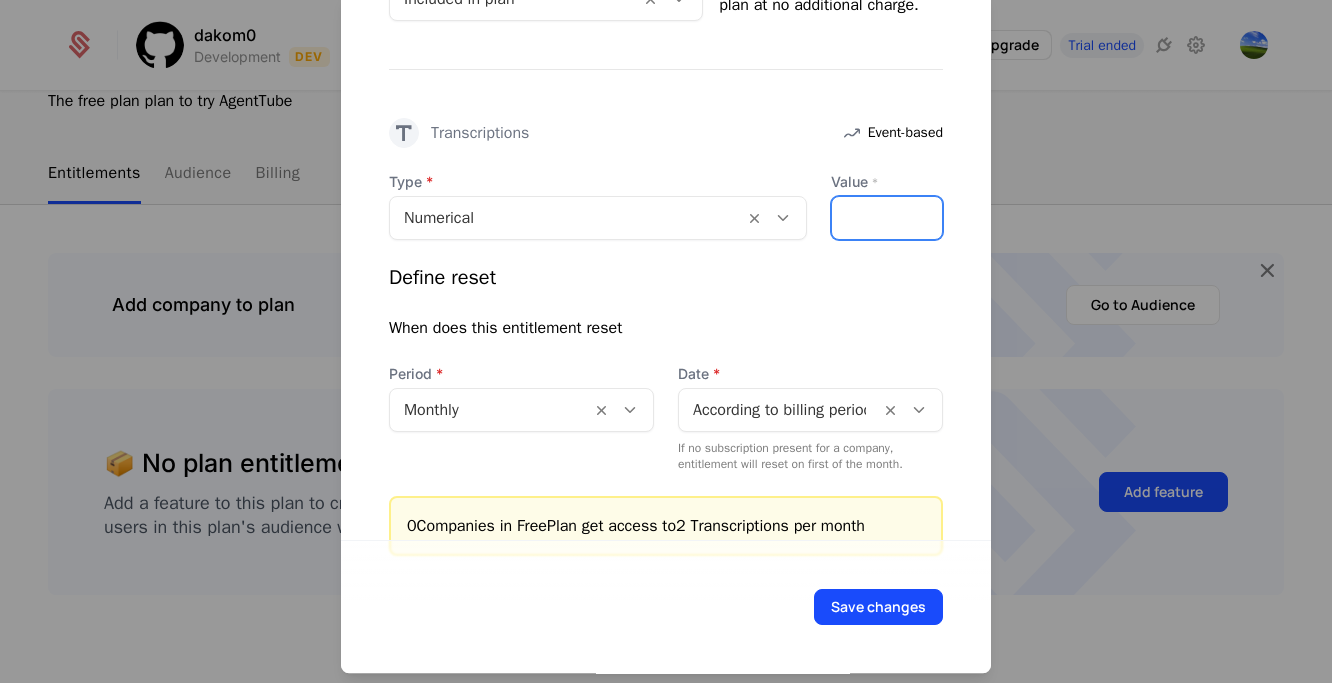 click on "*" at bounding box center [887, 218] 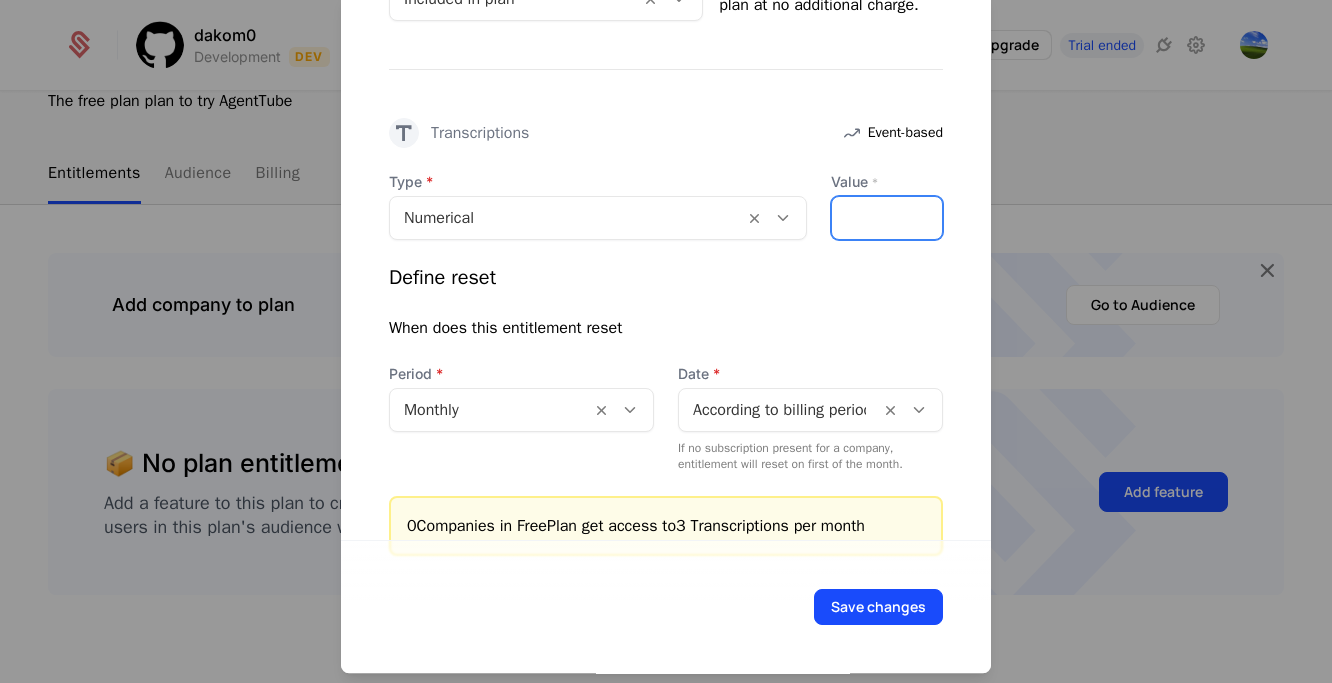 click on "*" at bounding box center [887, 218] 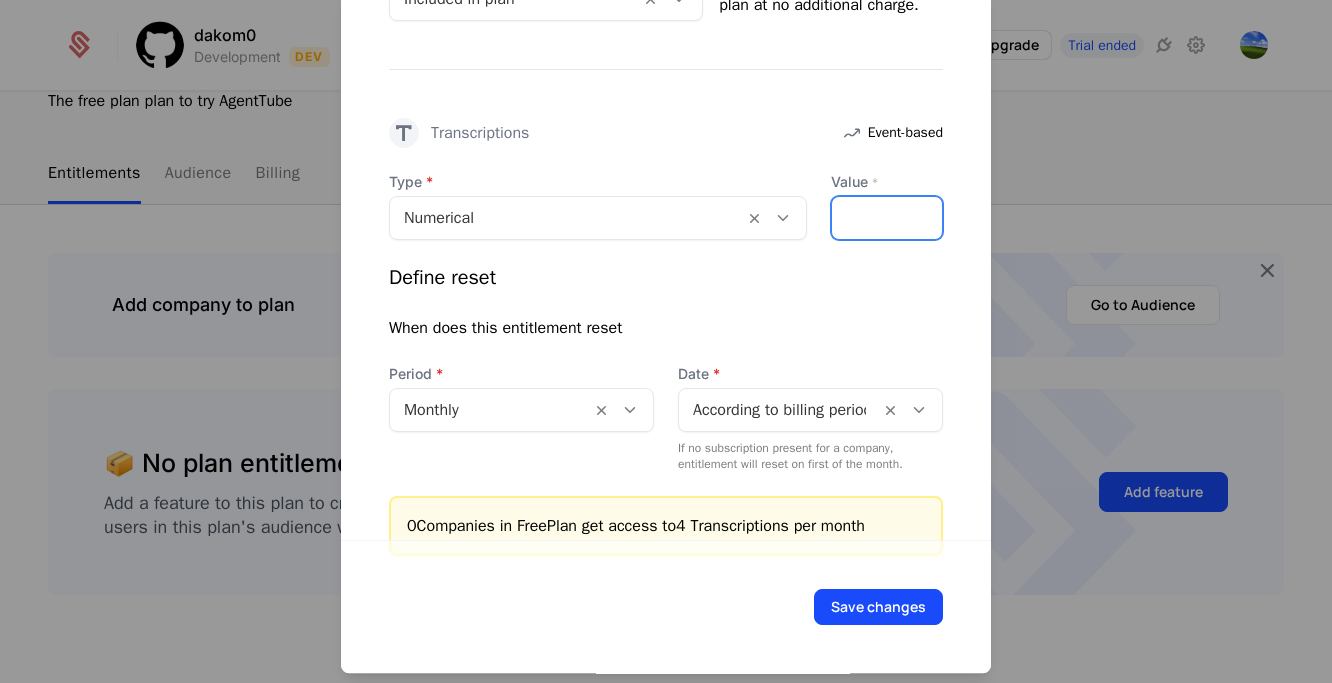 type on "*" 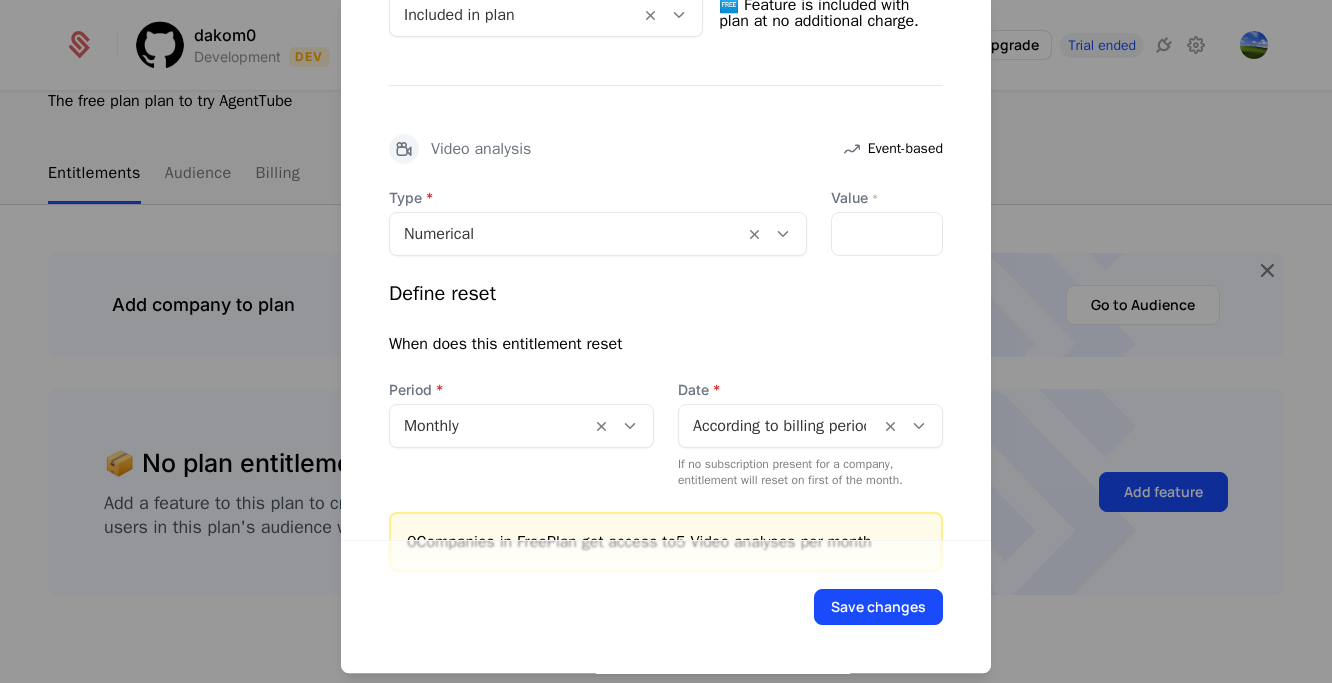 scroll, scrollTop: 1338, scrollLeft: 0, axis: vertical 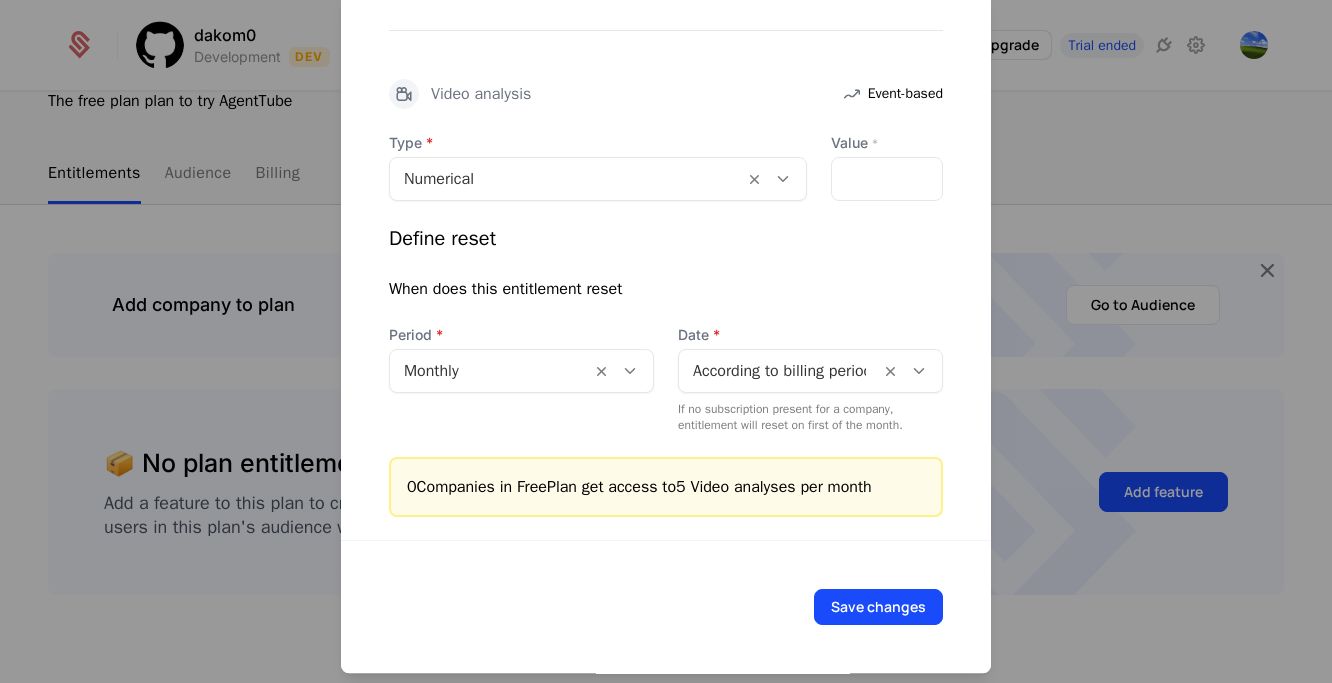 click on "Period Monthly" at bounding box center (521, 379) 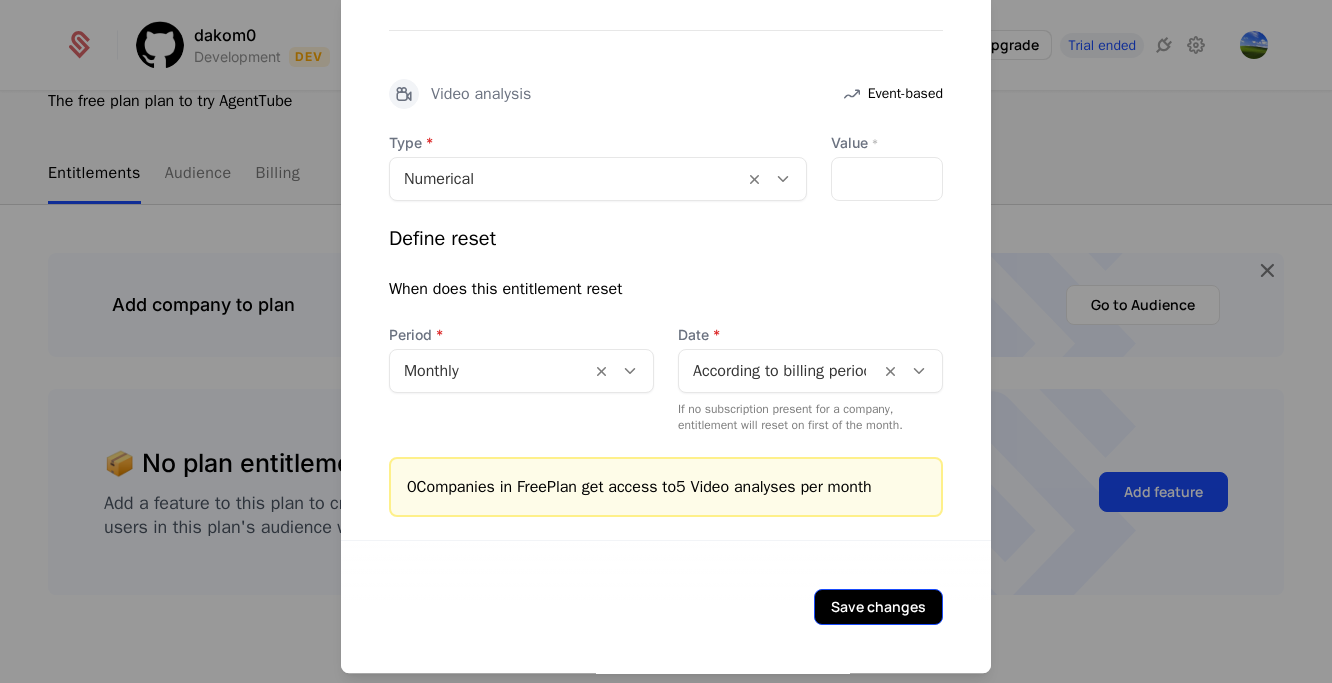 click on "Save changes" at bounding box center [878, 607] 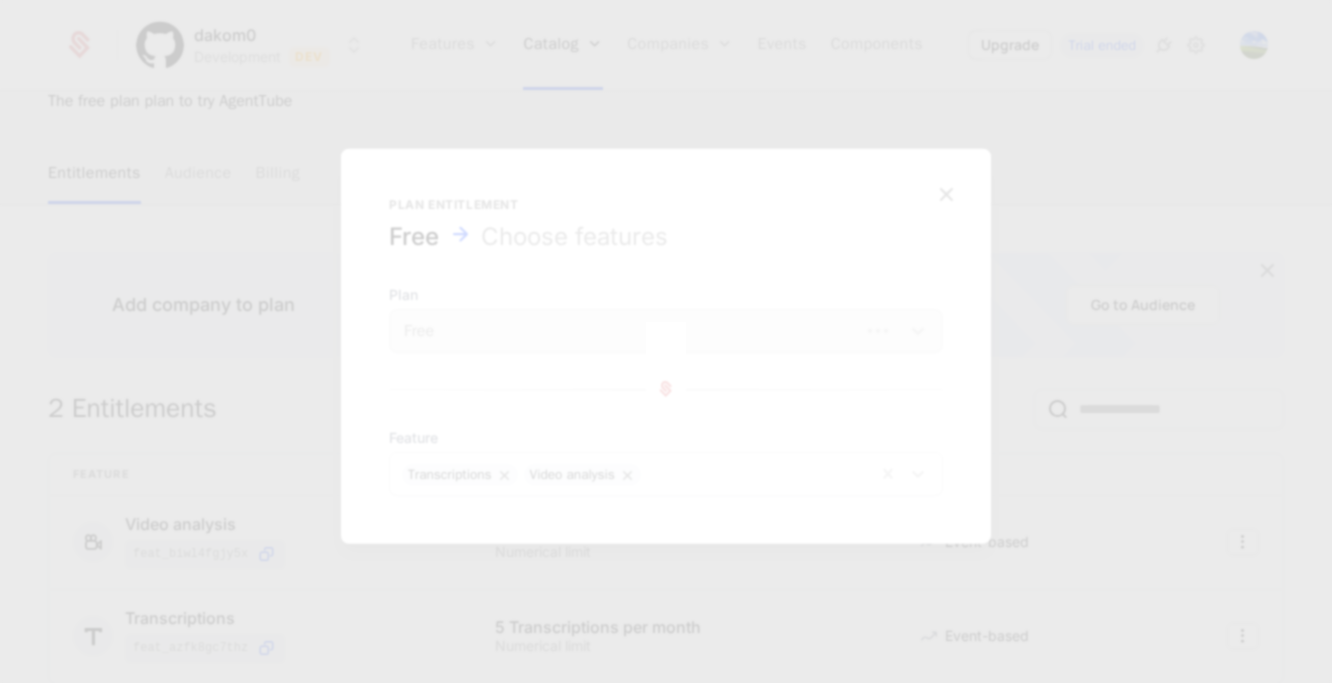scroll, scrollTop: 0, scrollLeft: 0, axis: both 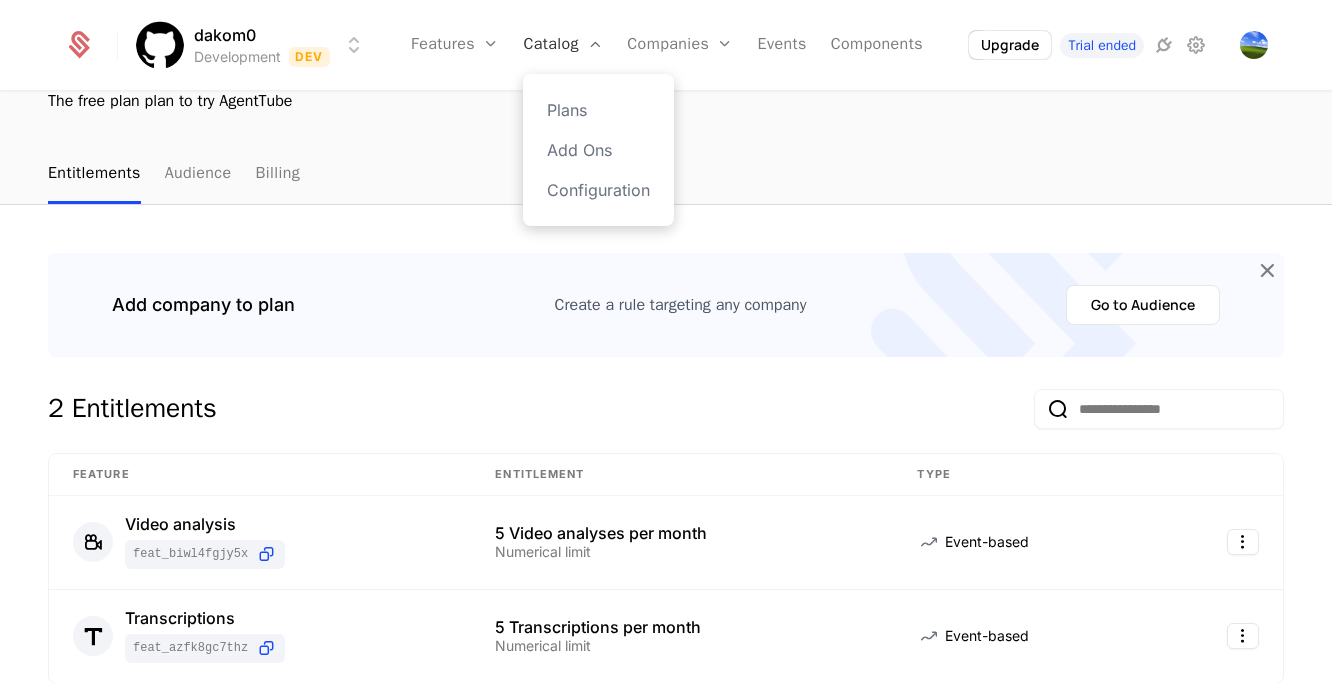 click on "Catalog" at bounding box center [563, 45] 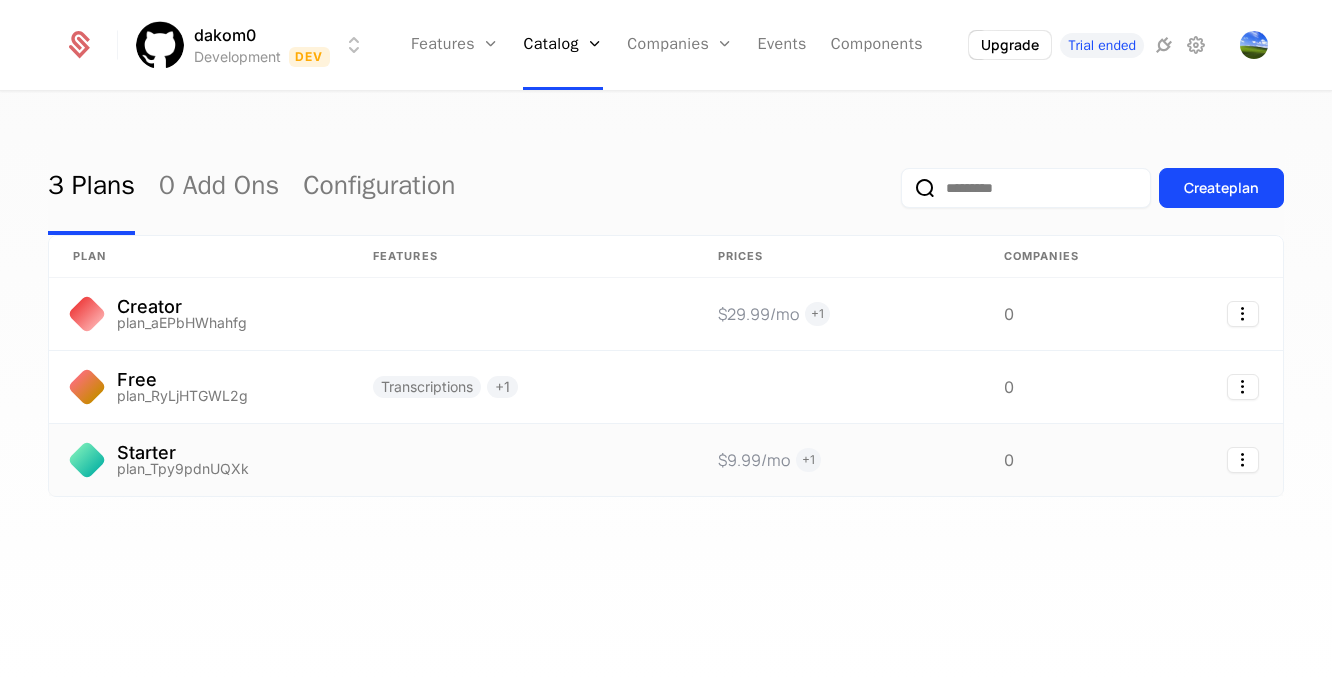 click at bounding box center [521, 460] 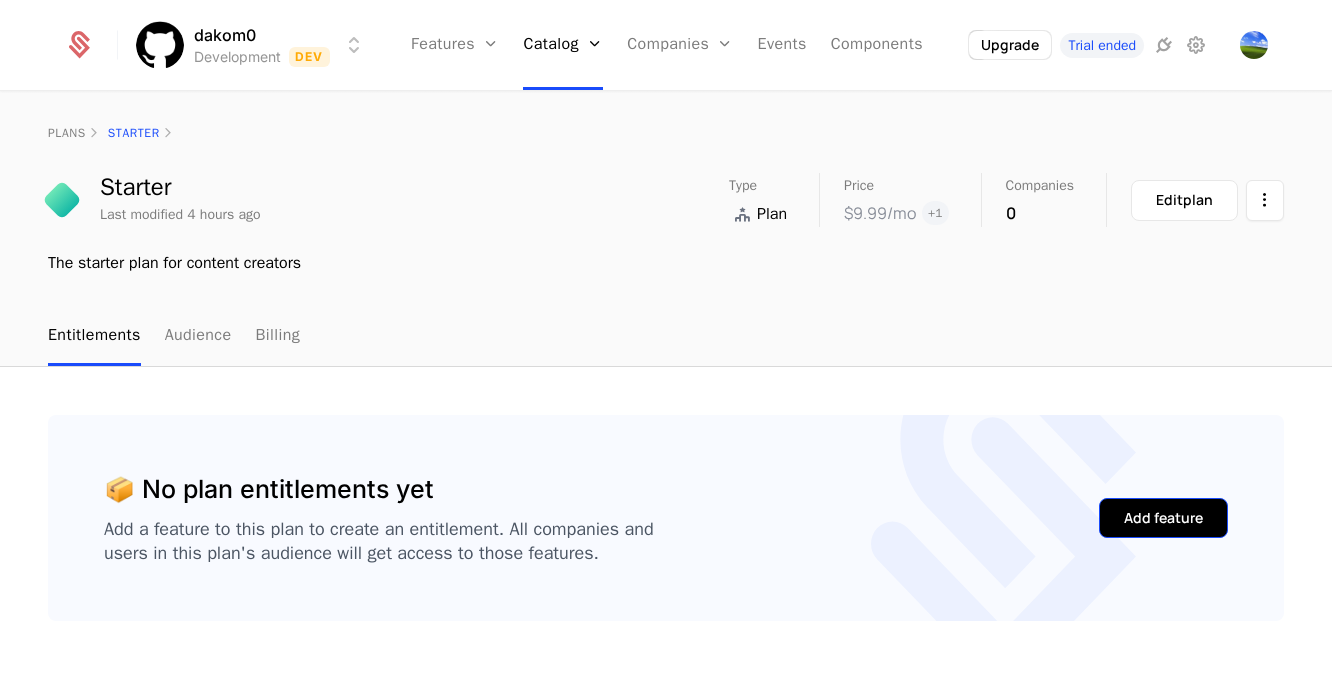click on "Add feature" at bounding box center [1163, 518] 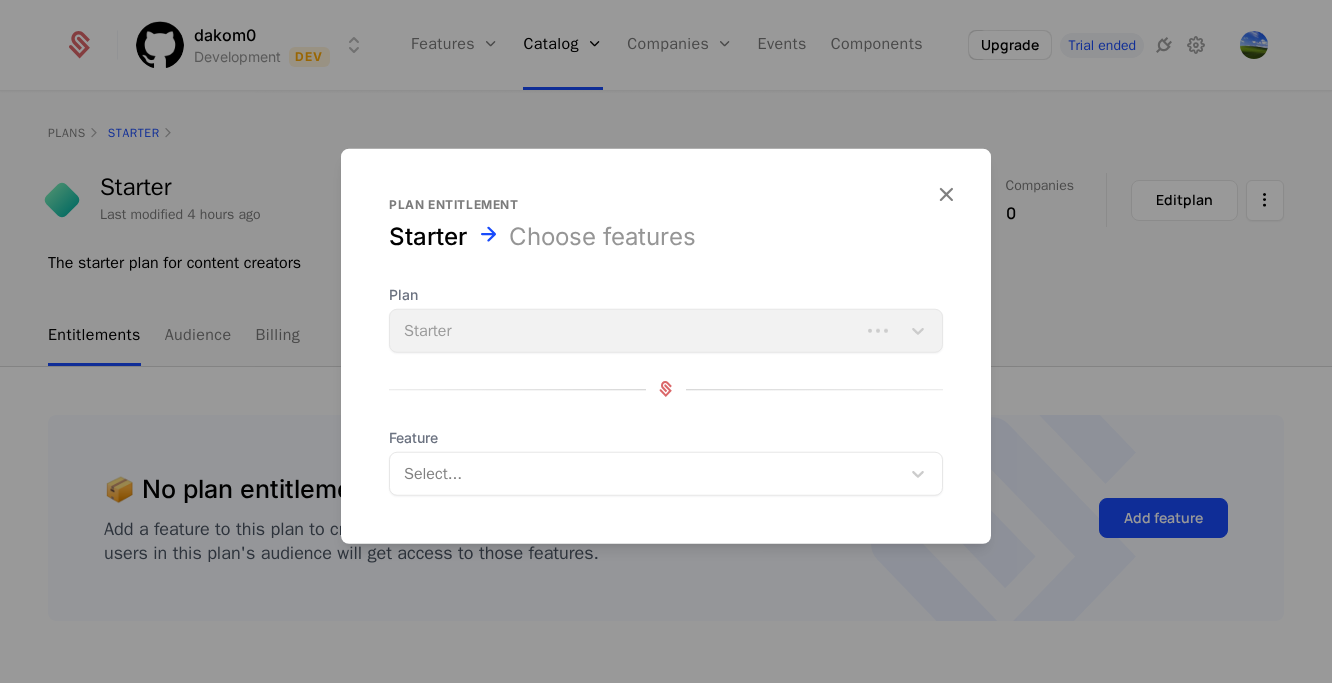 click at bounding box center [647, 473] 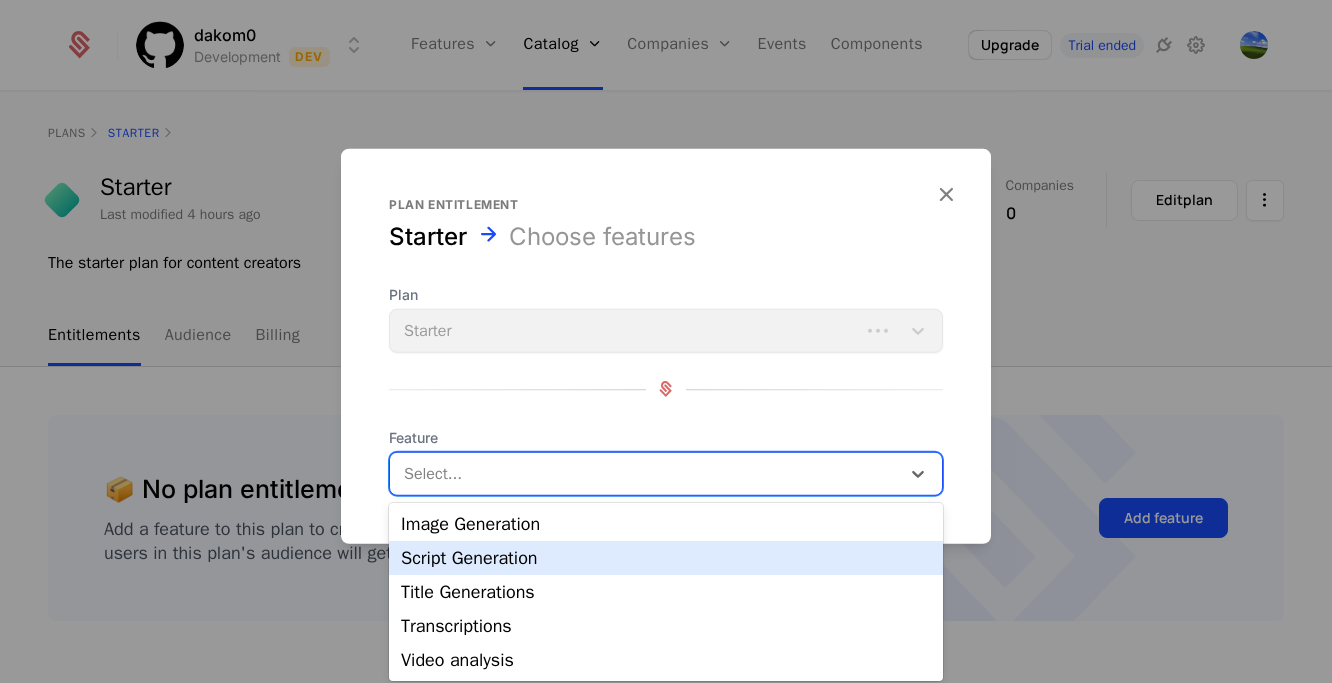 click on "Script Generation" at bounding box center (666, 558) 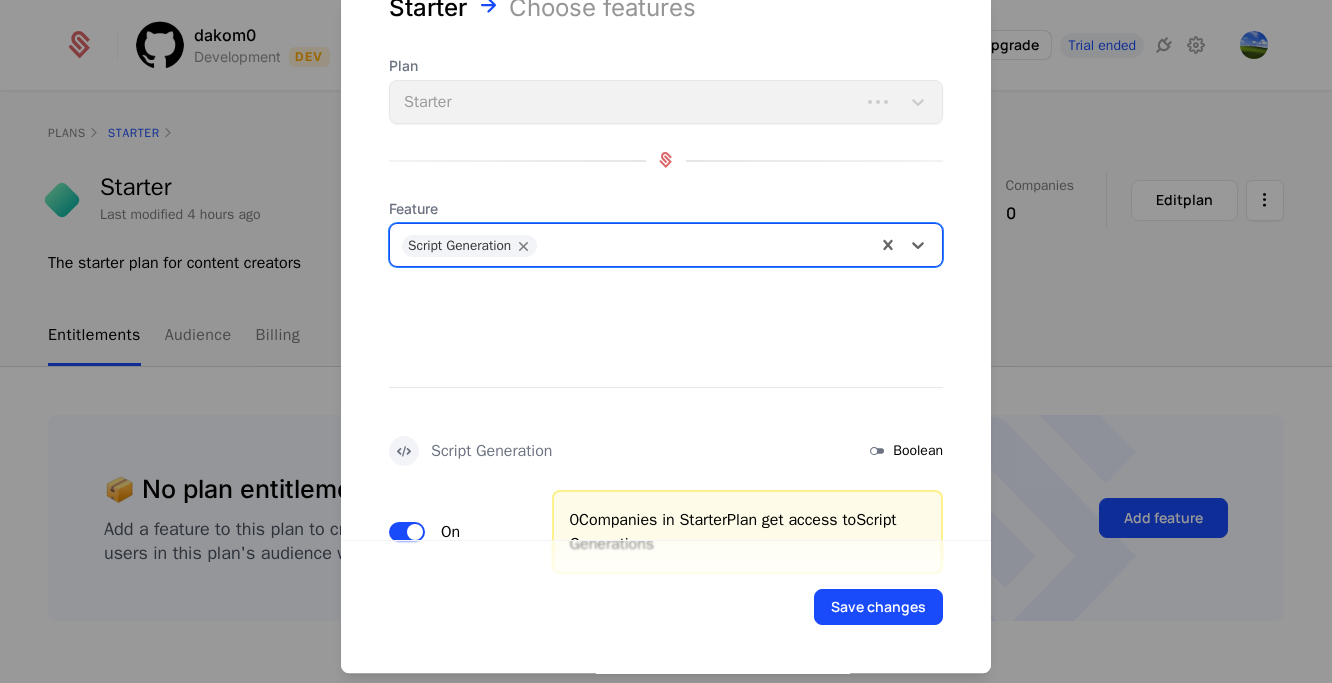 scroll, scrollTop: 127, scrollLeft: 0, axis: vertical 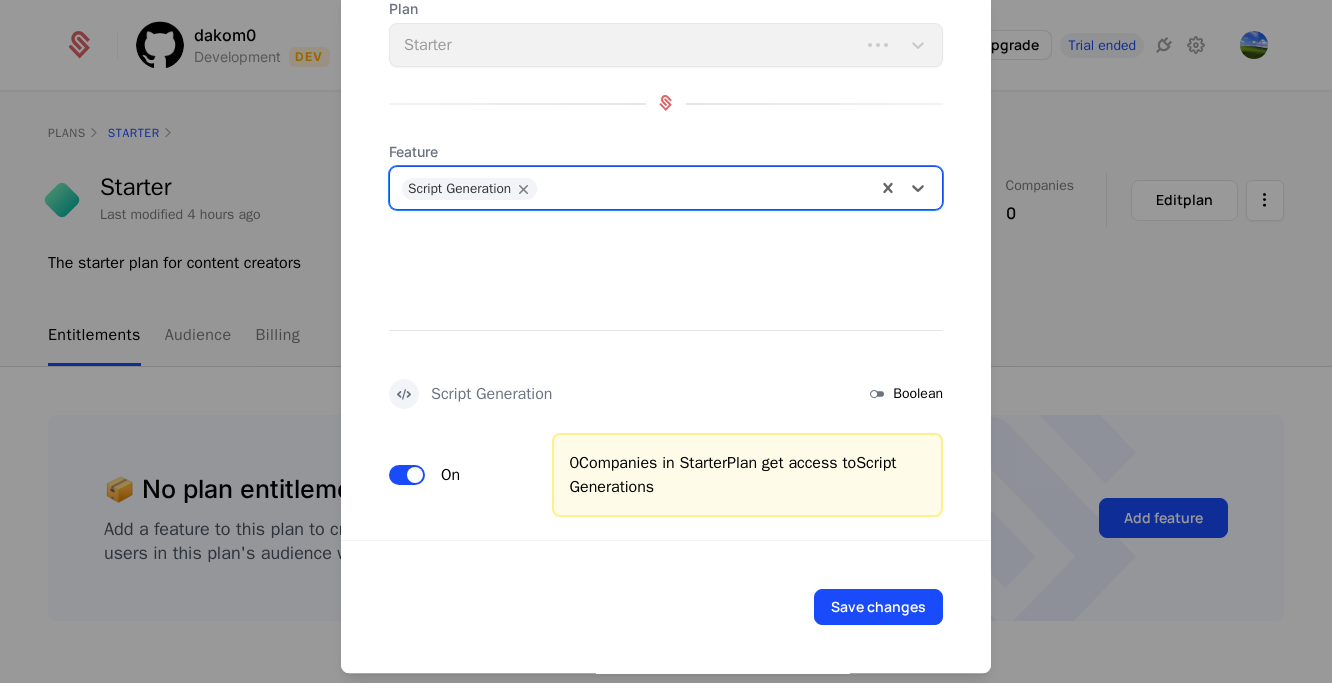 click at bounding box center (705, 186) 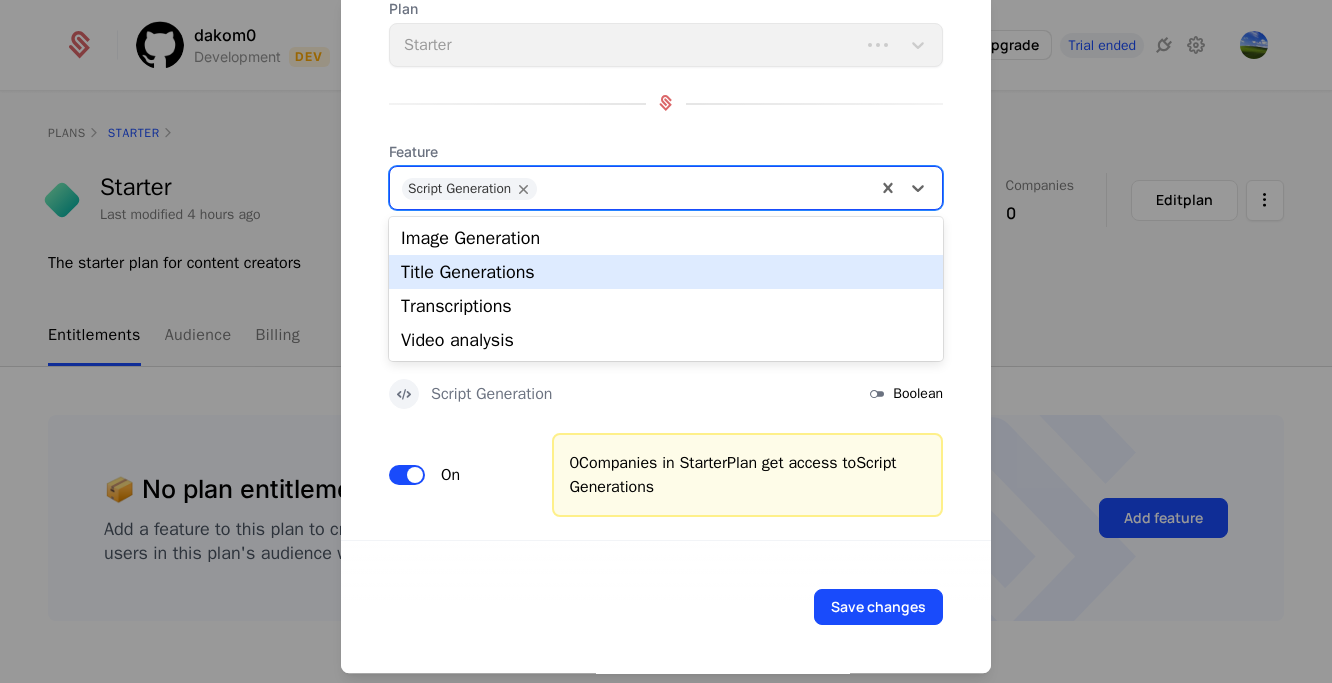 click on "Title Generations" at bounding box center [666, 272] 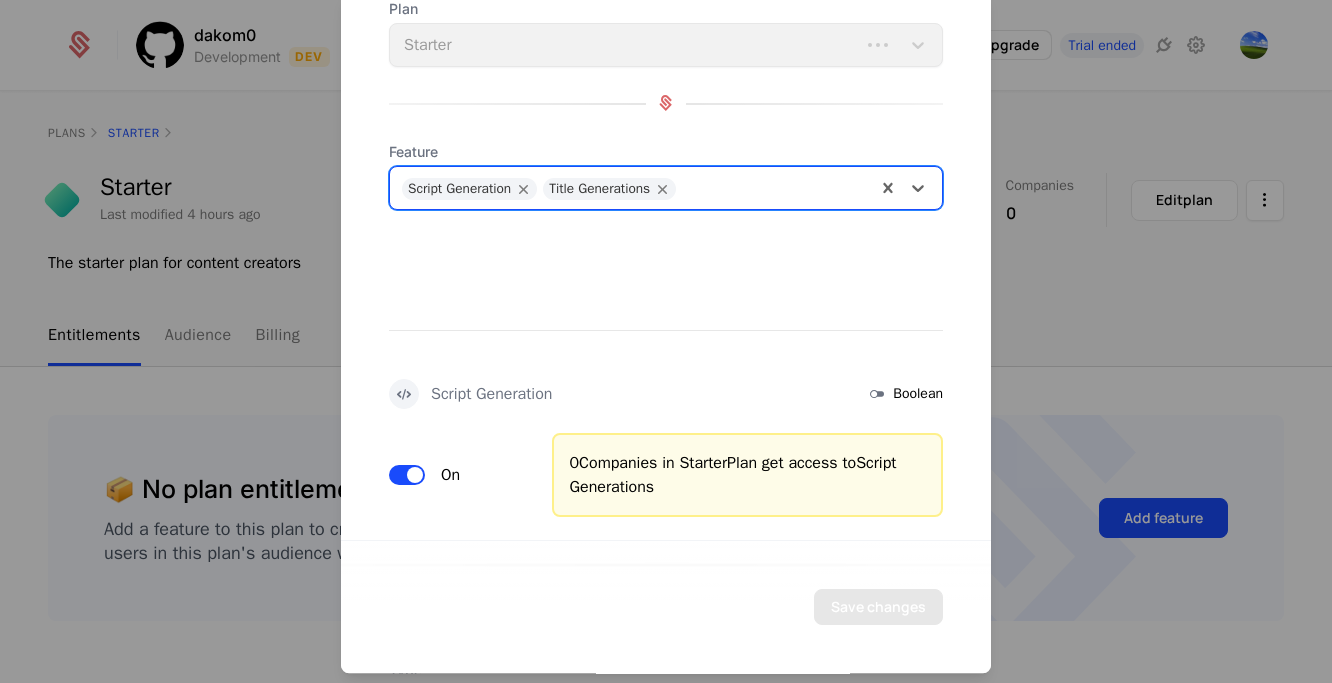 click at bounding box center [775, 186] 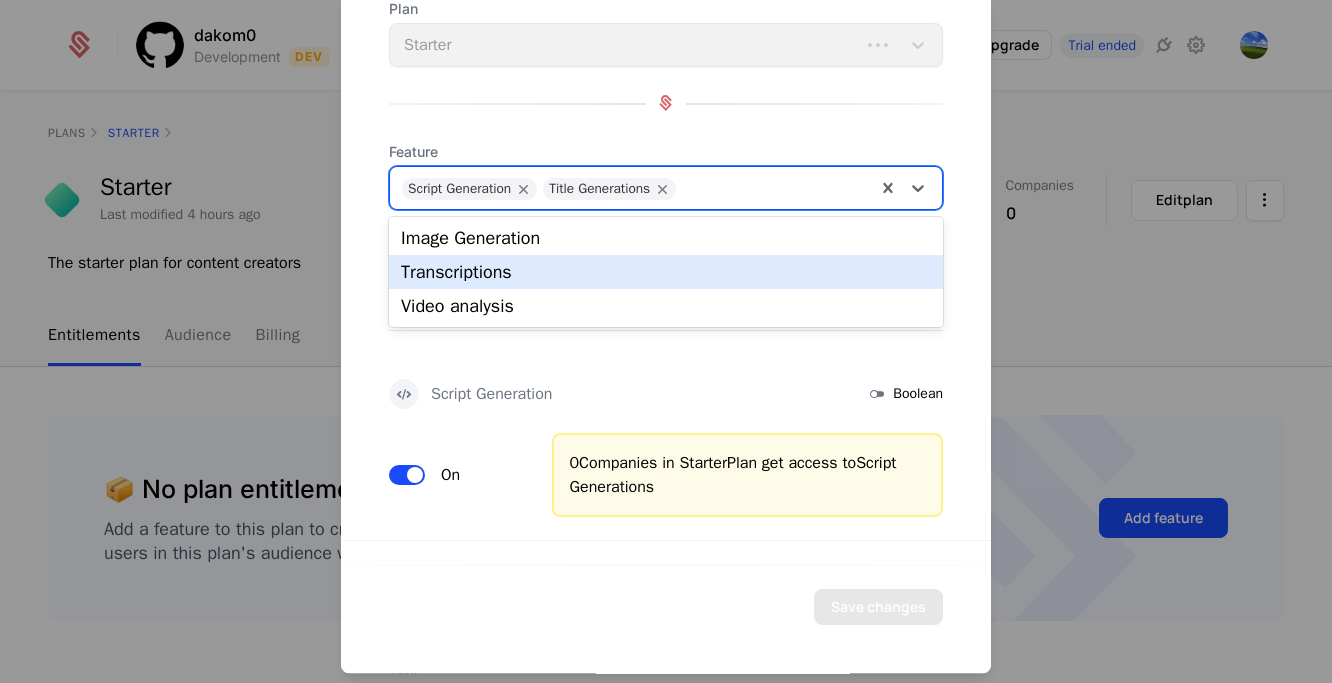click on "Transcriptions" at bounding box center [666, 272] 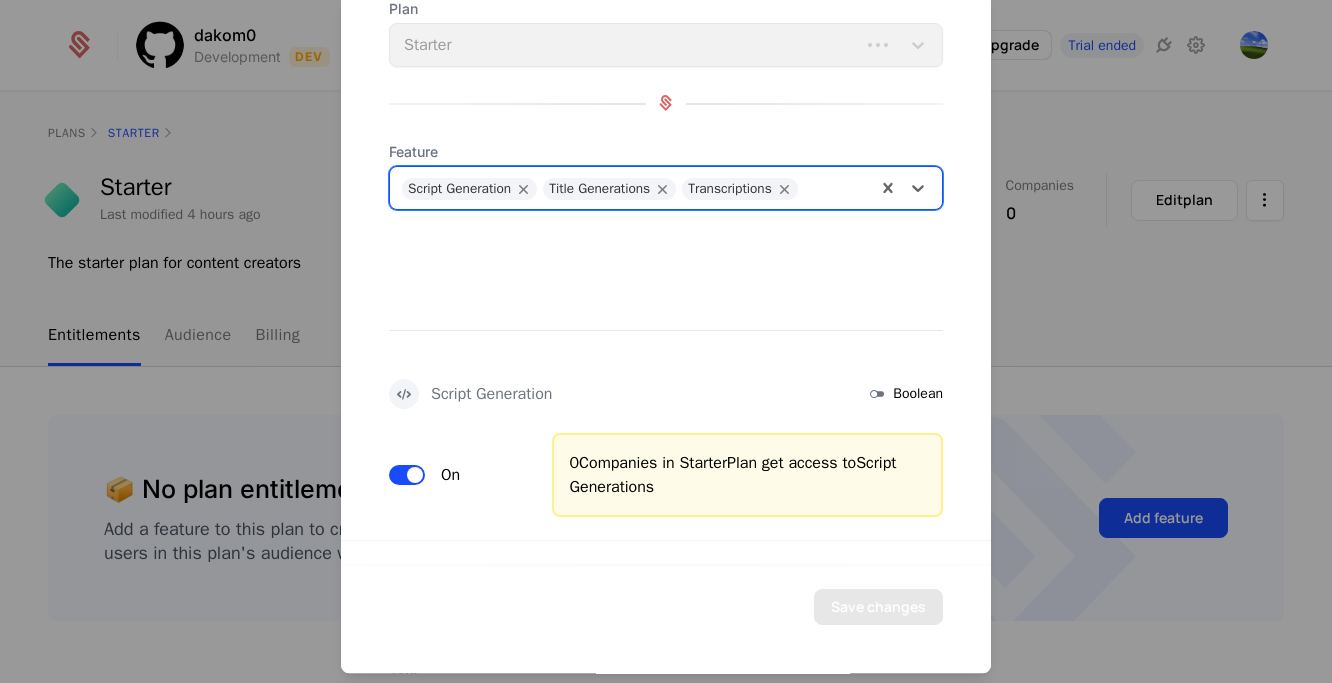 click at bounding box center (836, 186) 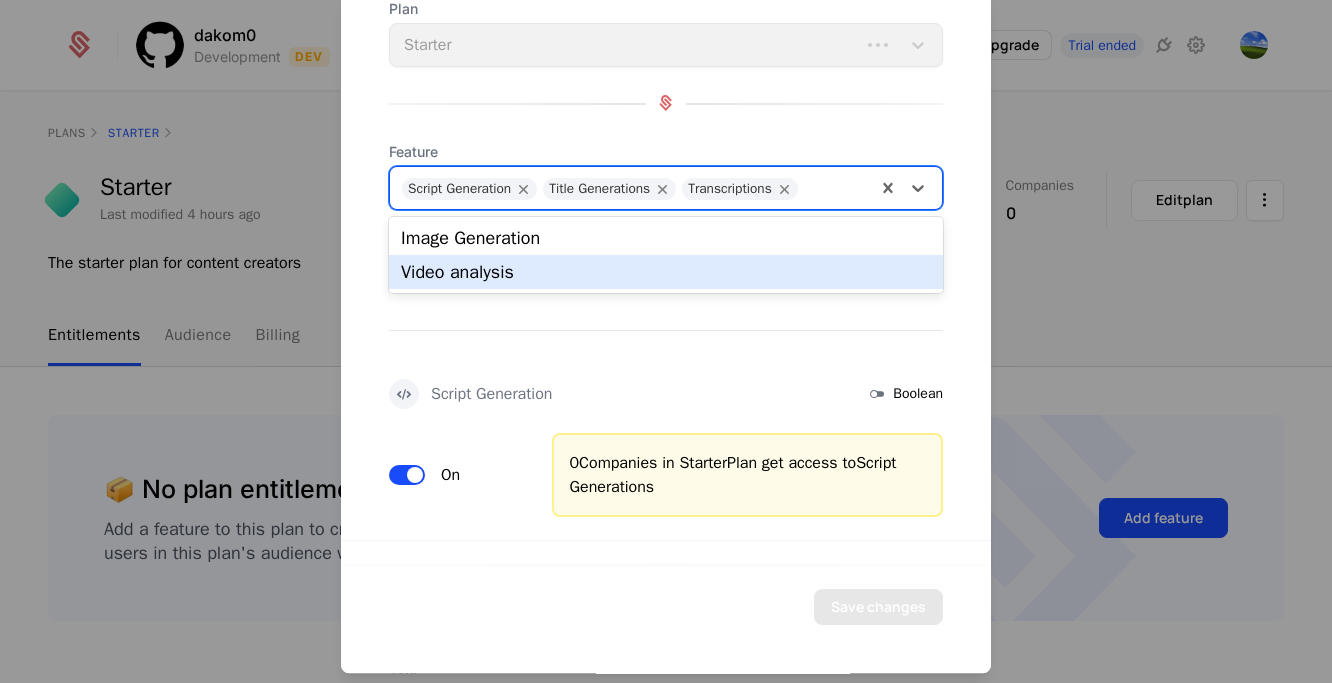 click on "Video analysis" at bounding box center [666, 272] 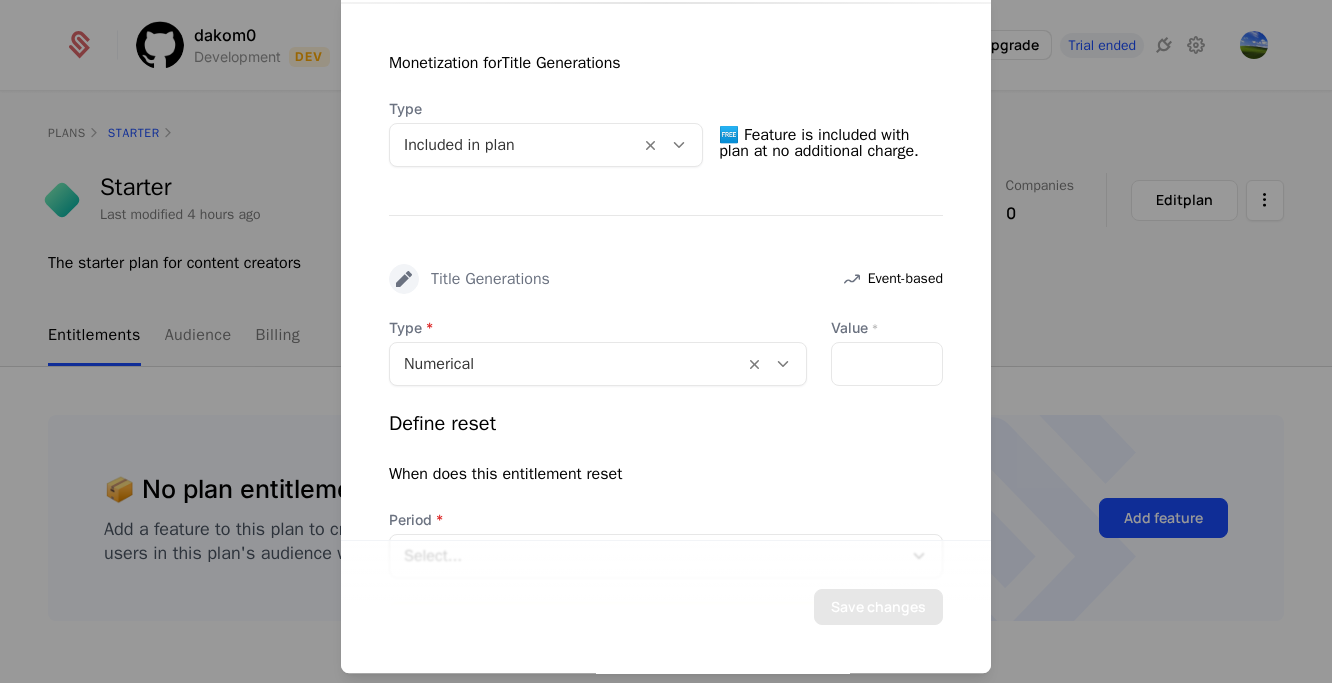 scroll, scrollTop: 725, scrollLeft: 0, axis: vertical 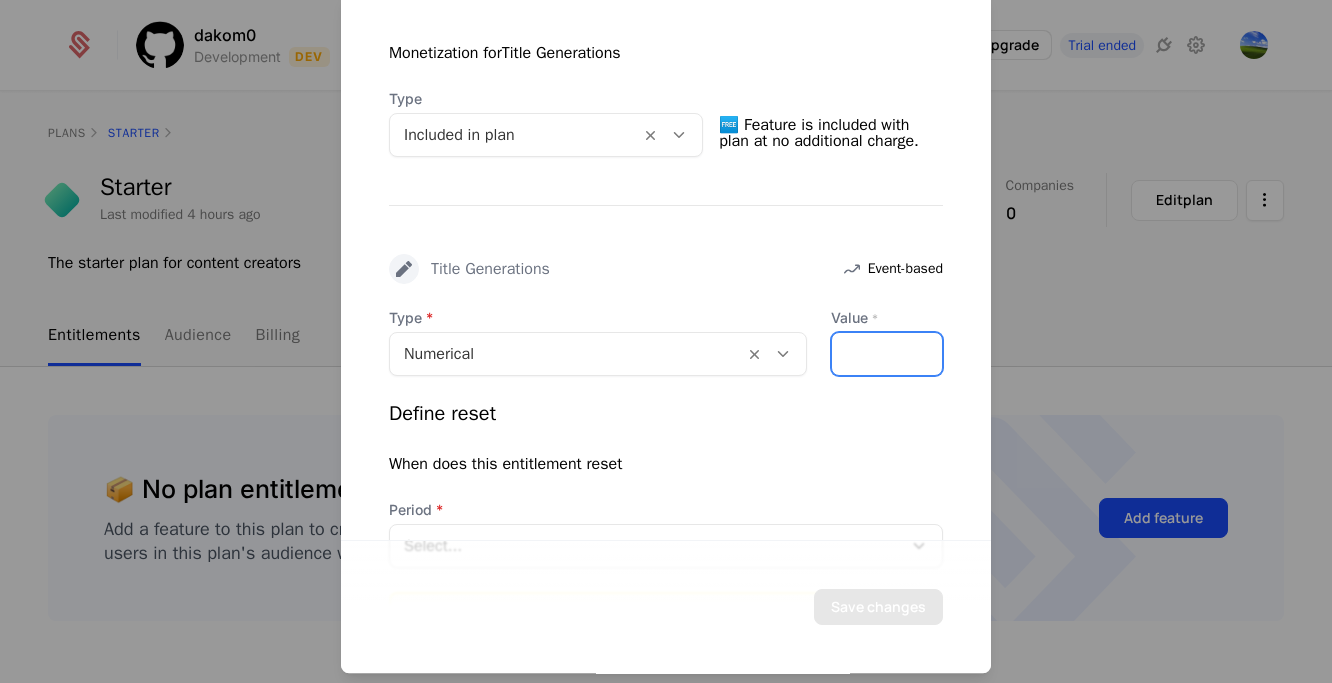 click on "*" at bounding box center (887, 354) 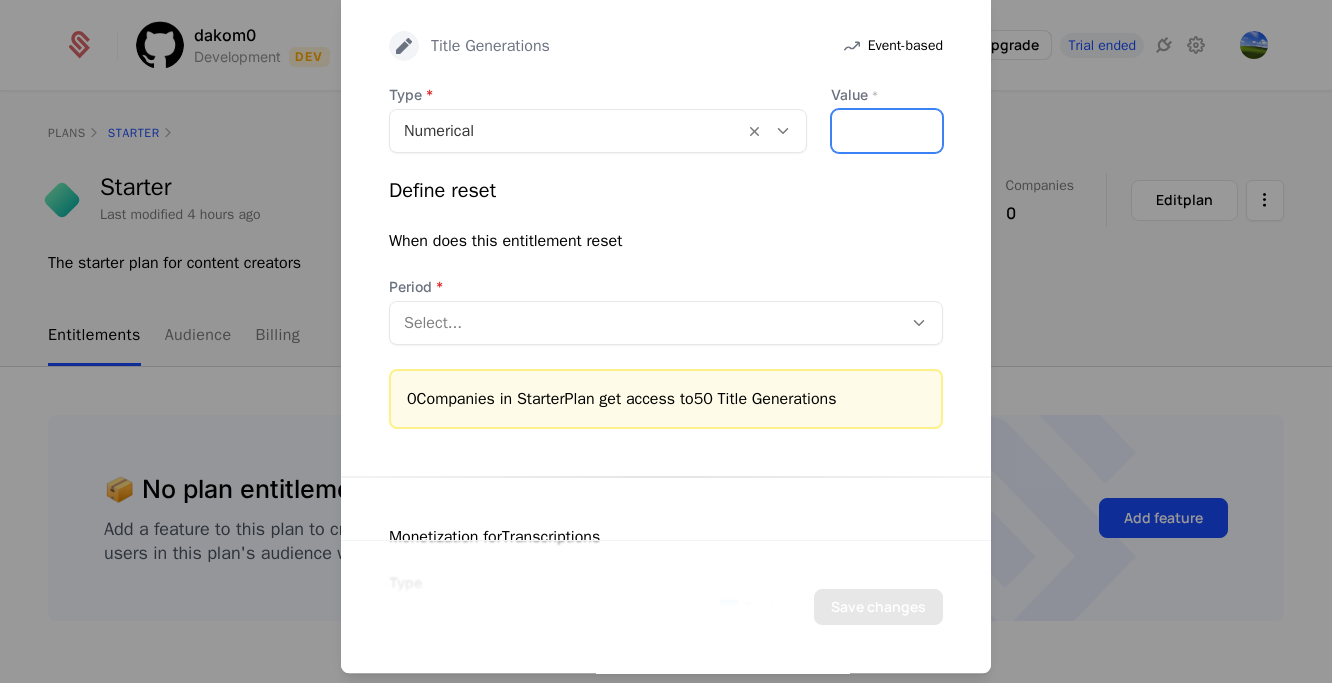 scroll, scrollTop: 950, scrollLeft: 0, axis: vertical 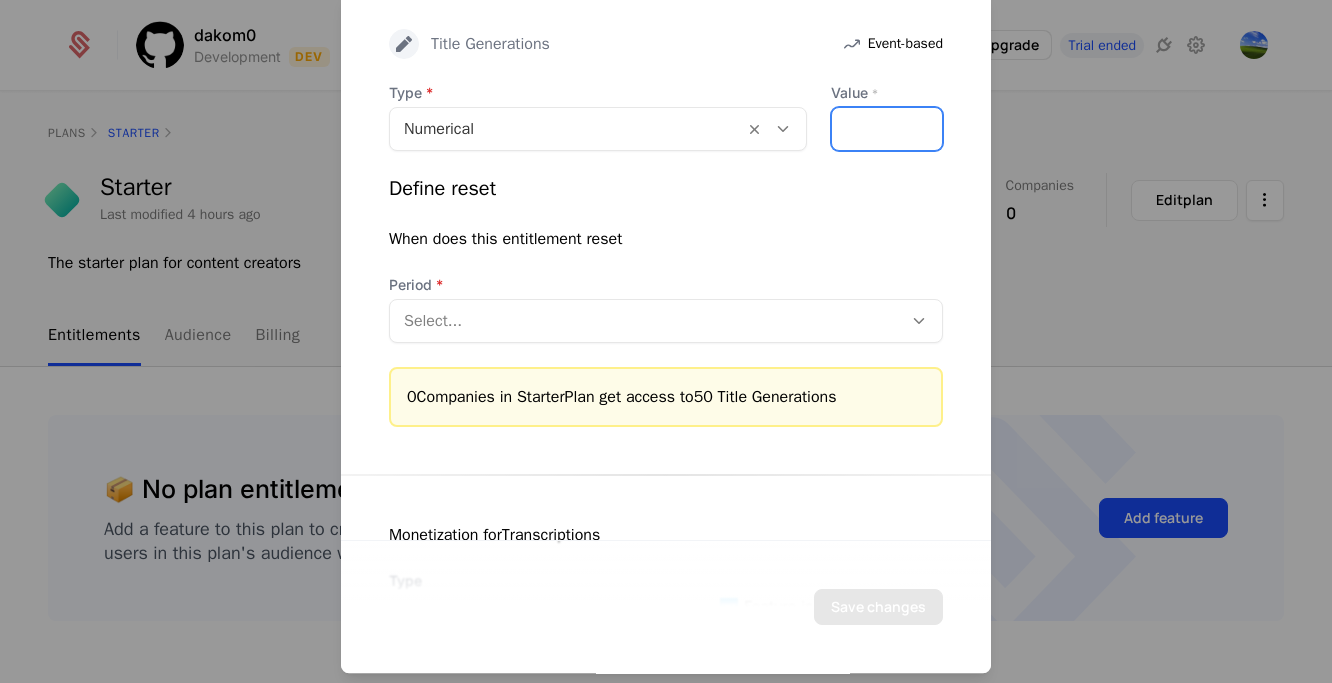 type on "**" 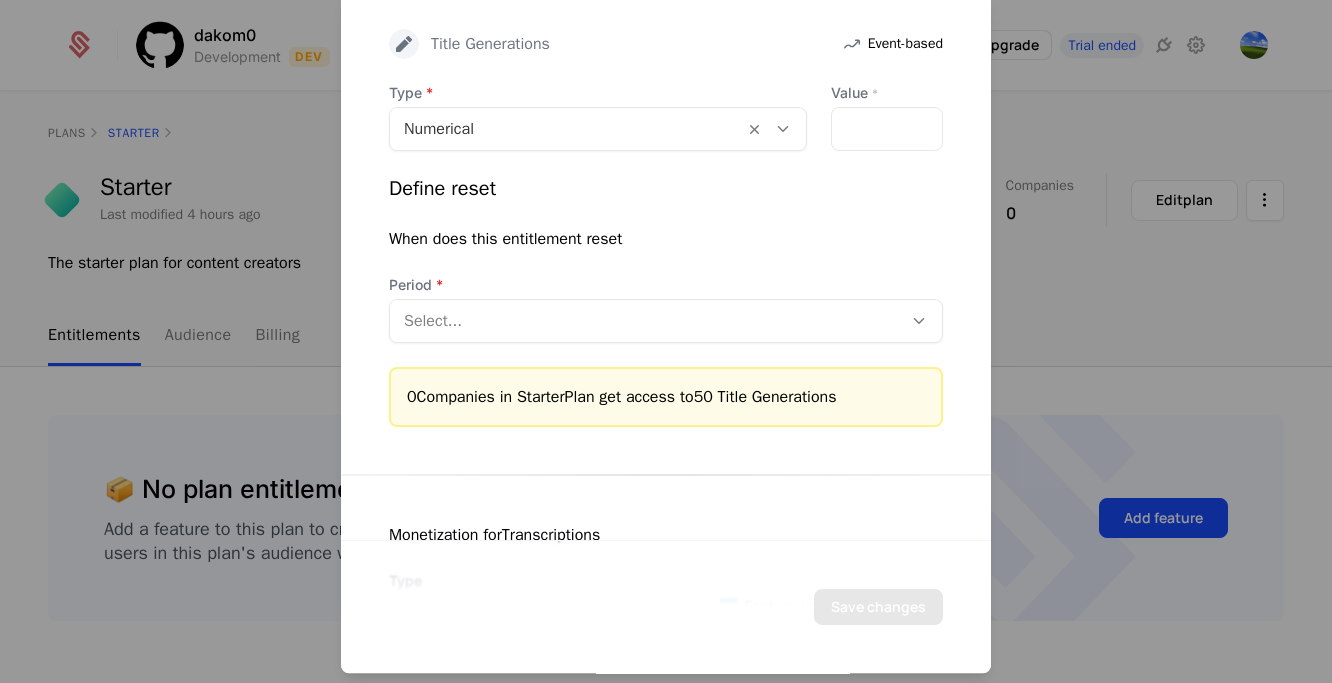 click at bounding box center [783, 129] 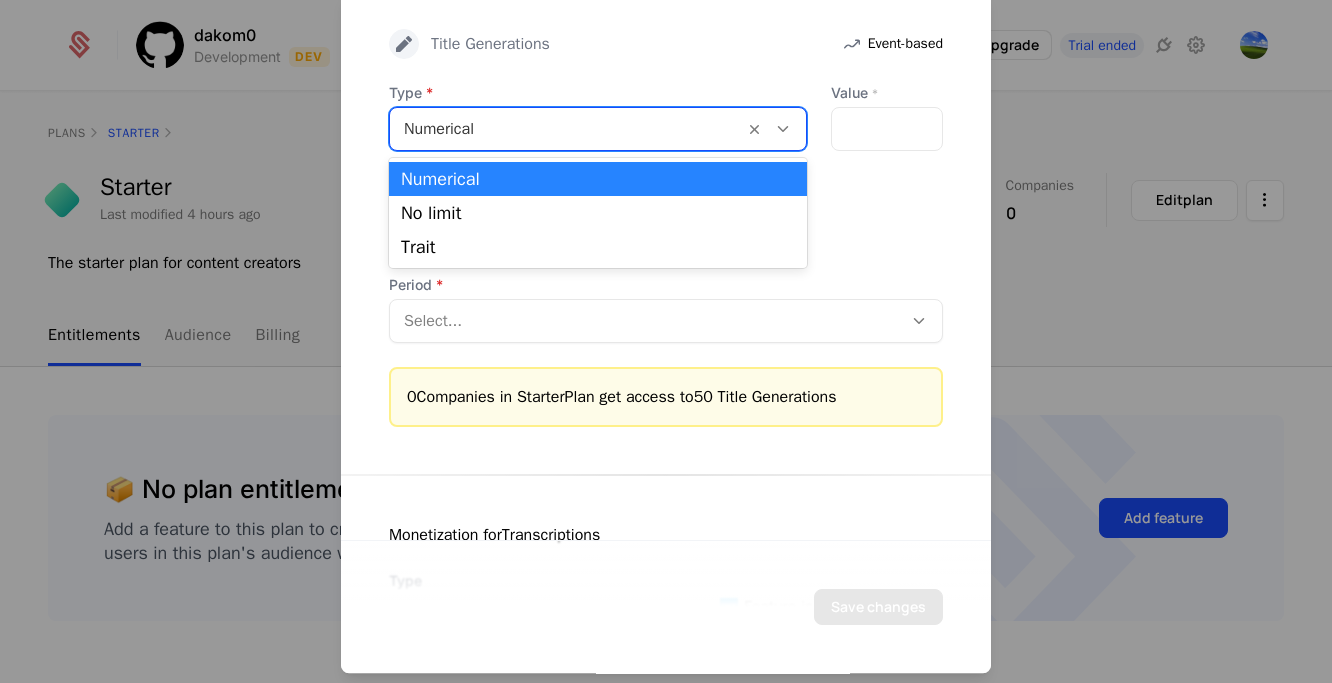 click at bounding box center (783, 129) 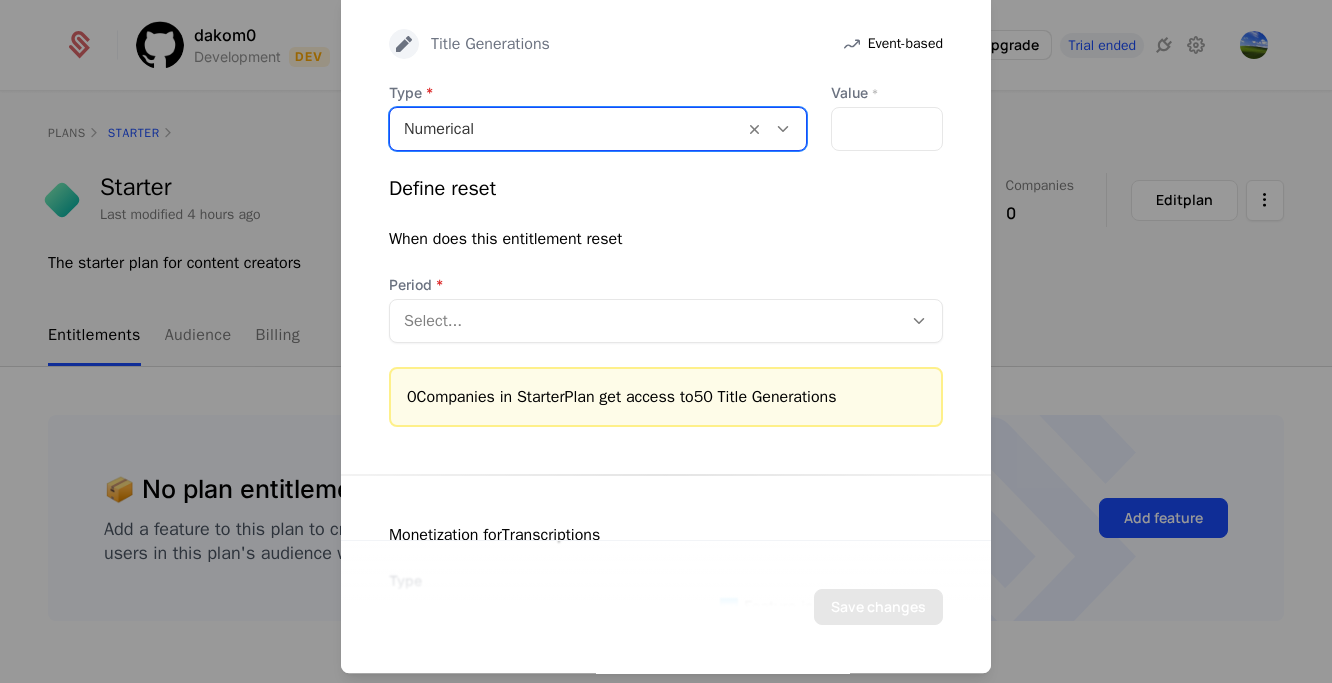 click at bounding box center (646, 321) 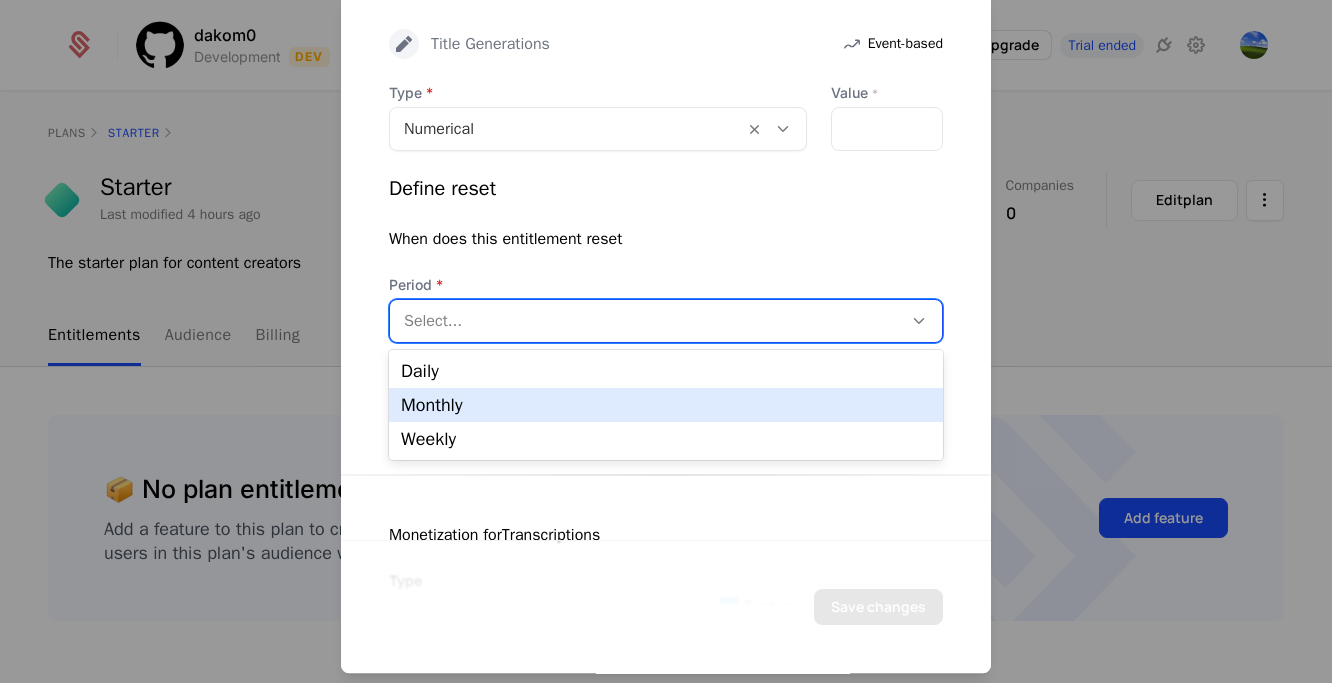 click on "Monthly" at bounding box center [666, 405] 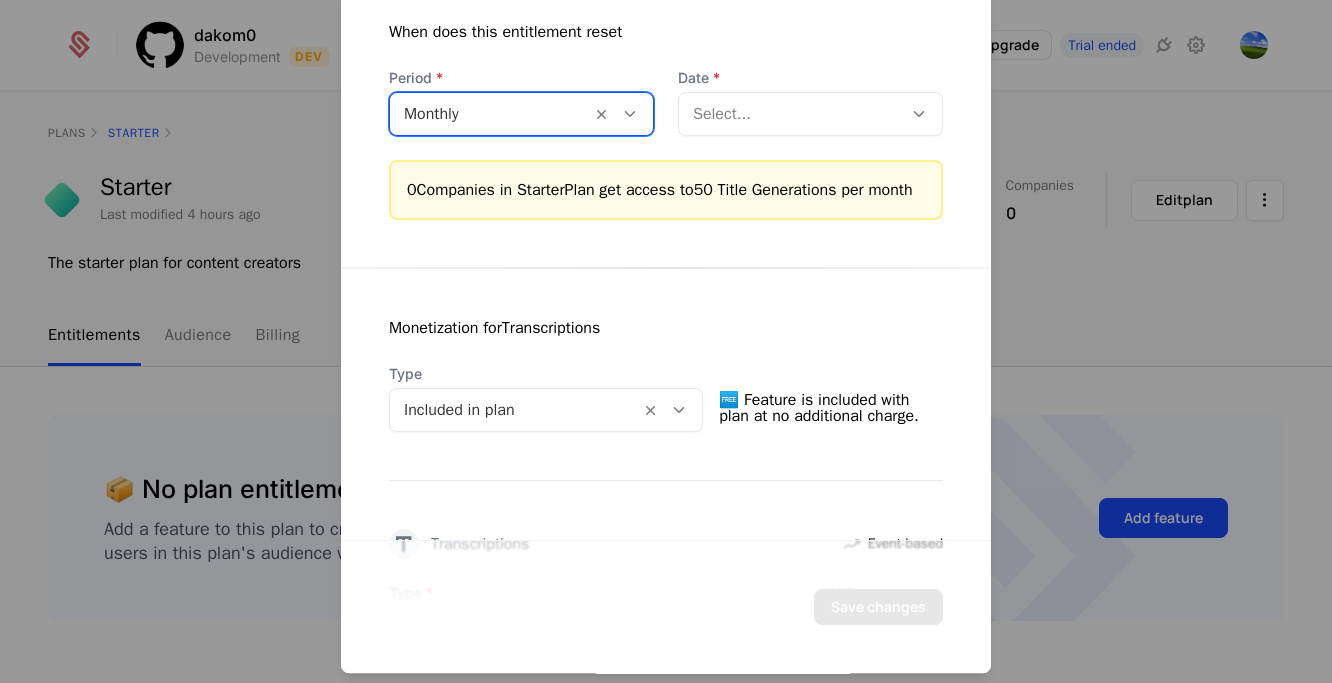 scroll, scrollTop: 1166, scrollLeft: 0, axis: vertical 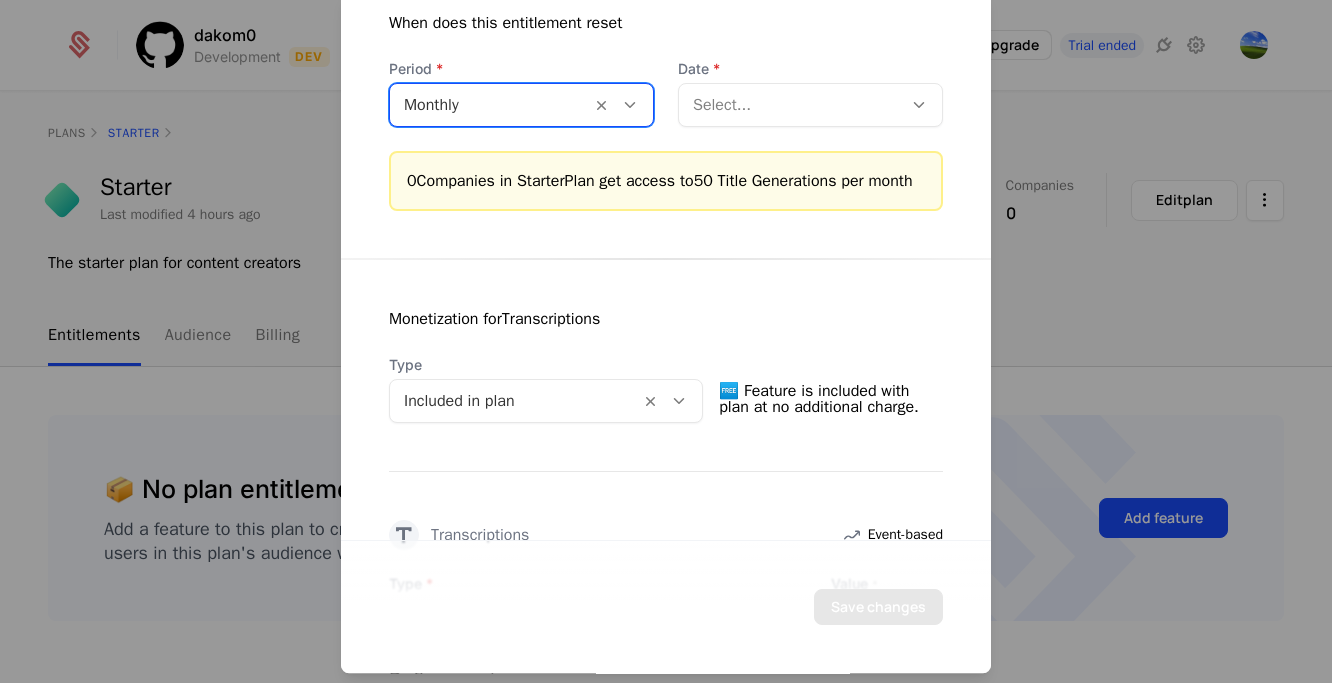 click at bounding box center (790, 105) 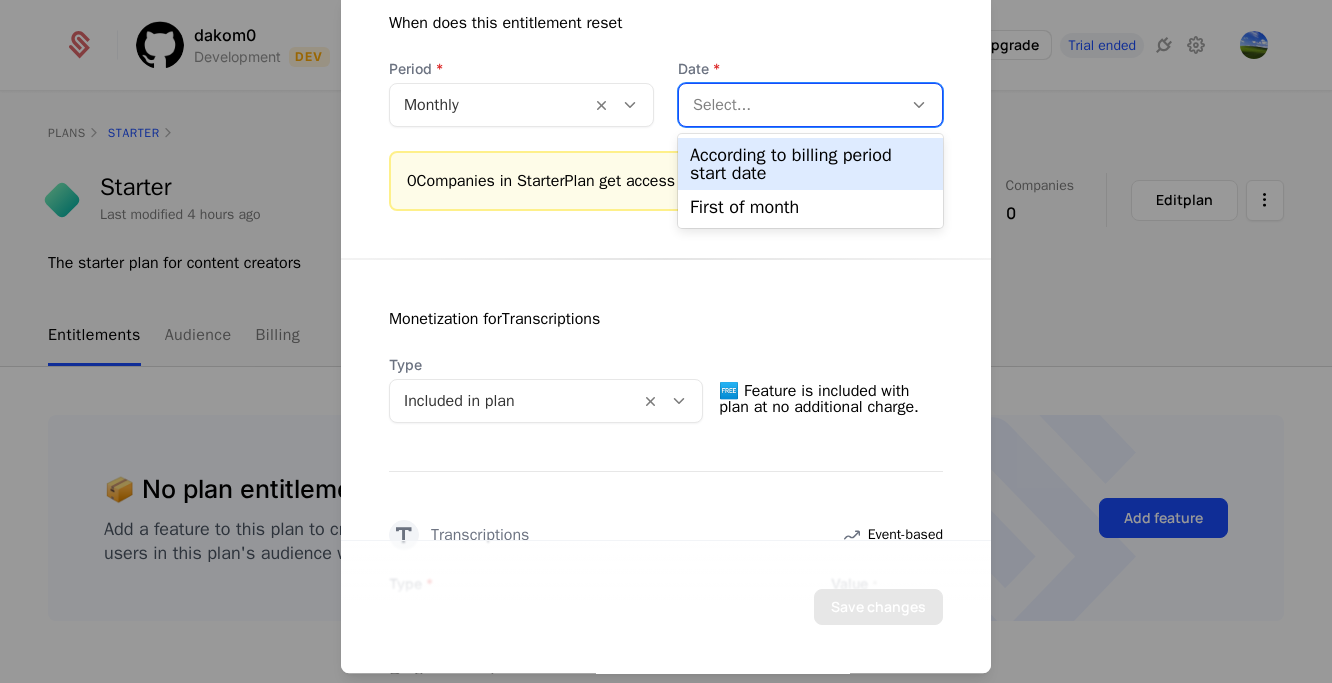 click on "According to billing period start date" at bounding box center [810, 164] 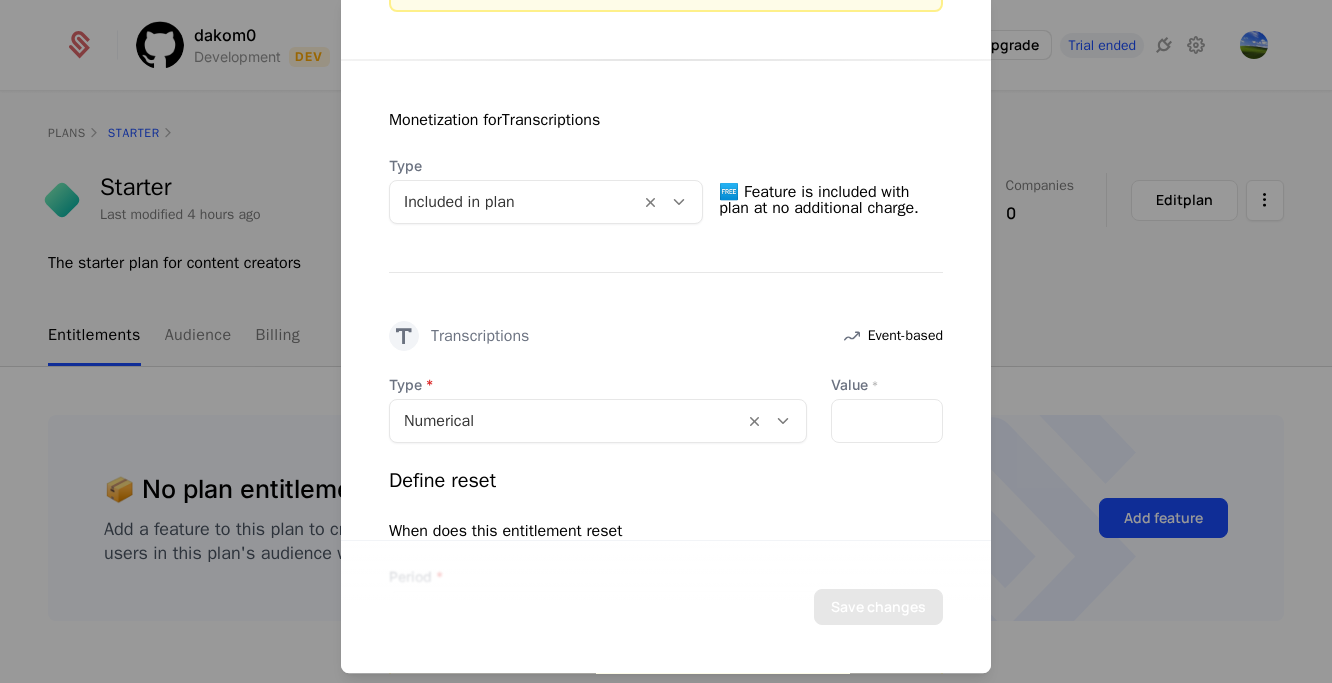 scroll, scrollTop: 1444, scrollLeft: 0, axis: vertical 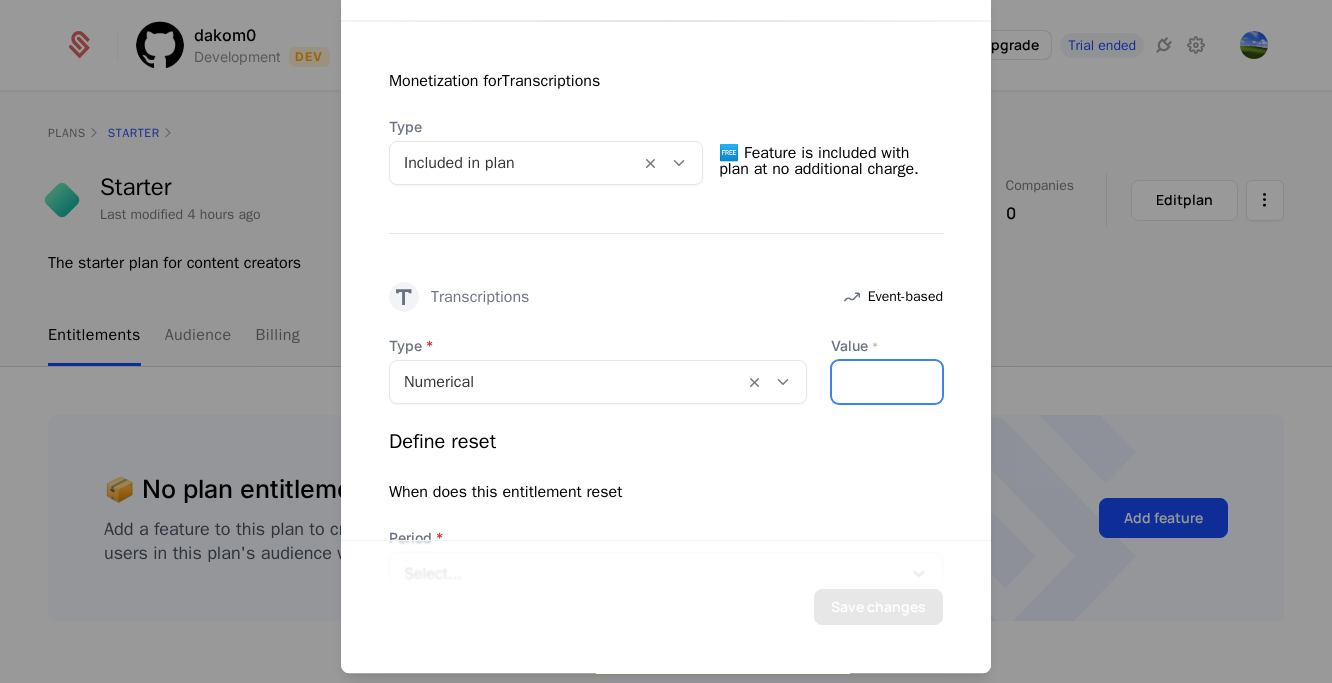 click on "*" at bounding box center (887, 382) 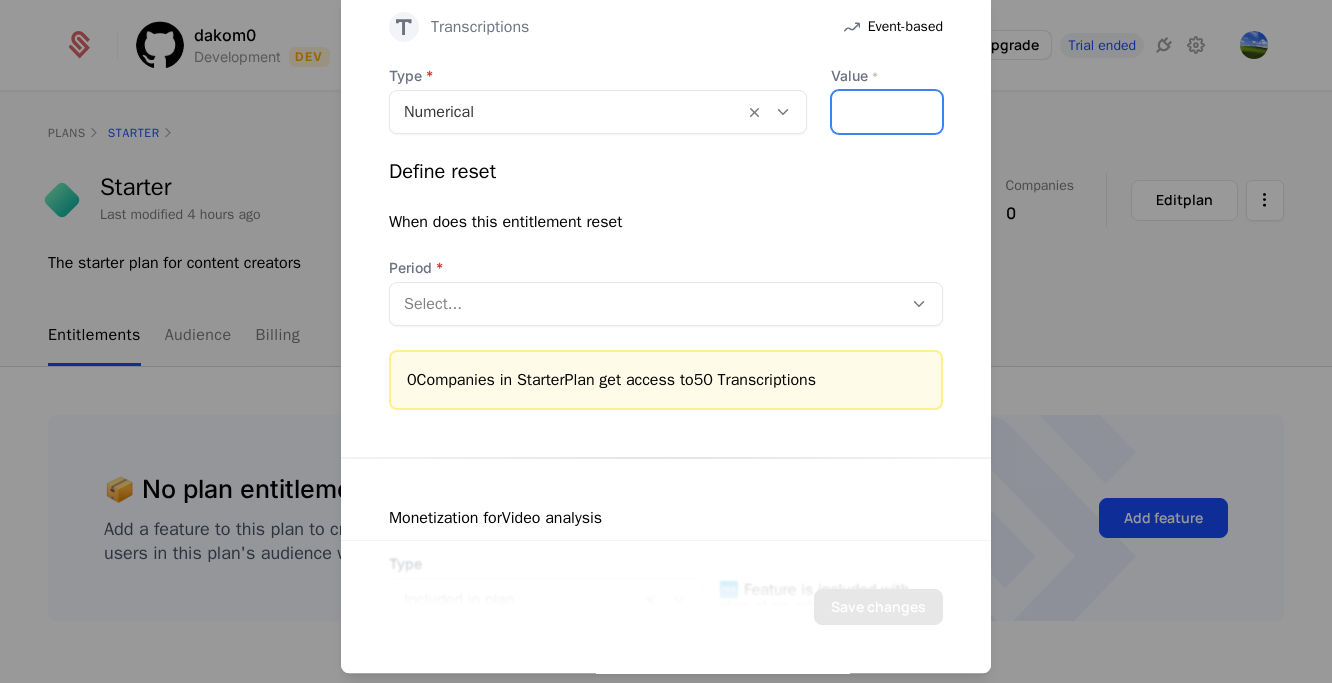 scroll, scrollTop: 1855, scrollLeft: 0, axis: vertical 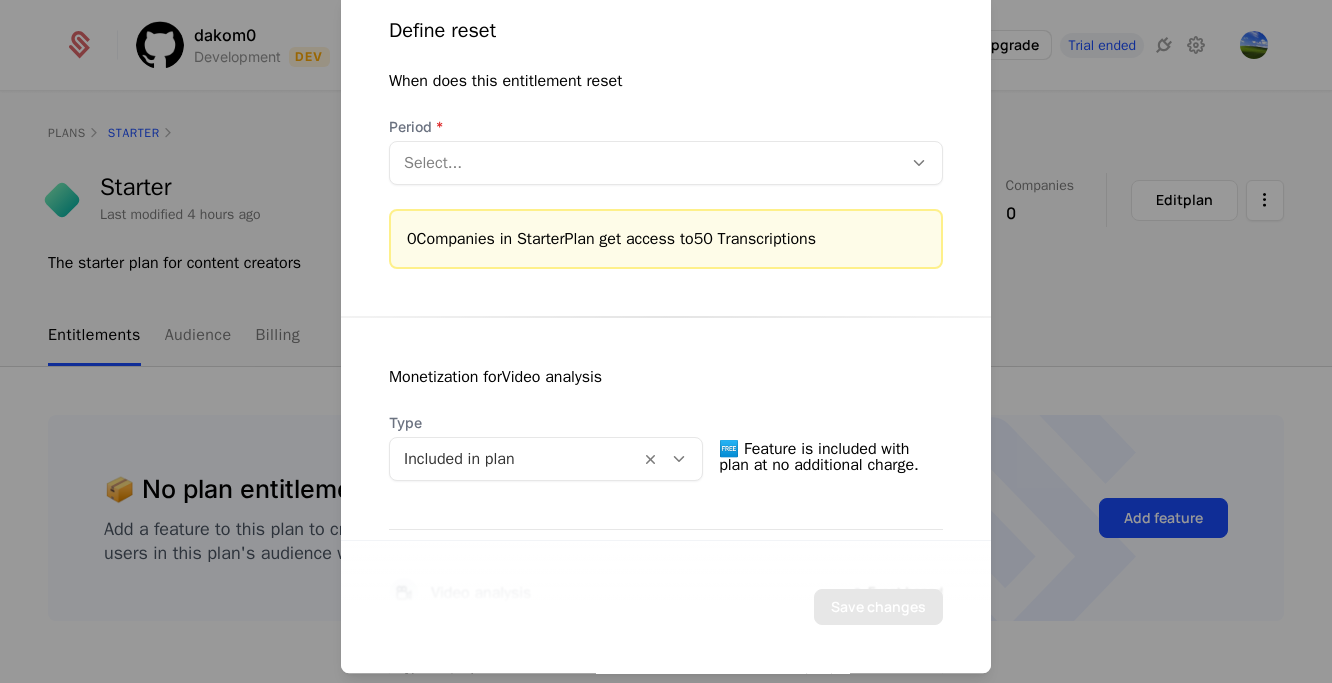 type on "**" 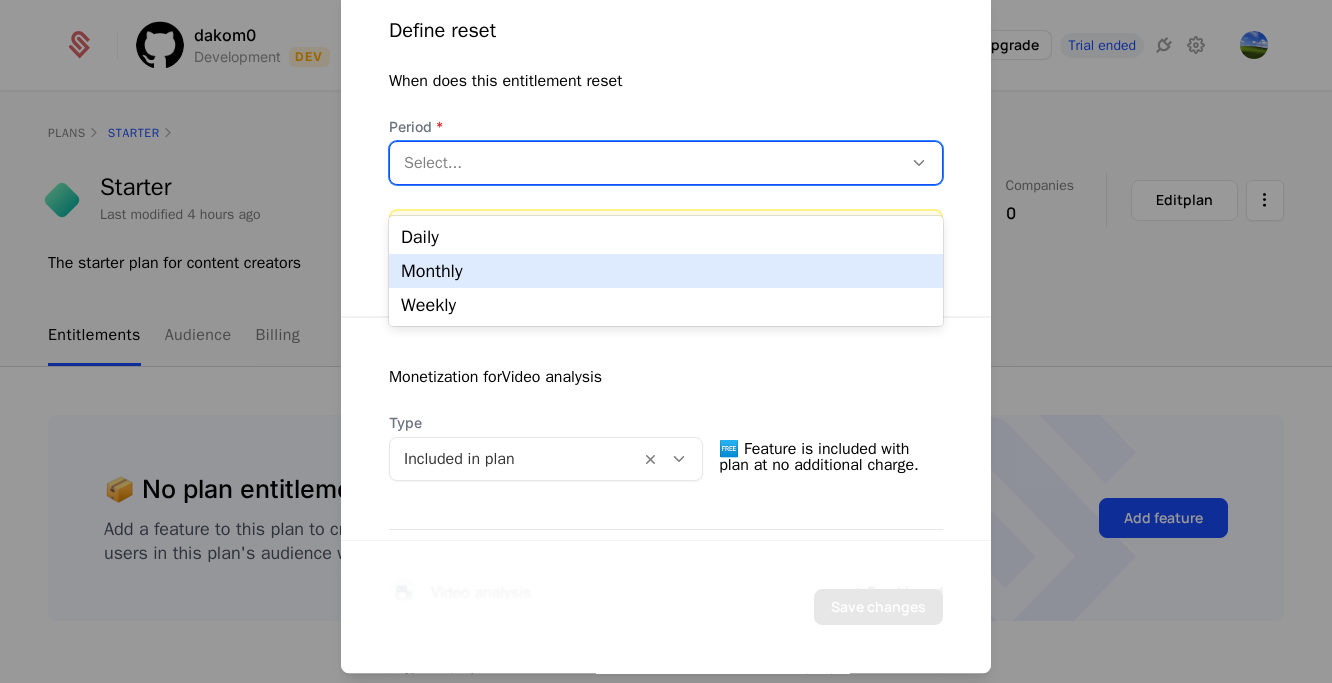 click on "Monthly" at bounding box center [666, 271] 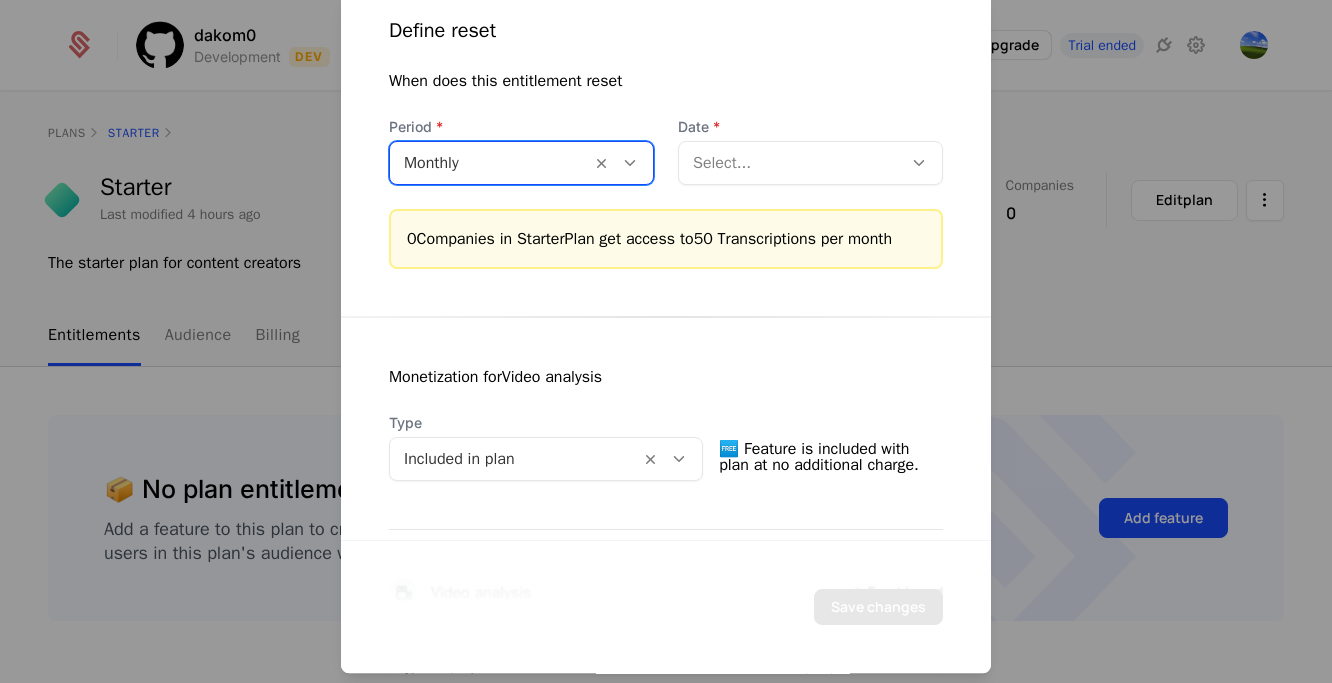 click at bounding box center (790, 163) 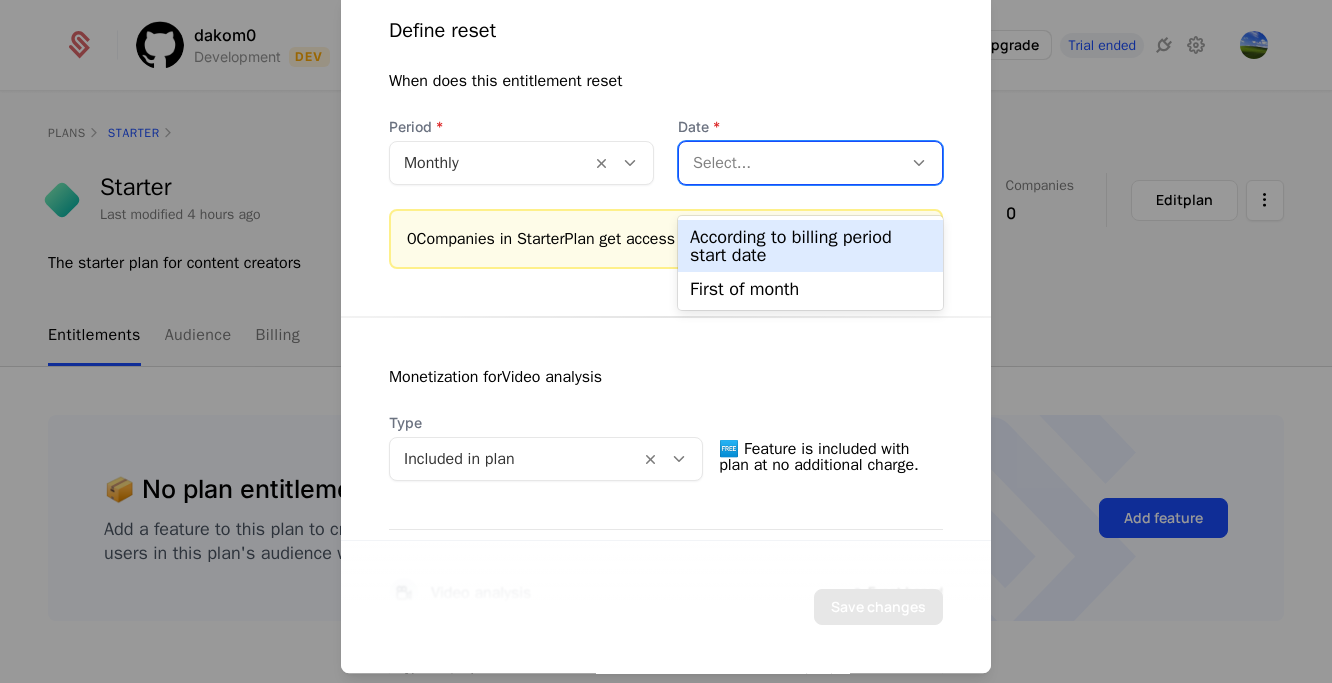 click on "According to billing period start date" at bounding box center (810, 246) 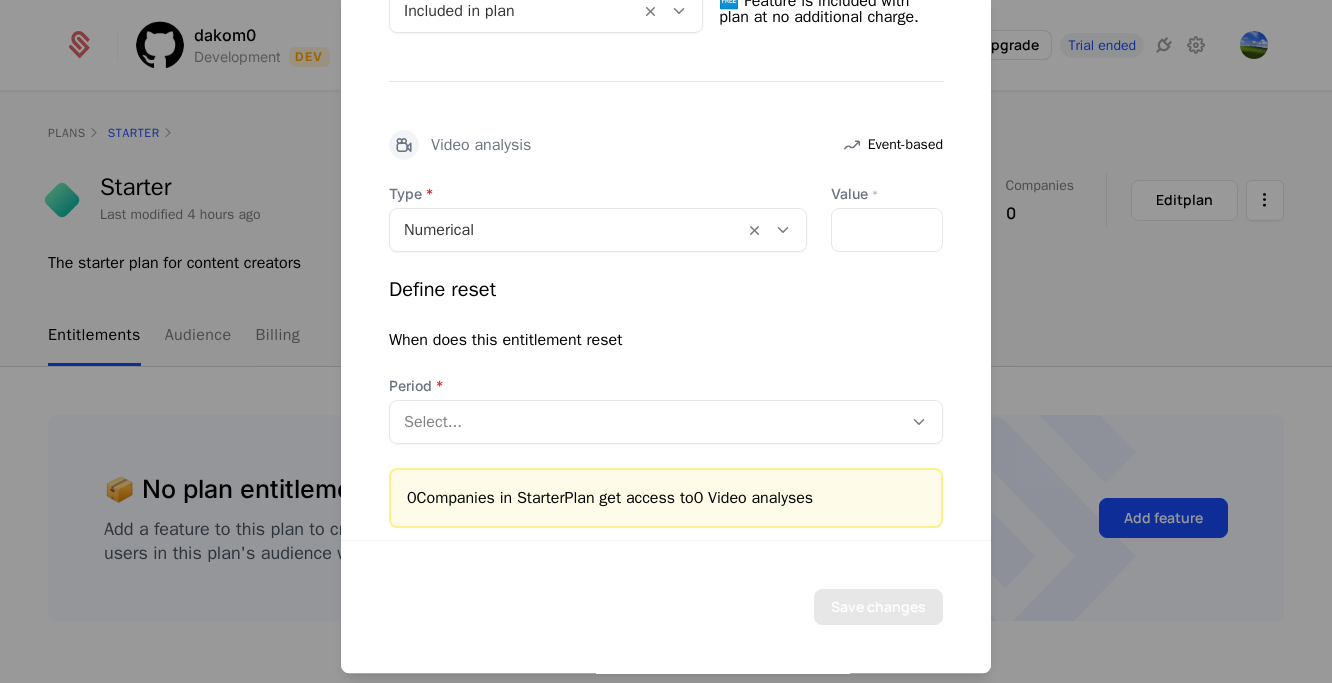 scroll, scrollTop: 2402, scrollLeft: 0, axis: vertical 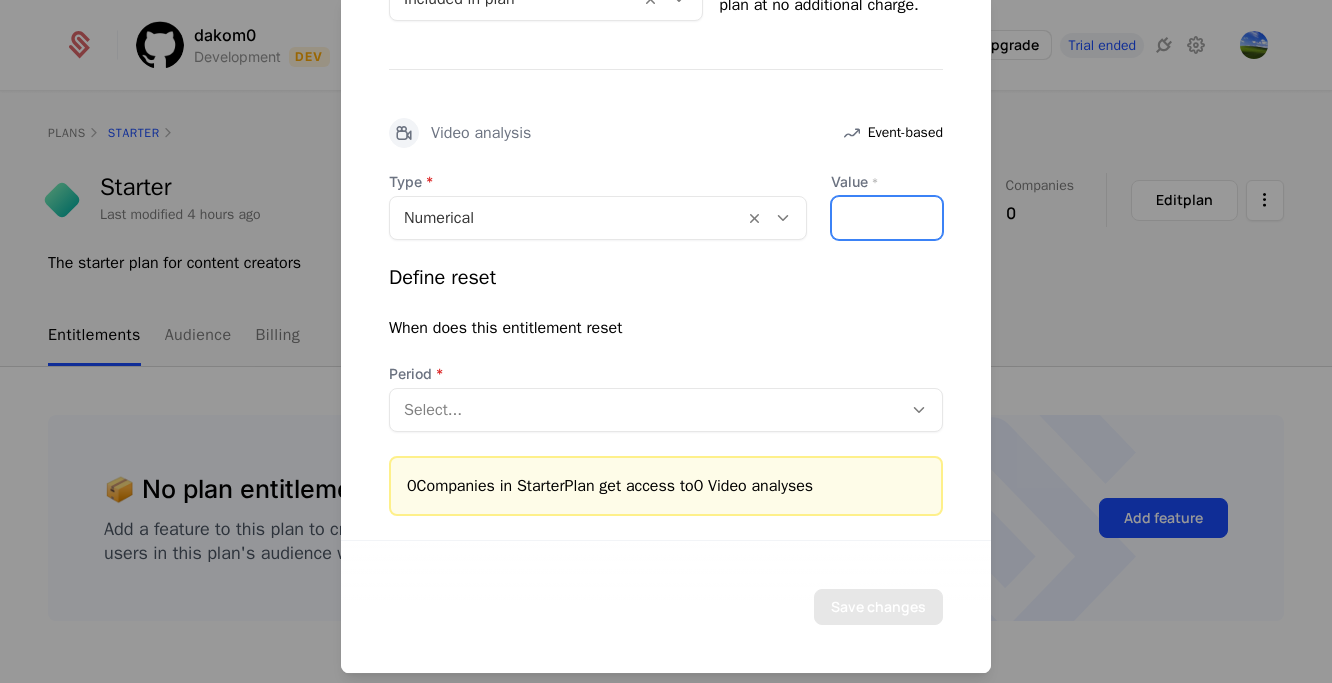 click on "*" at bounding box center (887, 218) 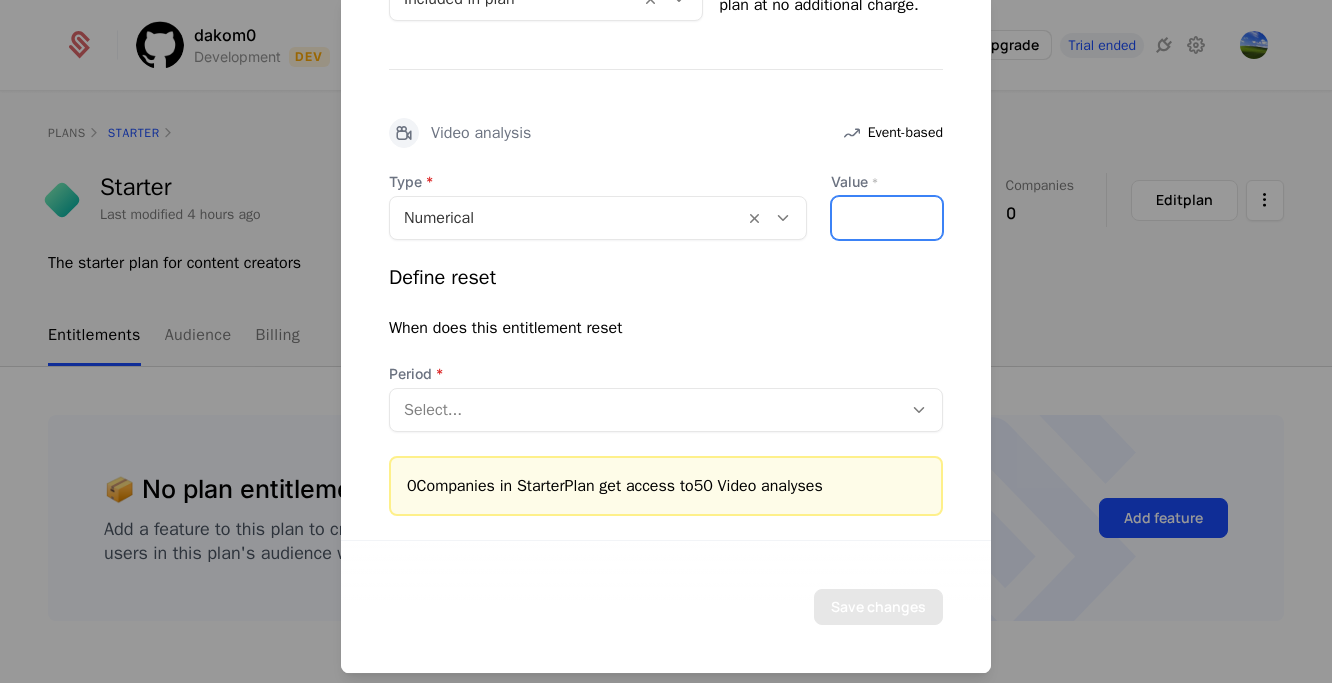 type on "**" 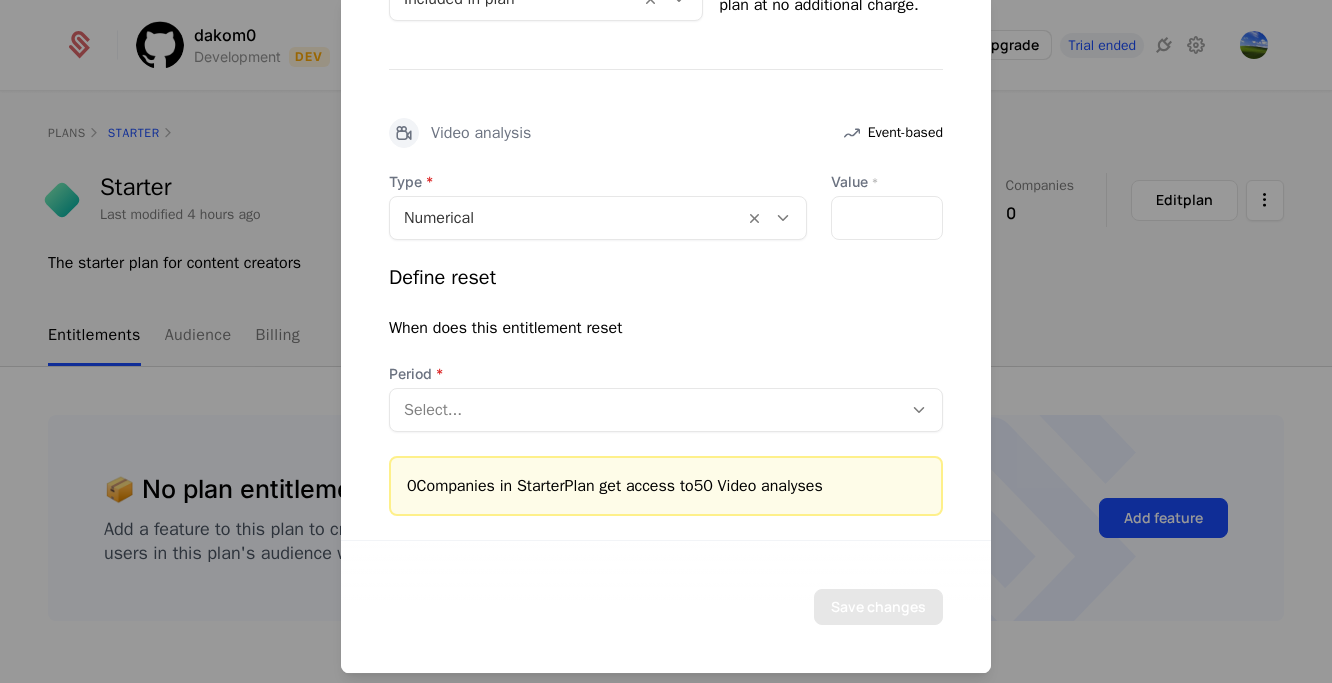 click at bounding box center (646, 410) 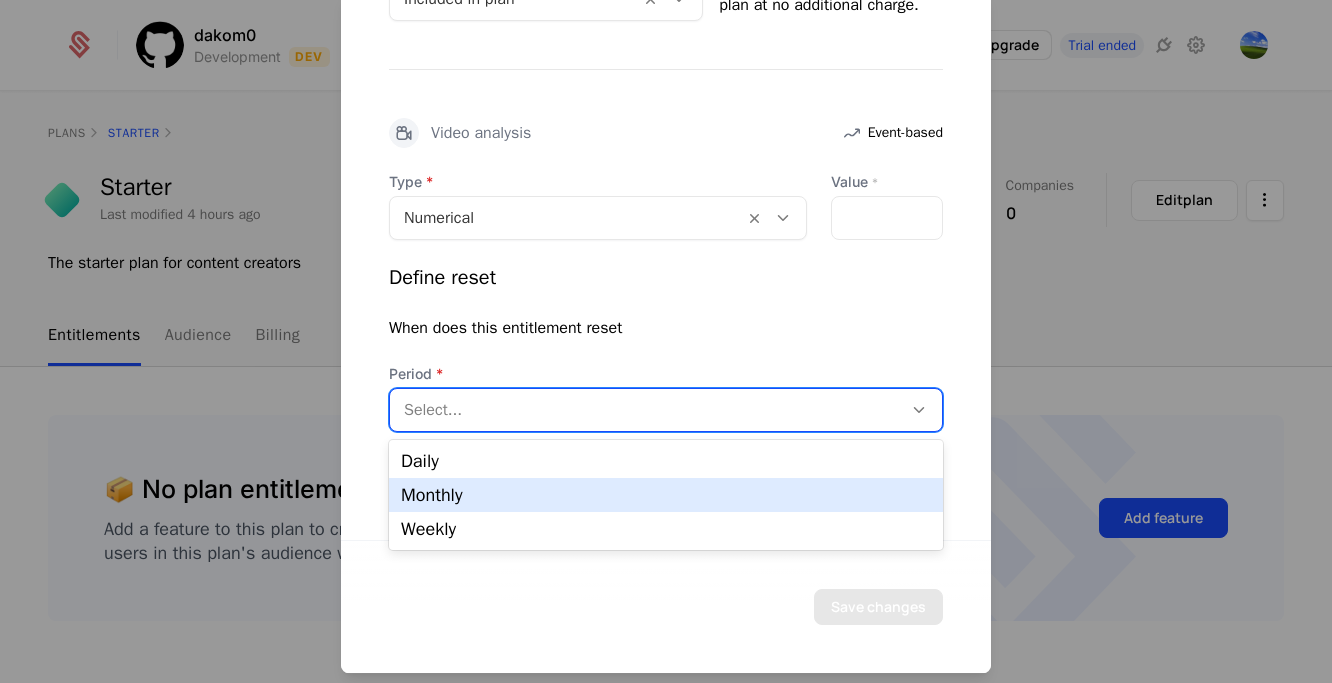 click on "Monthly" at bounding box center [666, 495] 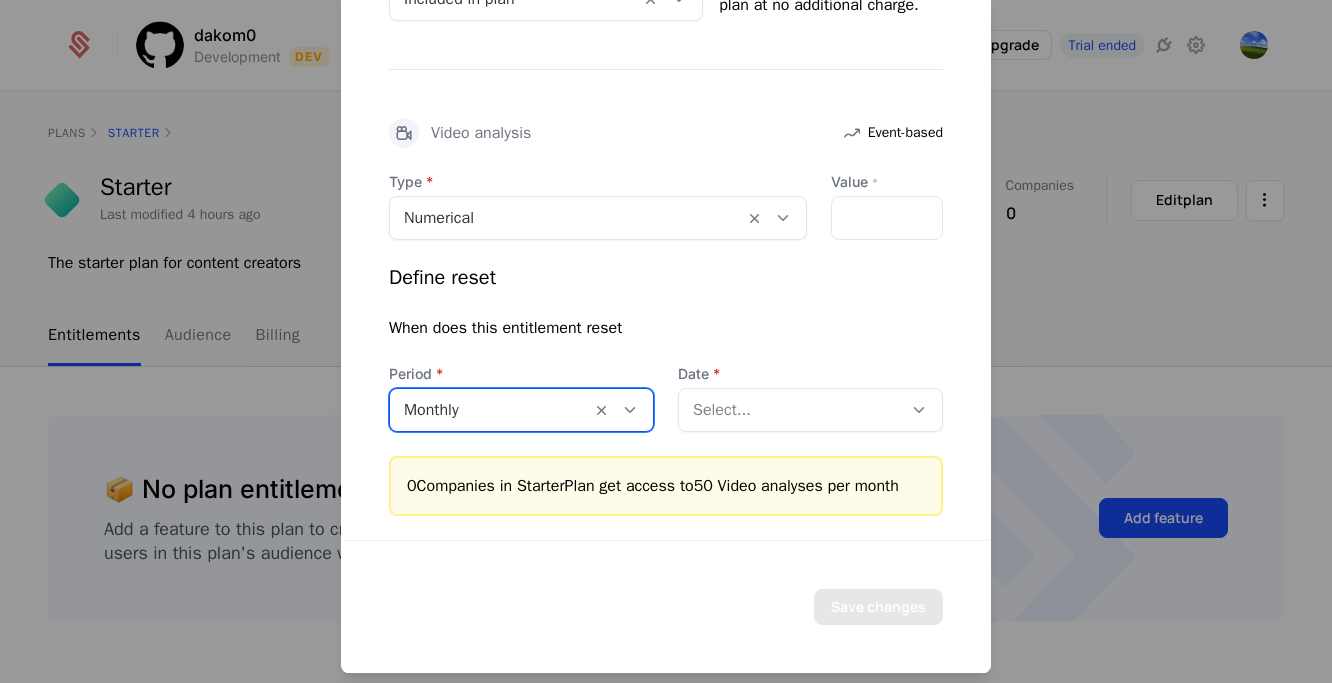 scroll, scrollTop: 2426, scrollLeft: 0, axis: vertical 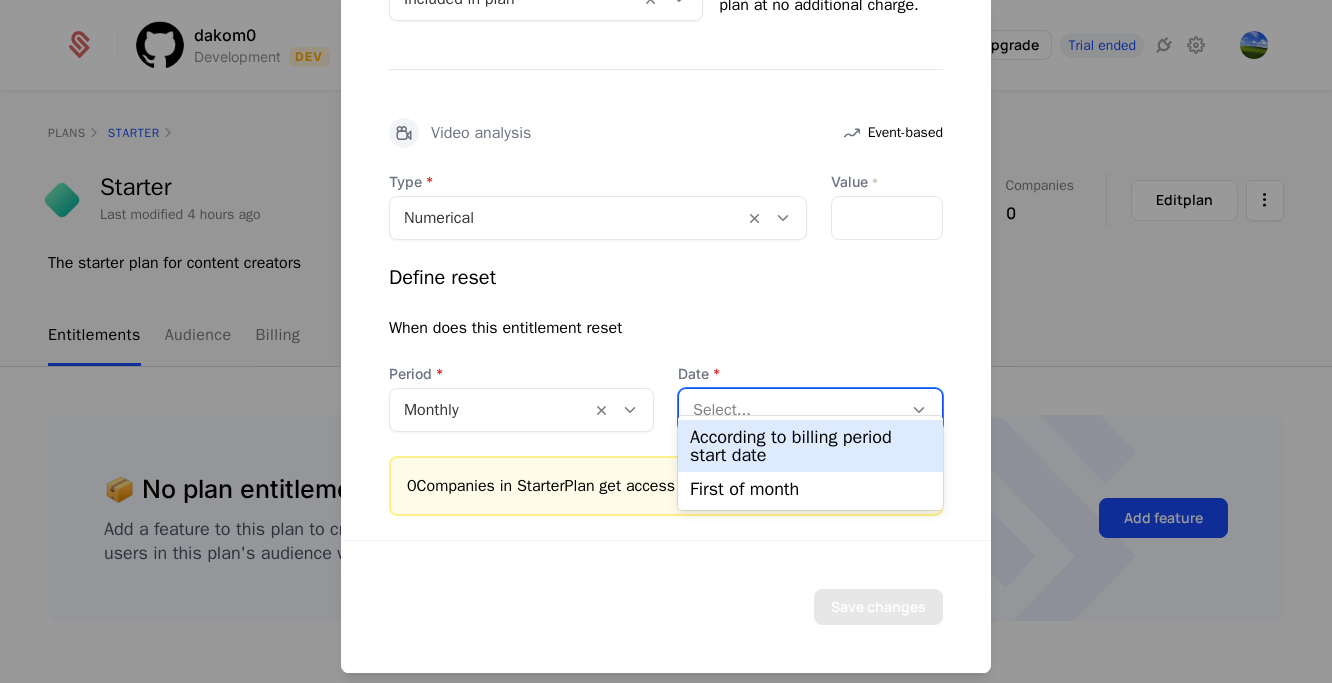 click on "According to billing period start date" at bounding box center [810, 446] 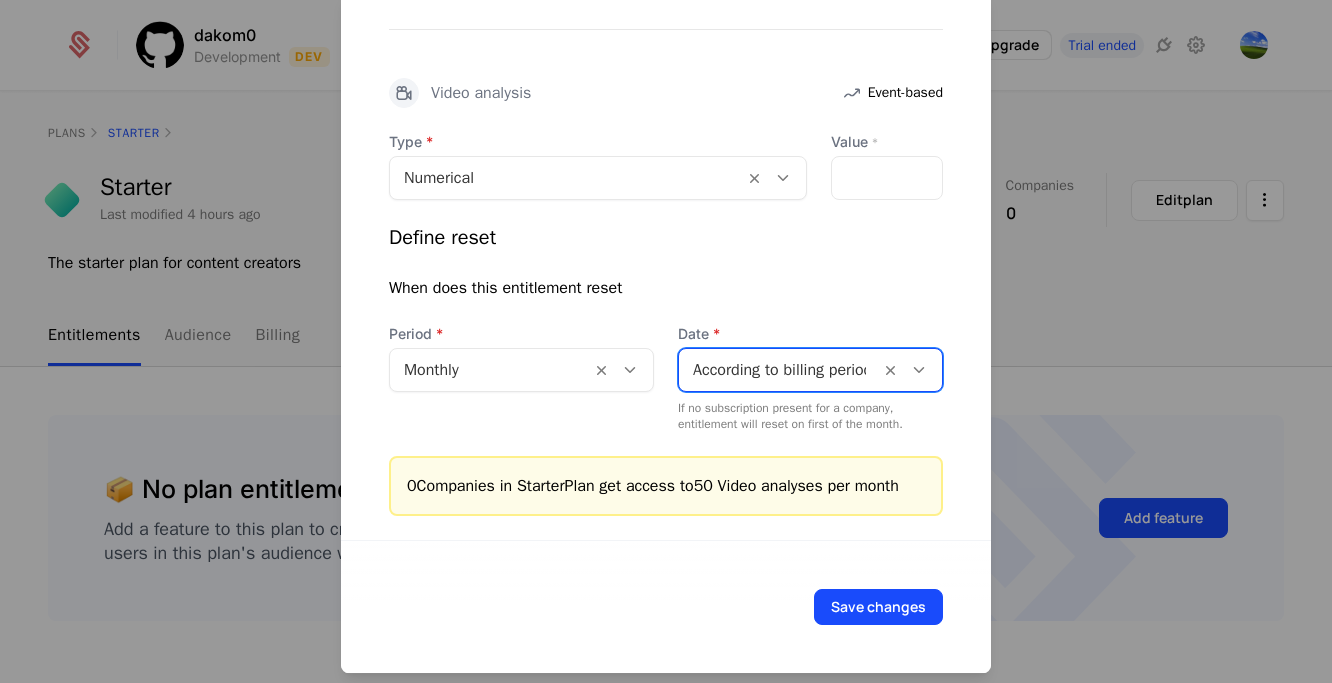 scroll, scrollTop: 2466, scrollLeft: 0, axis: vertical 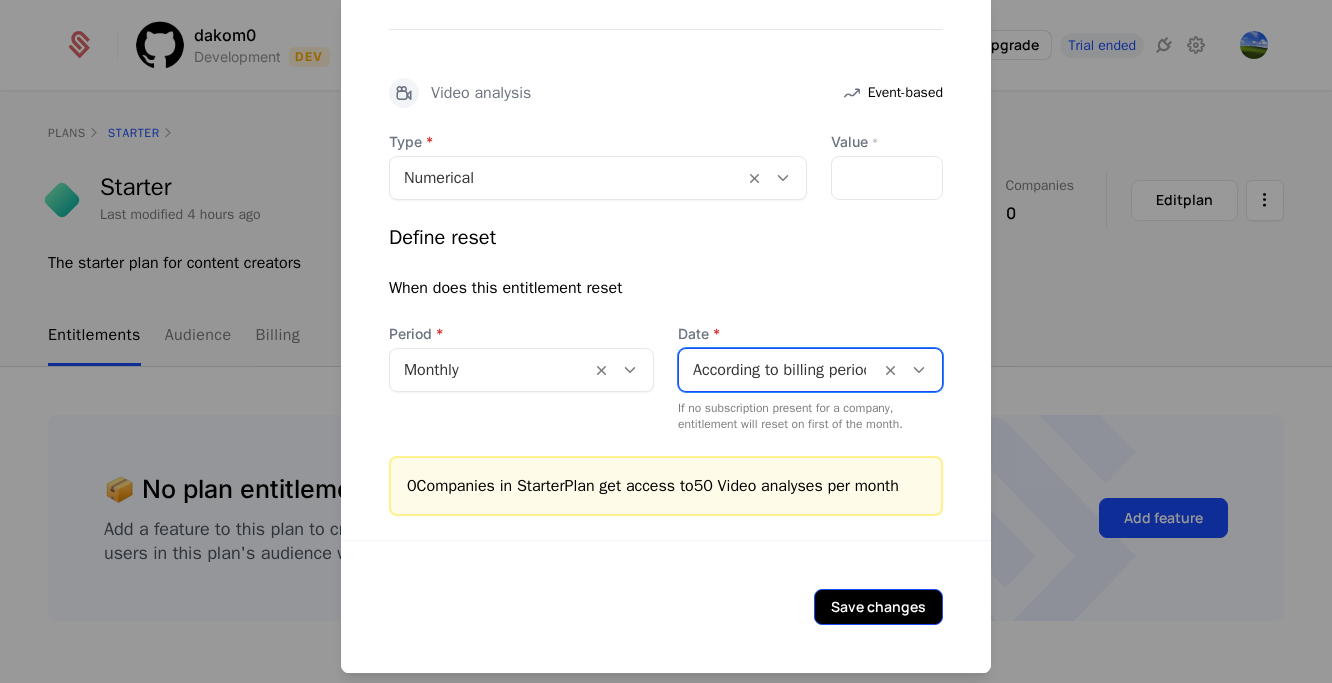 click on "Save changes" at bounding box center (878, 607) 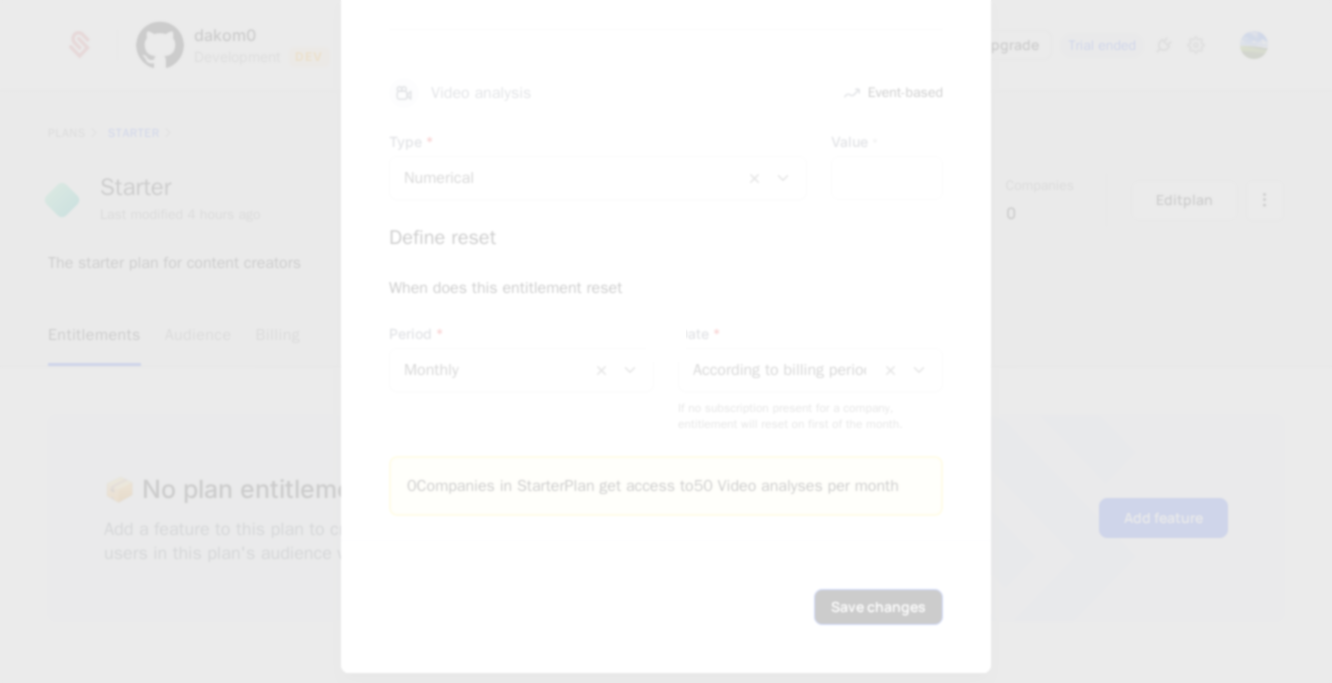 scroll, scrollTop: 0, scrollLeft: 0, axis: both 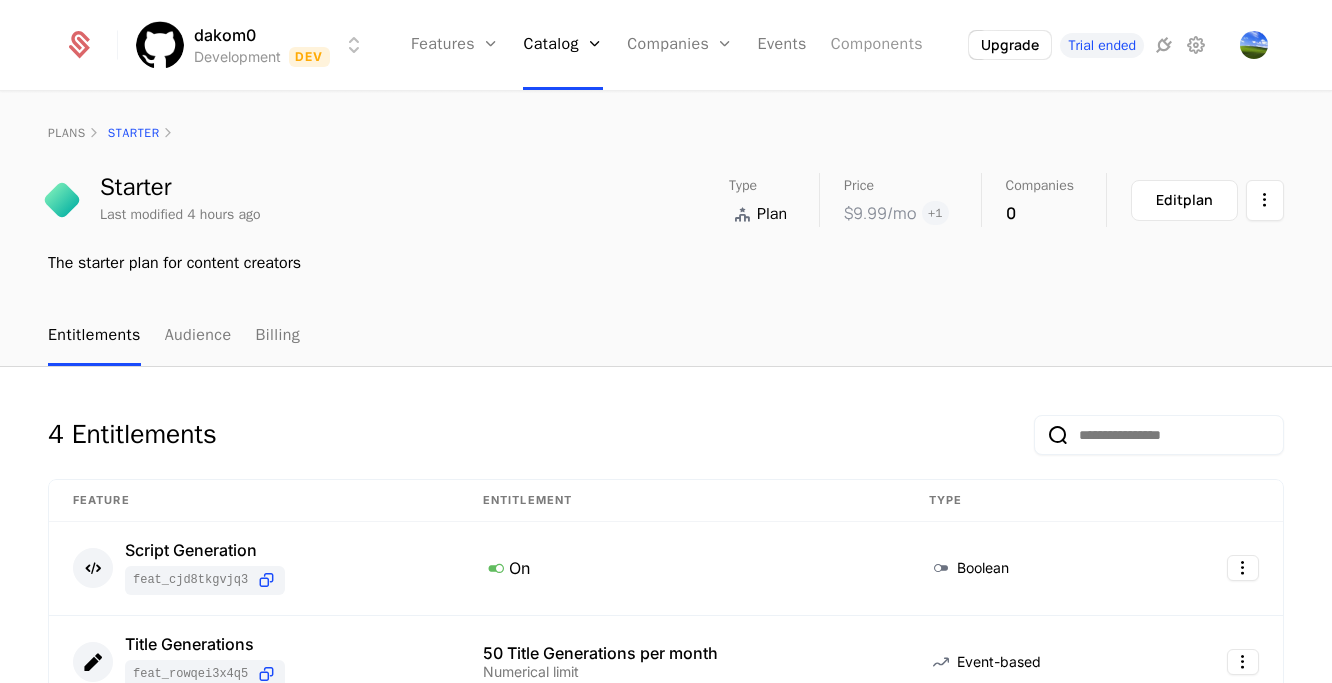 click on "Components" at bounding box center [877, 45] 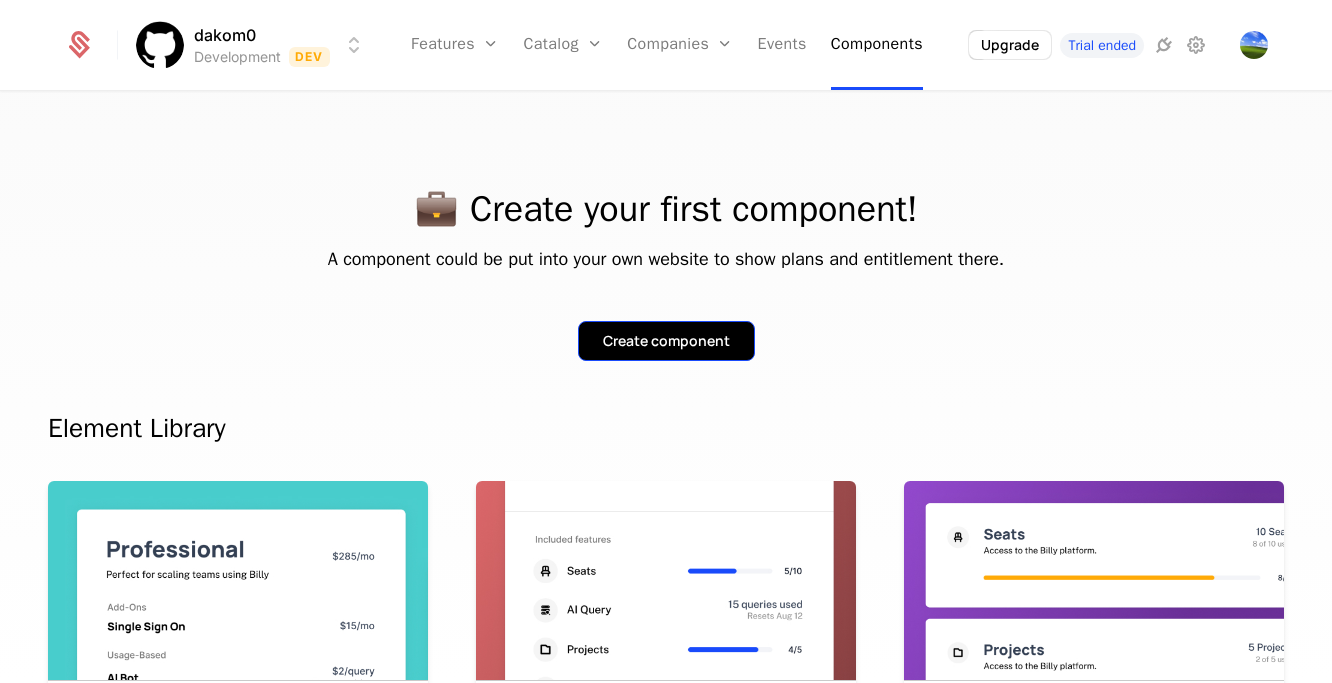 click on "Create component" at bounding box center (666, 341) 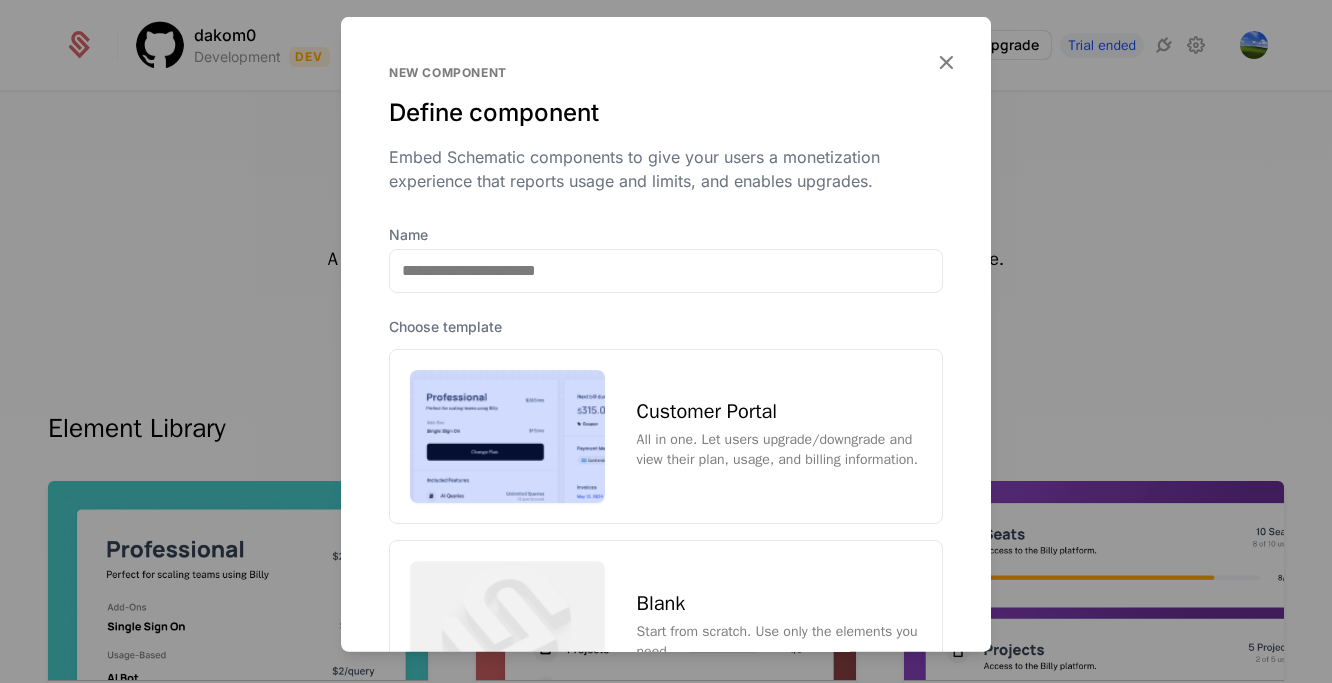 click on "All in one. Let users upgrade/downgrade and view their plan, usage, and billing information." at bounding box center [779, 450] 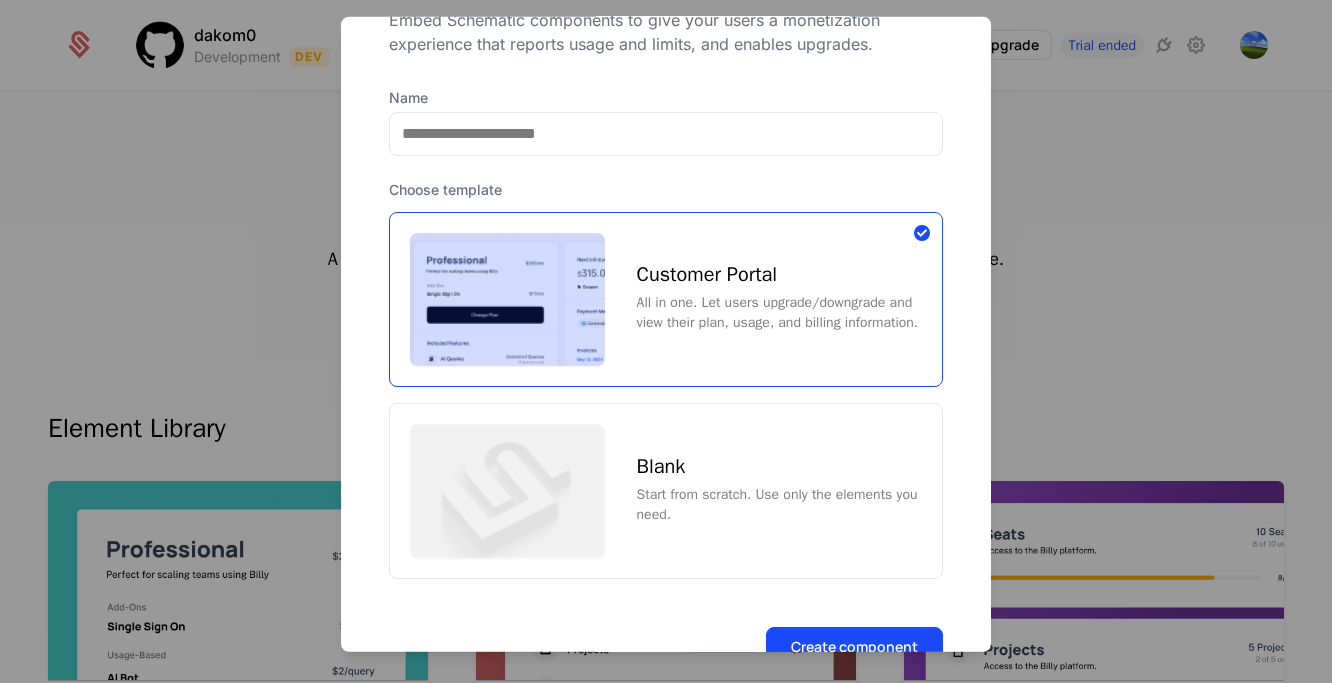 scroll, scrollTop: 200, scrollLeft: 0, axis: vertical 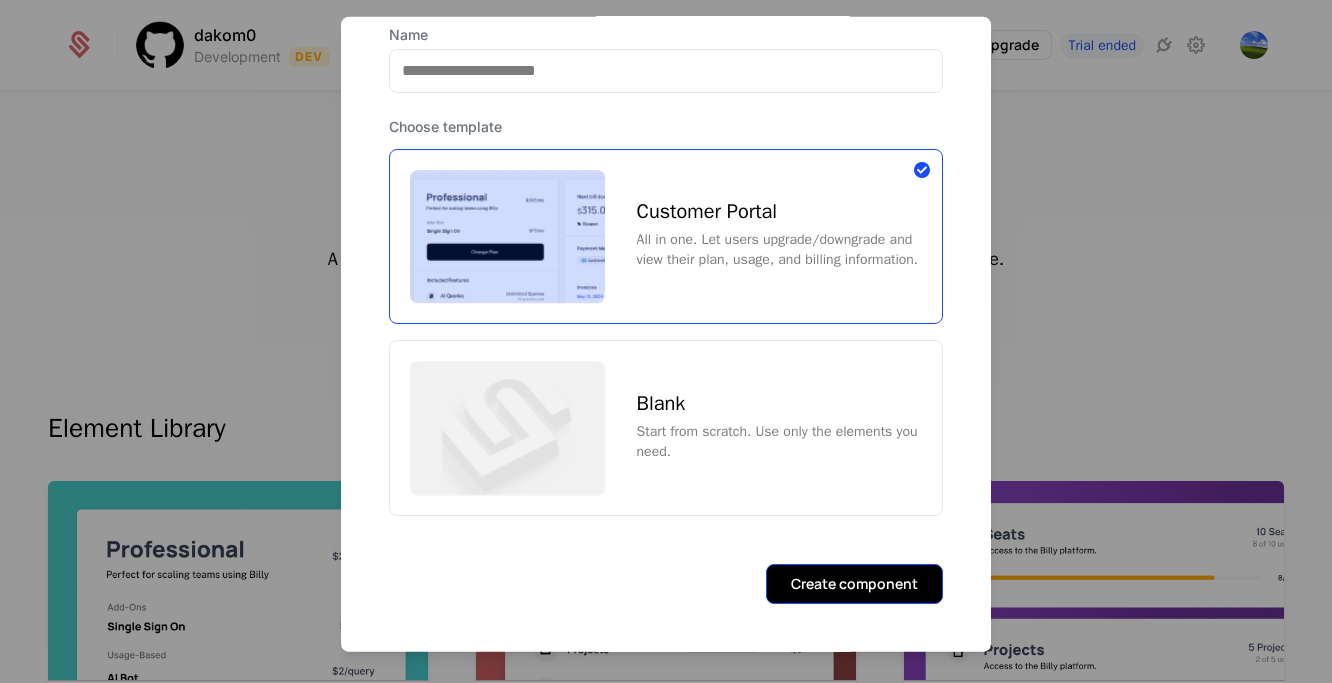 click on "Create component" at bounding box center [854, 584] 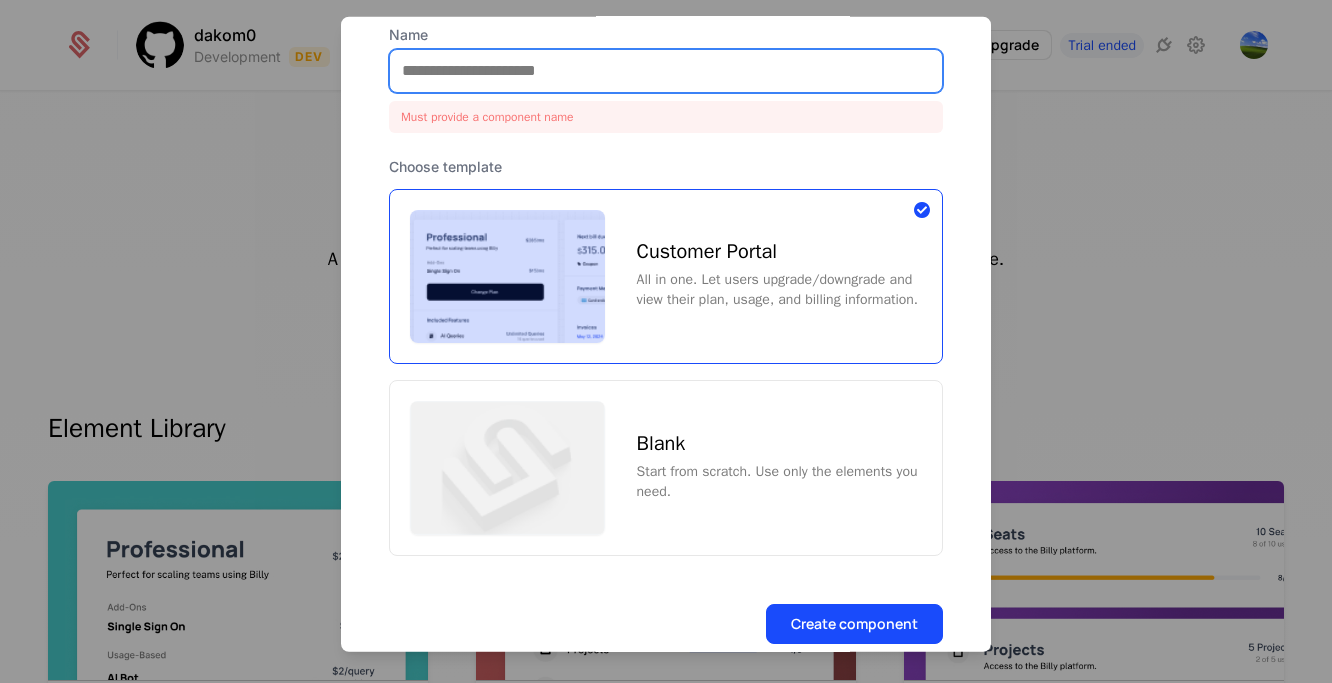 click on "Name" at bounding box center (666, 70) 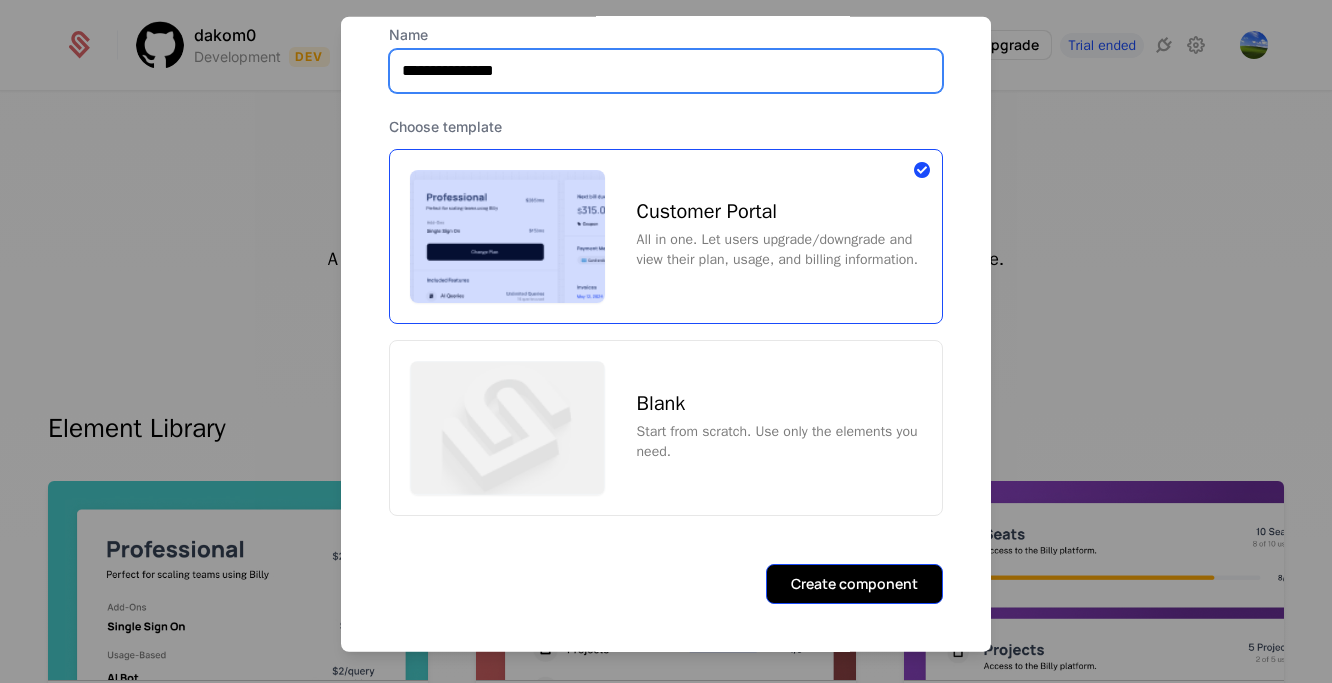 type on "**********" 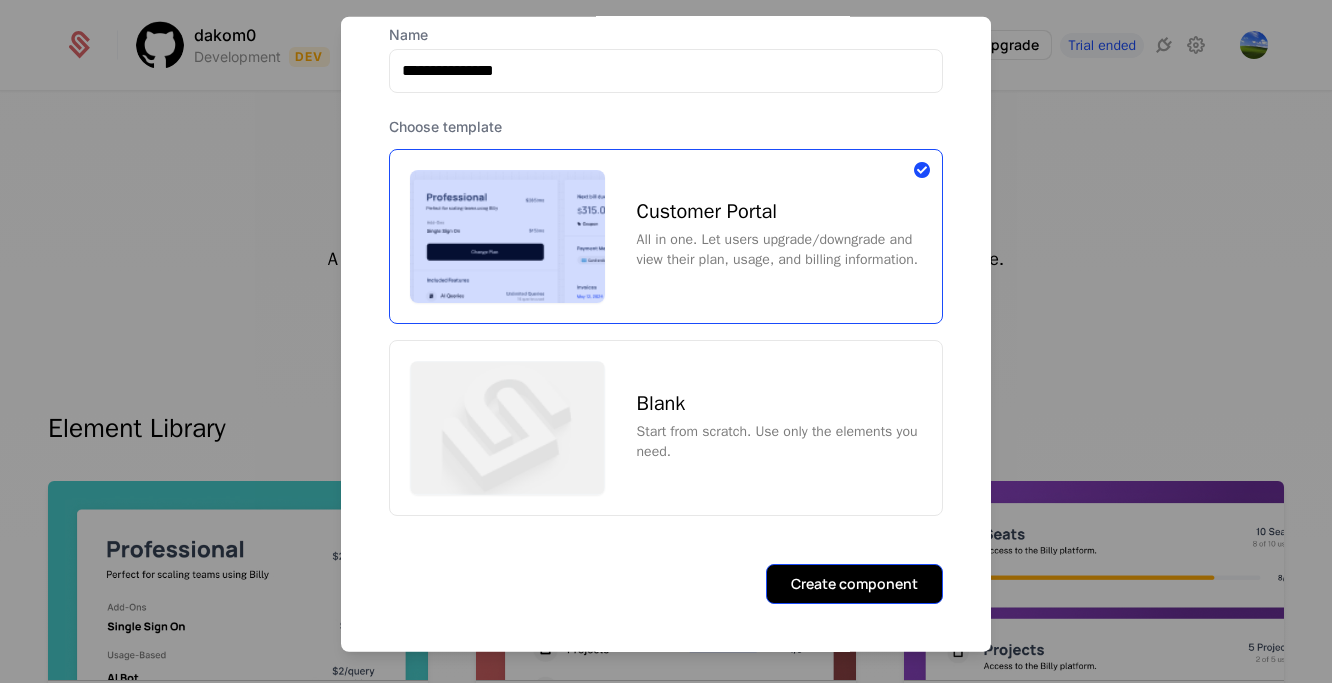 click on "Create component" at bounding box center (854, 584) 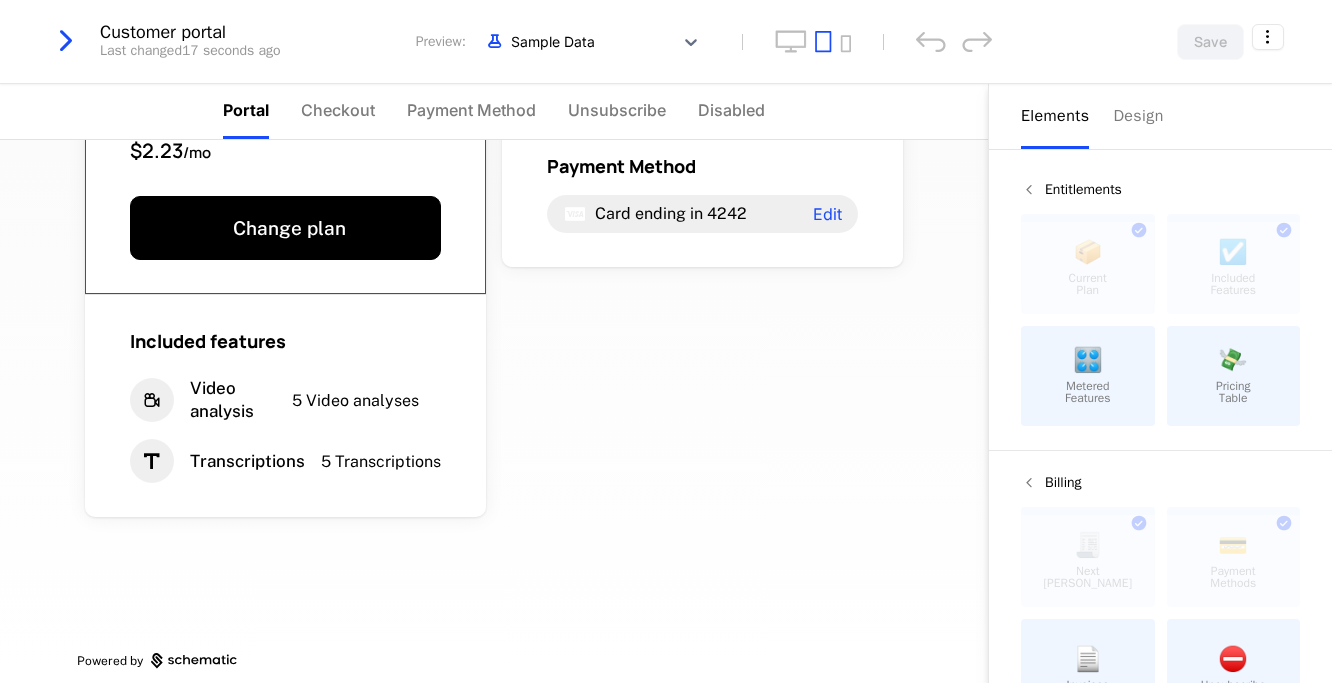 scroll, scrollTop: 185, scrollLeft: 0, axis: vertical 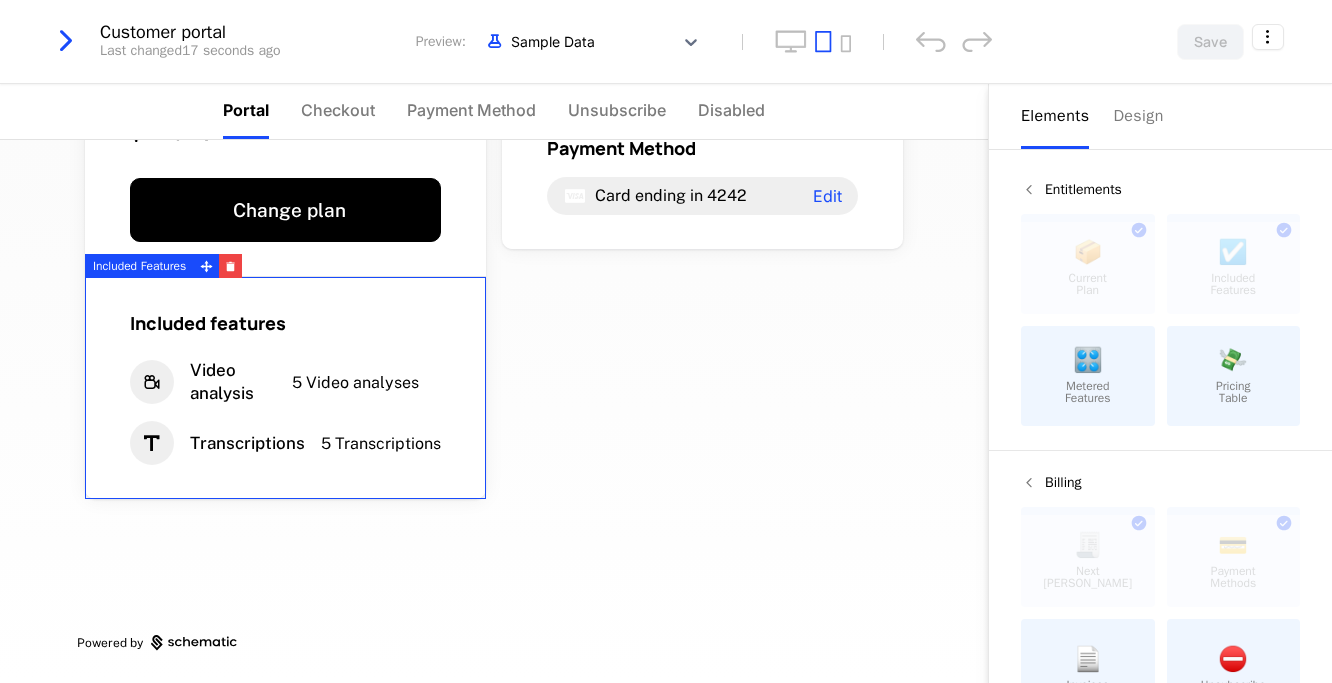 click on "5   Video analyses" at bounding box center (355, 382) 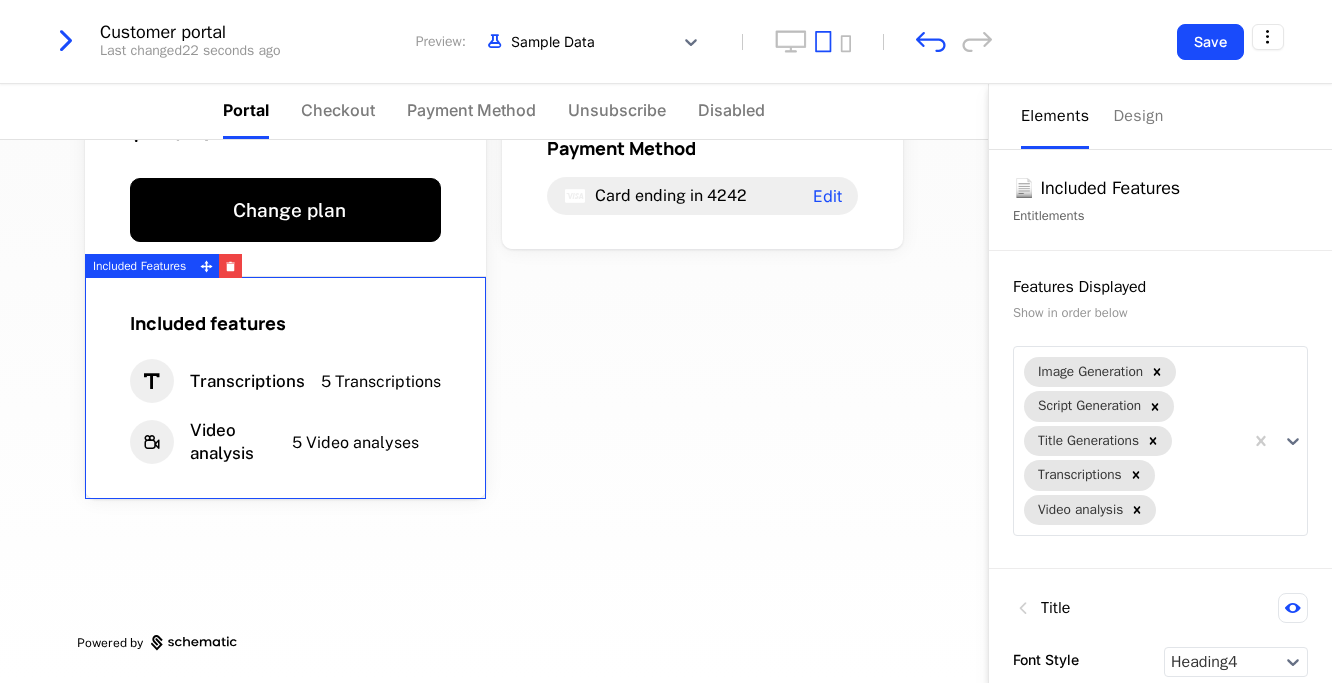 click on "Video analysis" at bounding box center [233, 442] 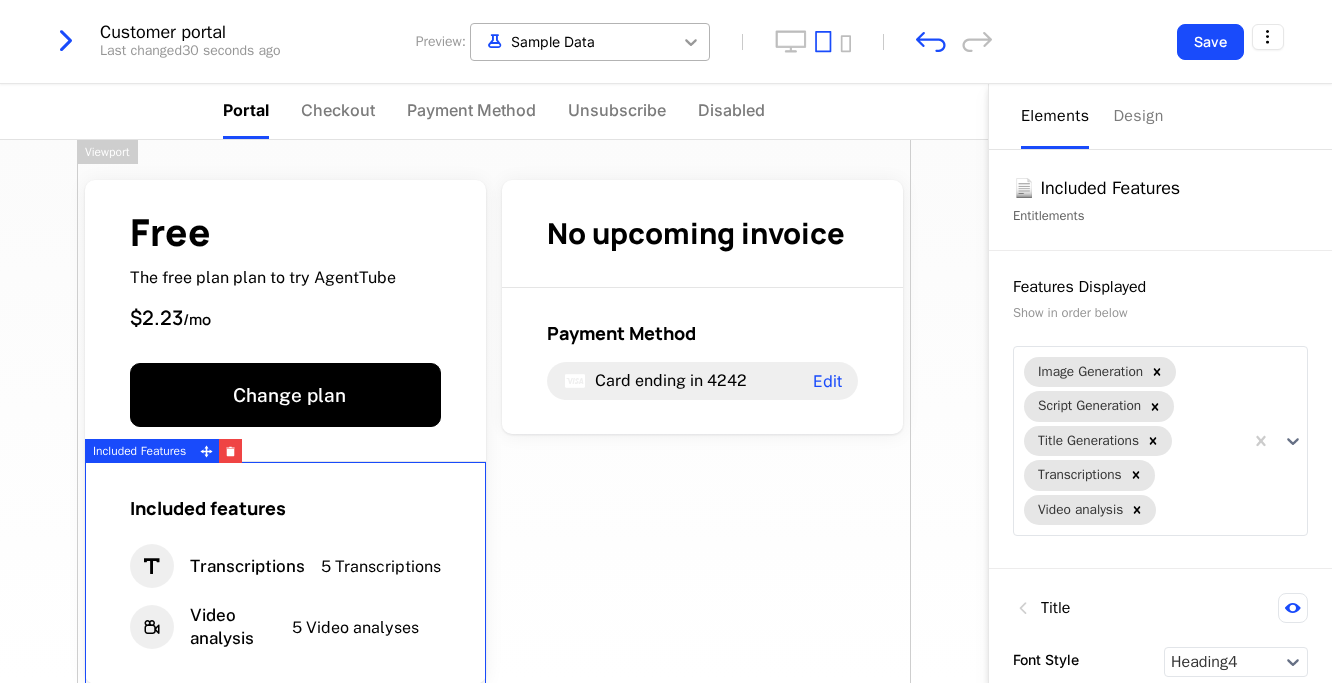 click 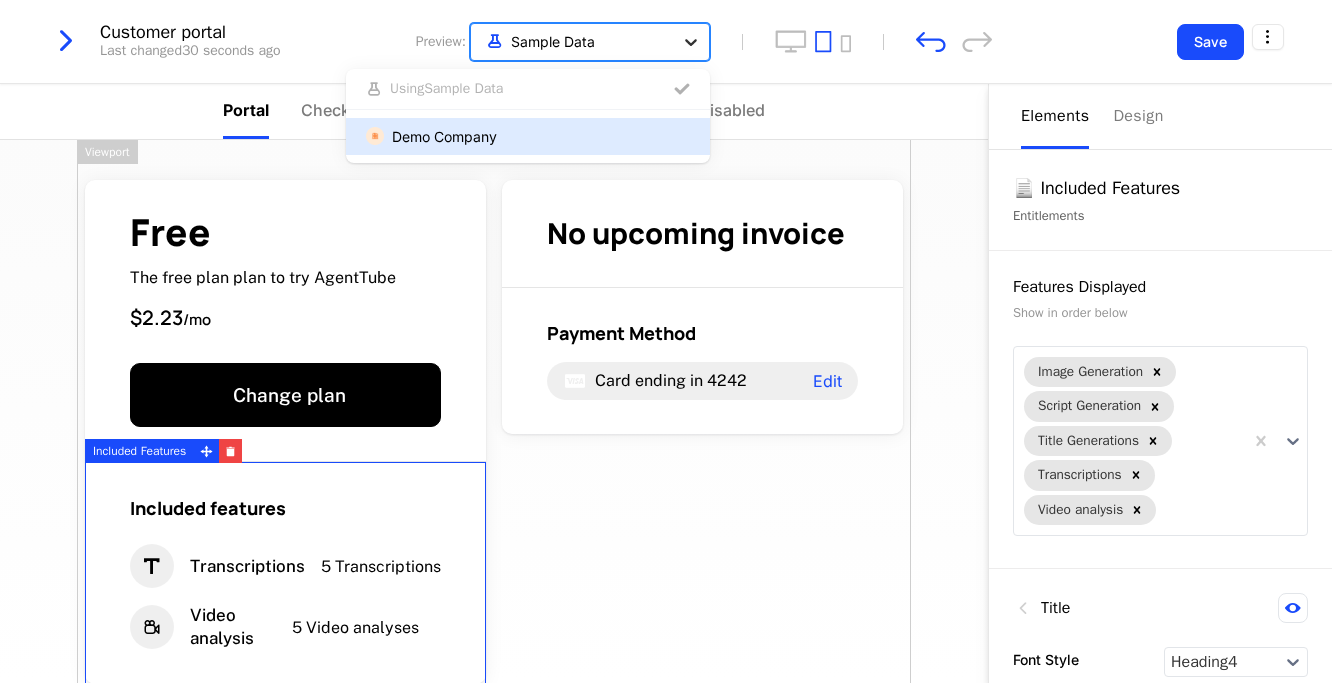 click 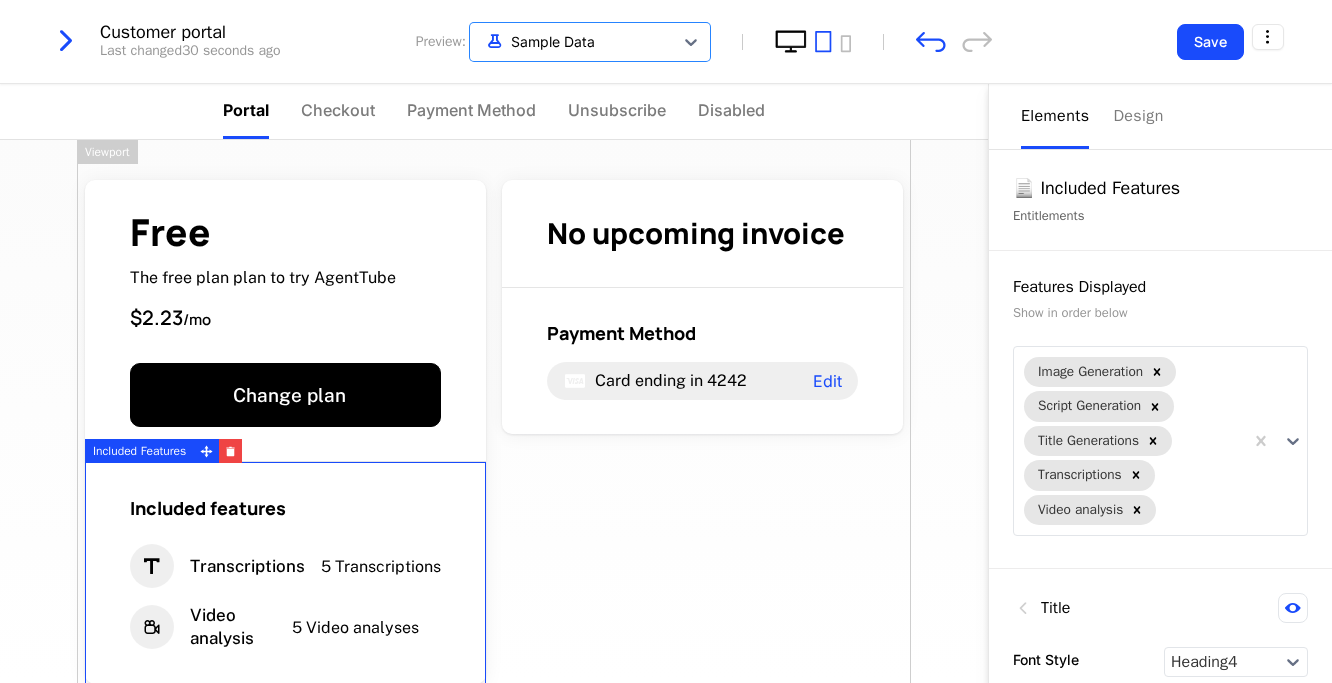 click 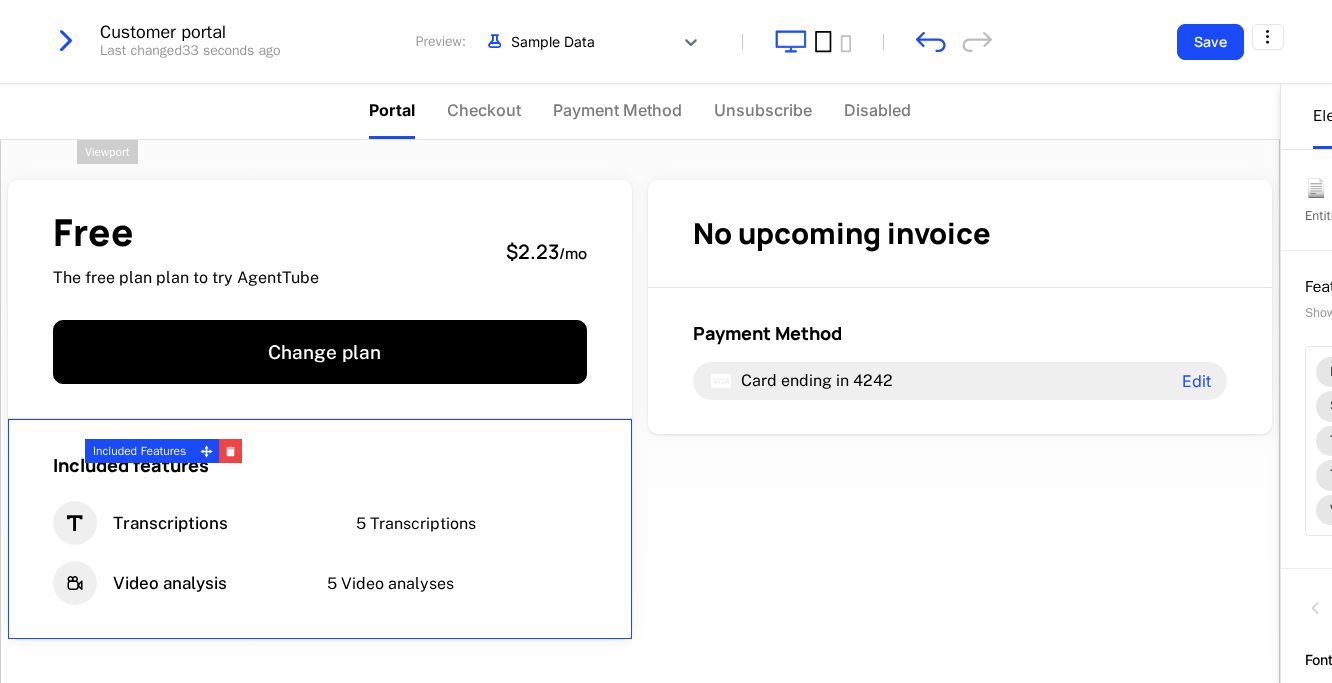 click 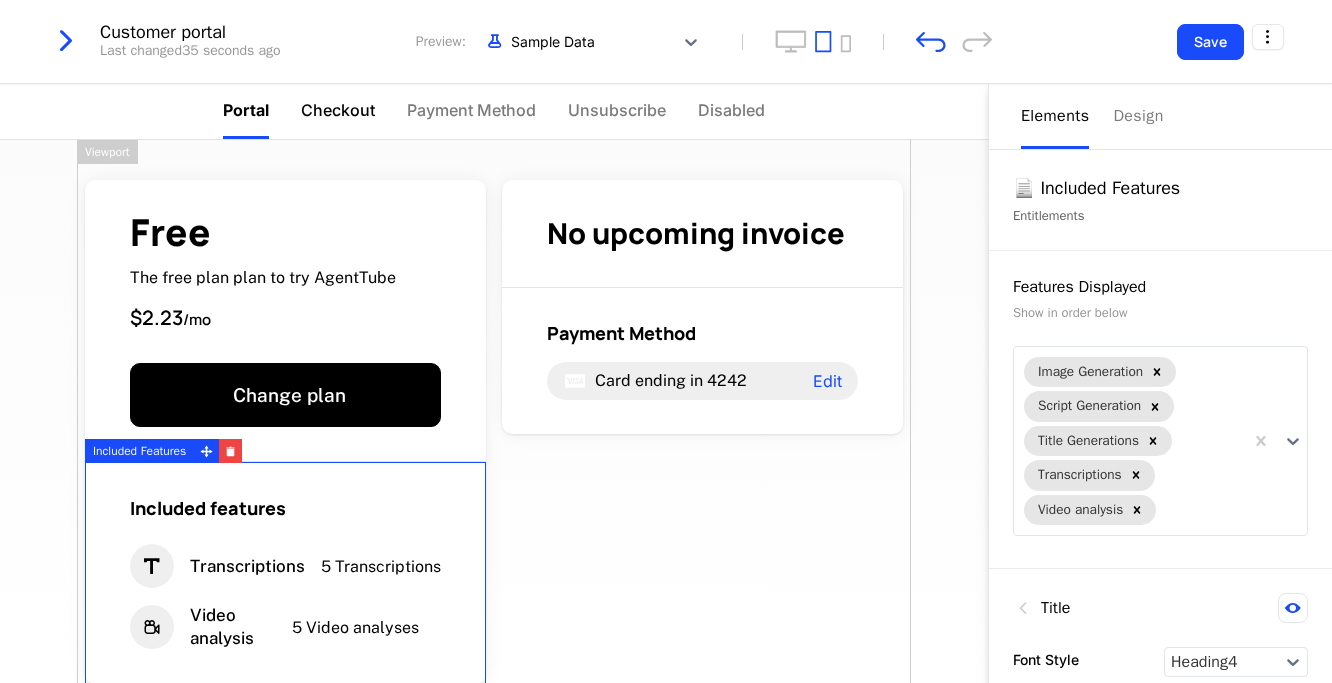 click on "Checkout" at bounding box center [338, 110] 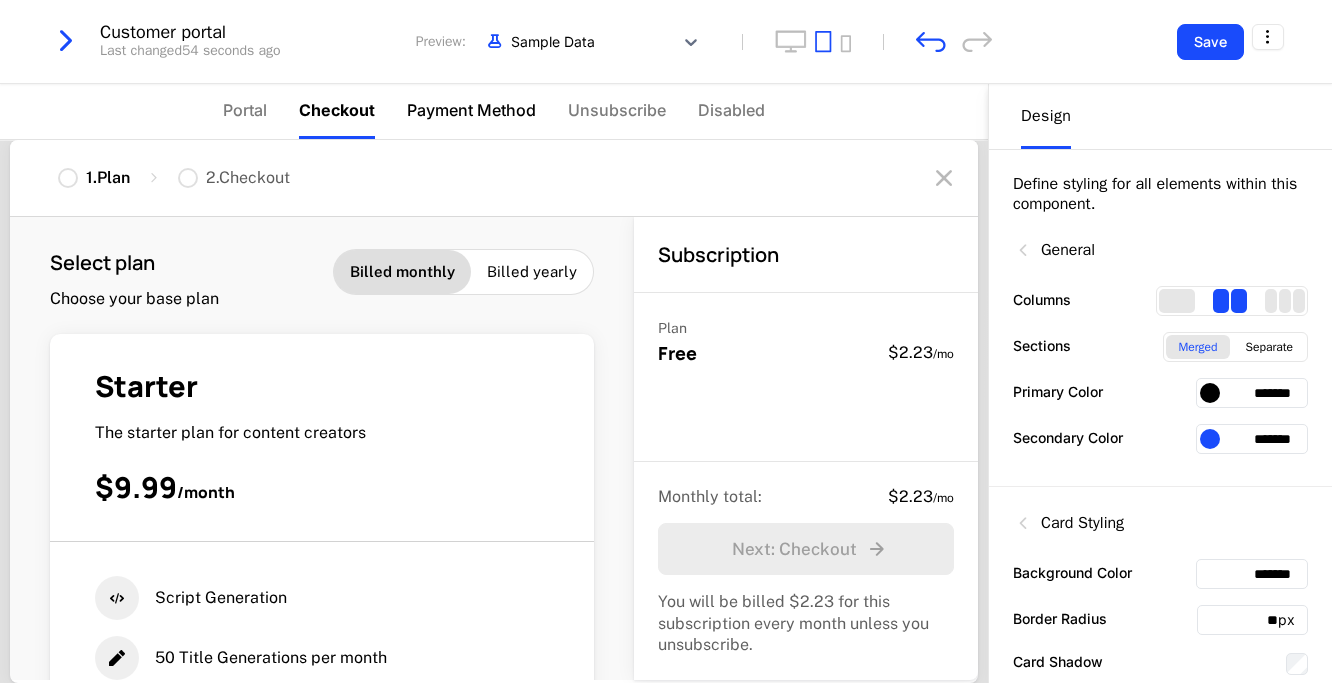 click on "Payment Method" at bounding box center [471, 110] 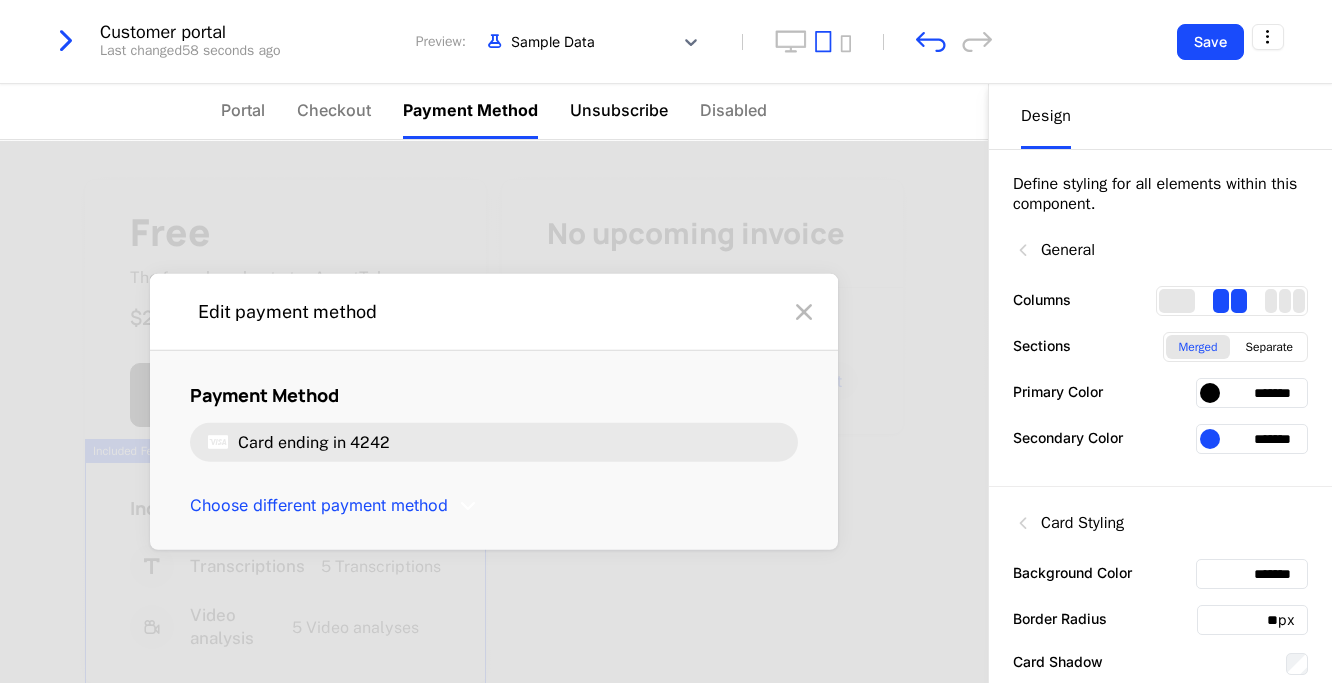 click on "Unsubscribe" at bounding box center (619, 110) 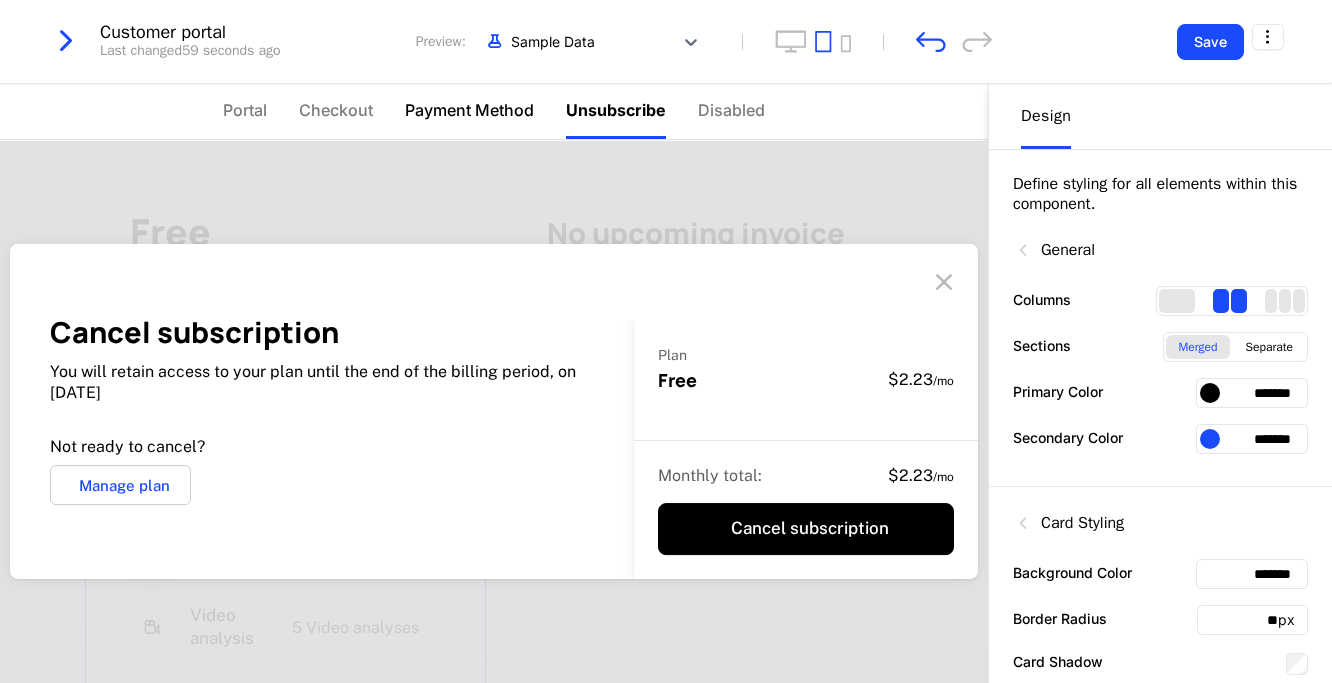 click on "Payment Method" at bounding box center [469, 110] 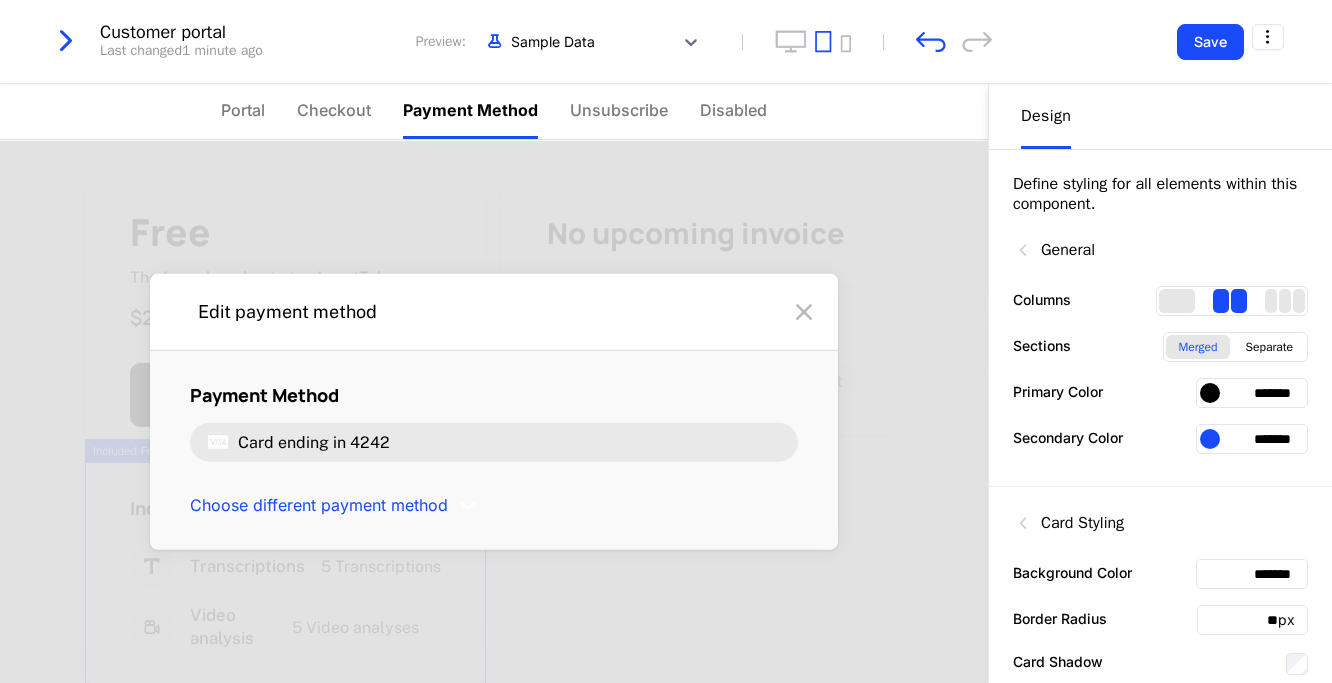 click on "Portal Checkout Payment Method Unsubscribe Disabled" at bounding box center [494, 112] 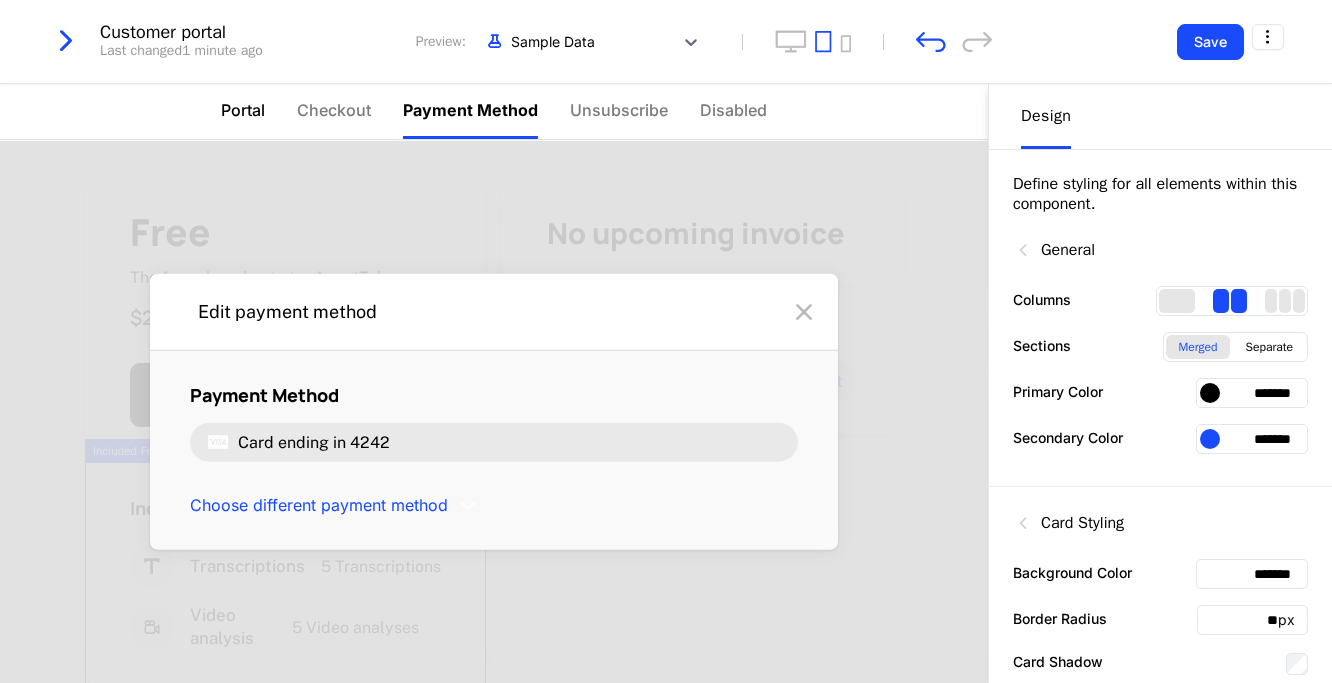 click on "Portal" at bounding box center [243, 110] 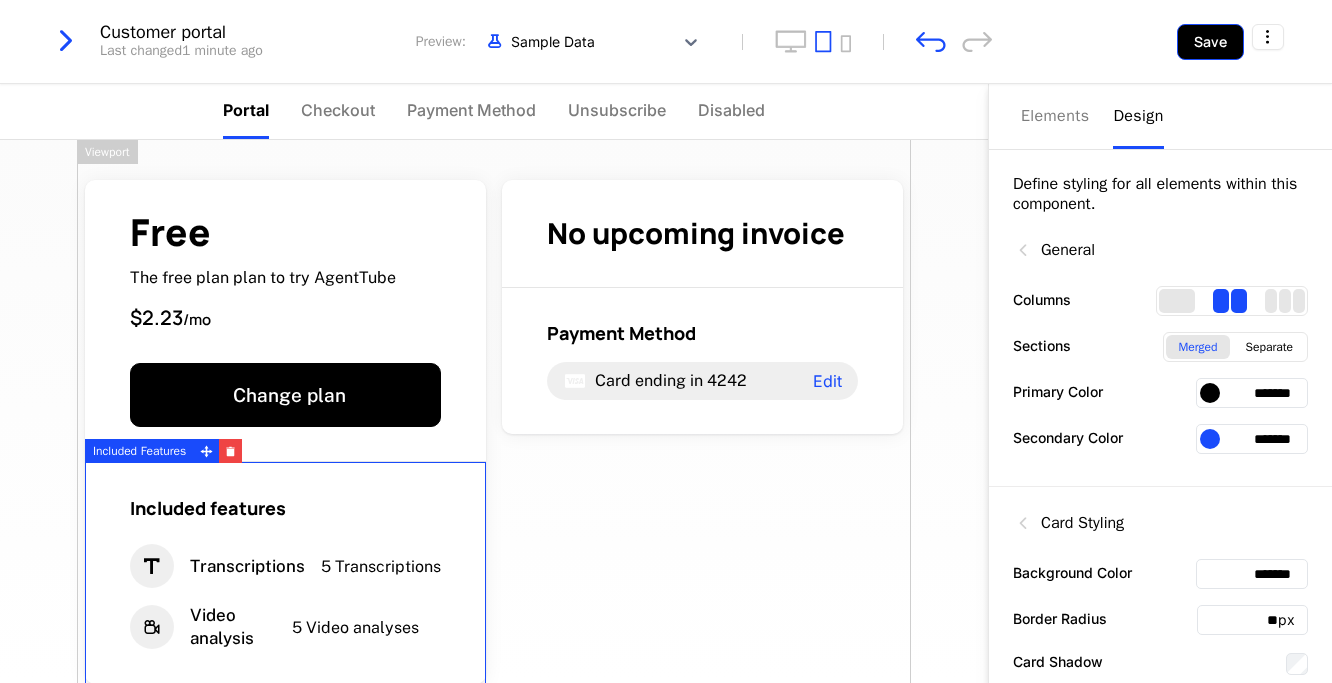 click on "Save" at bounding box center (1210, 42) 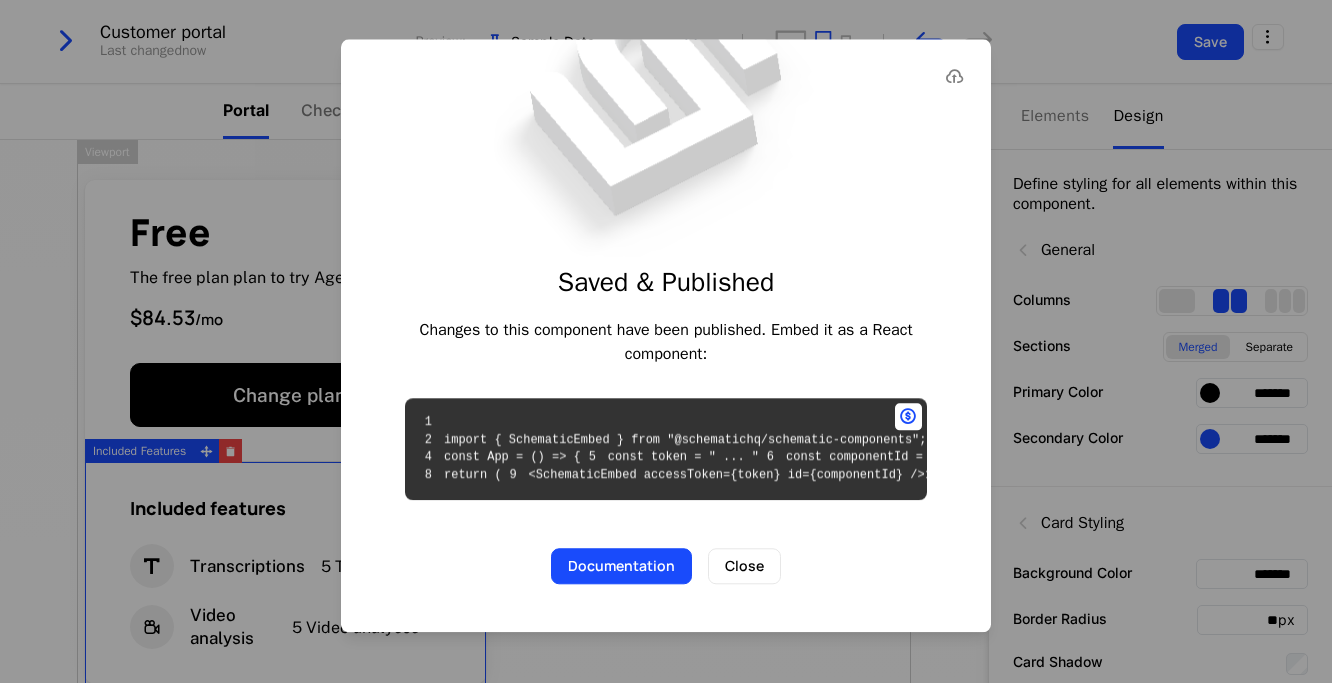 click at bounding box center (666, 341) 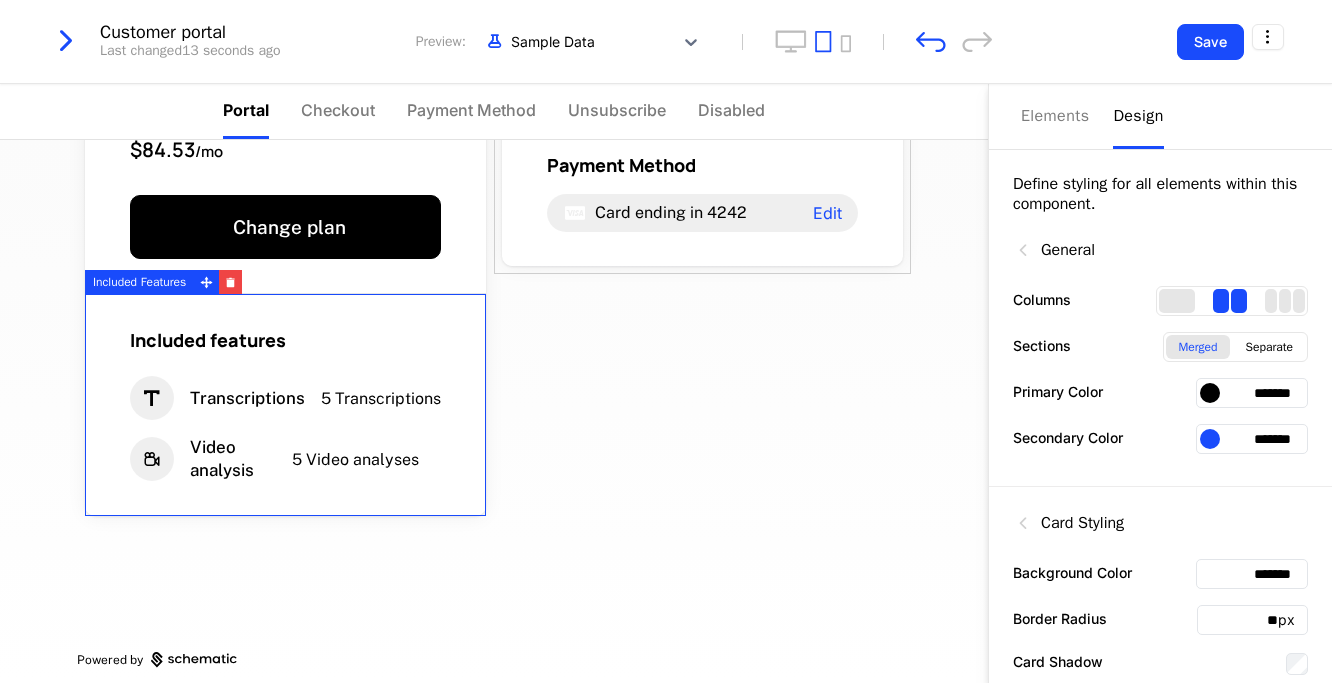 scroll, scrollTop: 166, scrollLeft: 0, axis: vertical 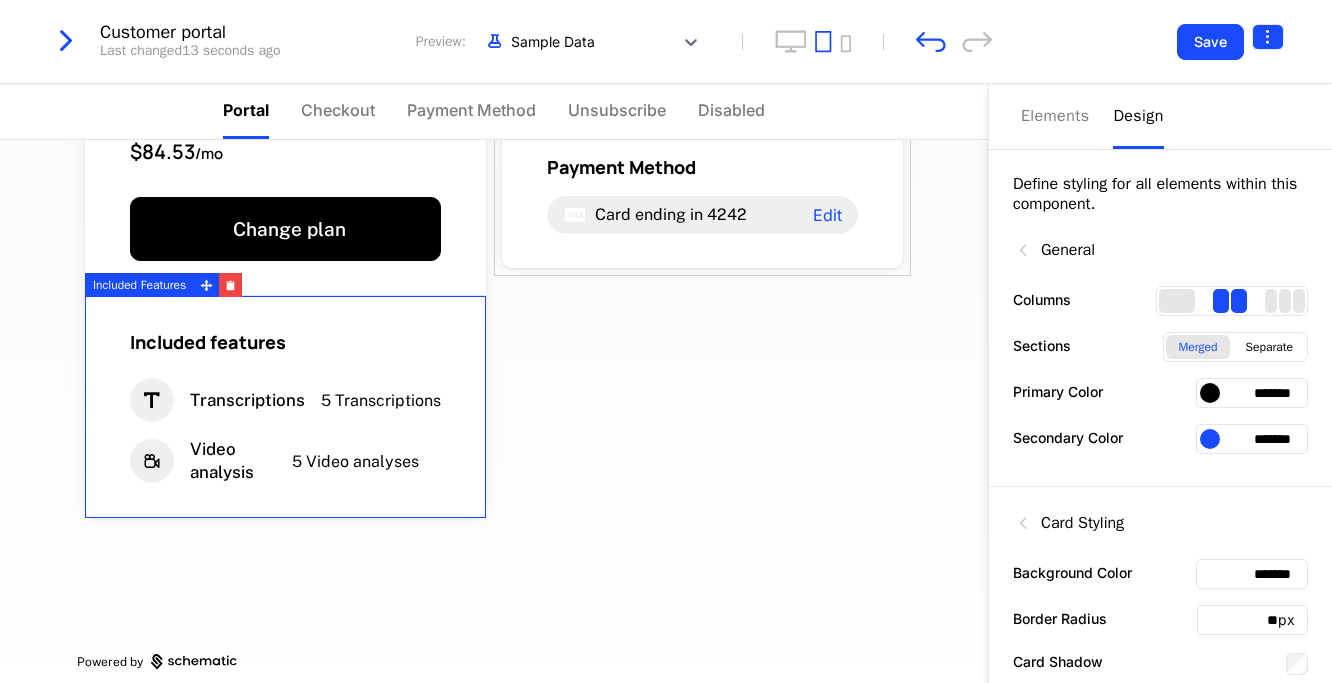 click on "dakom0 Development Dev Features Features Flags Catalog Plans Add Ons Configuration Companies Companies Users Events Components Upgrade Trial ended Customer portal Last changed  13 seconds ago Preview: Sample Data Save Portal Checkout Payment Method Unsubscribe Disabled Free The free plan plan to try AgentTube  $84.53 / mo Change plan Included features Transcriptions 5   Transcriptions Video analysis 5   Video analyses No upcoming invoice Payment Method Card ending in   4242 Edit Powered by   Elements Design Define styling for all elements within this component. General Columns Sections Merged Separate Primary Color ******* Secondary Color ******* Card Styling Background Color ******* Border Radius ** px Card Shadow Card Padding ** px Typography Heading 1 Font ******* Font Size ** px Font Color ******* Font Weight 800 Badge Alignment Left Center Right Included Features Column
Best Viewed on Desktop You're currently viewing this on a  mobile device . For the best experience,   Got it" at bounding box center [666, 341] 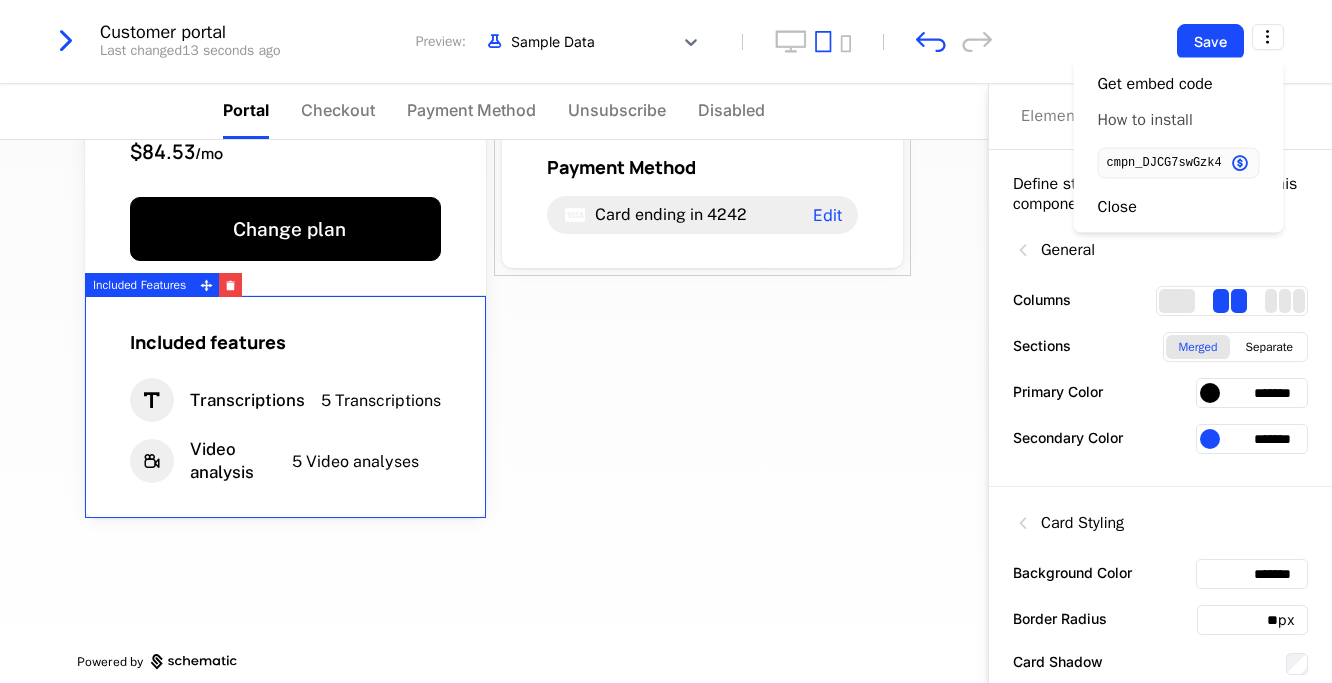 click on "How to install" at bounding box center (1145, 120) 